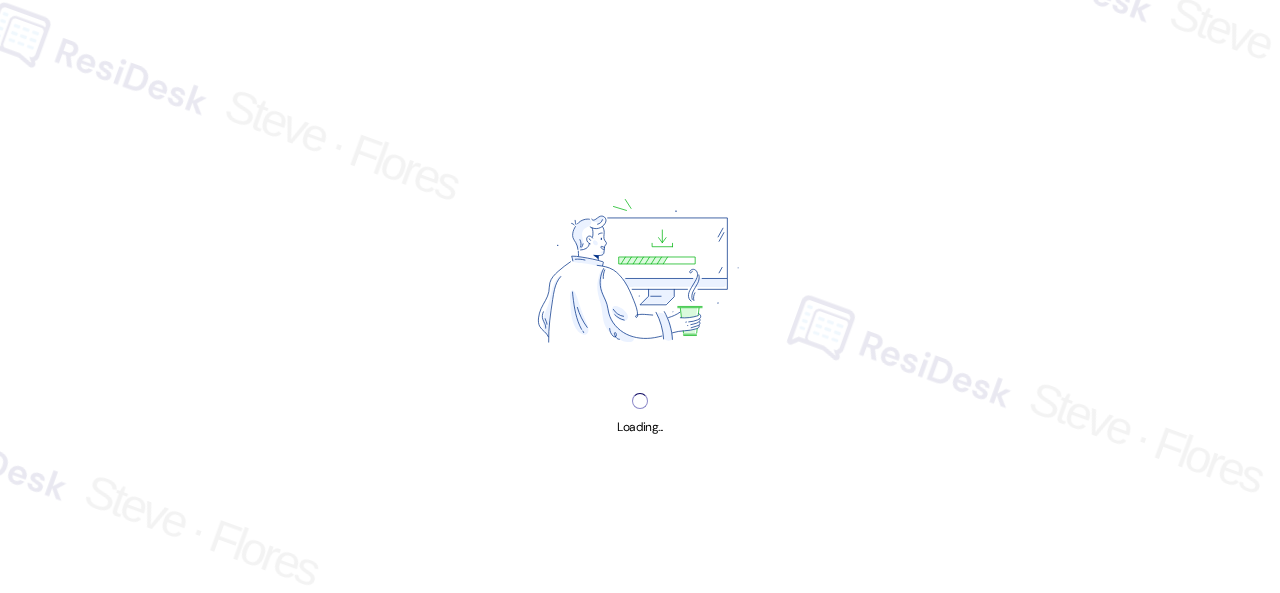 scroll, scrollTop: 0, scrollLeft: 0, axis: both 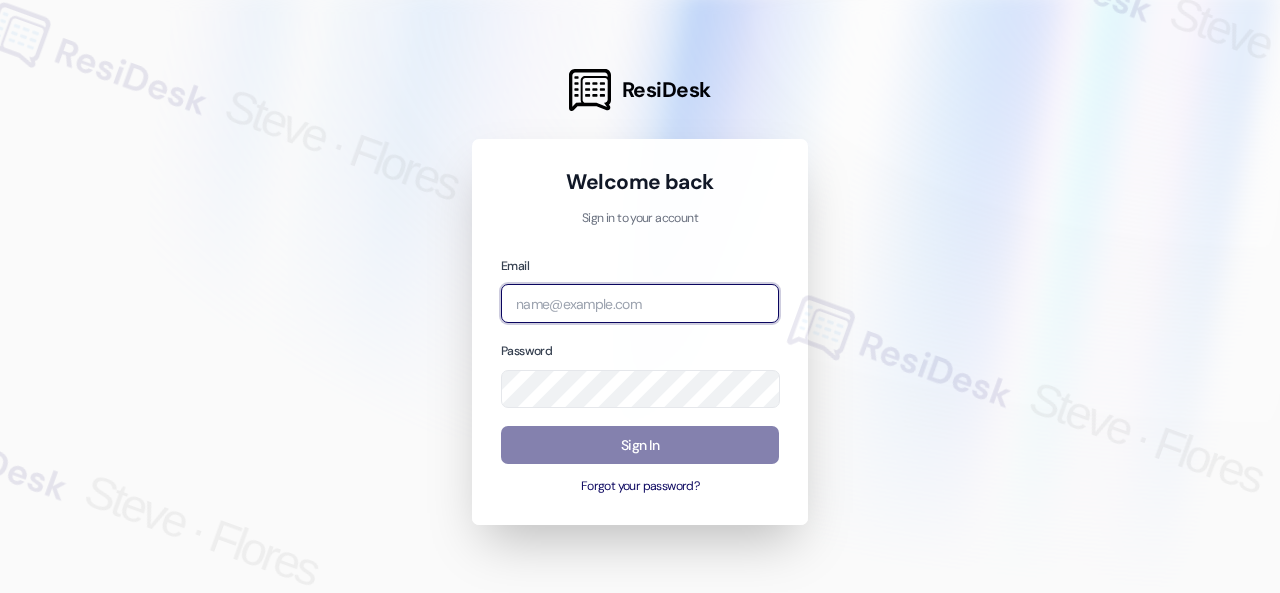 click at bounding box center (640, 303) 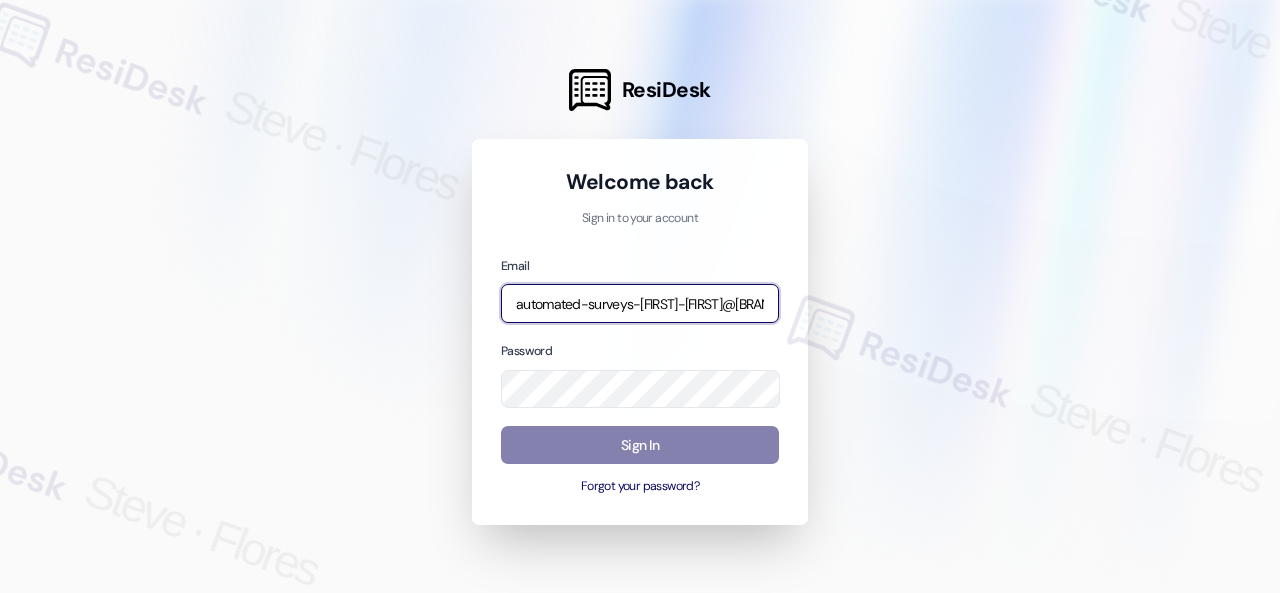 scroll, scrollTop: 0, scrollLeft: 51, axis: horizontal 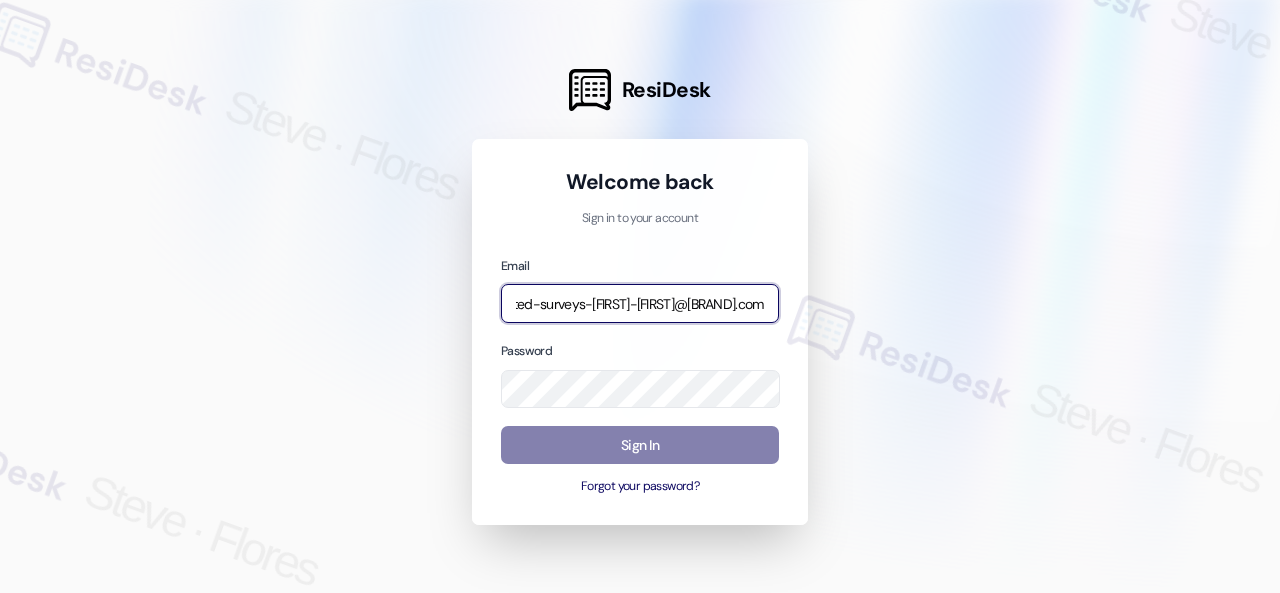 type on "automated-surveys-nolan-steve.flores@nolan.com" 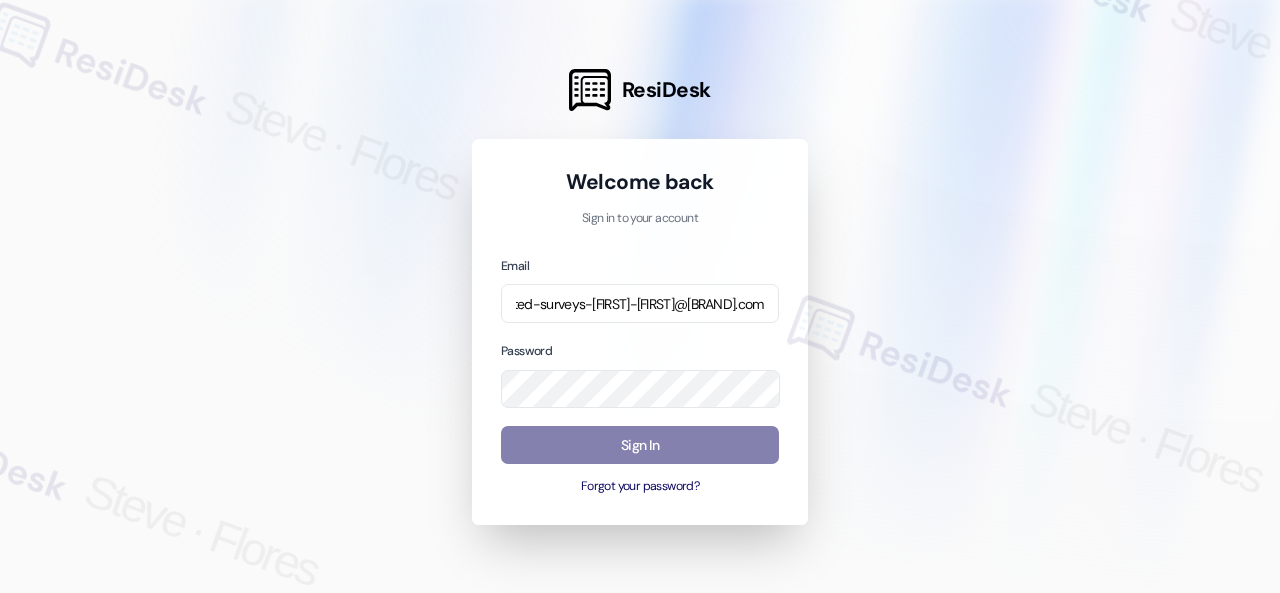 scroll, scrollTop: 0, scrollLeft: 0, axis: both 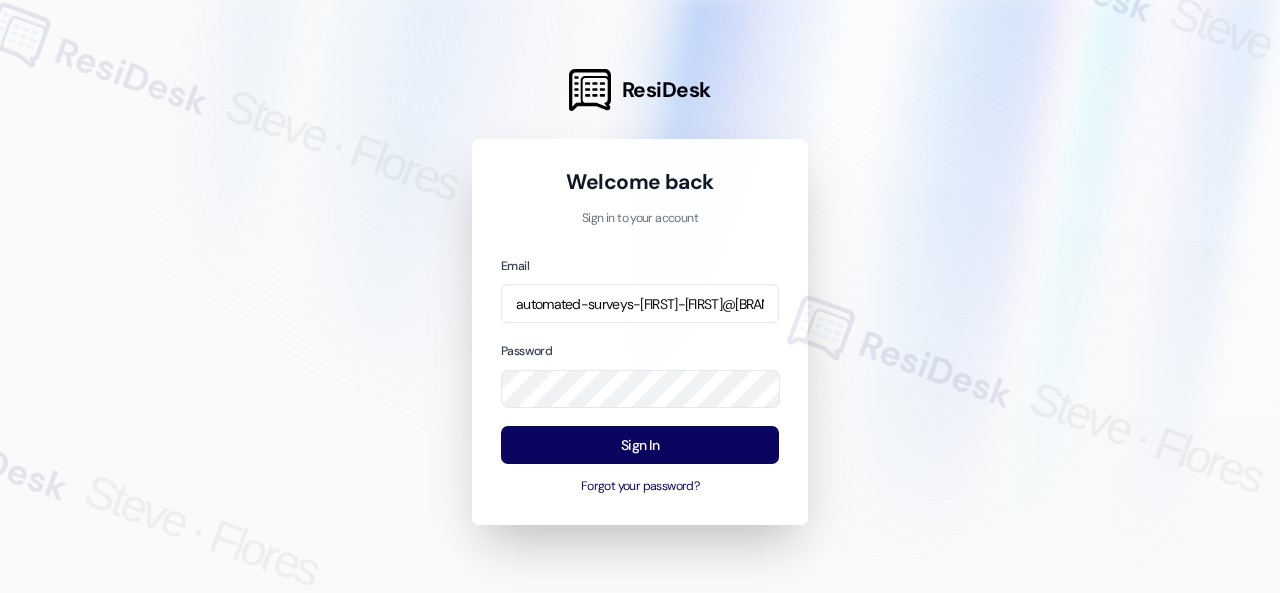 click on "Sign In Forgot your password?" at bounding box center [640, 461] 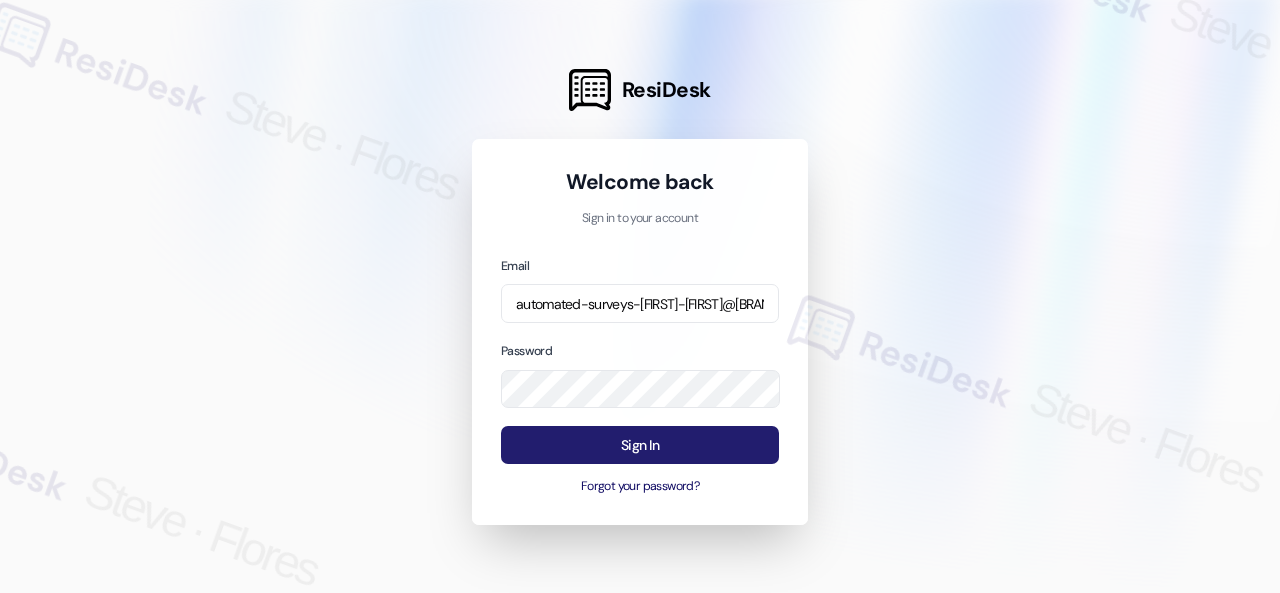 click on "Sign In" at bounding box center [640, 445] 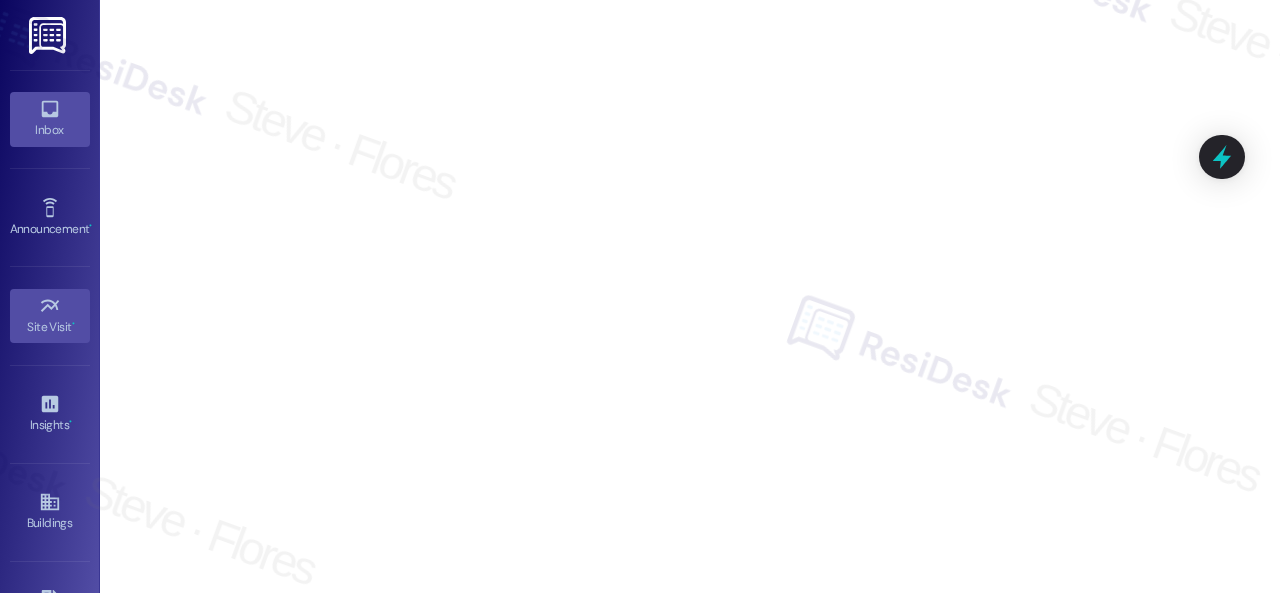 click on "Inbox" at bounding box center [50, 130] 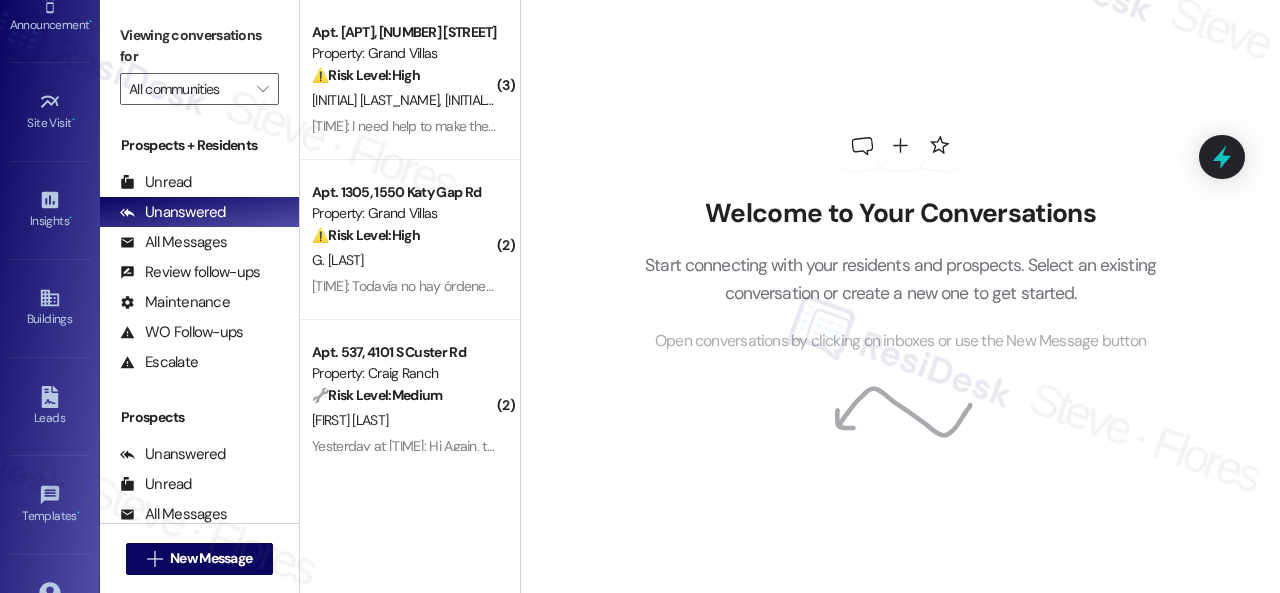 scroll, scrollTop: 100, scrollLeft: 0, axis: vertical 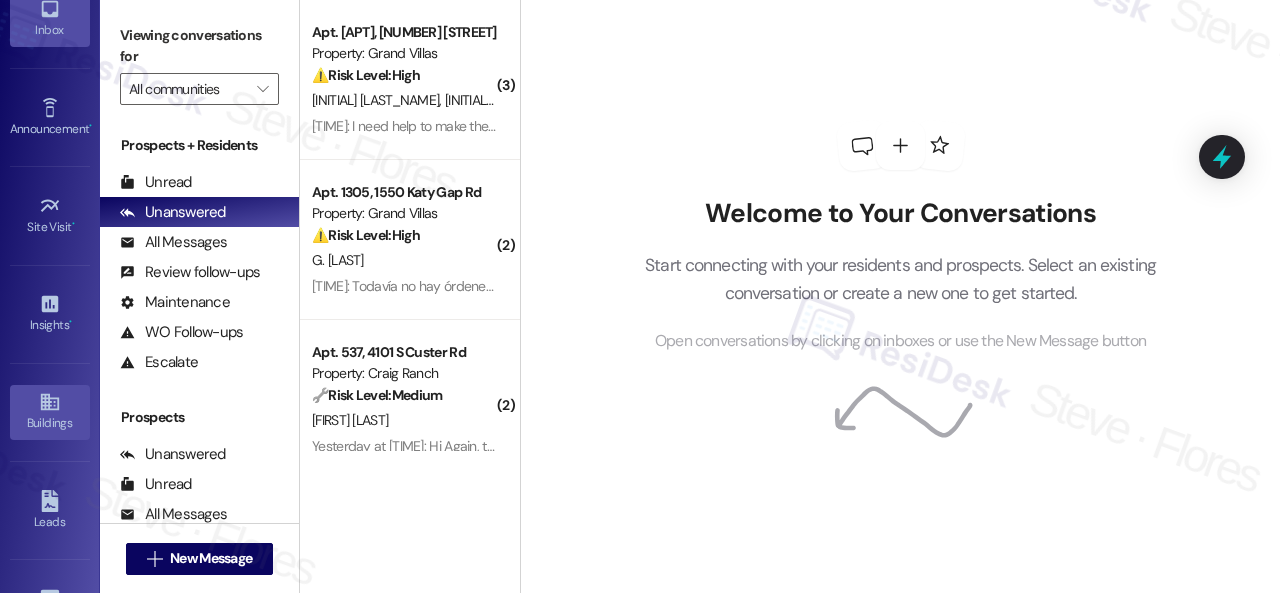 click on "Buildings" at bounding box center (50, 412) 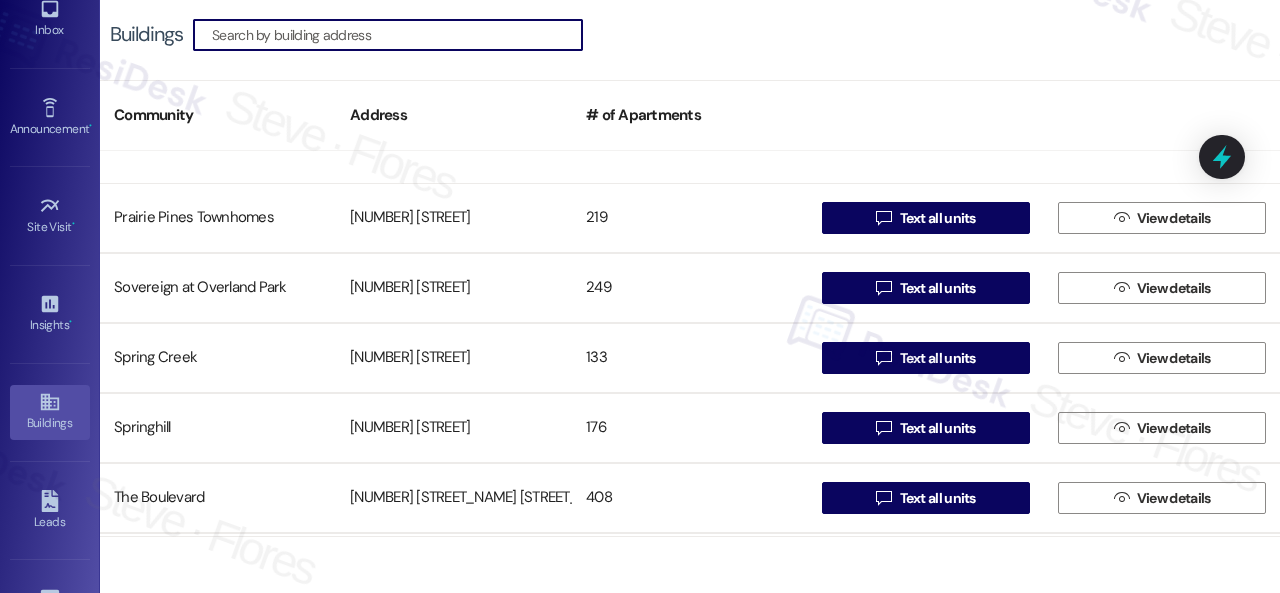 scroll, scrollTop: 1200, scrollLeft: 0, axis: vertical 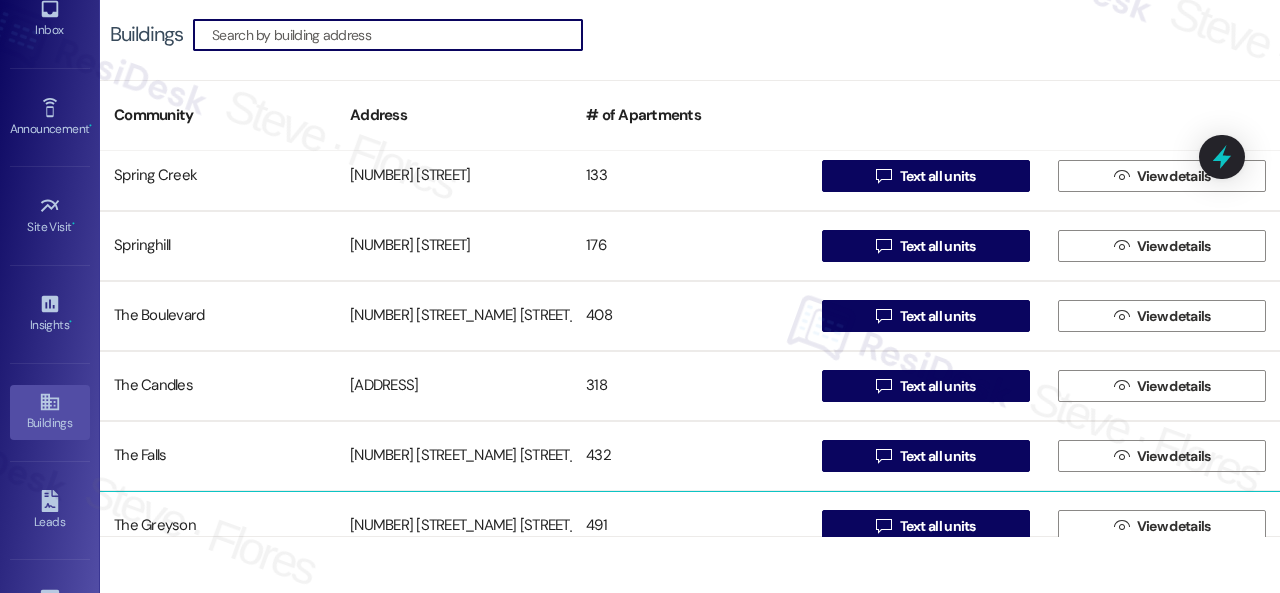 click on "The Greyson" at bounding box center (218, 526) 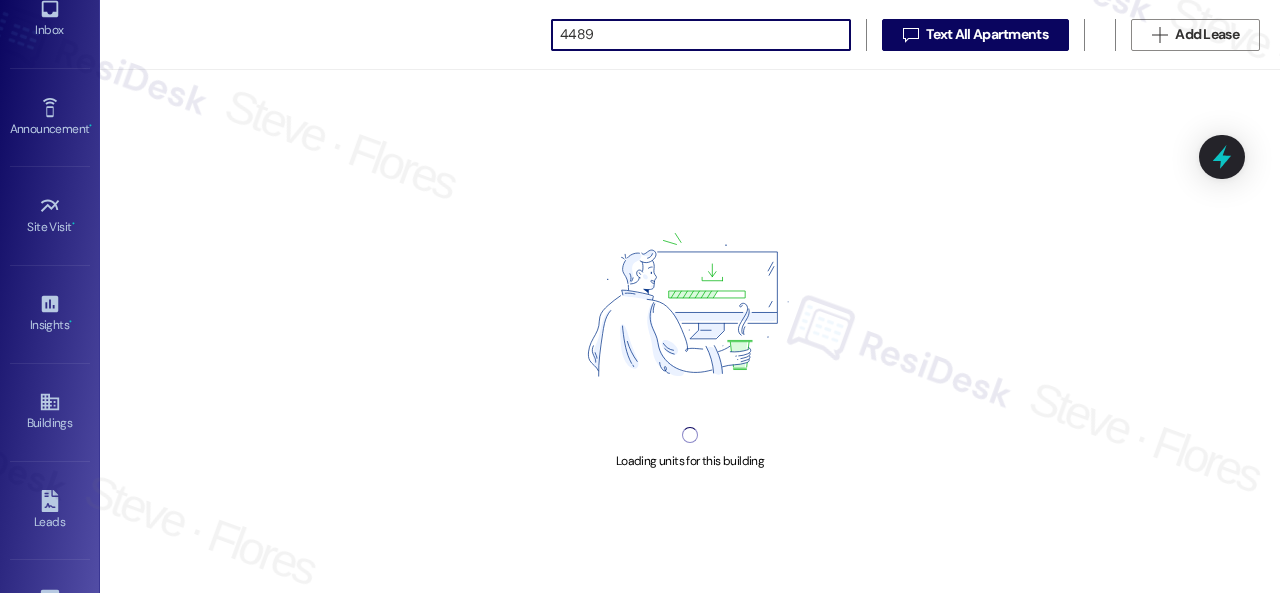 scroll, scrollTop: 0, scrollLeft: 0, axis: both 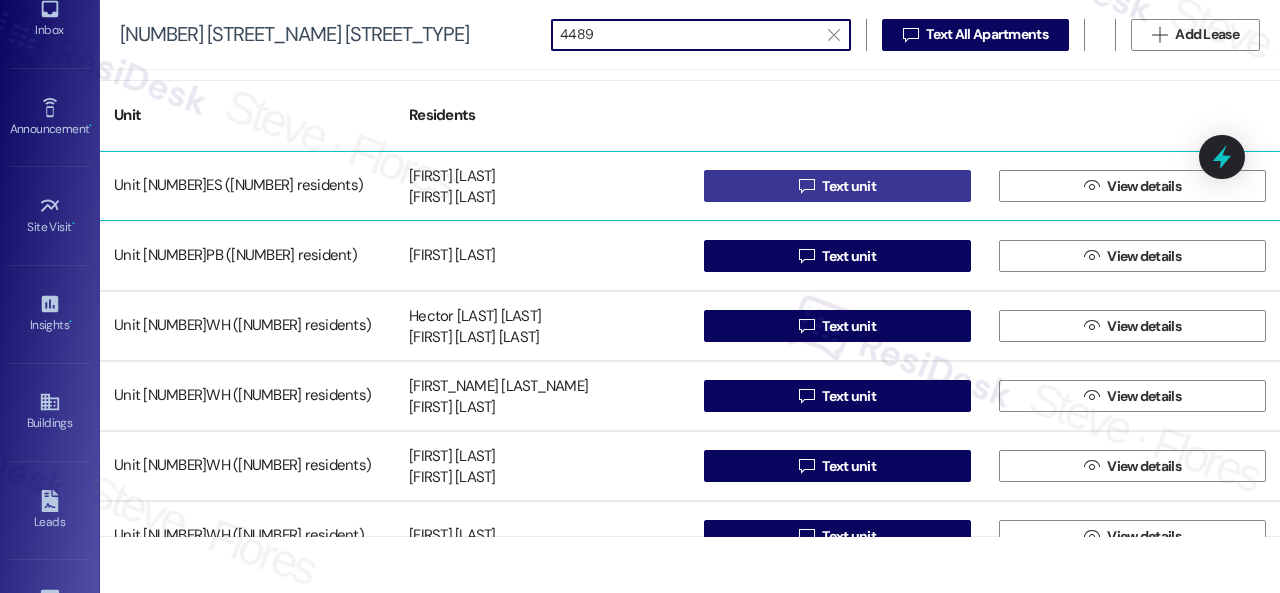 type on "4489" 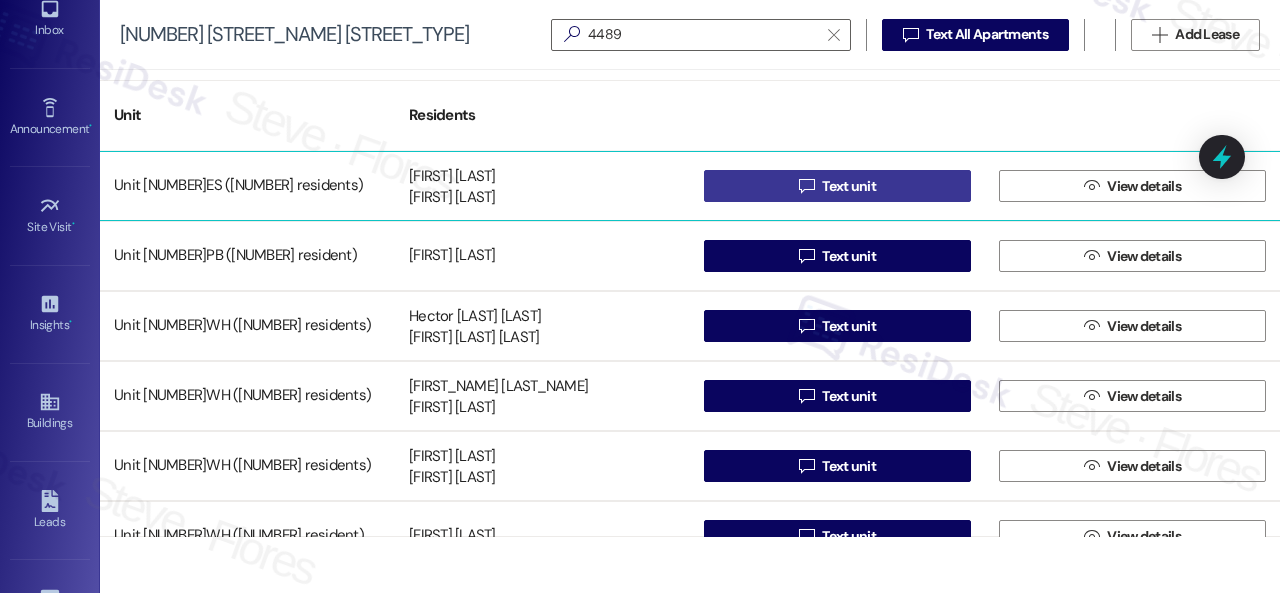 click on " Text unit" at bounding box center (837, 186) 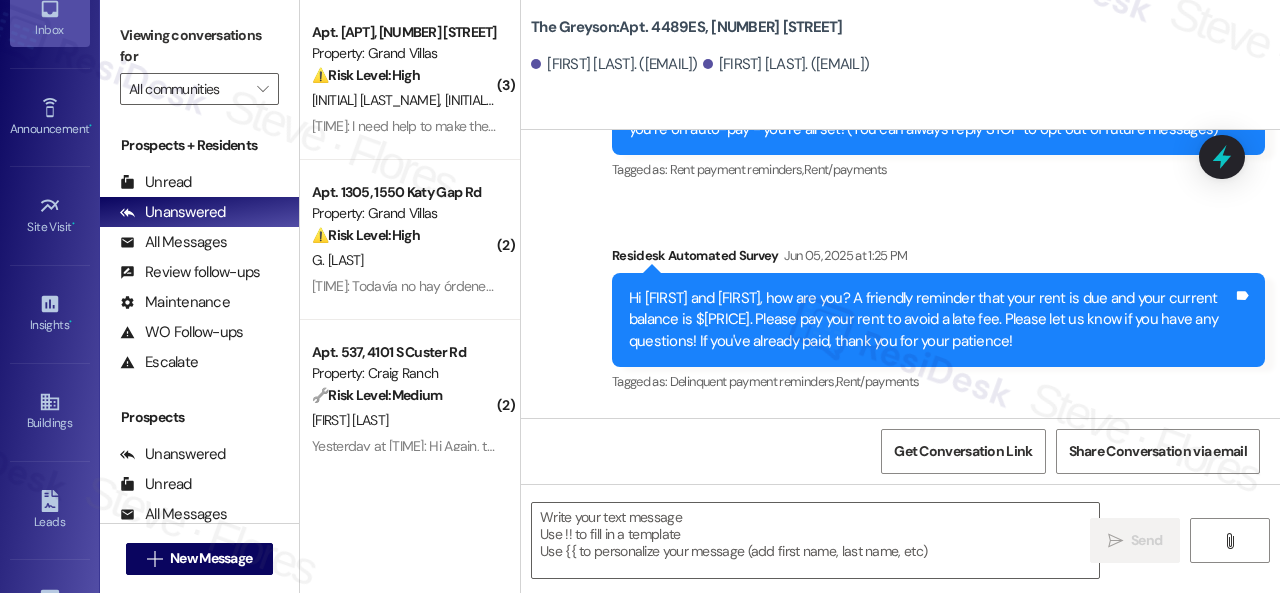 type on "Fetching suggested responses. Please feel free to read through the conversation in the meantime." 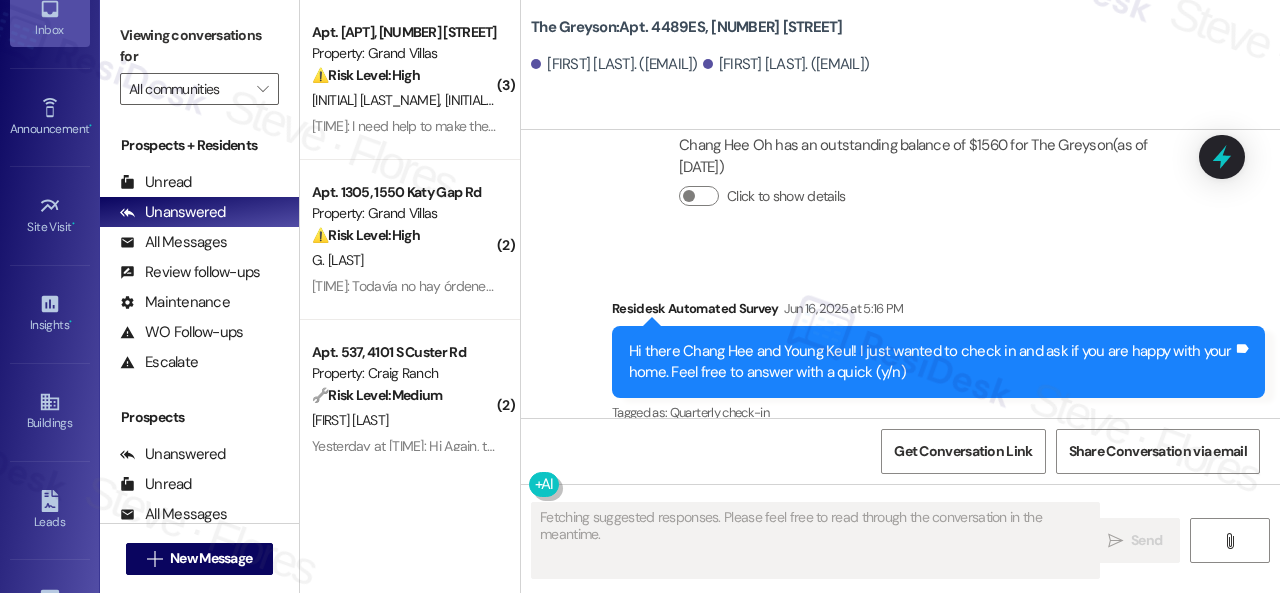 scroll, scrollTop: 730, scrollLeft: 0, axis: vertical 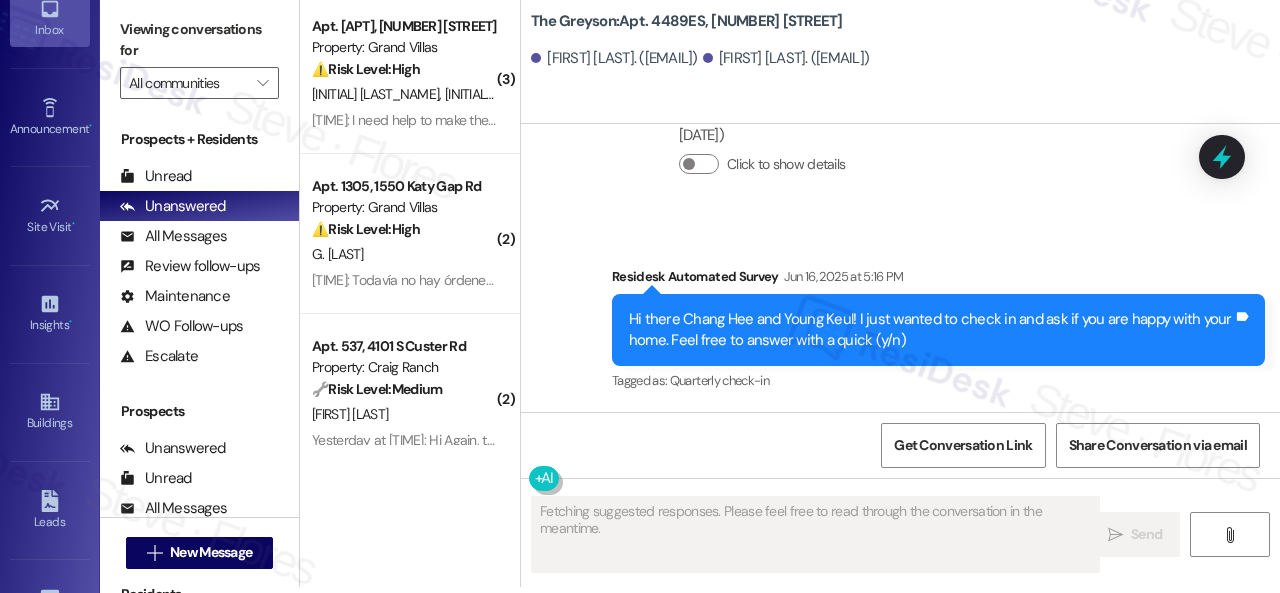 type 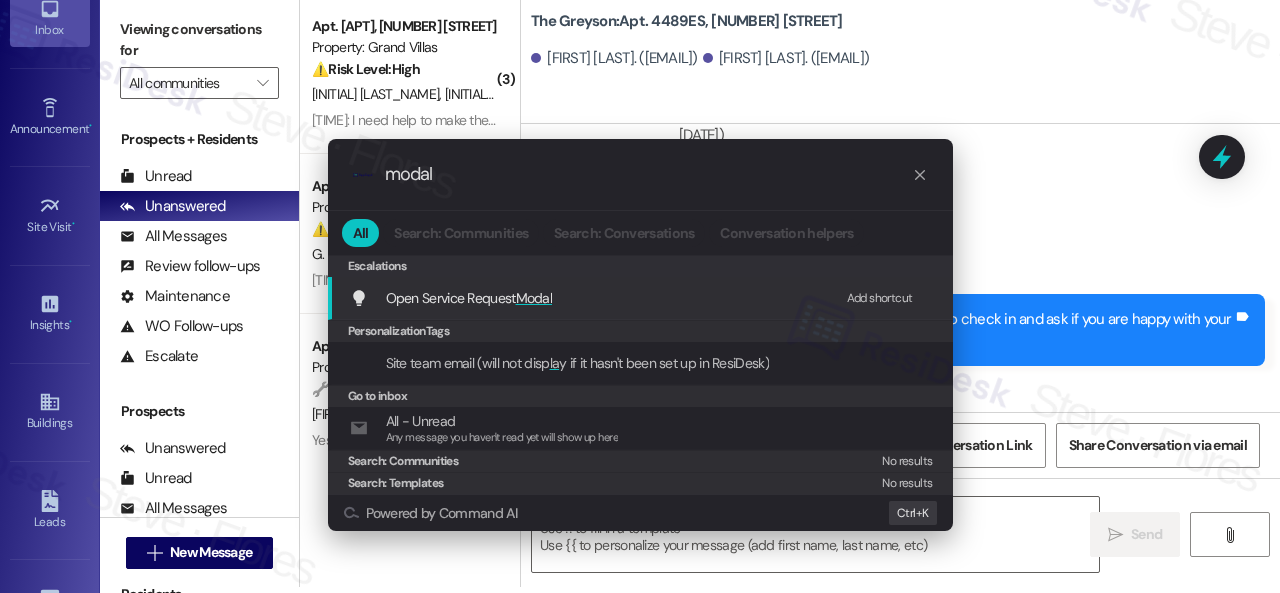type on "modal" 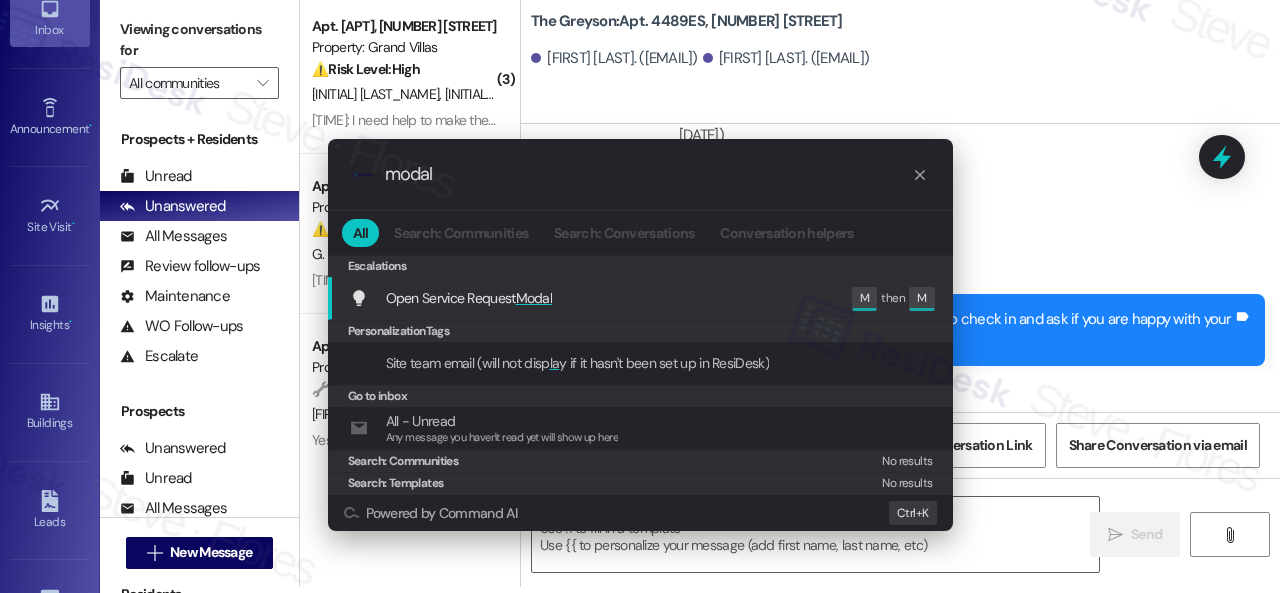 click on "Open Service Request  Modal" at bounding box center [469, 298] 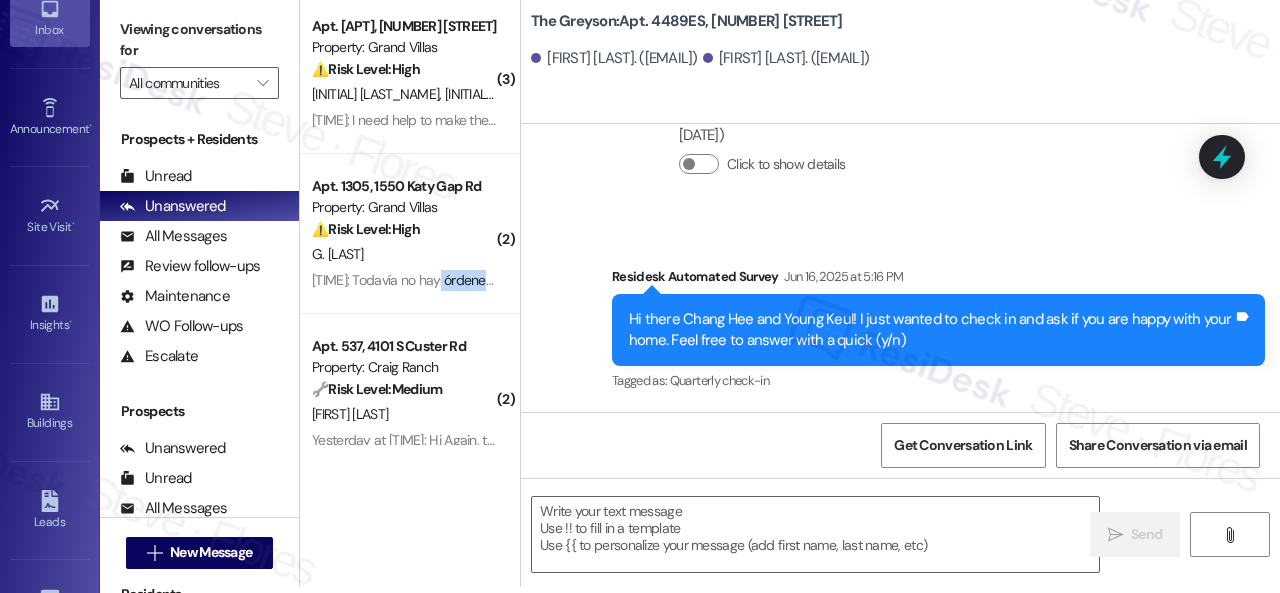 click on "Apt. 1305, 1550 Katy Gap Rd Property: Grand Villas ⚠️  Risk Level:  High The resident confirms there are no existing work orders for the reported issues (door access, dryer, living room console, AC). While not an immediate emergency, multiple maintenance issues, including door access, require prompt attention to ensure resident safety and property upkeep. G. Hernandez Pantoja Yesterday at 9:13 PM: Todavía no hay órdenes  de trabajo  Yesterday at 9:13 PM: Todavía no hay órdenes  de trabajo" at bounding box center [410, 234] 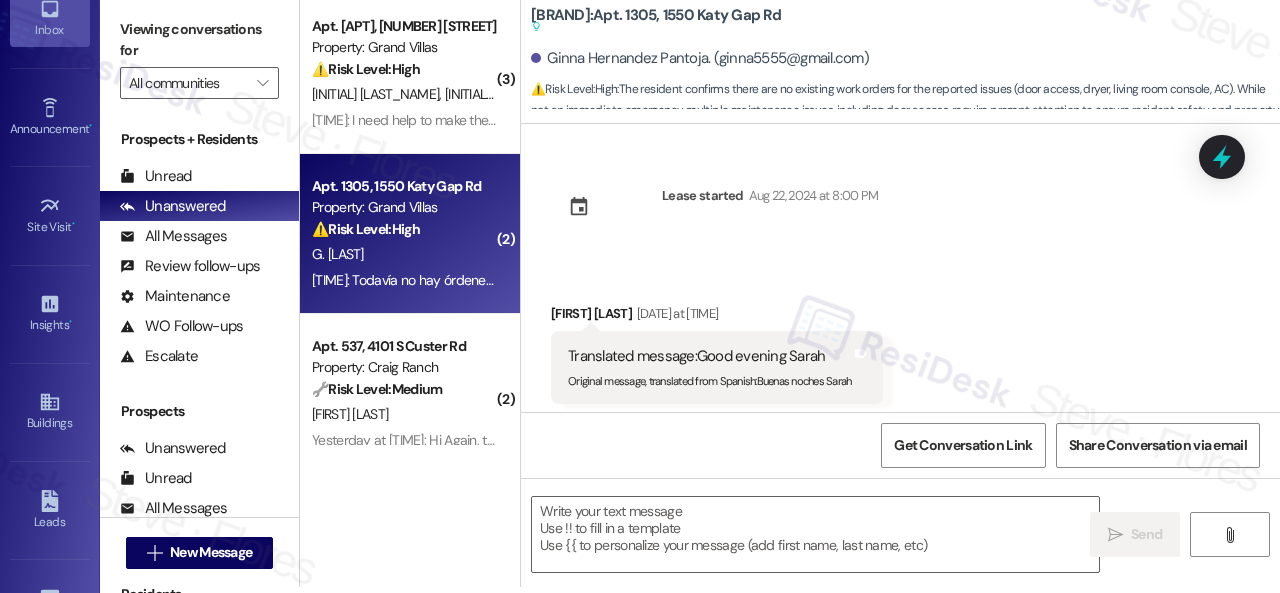 scroll, scrollTop: 0, scrollLeft: 0, axis: both 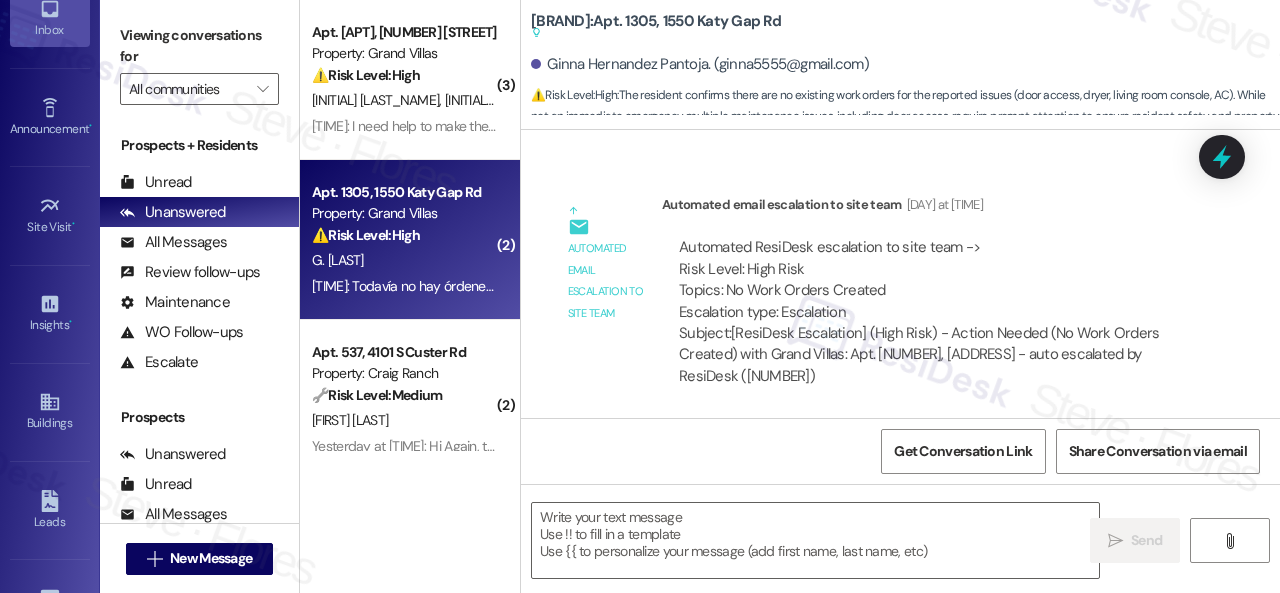 type on "Fetching suggested responses. Please feel free to read through the conversation in the meantime." 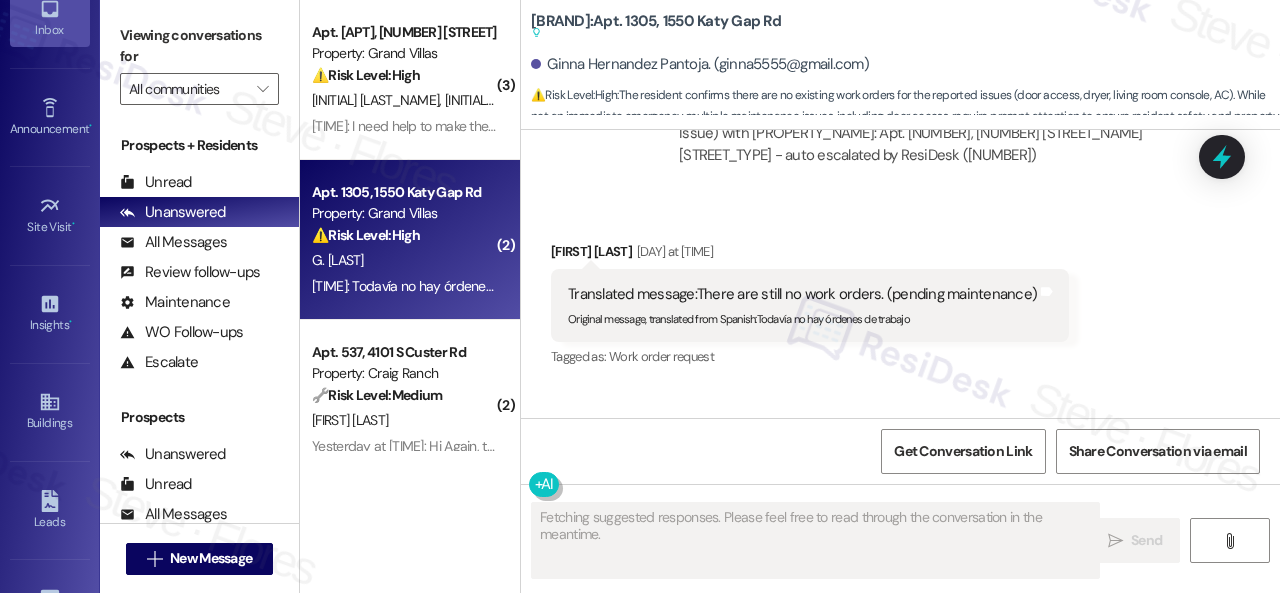scroll, scrollTop: 3562, scrollLeft: 0, axis: vertical 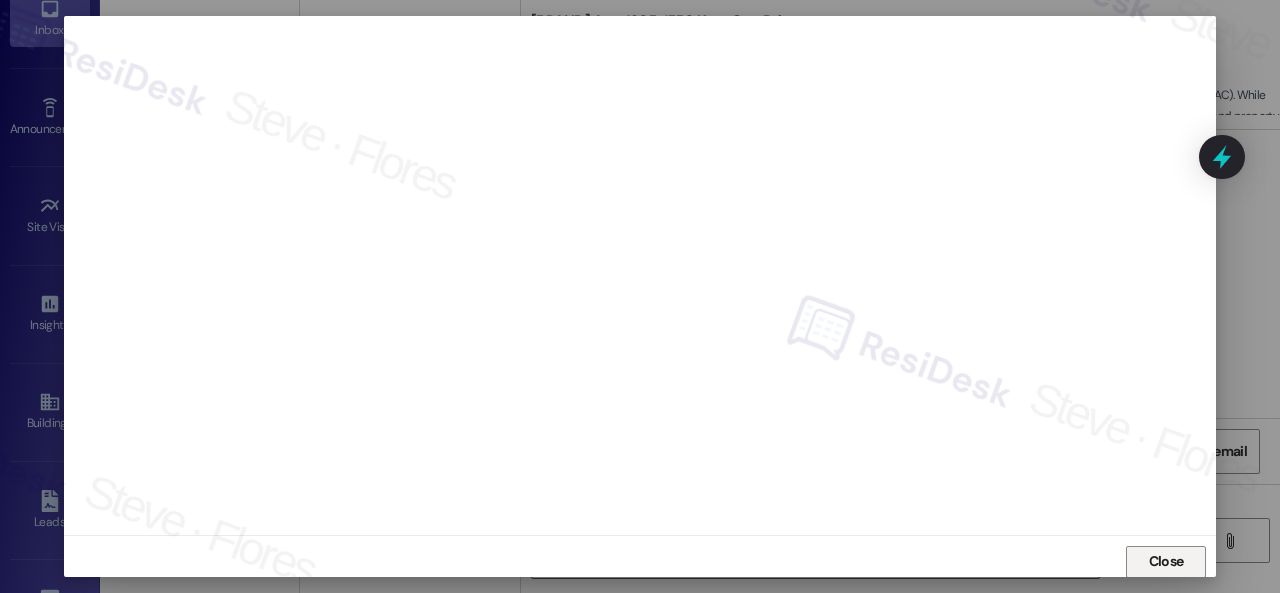 click on "Close" at bounding box center [1166, 561] 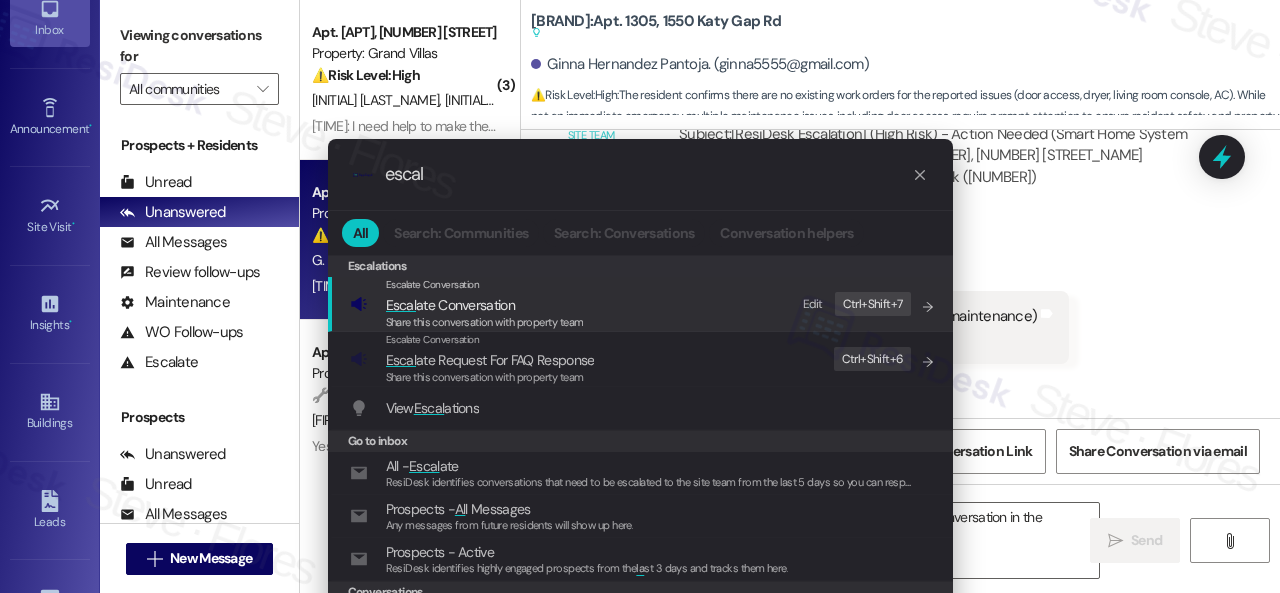 click on "Edit" at bounding box center [813, 304] 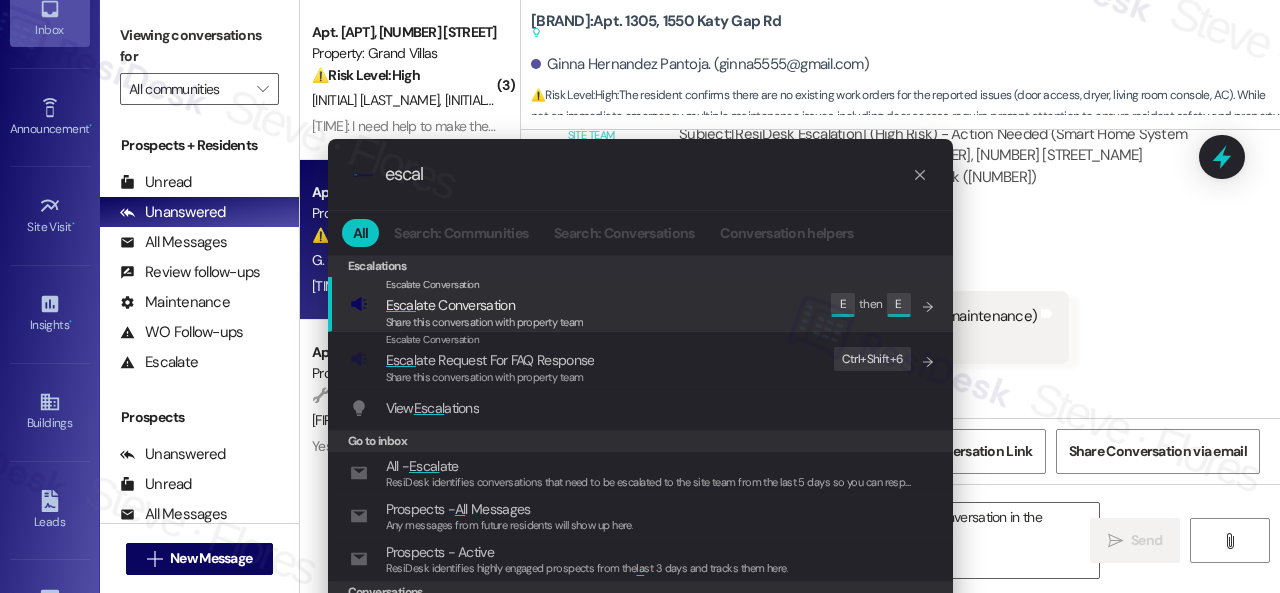 drag, startPoint x: 453, startPoint y: 171, endPoint x: 223, endPoint y: 148, distance: 231.14714 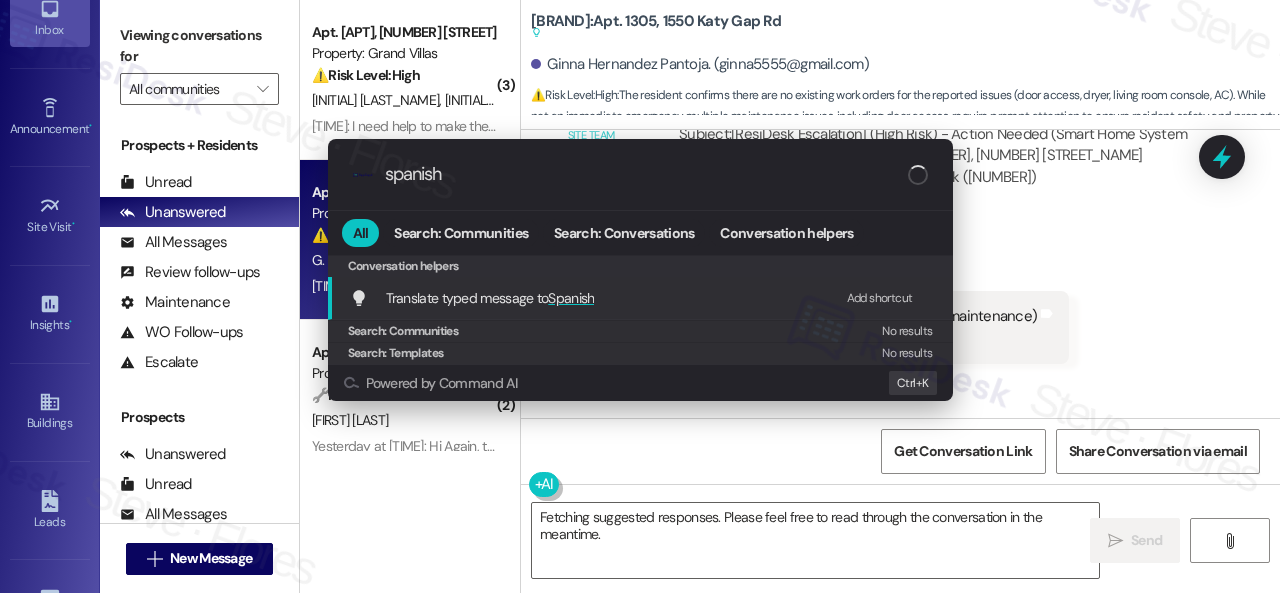type on "spanish" 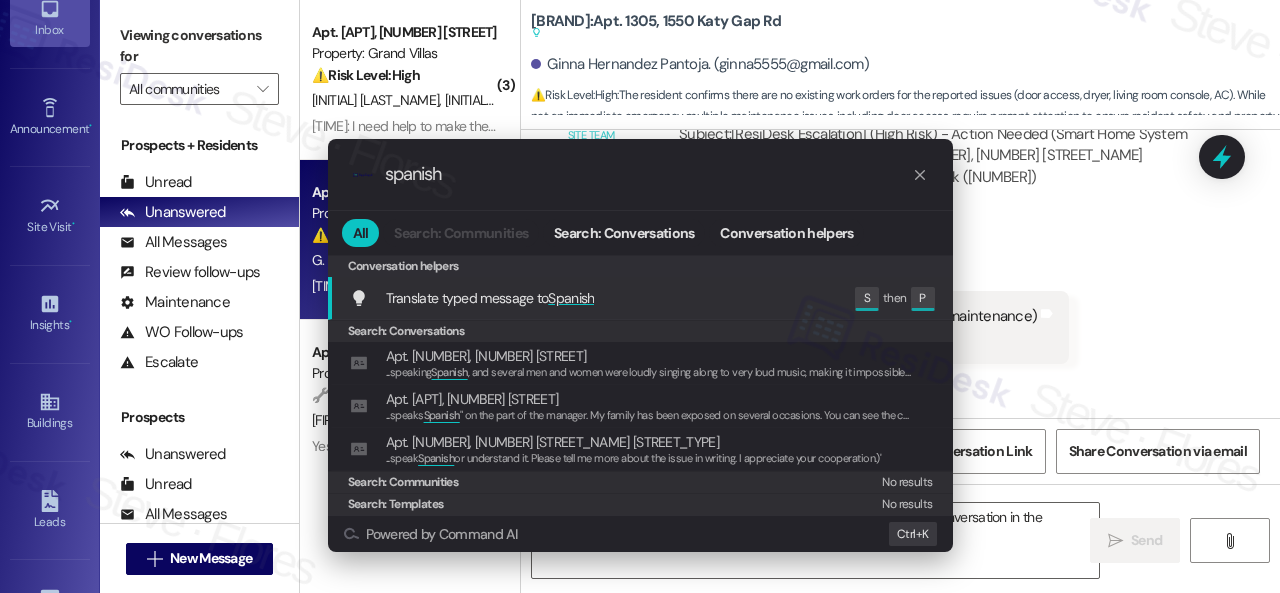 click on ".cls-1{fill:#0a055f;}.cls-2{fill:#0cc4c4;} resideskLogoBlueOrange spanish All Search: Communities Search: Conversations Conversation helpers Conversation helpers Conversation helpers Translate typed message to  Spanish Edit S then P Search: Conversations Apt. 4483ES, 4460 Mountain Laurel Road ... speaking  Spanish , and several men and women were loudly singing along to very loud music, making it impossible to sleep. I am sure other residents are also disturbed, so please check with them as well. Immediate action needs to be taken to address this issue with the residents below, as it is severely affecting our quality of life. Thank you for your attention to this matter." Apt. 505, 8755 W 121st Terrace ... speaks  Spanish " on the part of the manager. My family has been exposed on several occasions. You can see the cameras from September 27 in the afternoon, if they still have the footage, you will understand what I am talking about." Apt. 2101, 1550 Katy Gap Rd ... speak  Spanish Search: Communities Ctrl+ K" at bounding box center [640, 296] 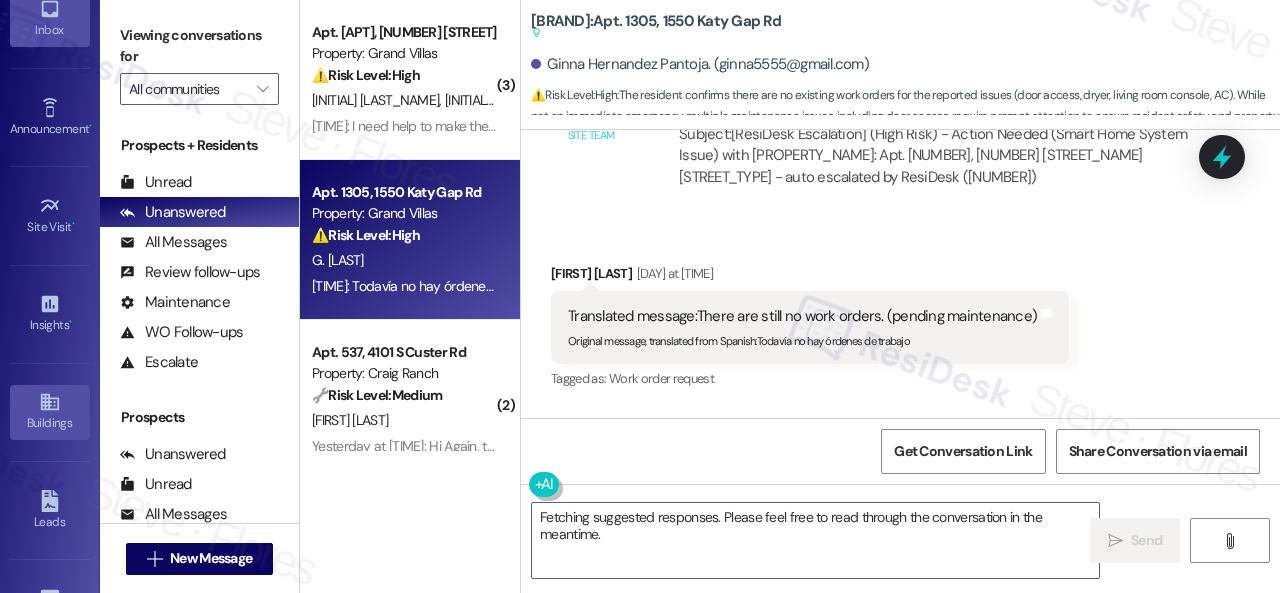 click on "Buildings" at bounding box center [50, 412] 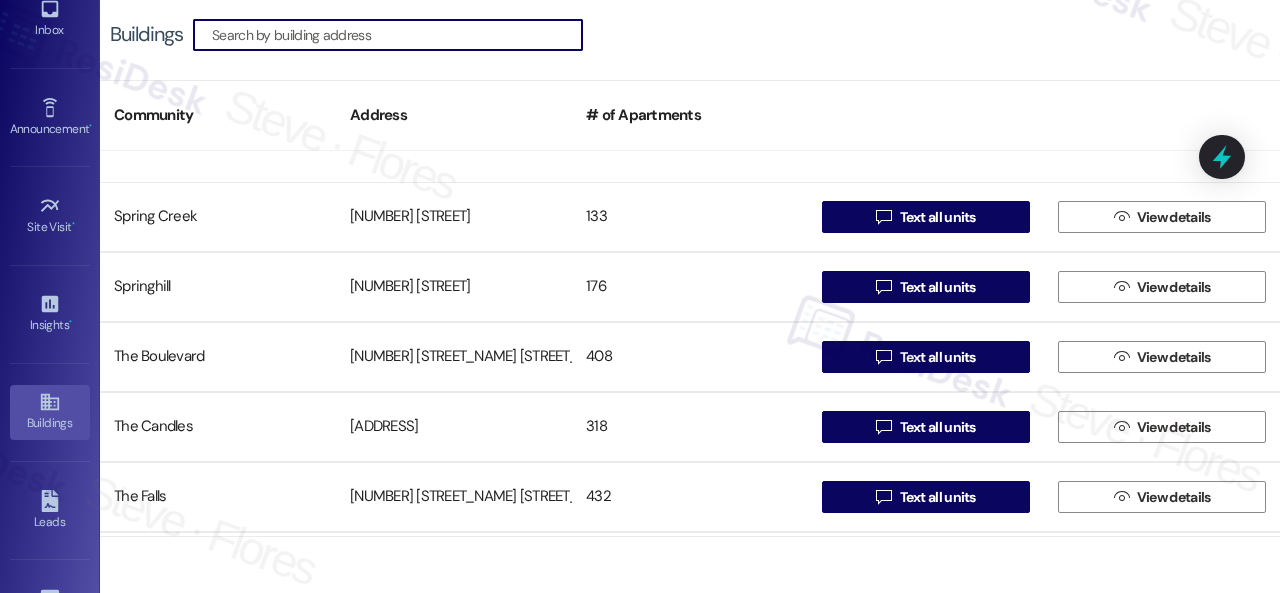 scroll, scrollTop: 1300, scrollLeft: 0, axis: vertical 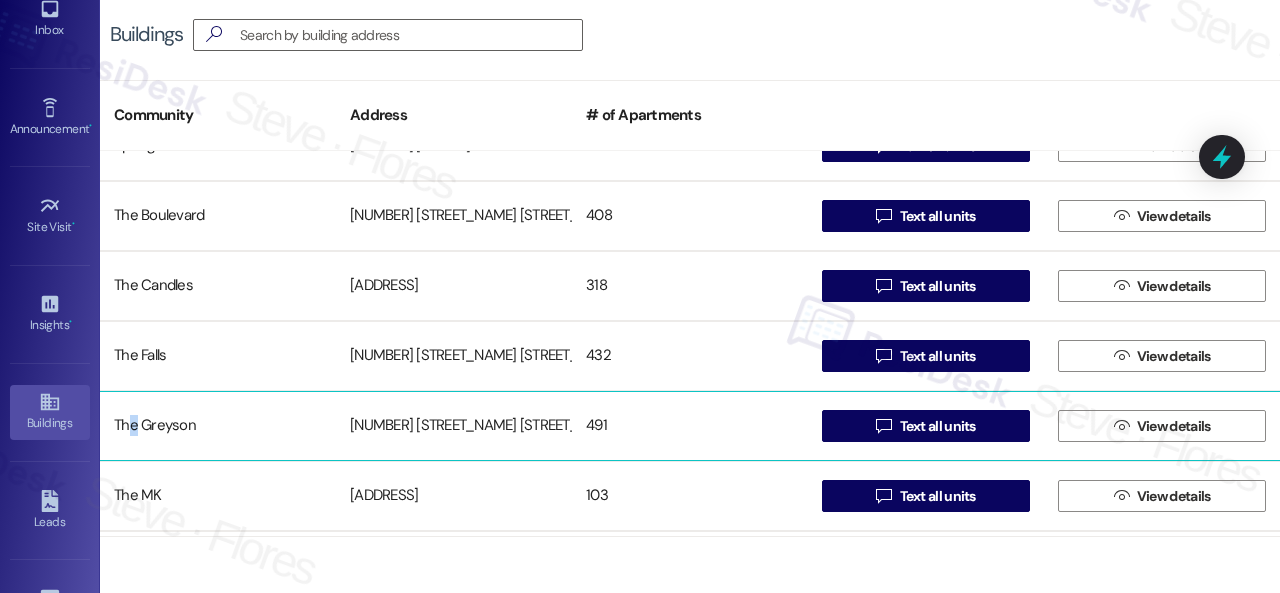 click on "The Greyson" at bounding box center (218, 426) 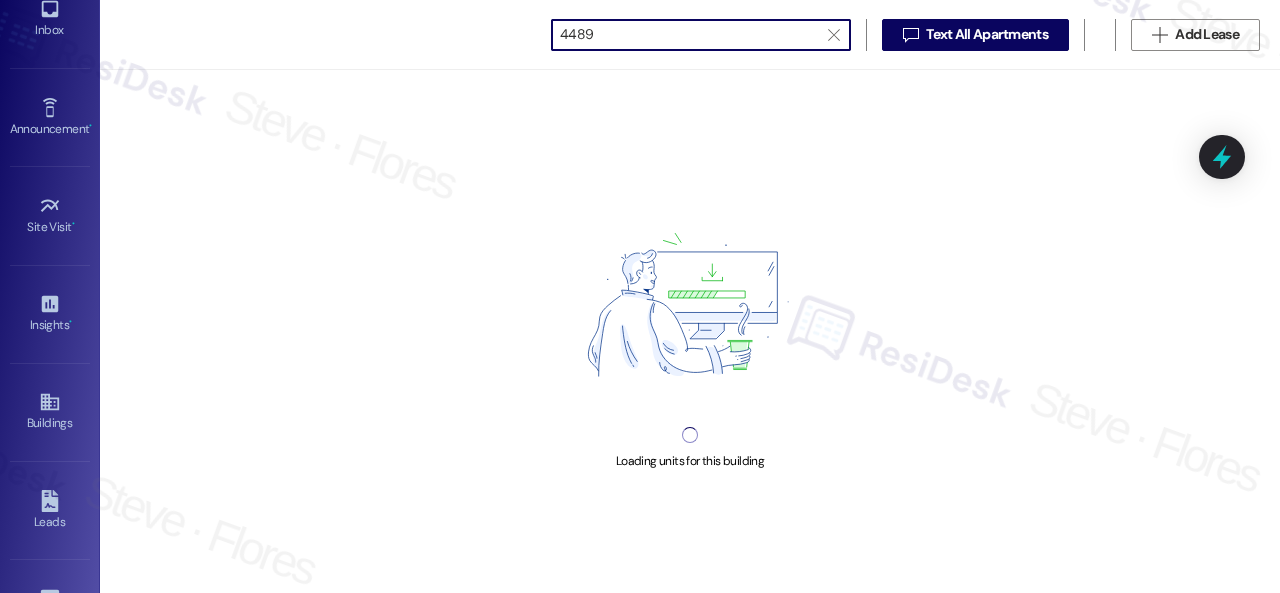 scroll, scrollTop: 0, scrollLeft: 0, axis: both 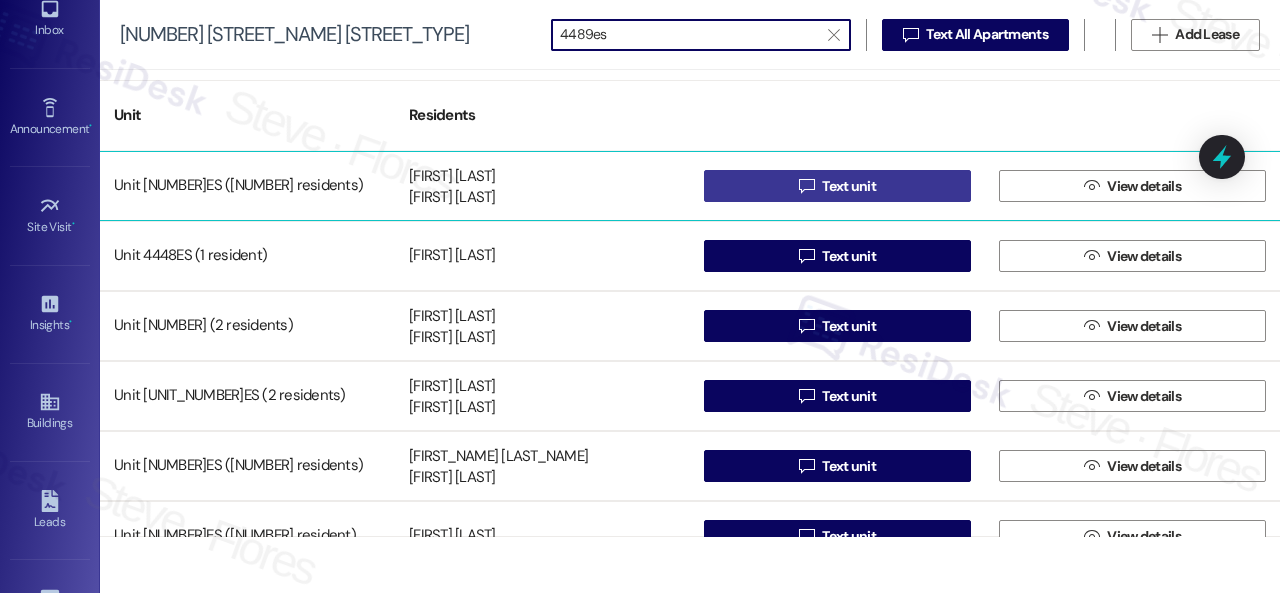 type on "4489es" 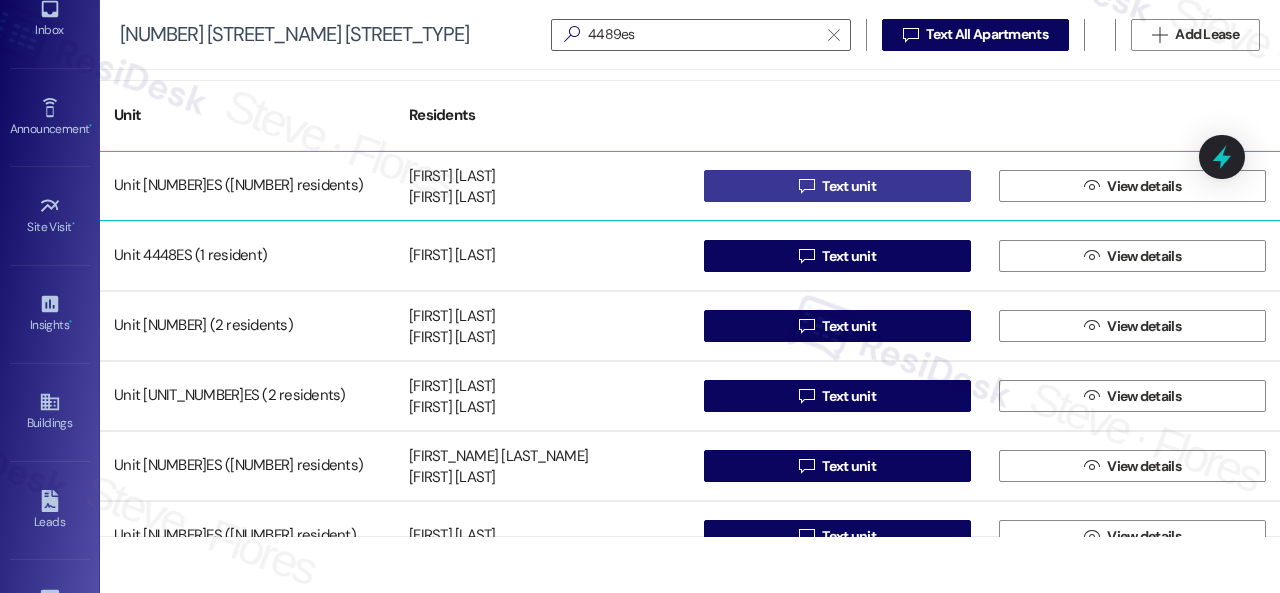 click on " Text unit" at bounding box center [837, 186] 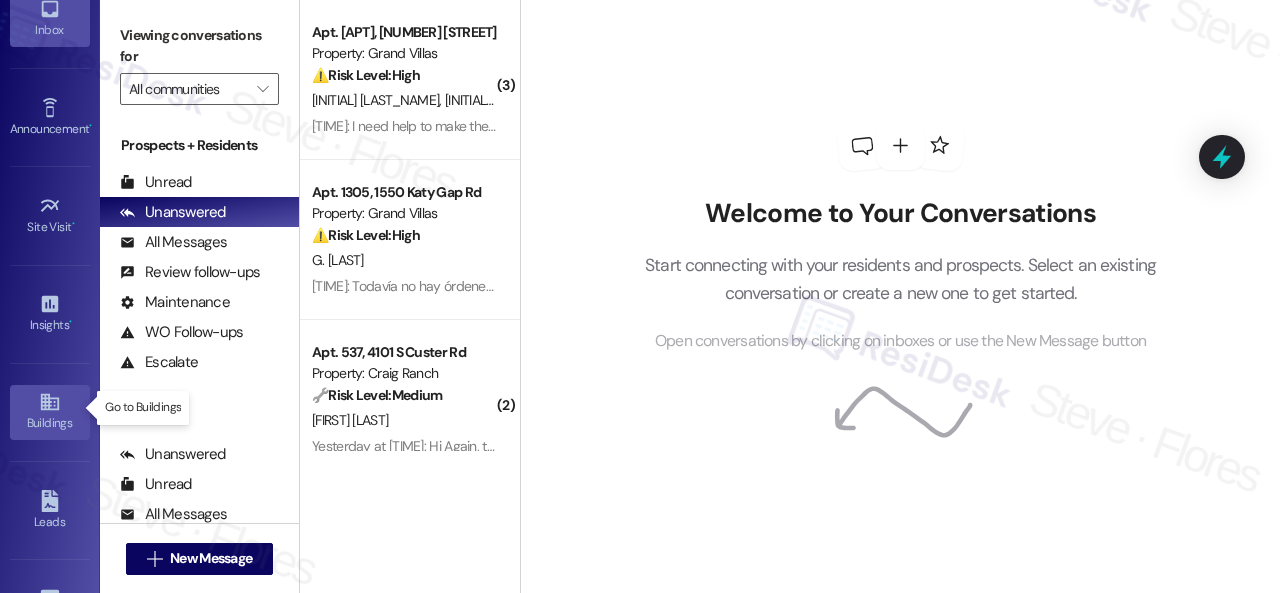 click on "Buildings" at bounding box center (50, 423) 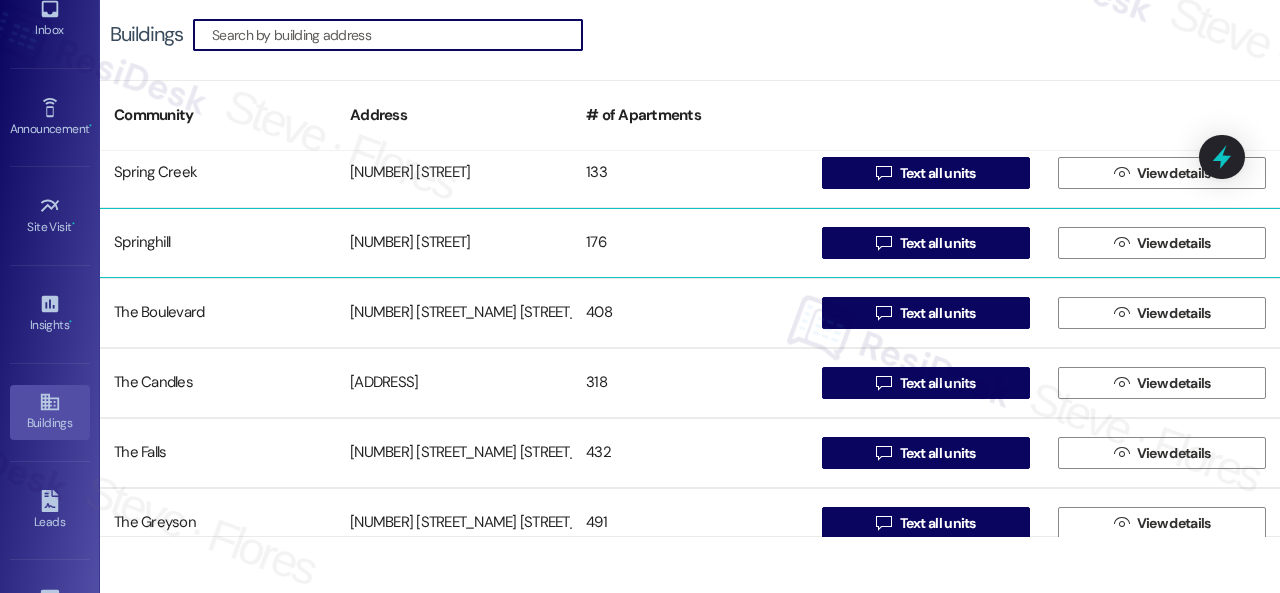 scroll, scrollTop: 1300, scrollLeft: 0, axis: vertical 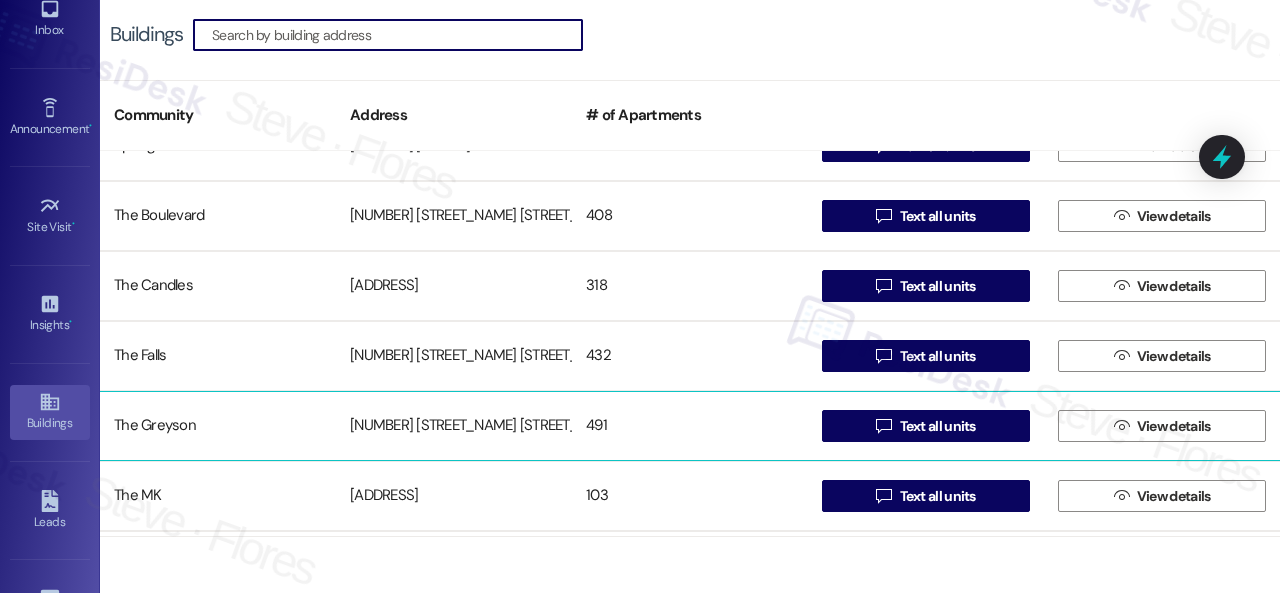 click on "The Greyson" at bounding box center [218, 426] 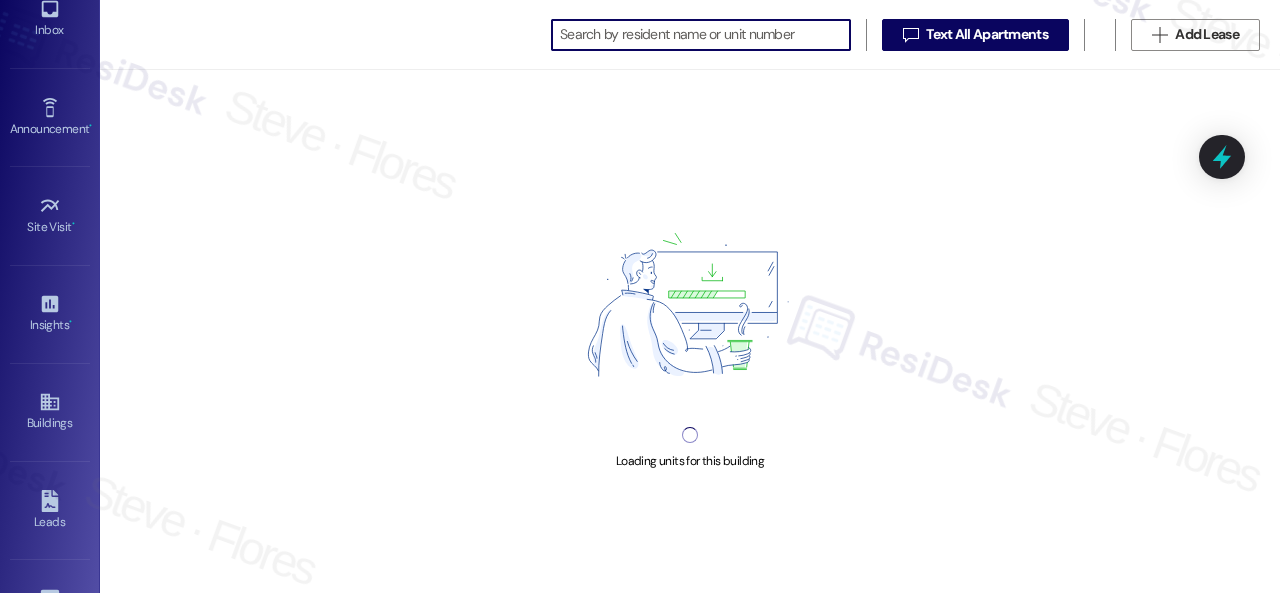 scroll, scrollTop: 0, scrollLeft: 0, axis: both 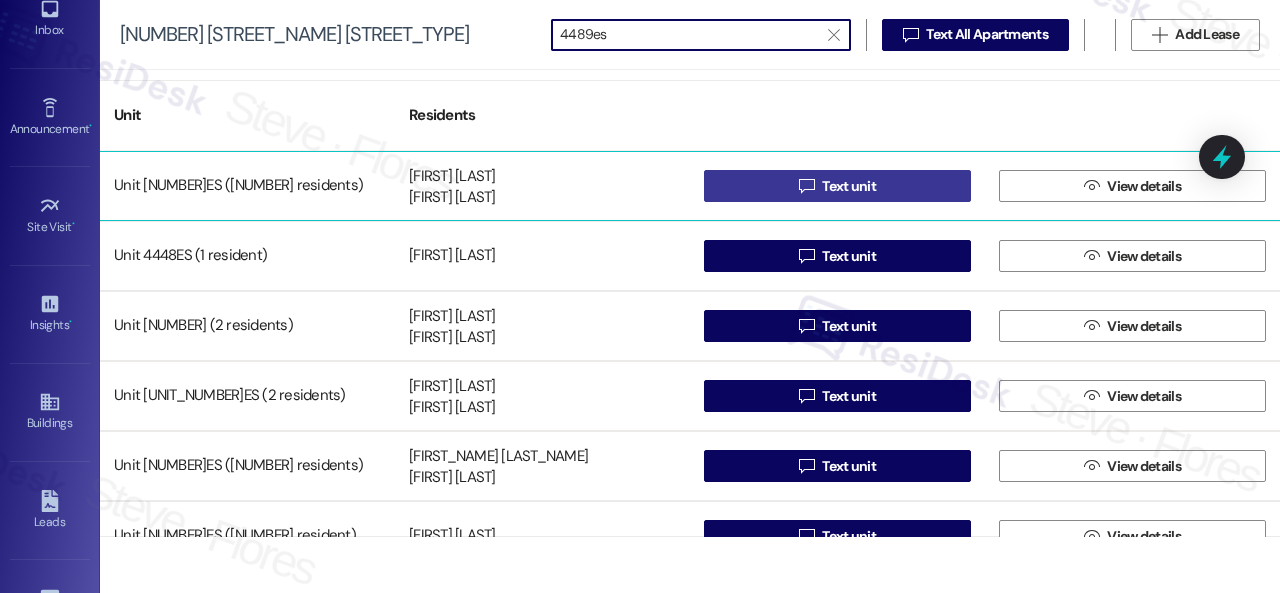 type on "4489es" 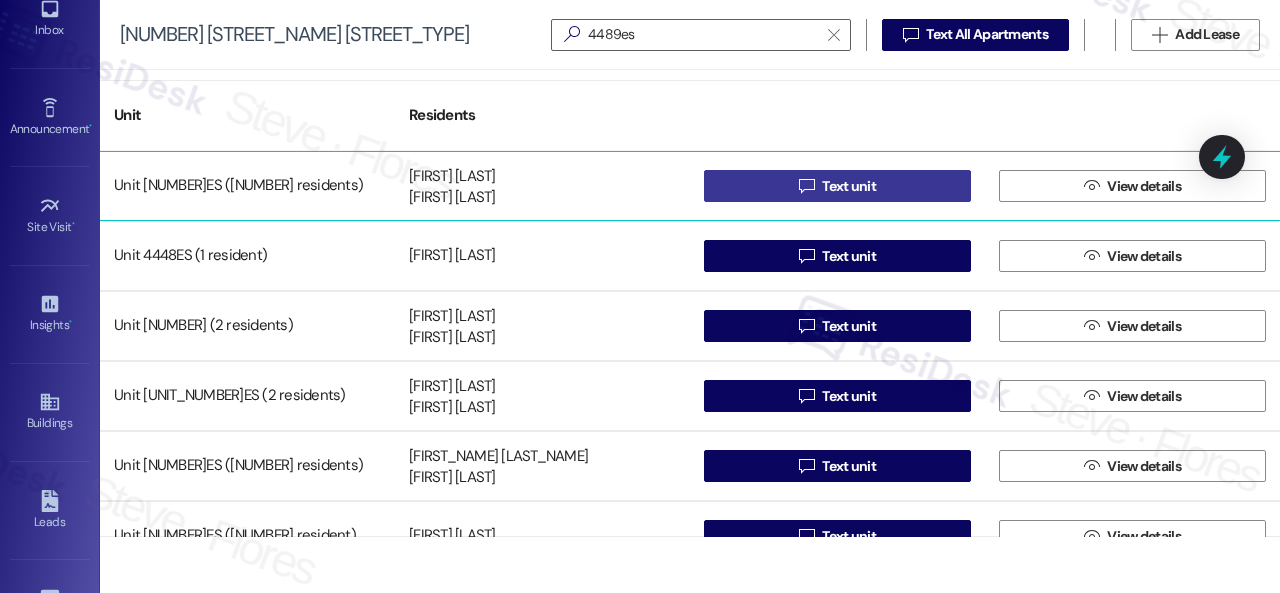 click on " Text unit" at bounding box center (837, 186) 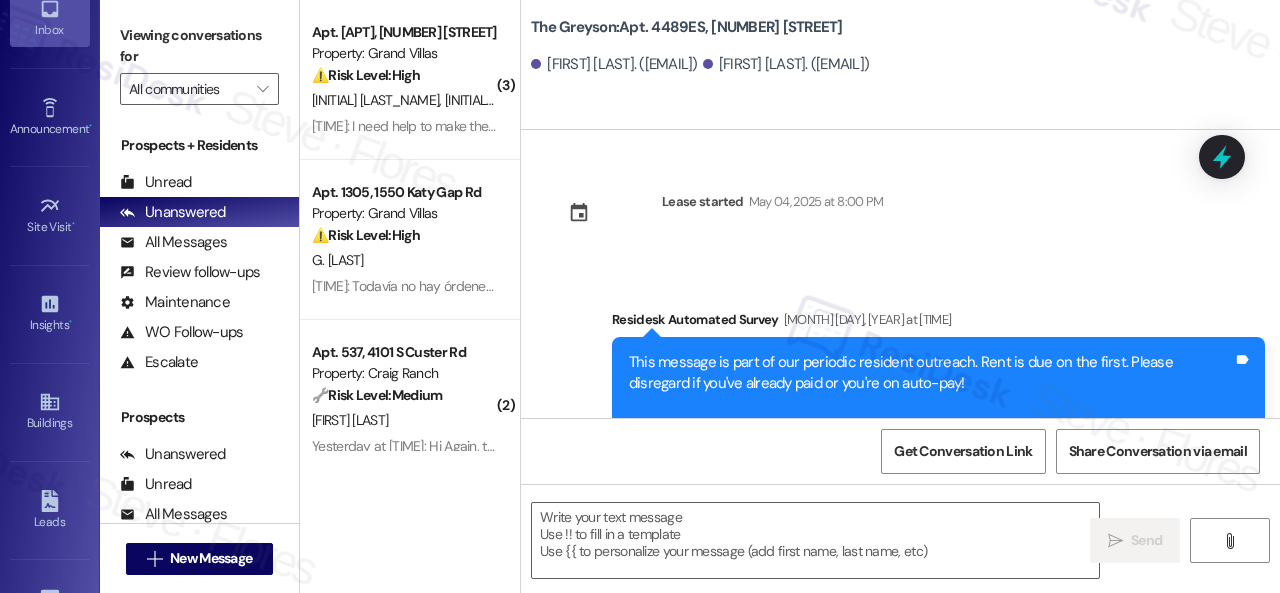 type on "Fetching suggested responses. Please feel free to read through the conversation in the meantime." 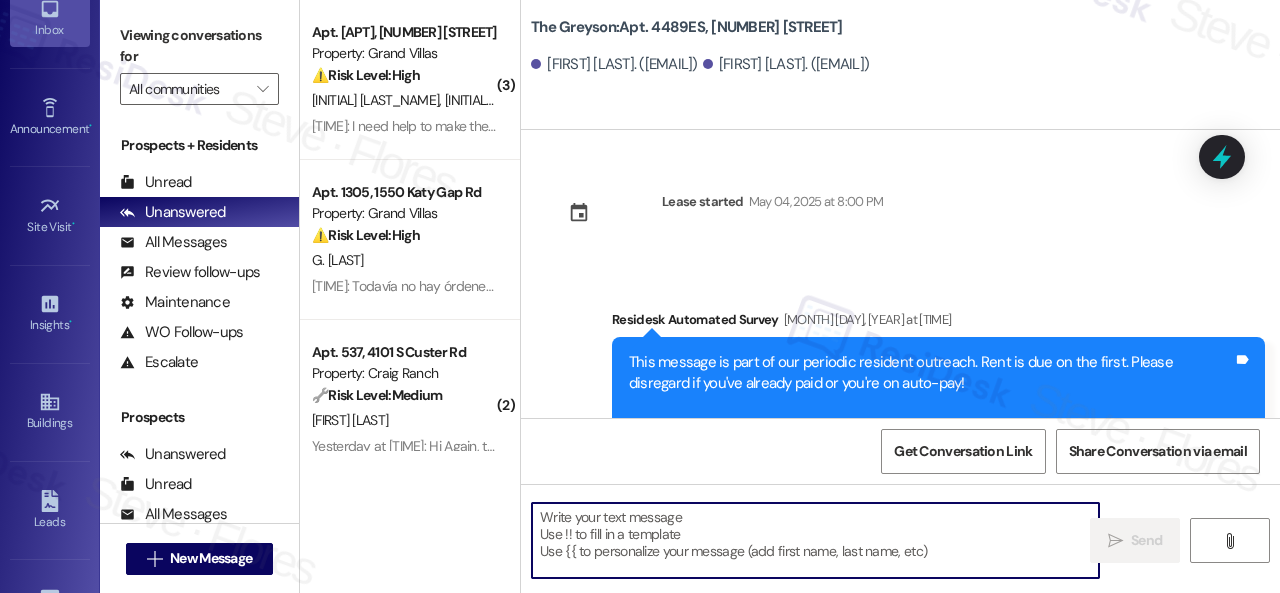 click at bounding box center [815, 540] 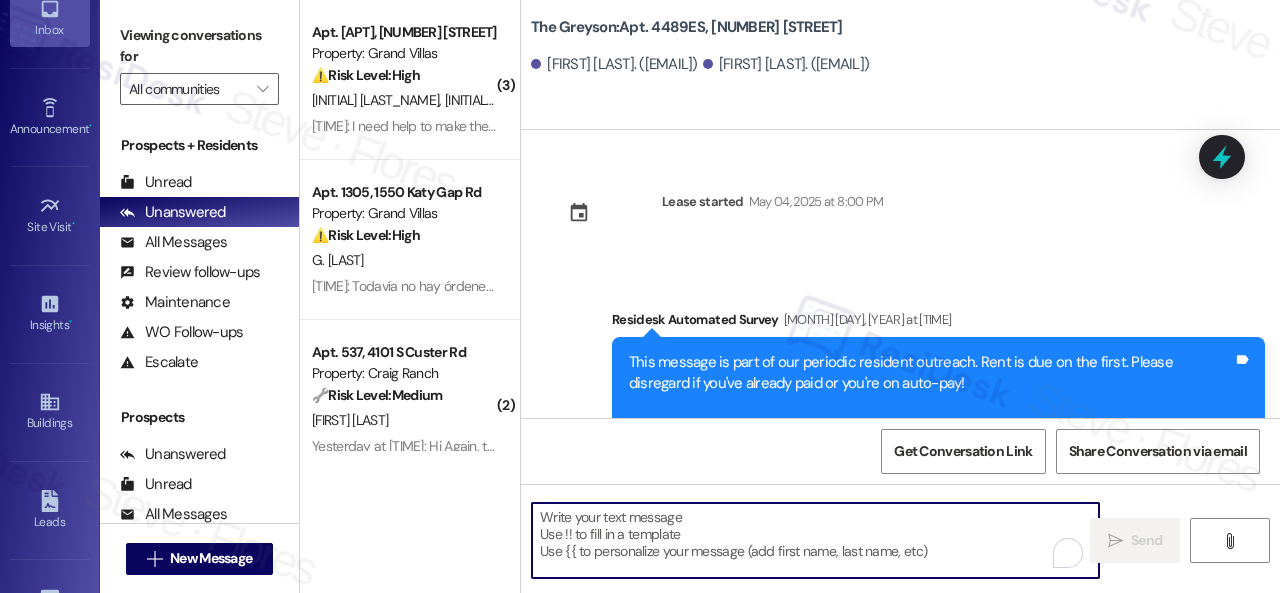 click at bounding box center (815, 540) 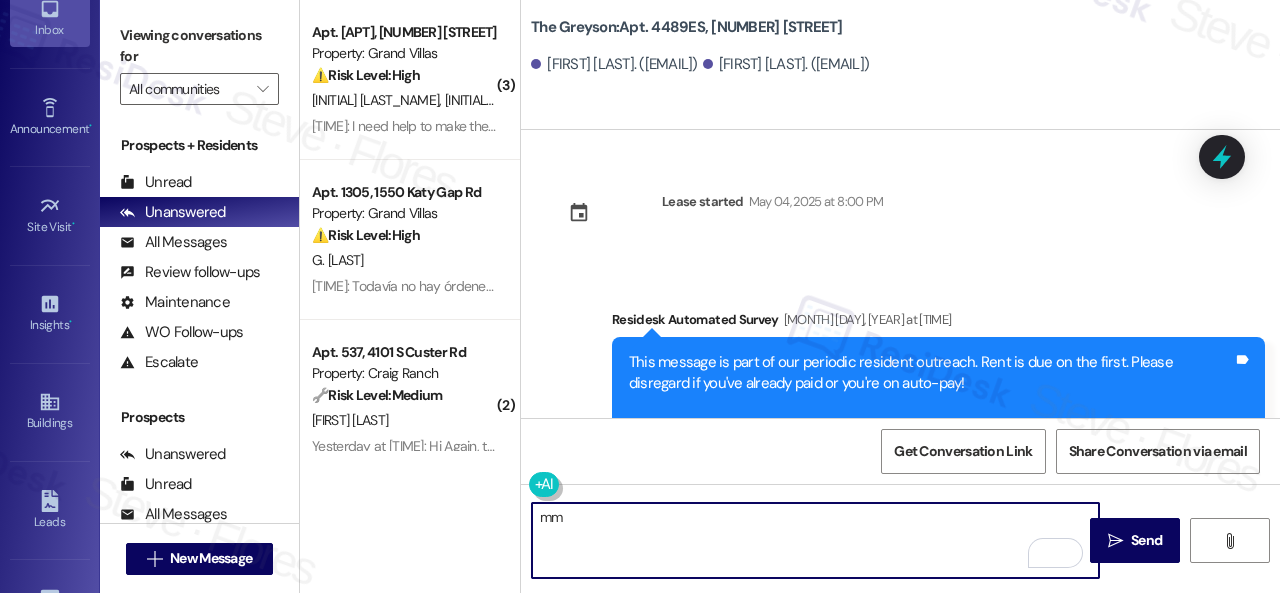 type on "m" 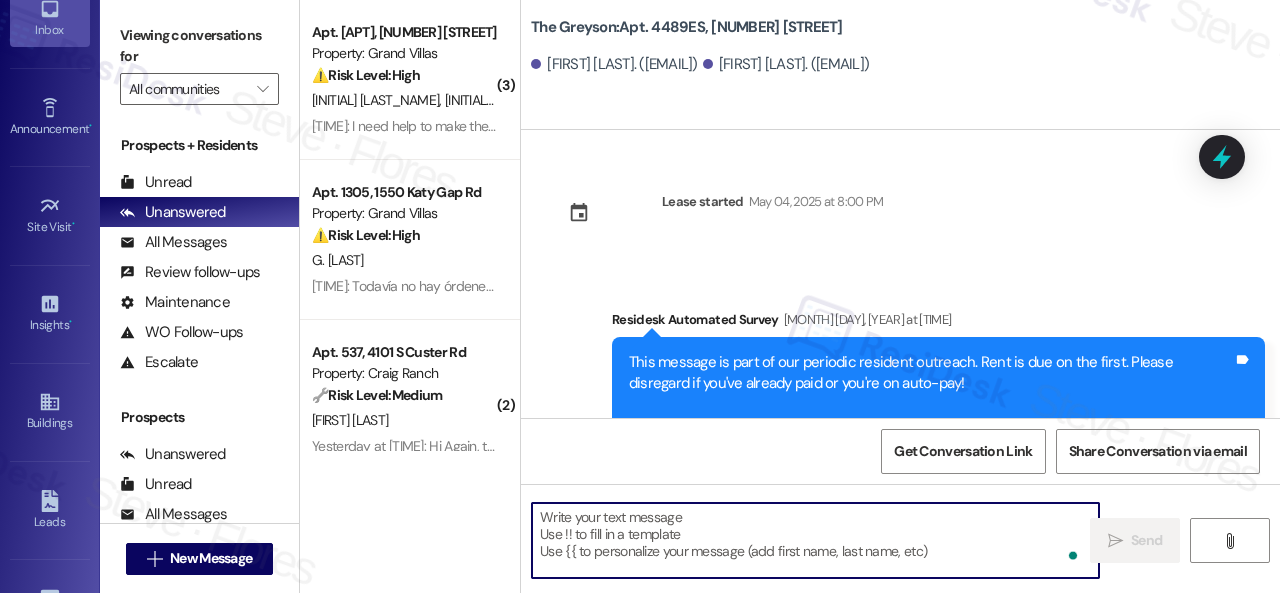 click on "Get Conversation Link Share Conversation via email" at bounding box center [900, 451] 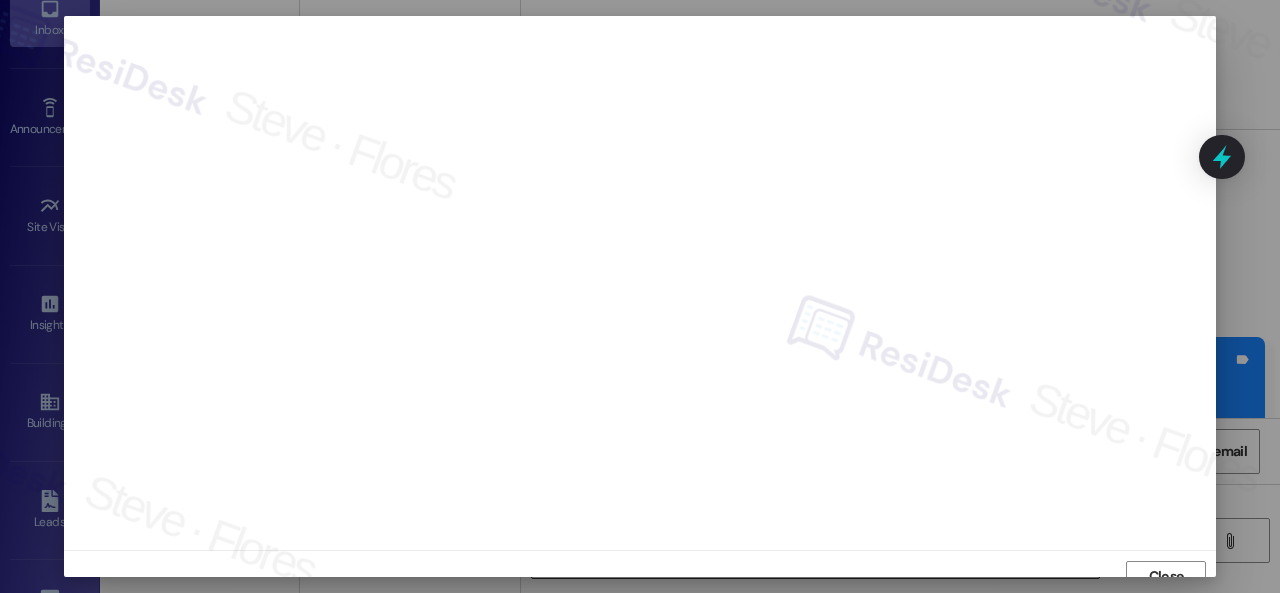 scroll, scrollTop: 15, scrollLeft: 0, axis: vertical 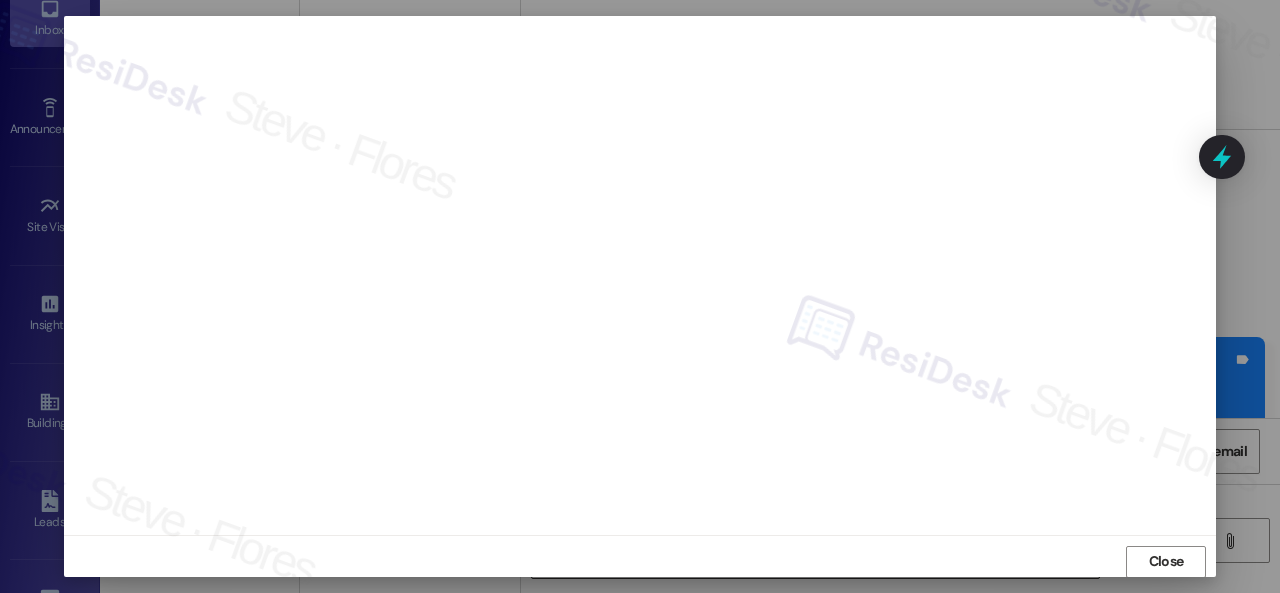click at bounding box center [640, 268] 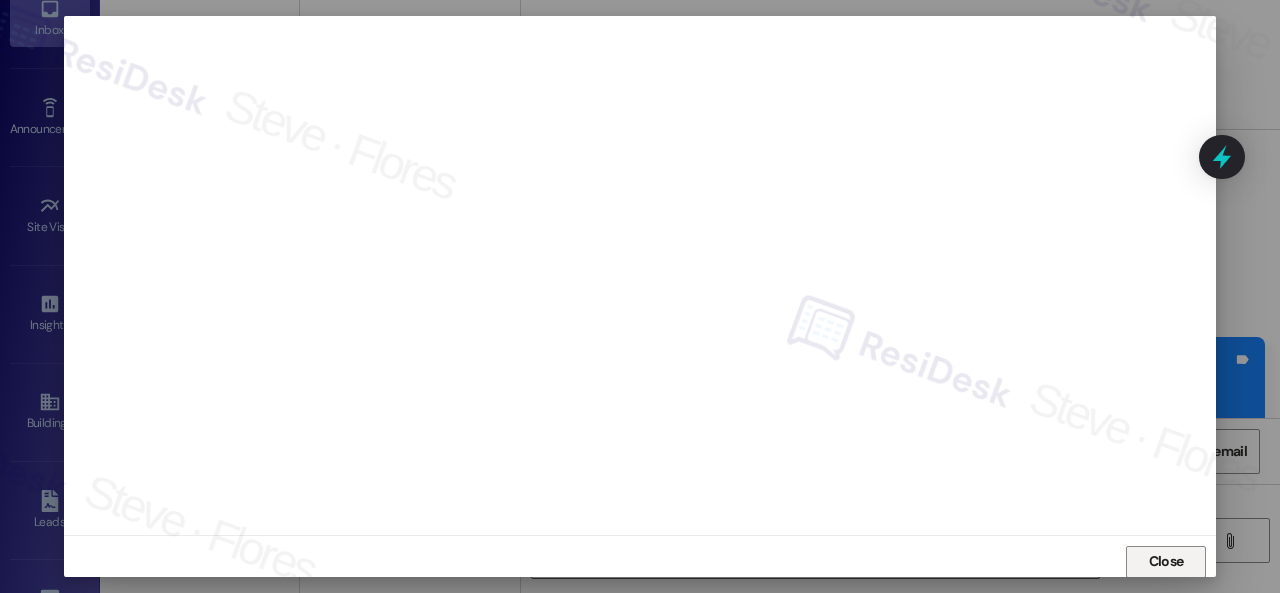 click on "Close" at bounding box center (1166, 561) 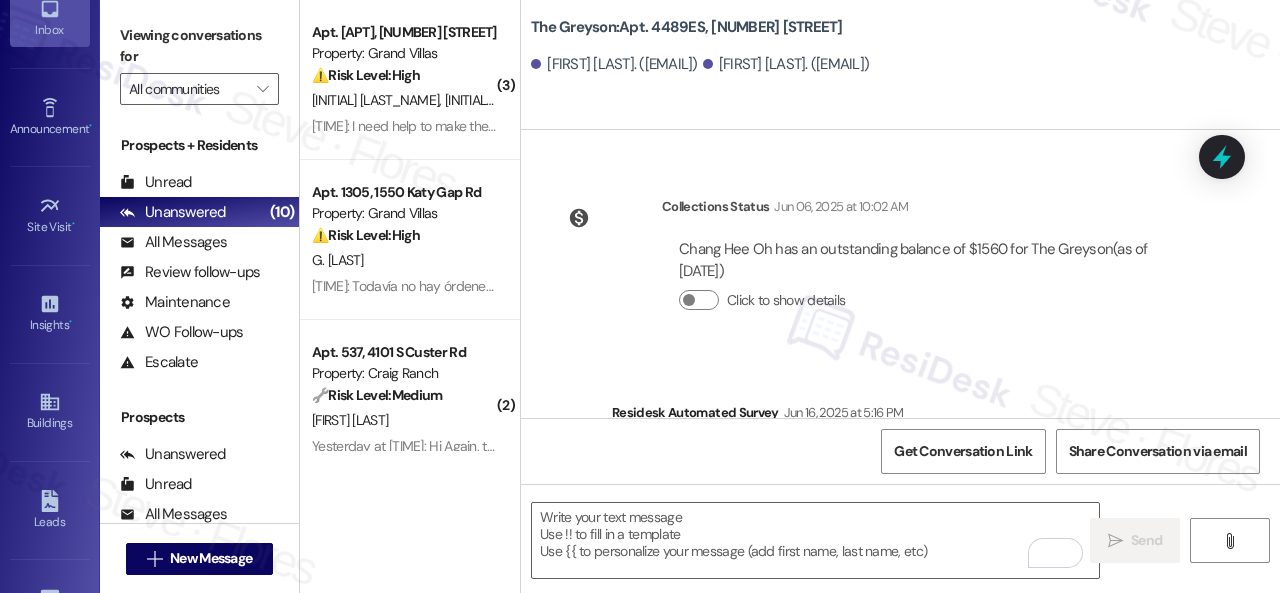 scroll, scrollTop: 730, scrollLeft: 0, axis: vertical 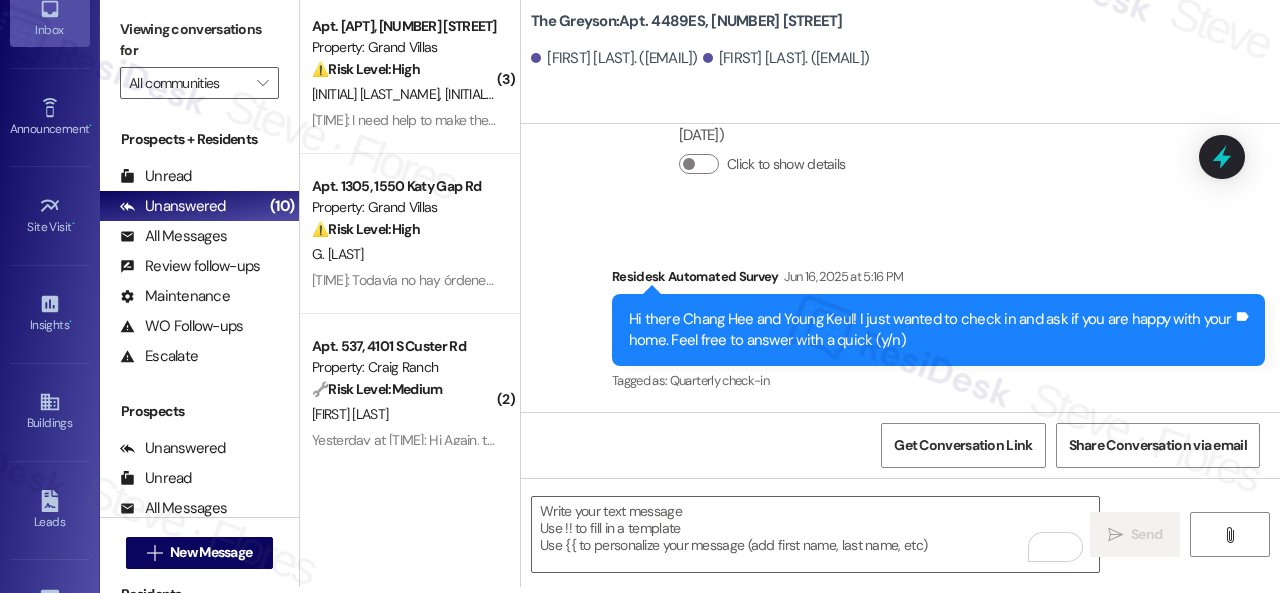 click on "Collections Status Jun 06, 2025 at 10:02 AM Chang Hee Oh has an outstanding balance of $1560 for The Greyson  (as of Jun 06, 2025) Click to show details" at bounding box center [877, 132] 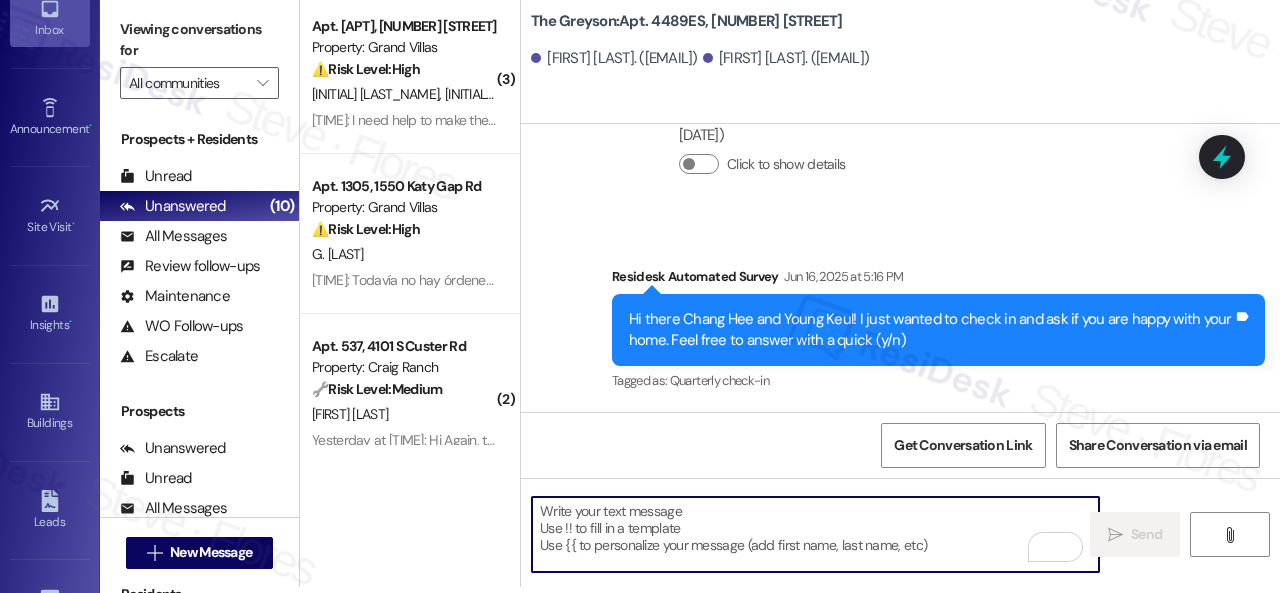 click at bounding box center [815, 534] 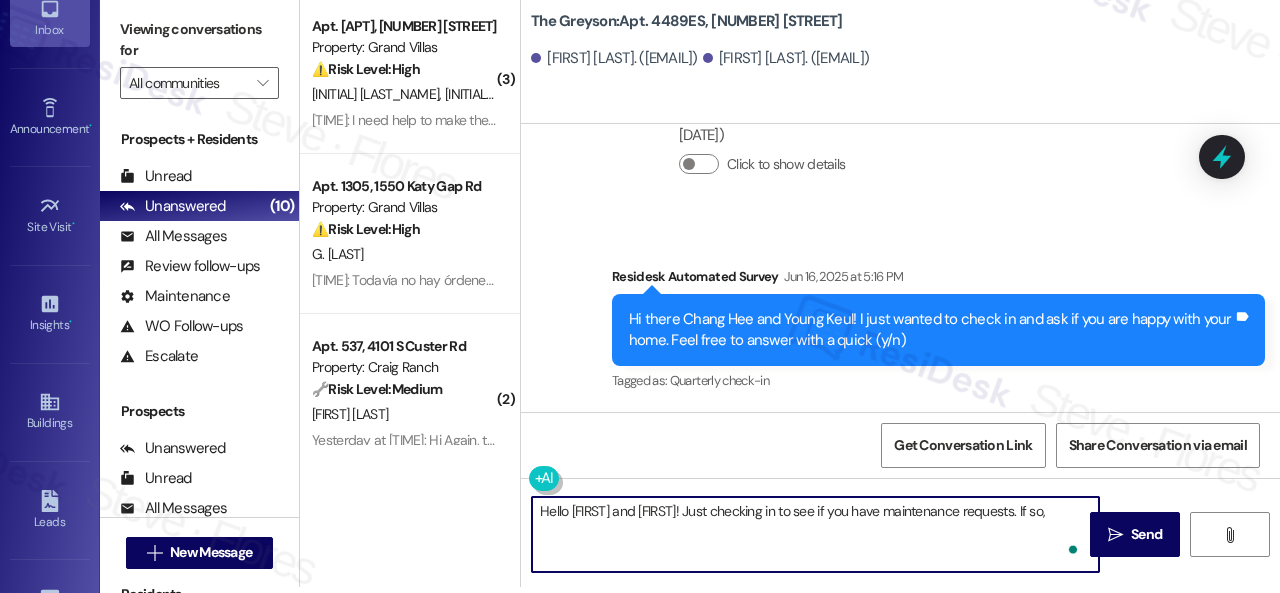 paste on "I'll be happy to submit it on your behalf. Please provide as much detail as possible and include photos if available.
Note: Due to limited availability, our maintenance team isn't able to call or schedule visits in advance. By submitting a work order, you're permitting them to enter your apartment, even if you're not home. If any children may be alone during the visit, please let me know so we can inform the team." 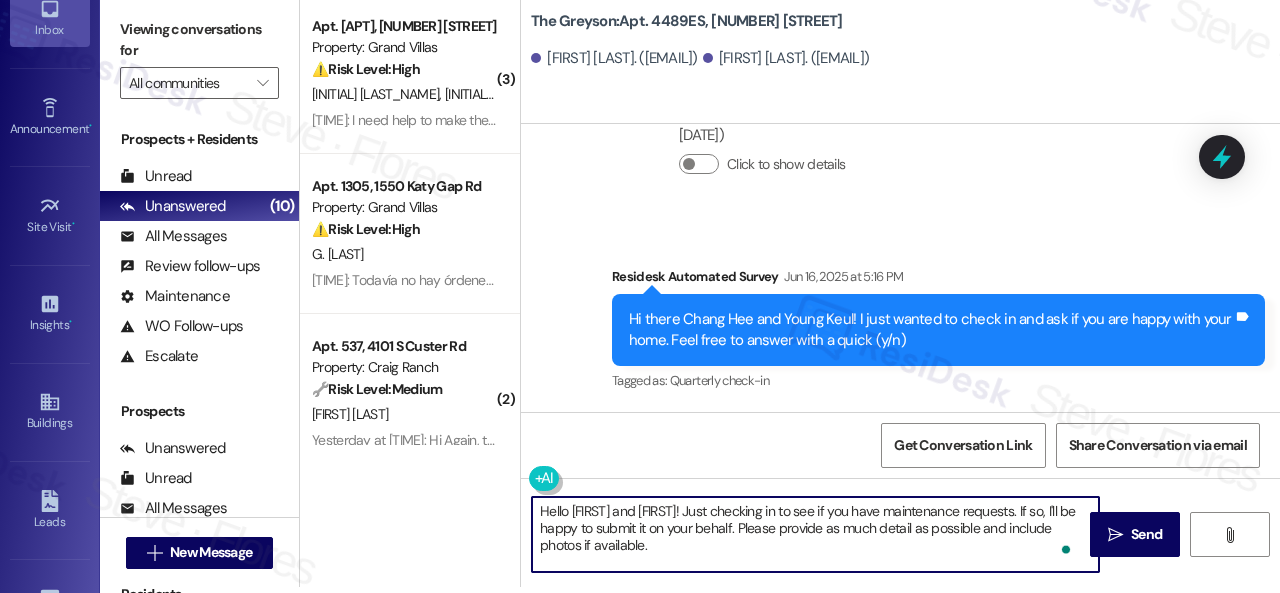 scroll, scrollTop: 68, scrollLeft: 0, axis: vertical 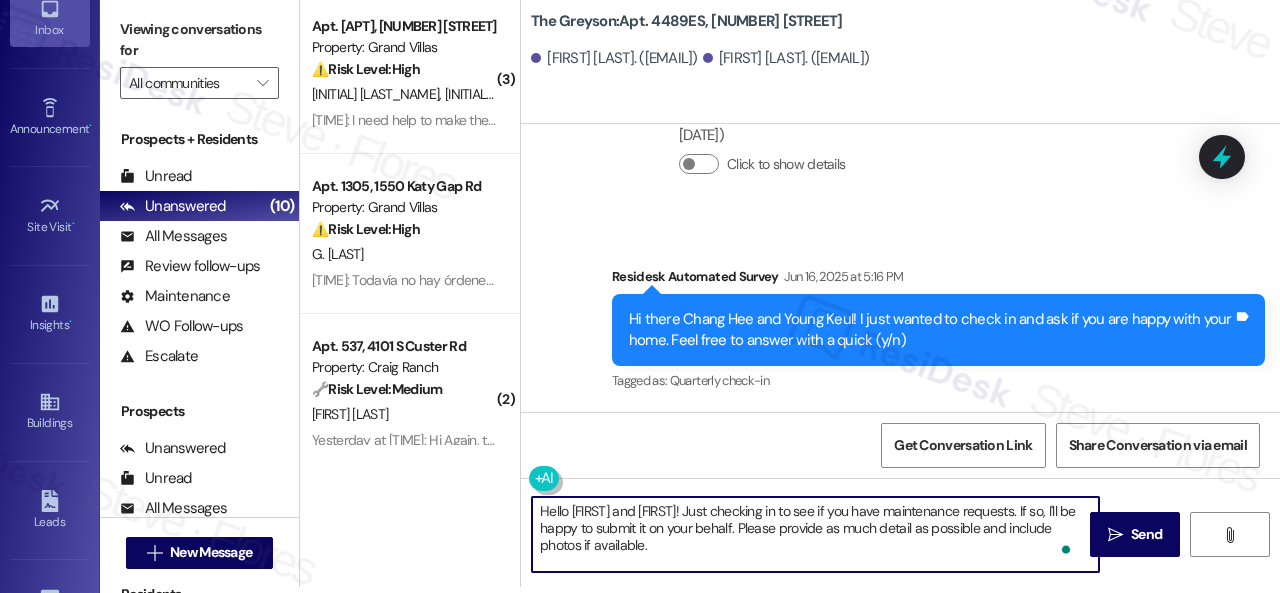 click on "Hello Chang and Young! Just checking in to see if you have maintenance requests. If so, I'll be happy to submit it on your behalf. Please provide as much detail as possible and include photos if available.
Note: Due to limited availability, our maintenance team isn't able to call or schedule visits in advance. By submitting a work order, you're permitting them to enter your apartment, even if you're not home. If any children may be alone during the visit, please let me know so we can inform the team." at bounding box center [815, 534] 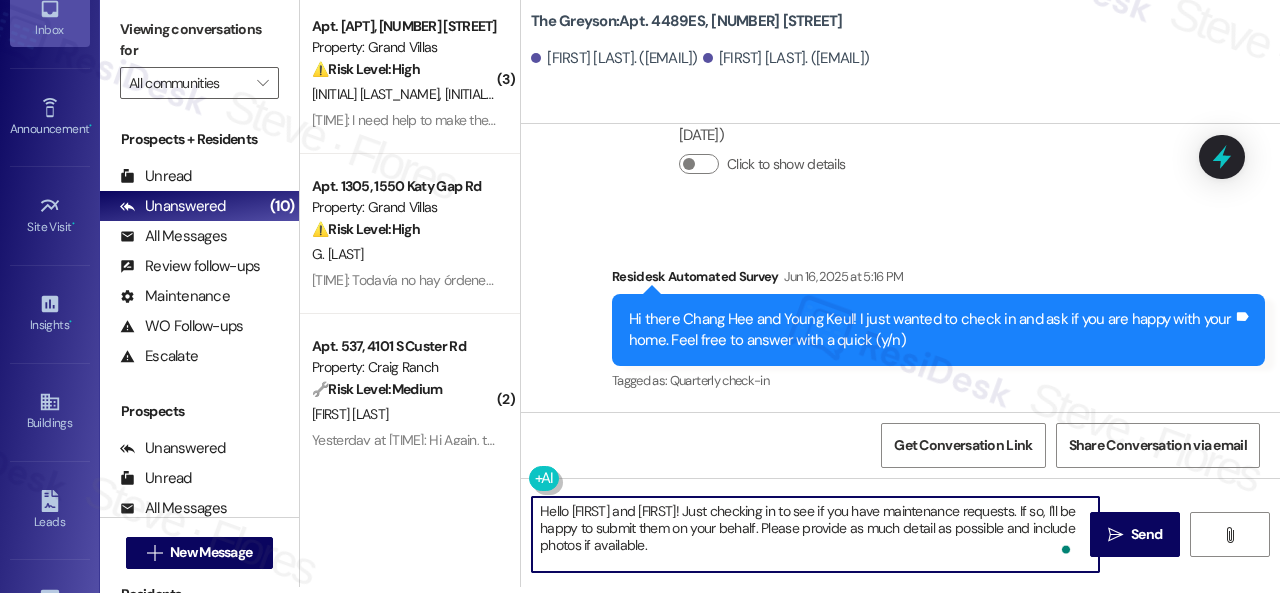 scroll, scrollTop: 72, scrollLeft: 0, axis: vertical 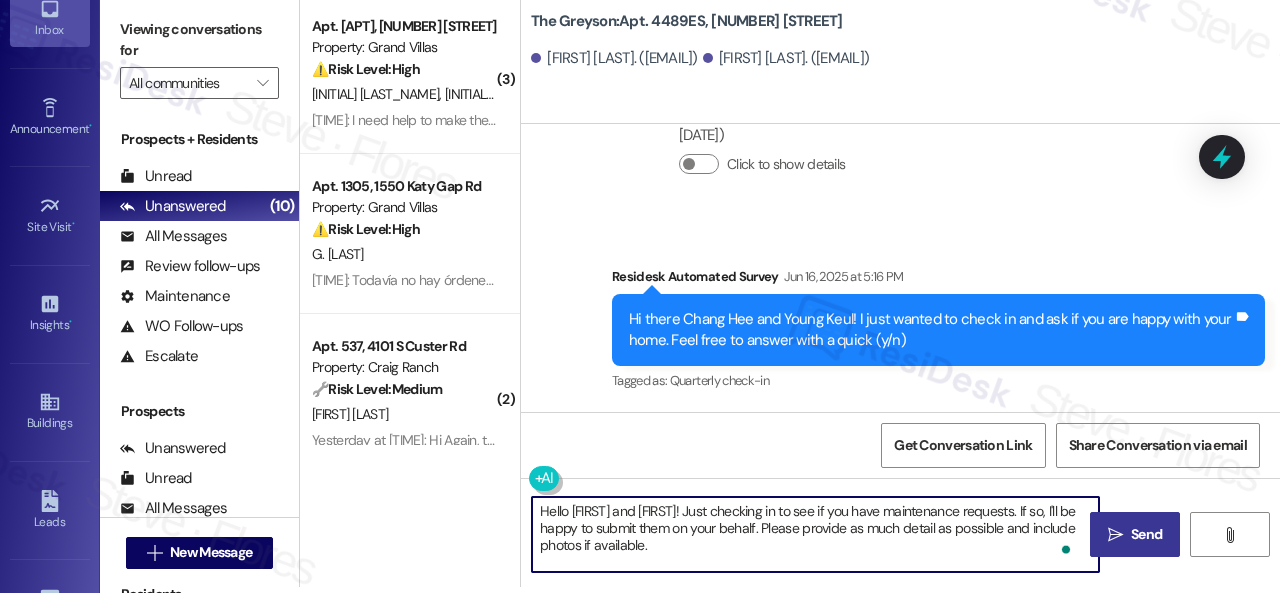 type on "Hello Chang and Young! Just checking in to see if you have maintenance requests. If so, I'll be happy to submit them on your behalf. Please provide as much detail as possible and include photos if available.
Note: Due to limited availability, our maintenance team isn't able to call or schedule visits in advance. By submitting a work order, you're permitting them to enter your apartment, even if you're not home. If any children may be alone during the visit, please let me know so we can inform the team." 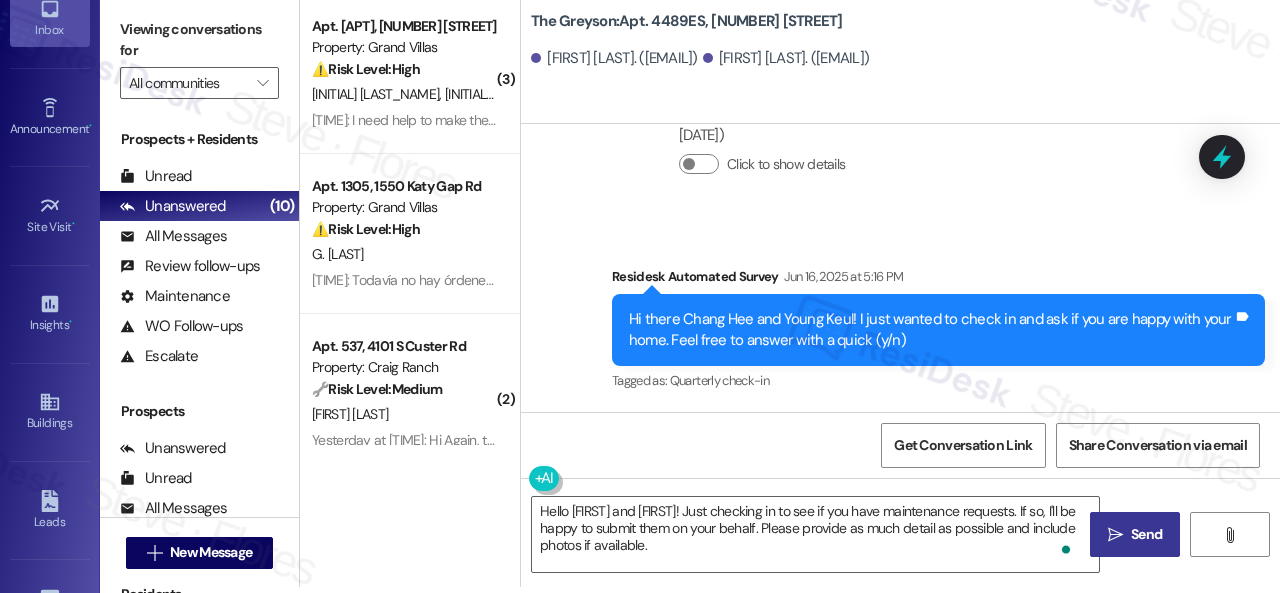 click on "Send" at bounding box center (1146, 534) 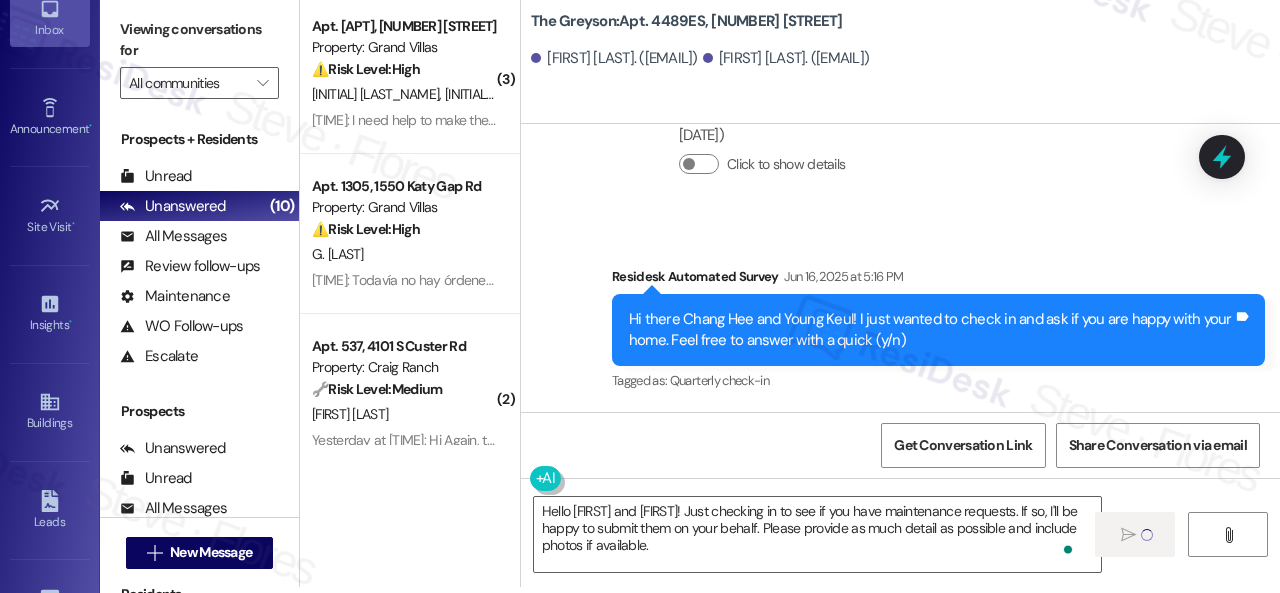 type 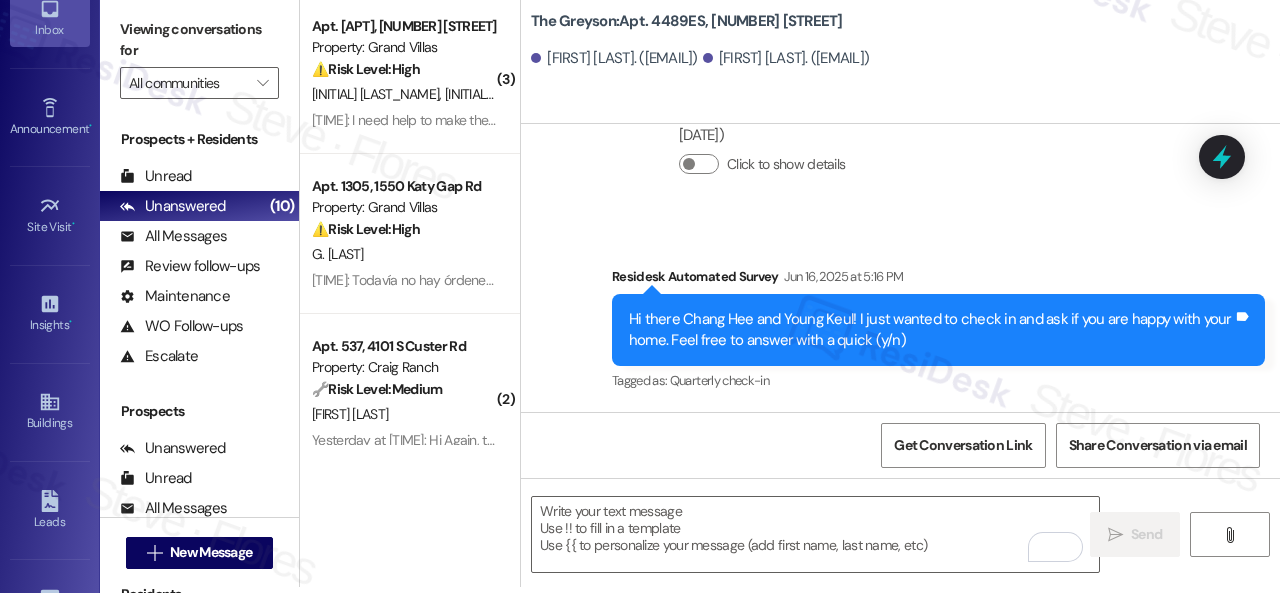 scroll, scrollTop: 1019, scrollLeft: 0, axis: vertical 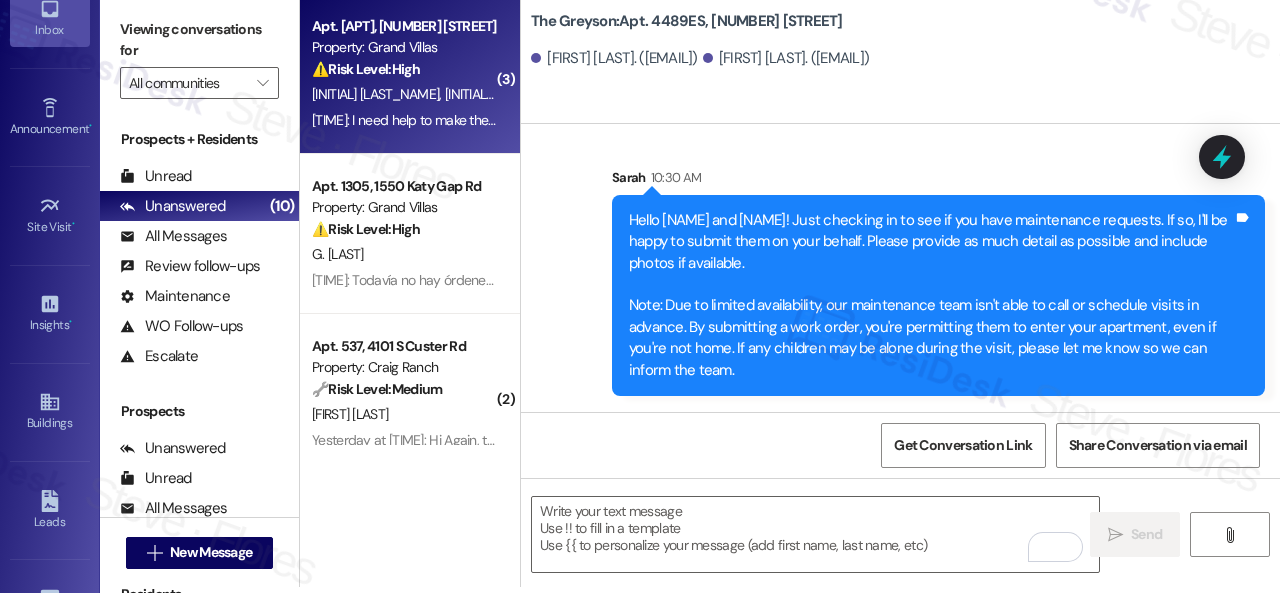 click on "Apt. 1007, 1550 Katy Gap Rd Property: Grand Villas ⚠️  Risk Level:  High The resident is having trouble paying rent on the last day it is due, which is a financial concern that could lead to late fees or eviction proceedings if not resolved promptly." at bounding box center [404, 48] 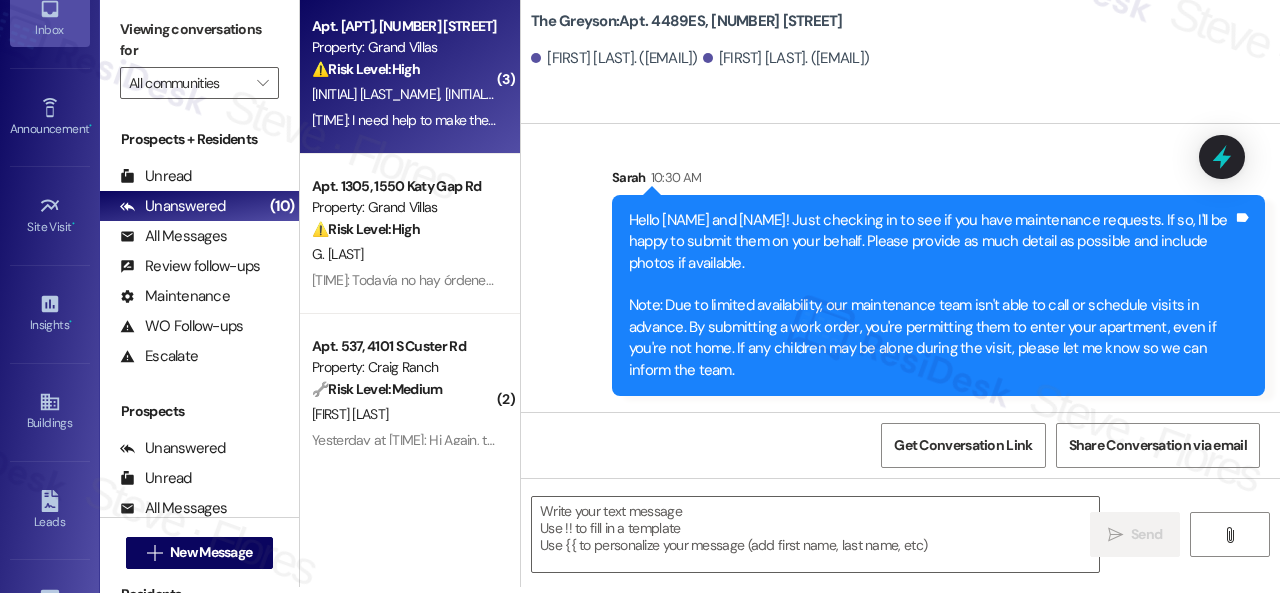 type on "Fetching suggested responses. Please feel free to read through the conversation in the meantime." 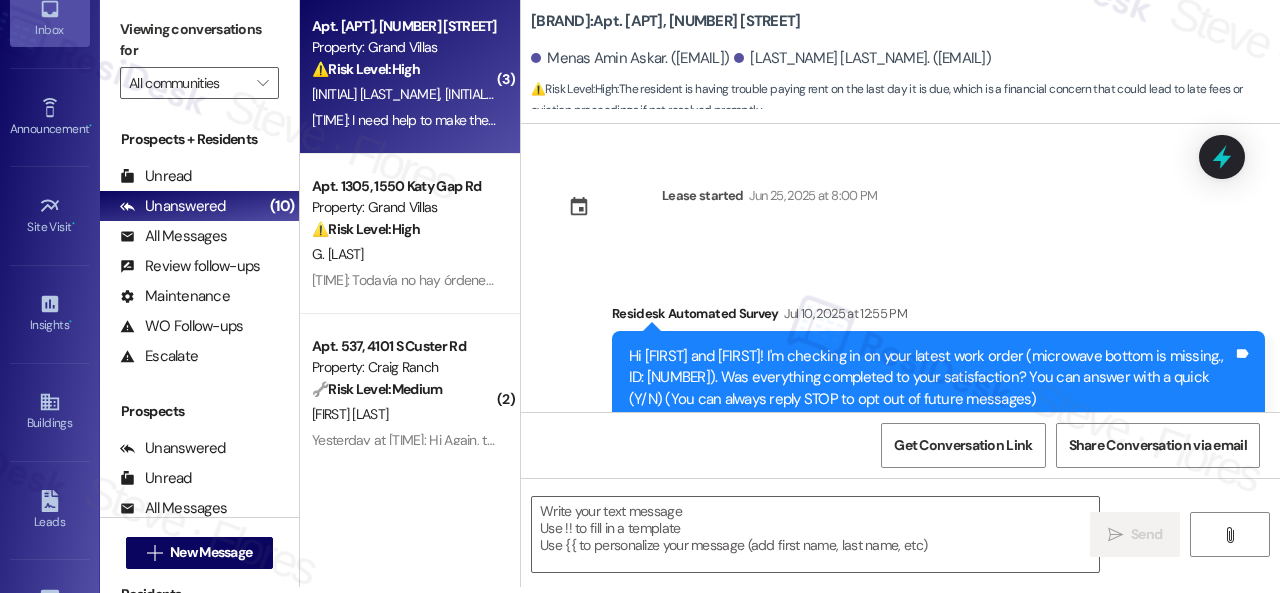 scroll, scrollTop: 0, scrollLeft: 0, axis: both 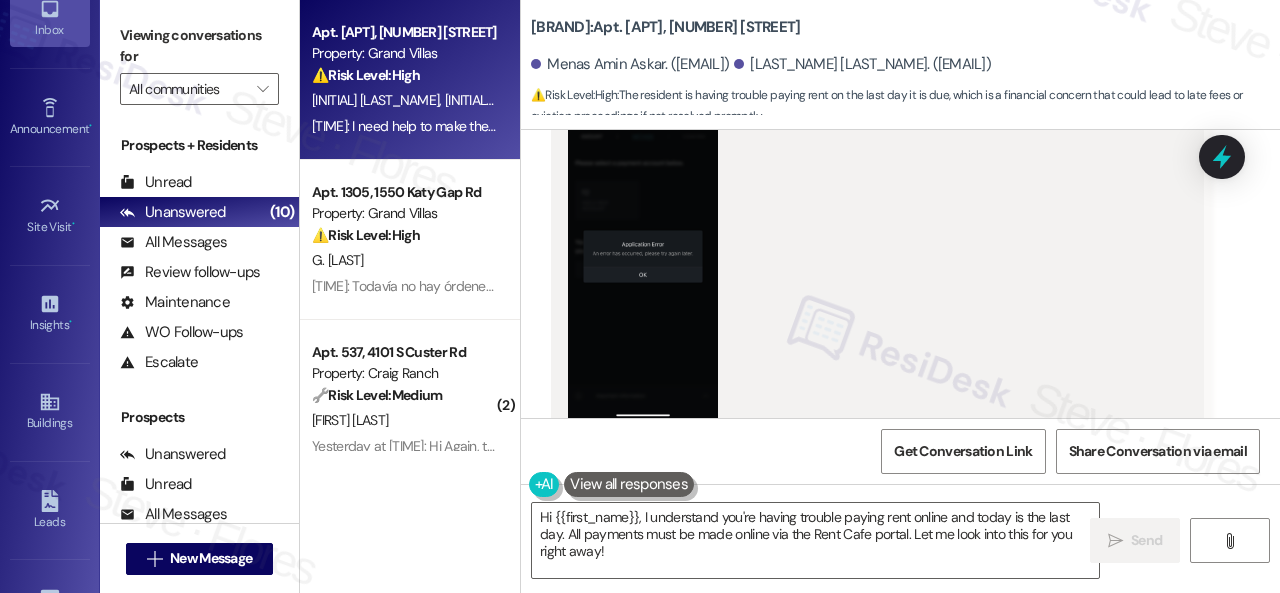 click at bounding box center (643, 256) 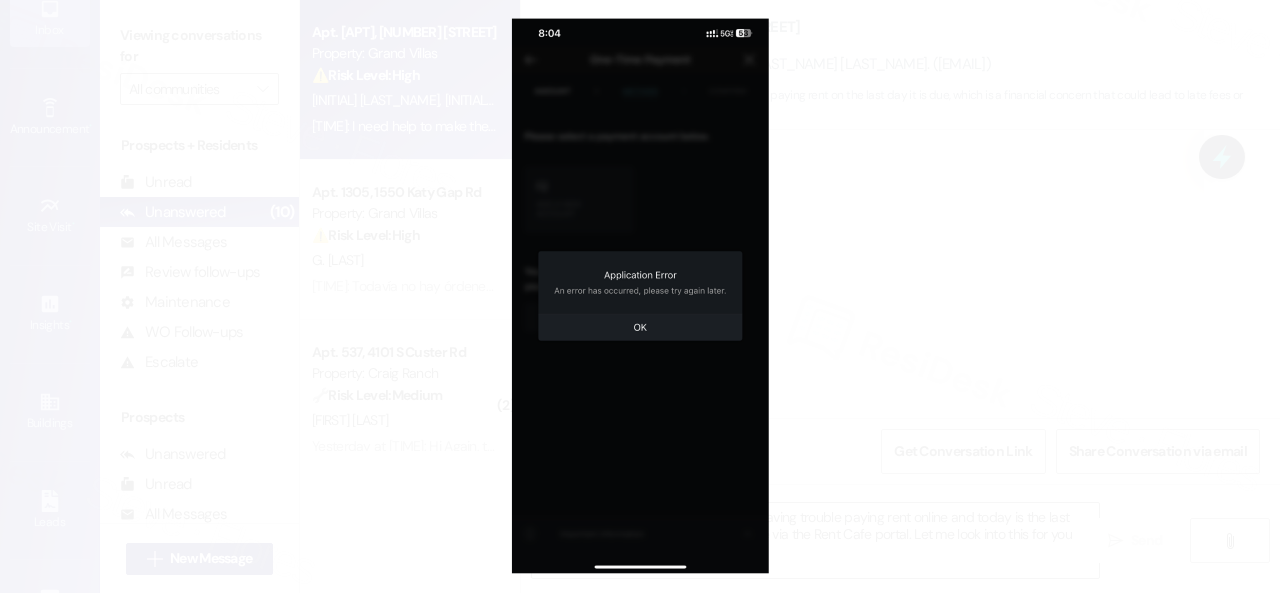 click at bounding box center (640, 296) 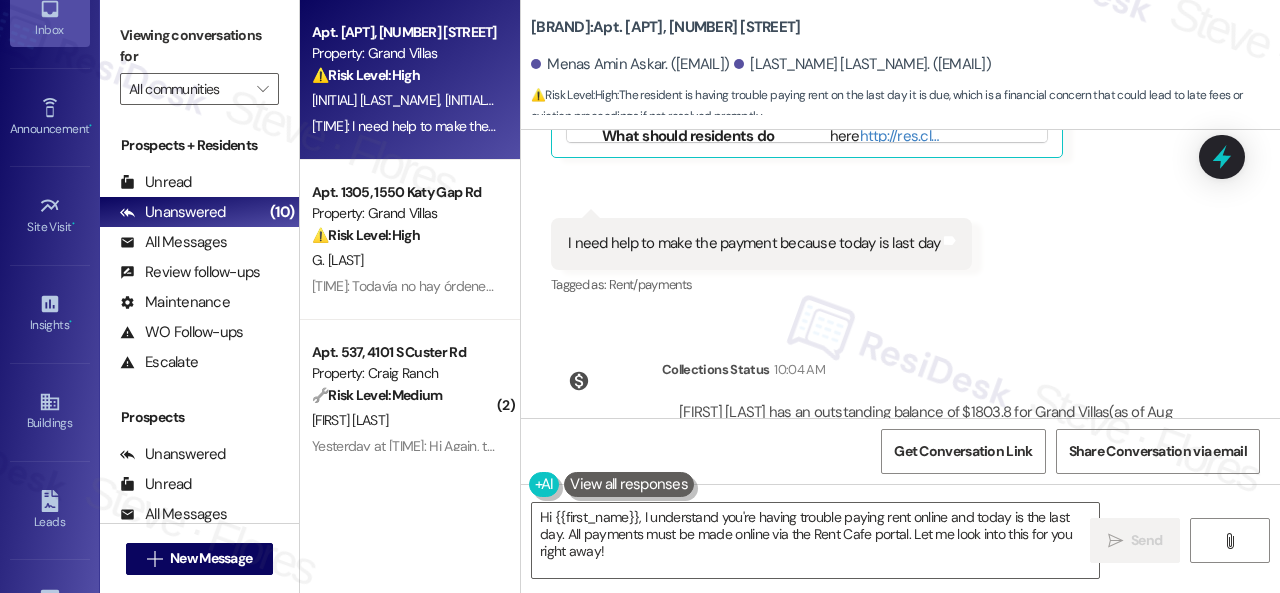 scroll, scrollTop: 3094, scrollLeft: 0, axis: vertical 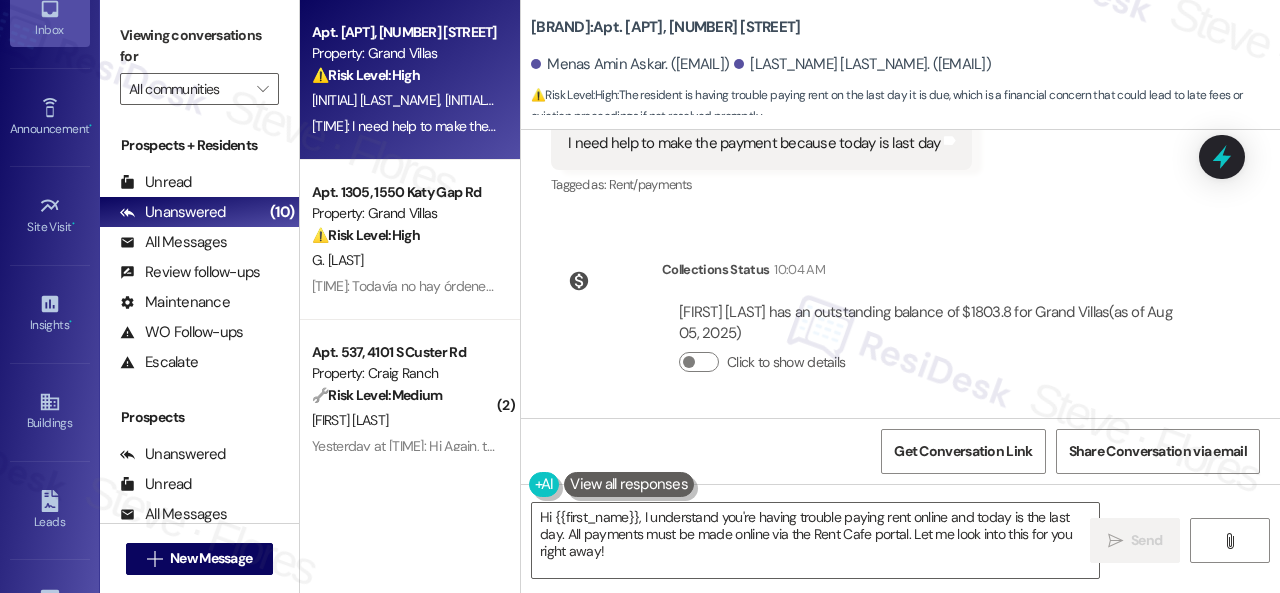 click on "Collections Status 10:04 AM Menas Amin Askar has an outstanding balance of $1803.8 for Grand Villas  (as of Aug 05, 2025) Click to show details" at bounding box center (877, 331) 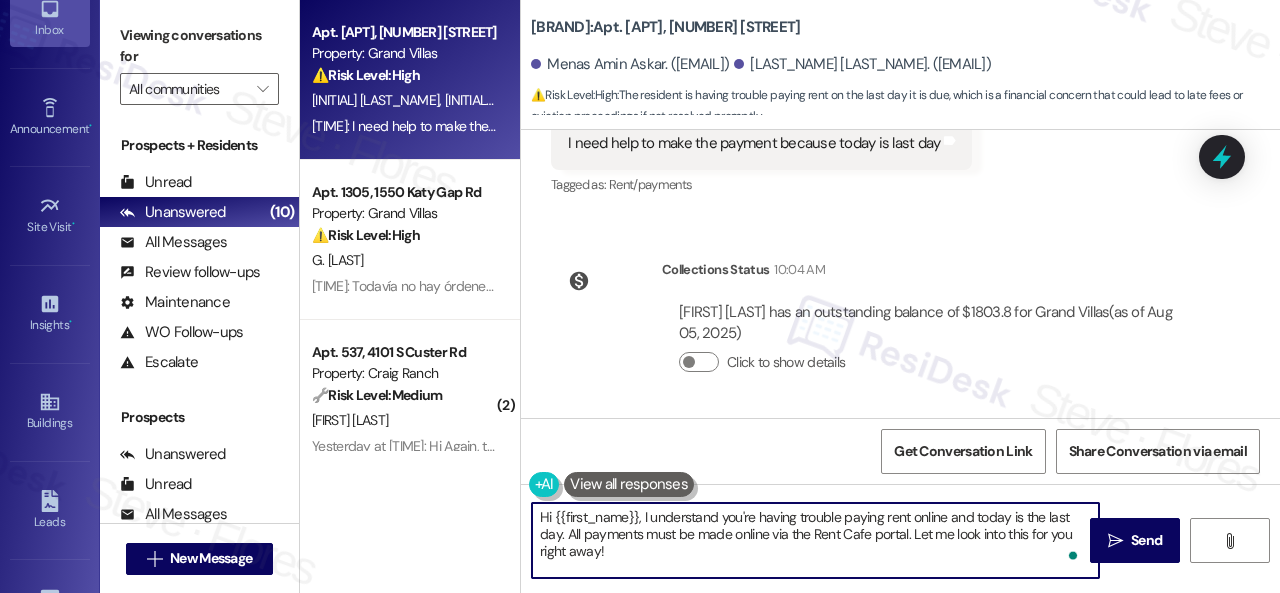 drag, startPoint x: 567, startPoint y: 533, endPoint x: 628, endPoint y: 551, distance: 63.600315 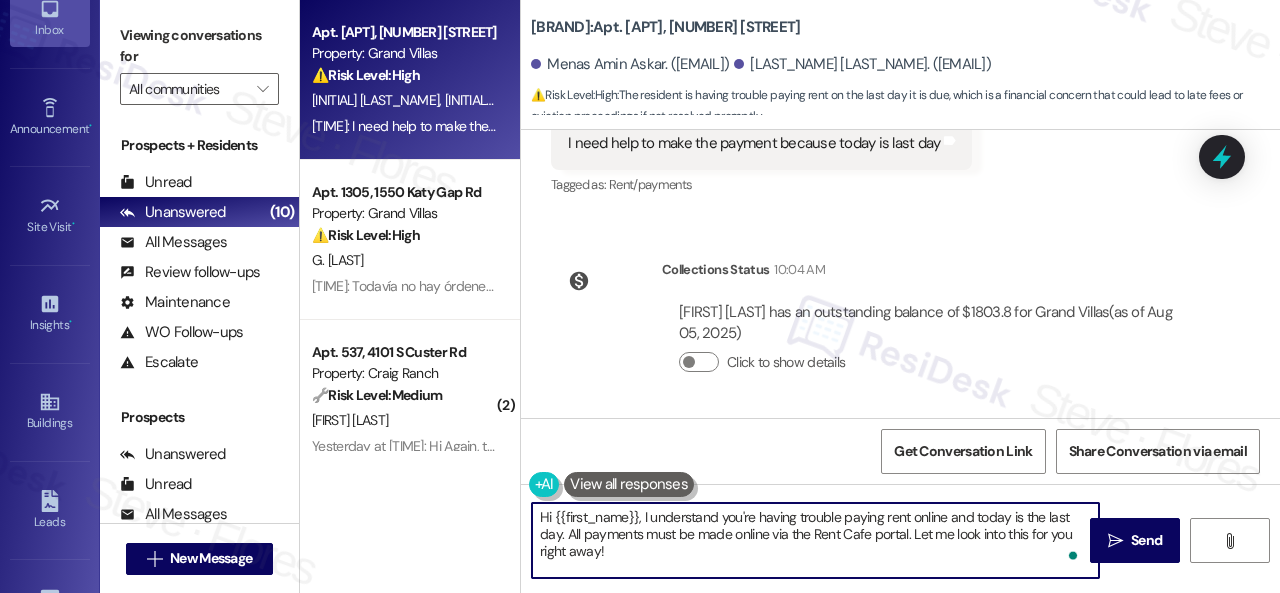 click on "Hi {{first_name}}, I understand you're having trouble paying rent online and today is the last day. All payments must be made online via the Rent Cafe portal. Let me look into this for you right away!" at bounding box center (815, 540) 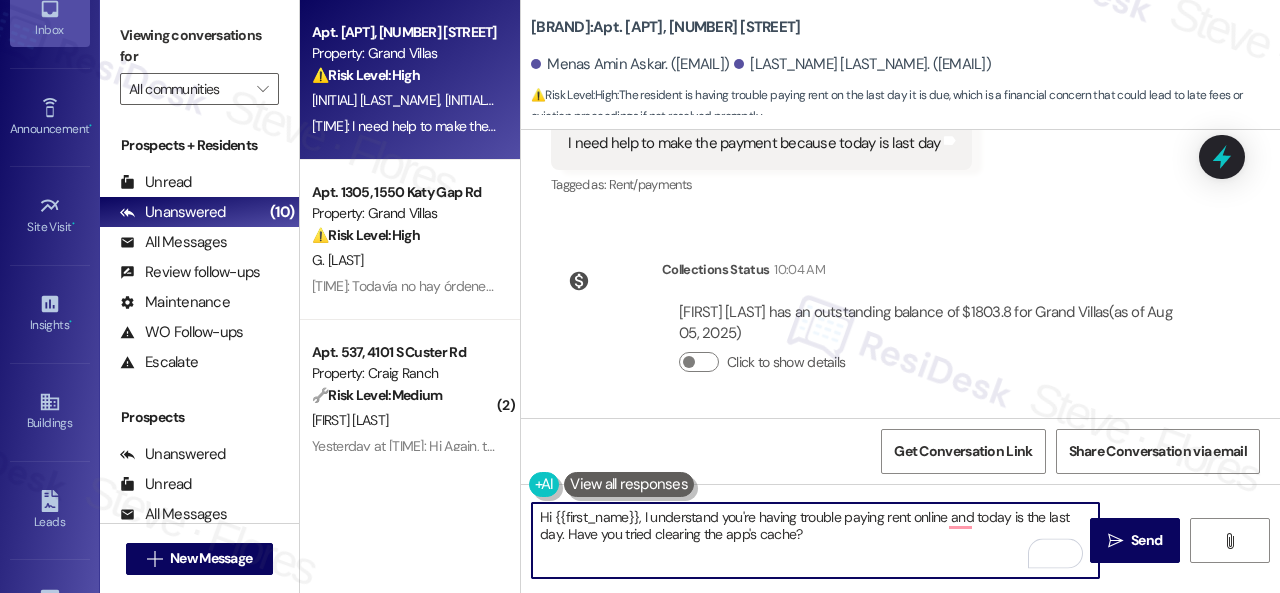 click on "Hi {{first_name}}, I understand you're having trouble paying rent online and today is the last day. Have you tried clearing the app's cache?" at bounding box center [815, 540] 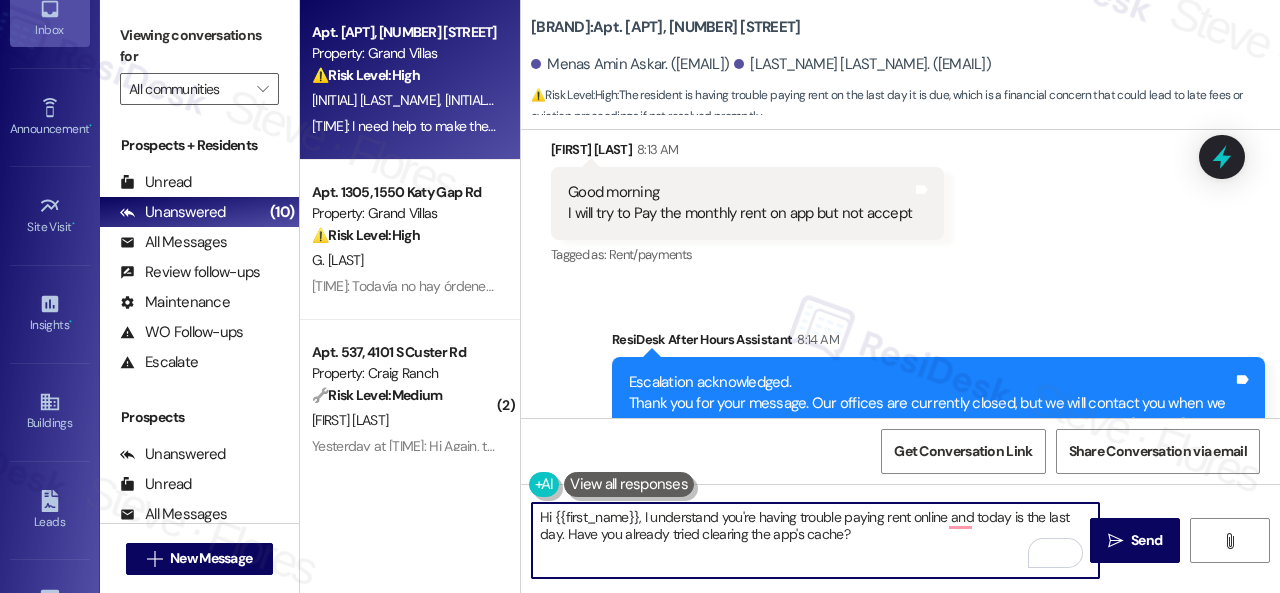 scroll, scrollTop: 1394, scrollLeft: 0, axis: vertical 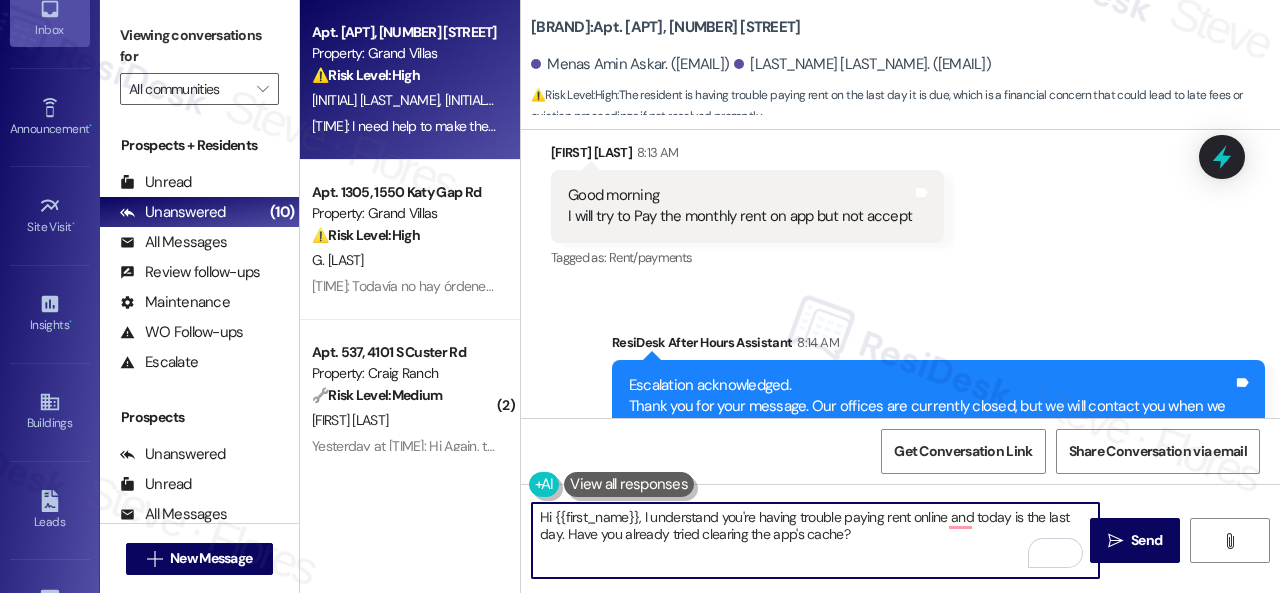 drag, startPoint x: 636, startPoint y: 518, endPoint x: 554, endPoint y: 518, distance: 82 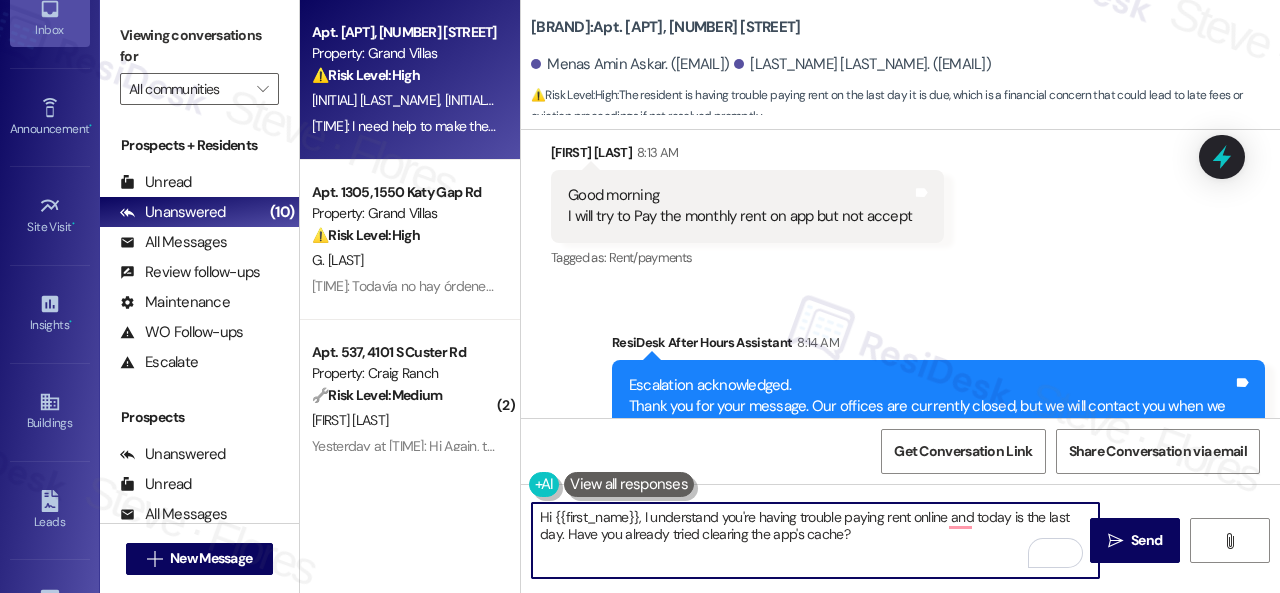 click on "Hi {{first_name}}, I understand you're having trouble paying rent online and today is the last day. Have you already tried clearing the app's cache?" at bounding box center (815, 540) 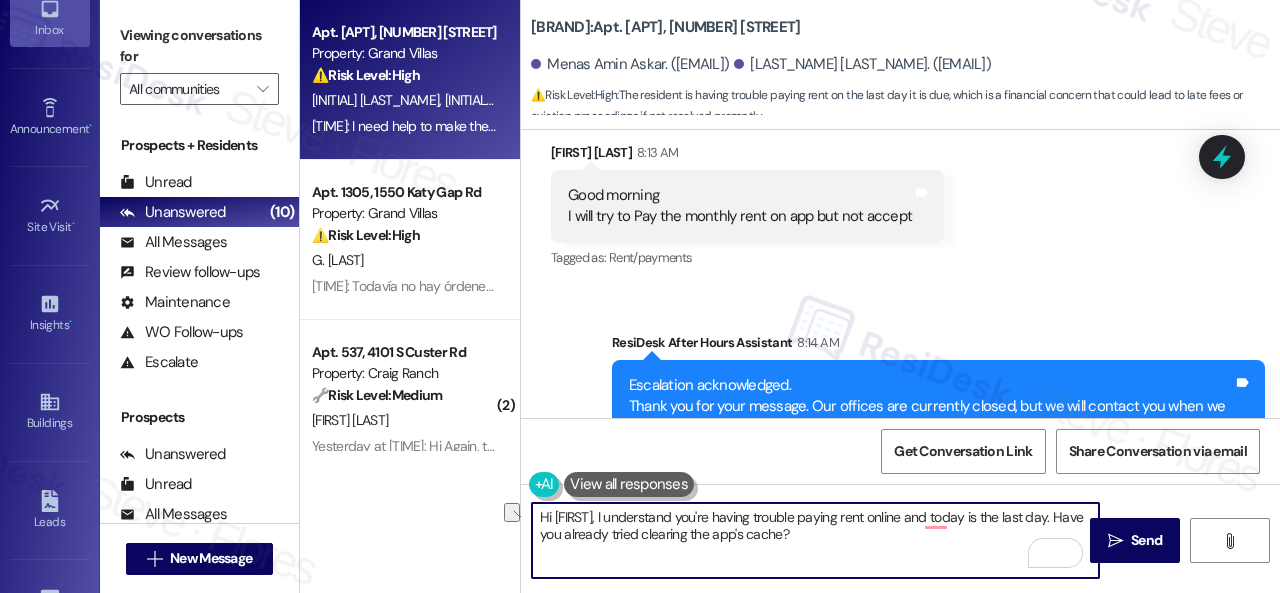 drag, startPoint x: 918, startPoint y: 522, endPoint x: 1065, endPoint y: 515, distance: 147.16656 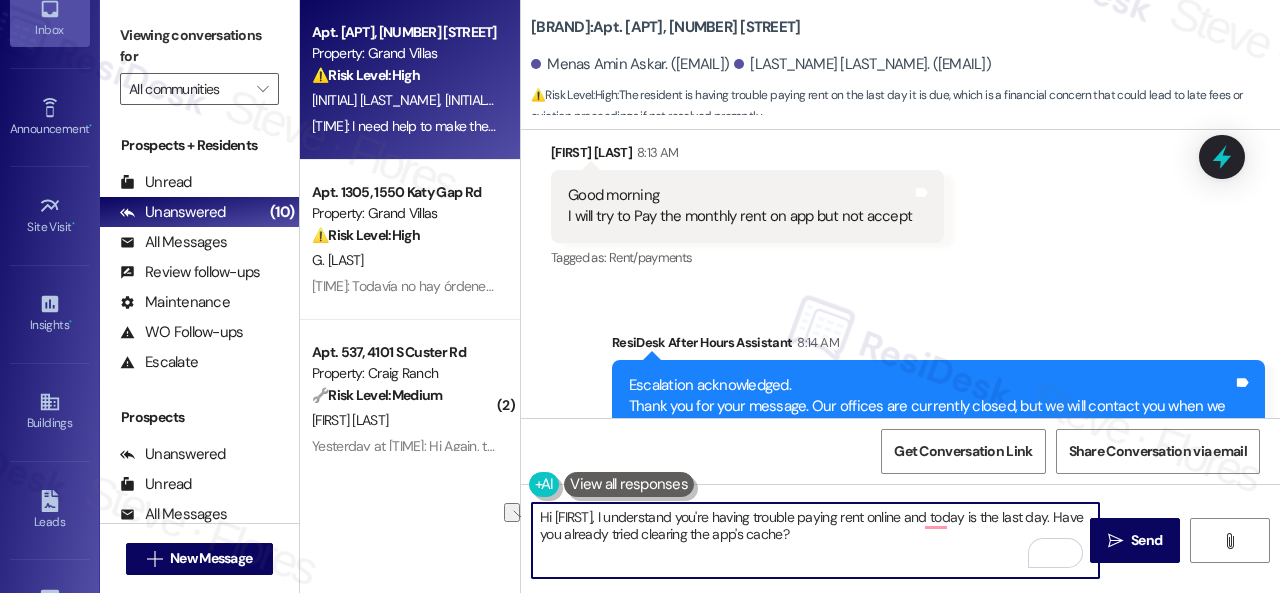 click on "Hi Mahmoud, I understand you're having trouble paying rent online and today is the last day. Have you already tried clearing the app's cache?" at bounding box center (815, 540) 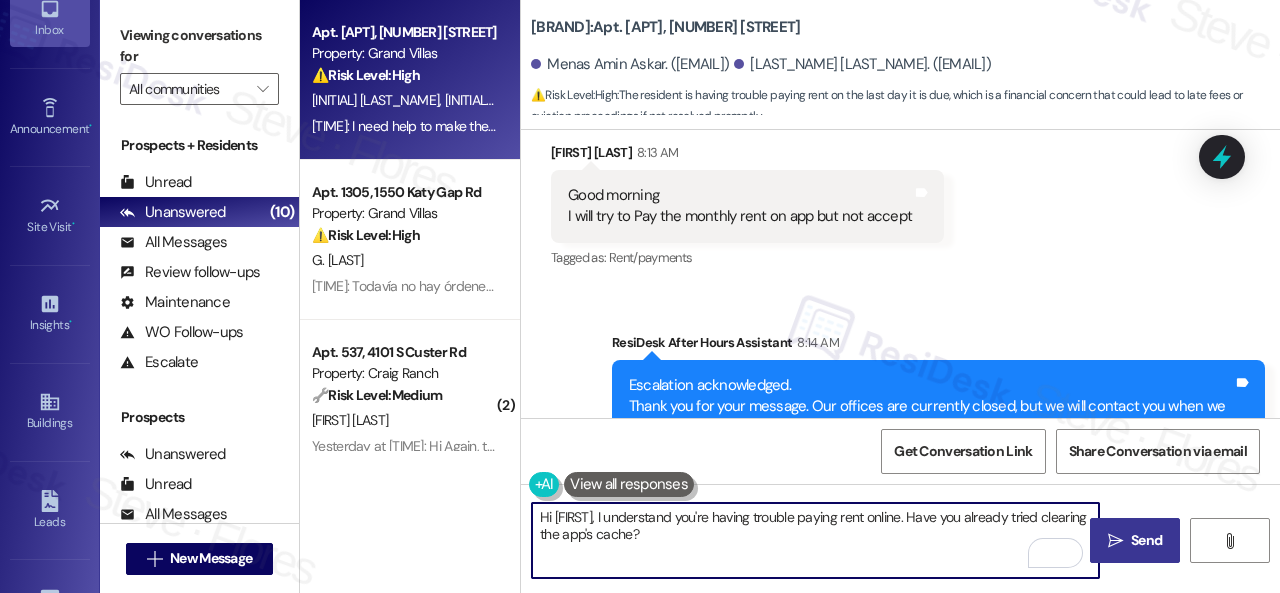 type on "Hi Mahmoud, I understand you're having trouble paying rent online. Have you already tried clearing the app's cache?" 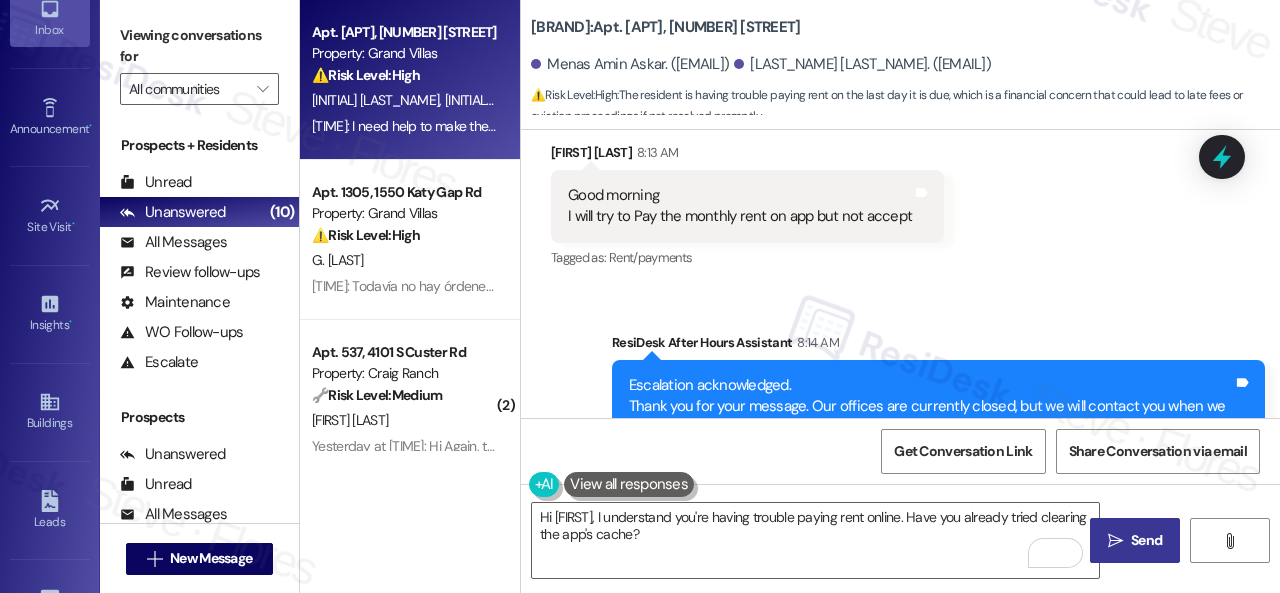 click on " Send" at bounding box center (1135, 540) 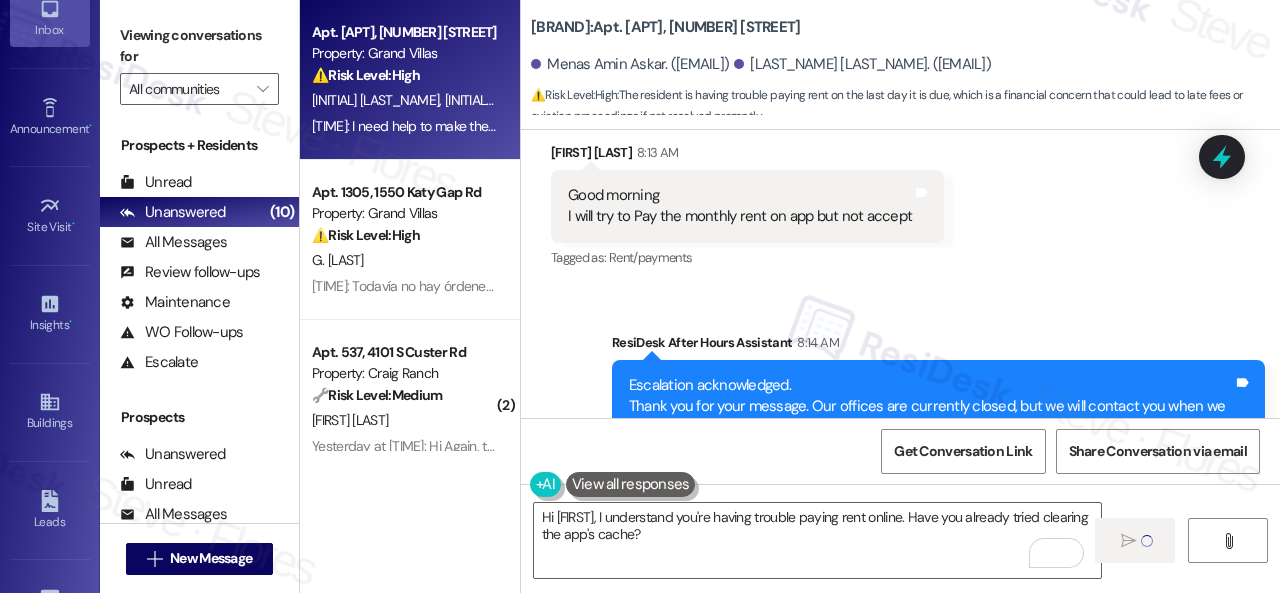 type 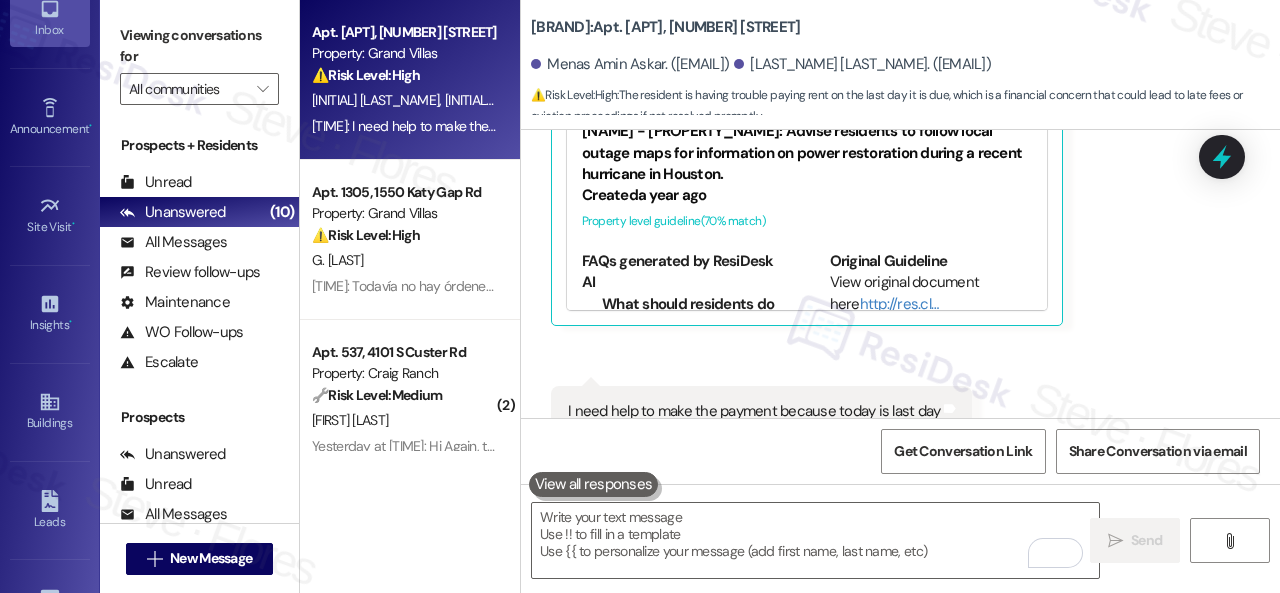 scroll, scrollTop: 2888, scrollLeft: 0, axis: vertical 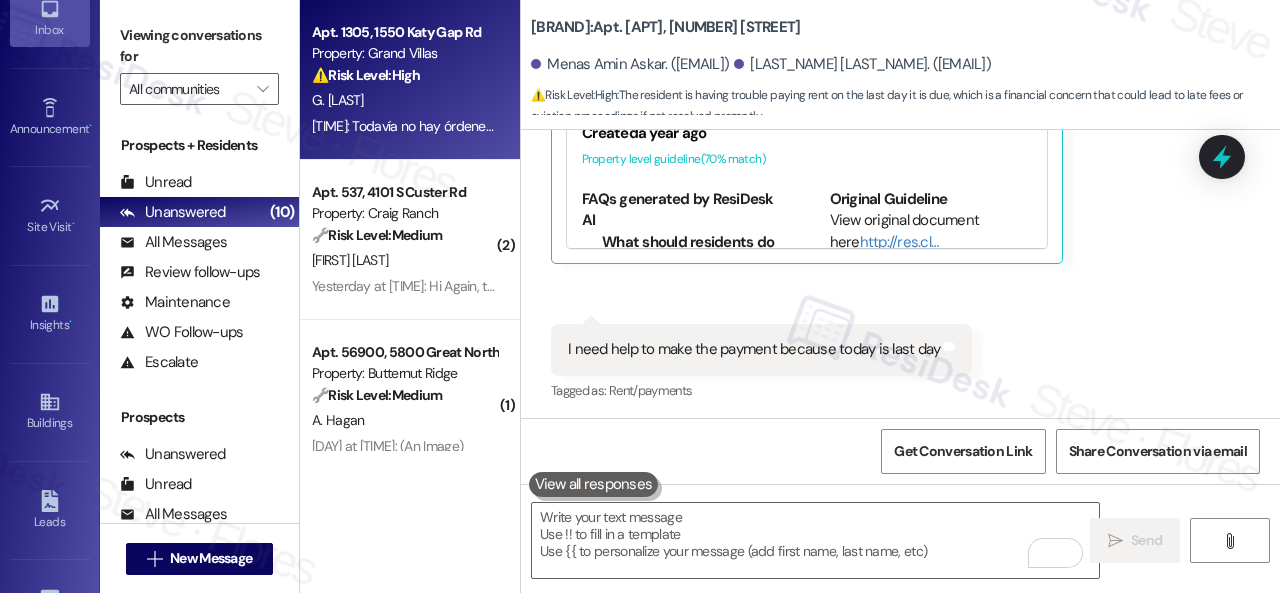 click on "G. Hernandez Pantoja" at bounding box center [404, 100] 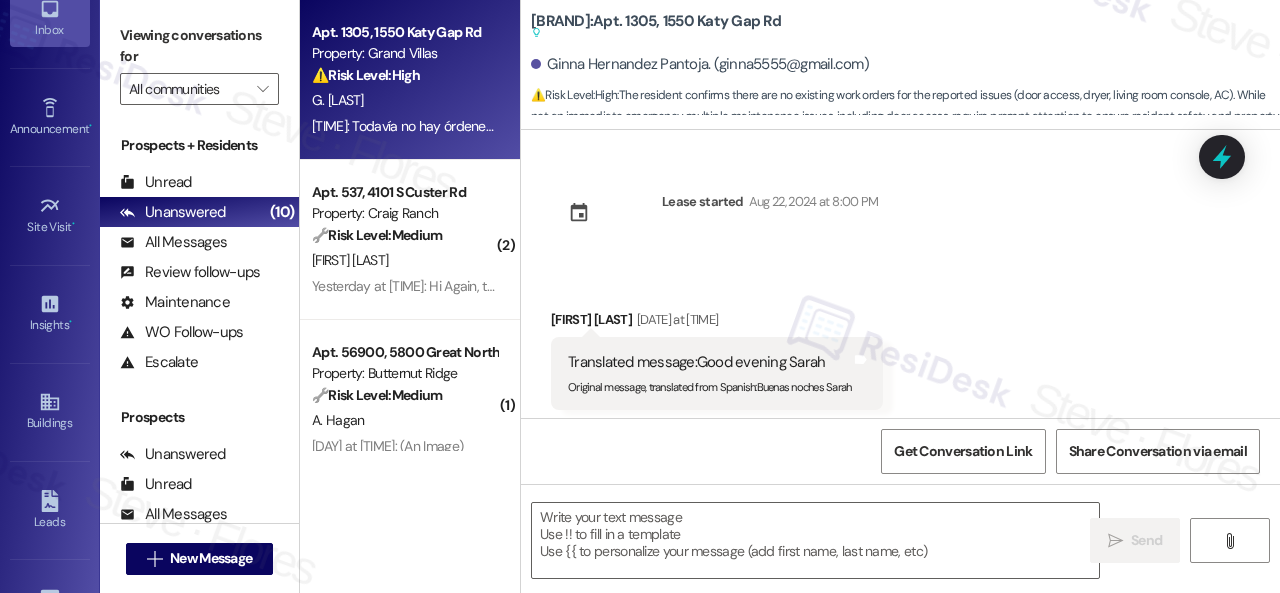 scroll, scrollTop: 3862, scrollLeft: 0, axis: vertical 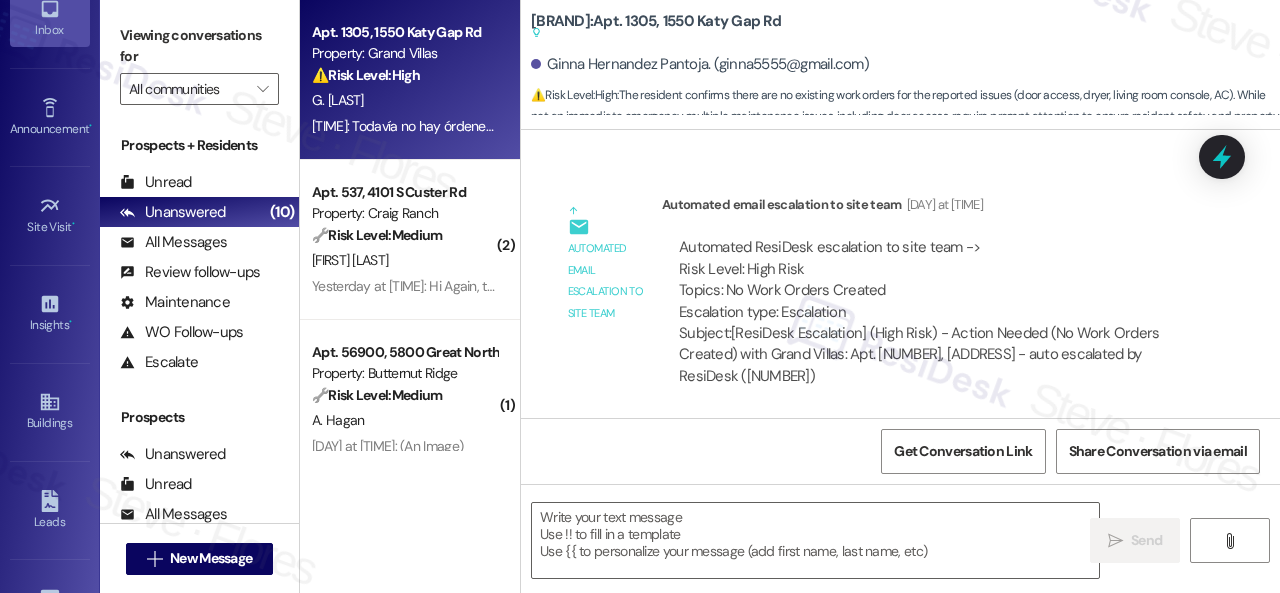type on "Fetching suggested responses. Please feel free to read through the conversation in the meantime." 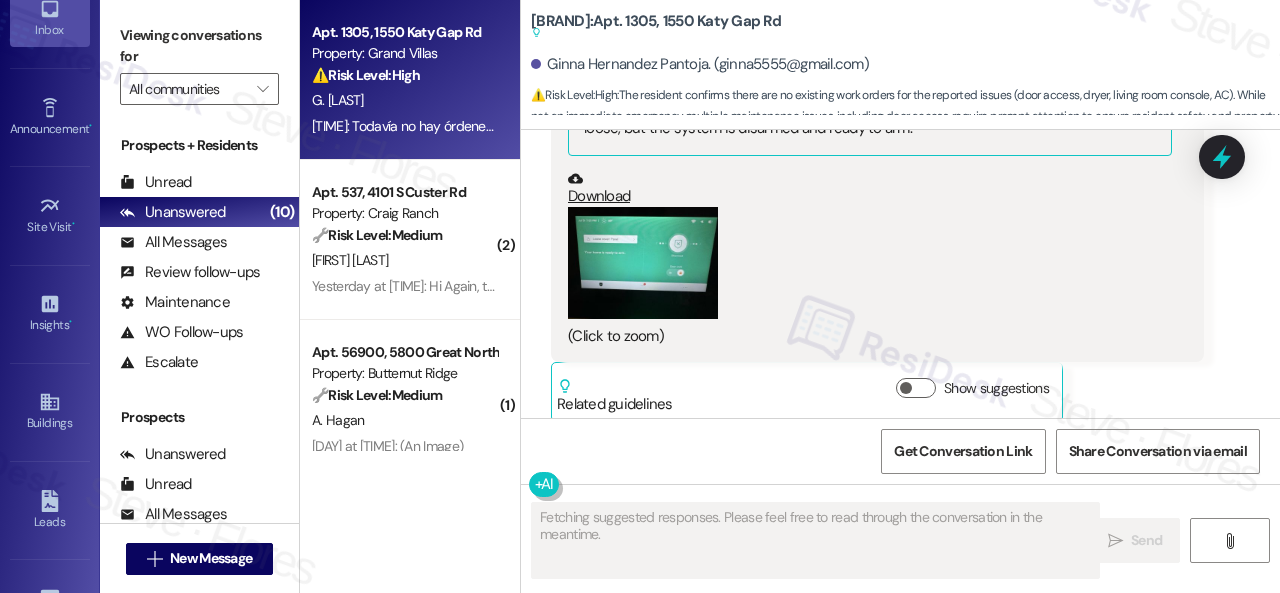 scroll, scrollTop: 2862, scrollLeft: 0, axis: vertical 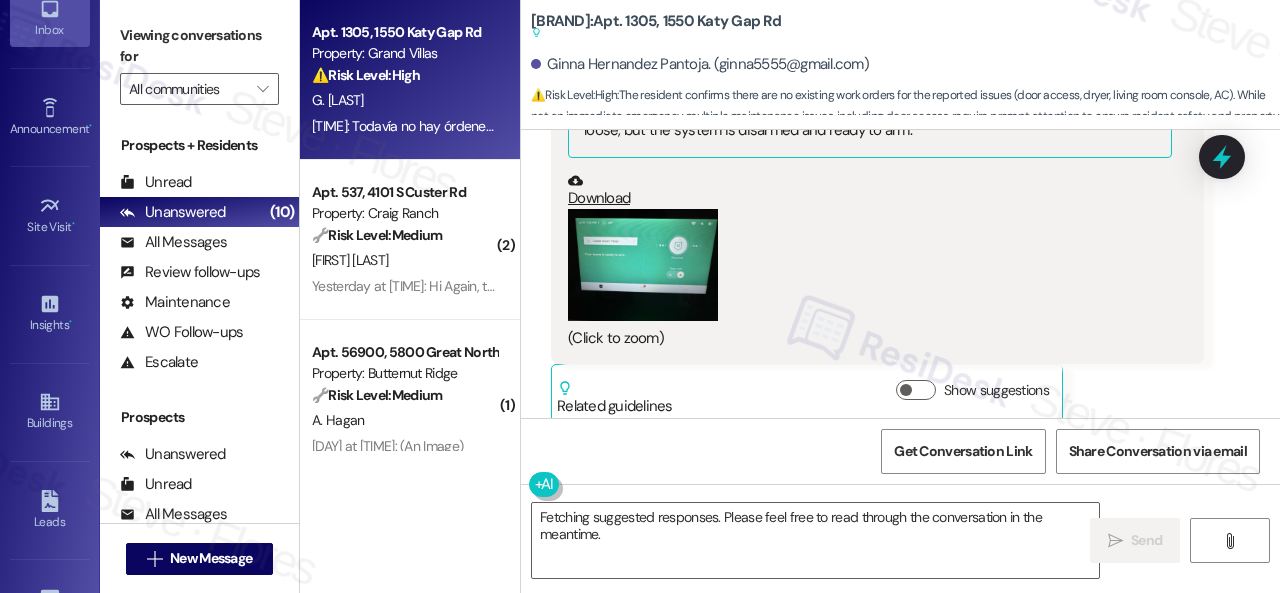 click at bounding box center [643, 265] 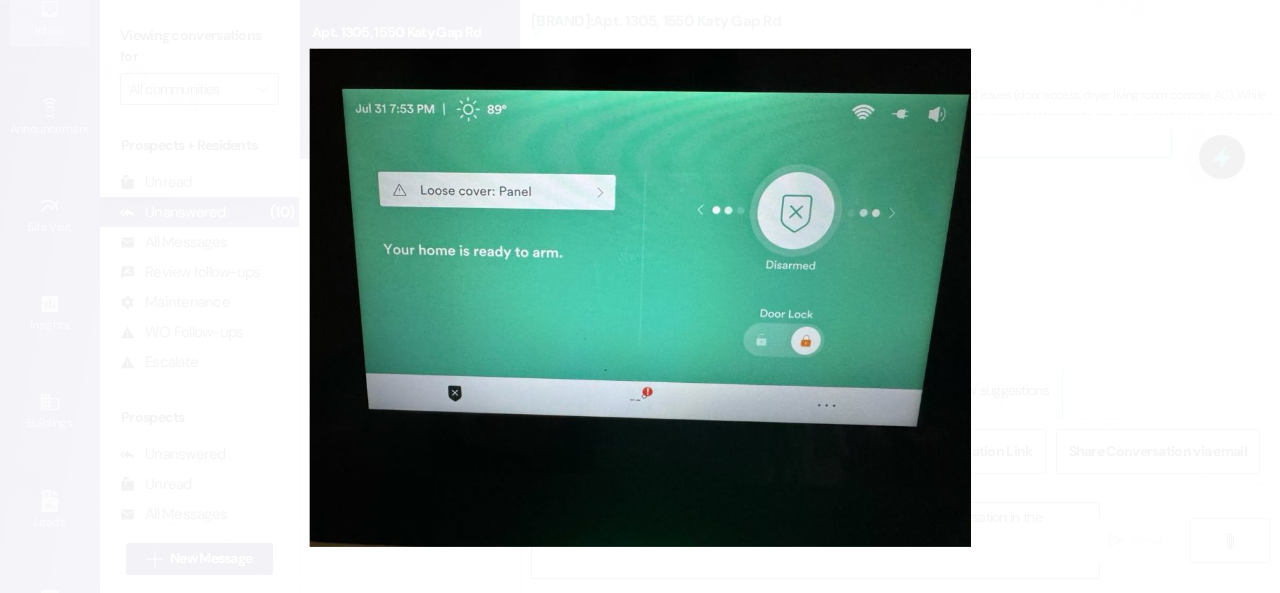 click at bounding box center (640, 296) 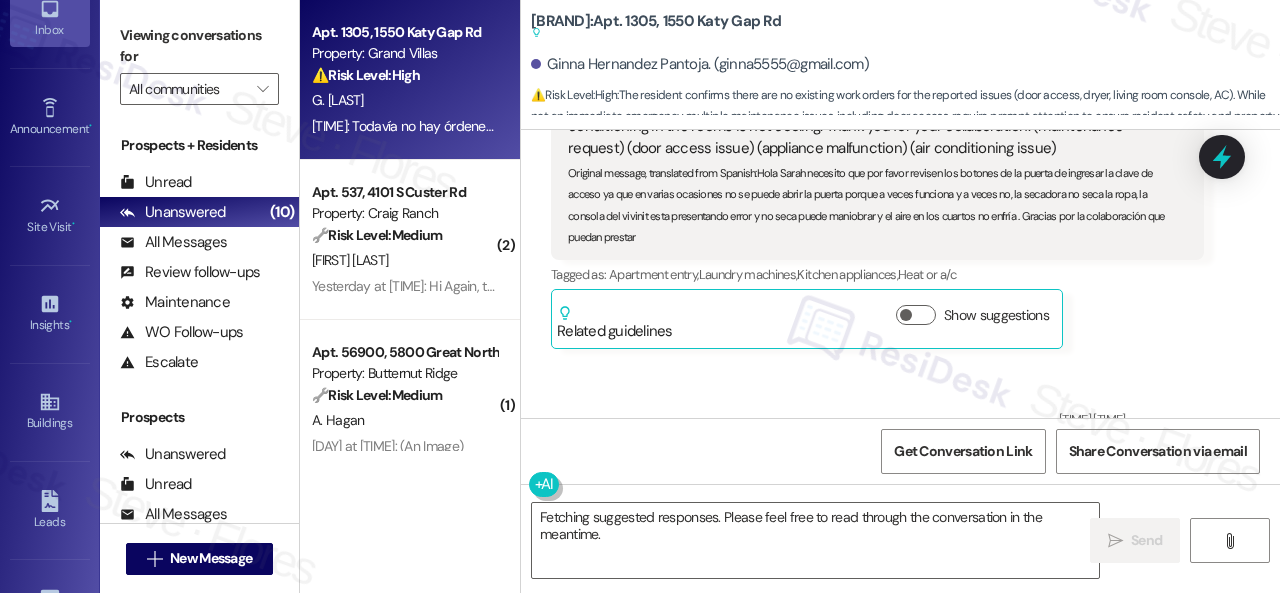 scroll, scrollTop: 862, scrollLeft: 0, axis: vertical 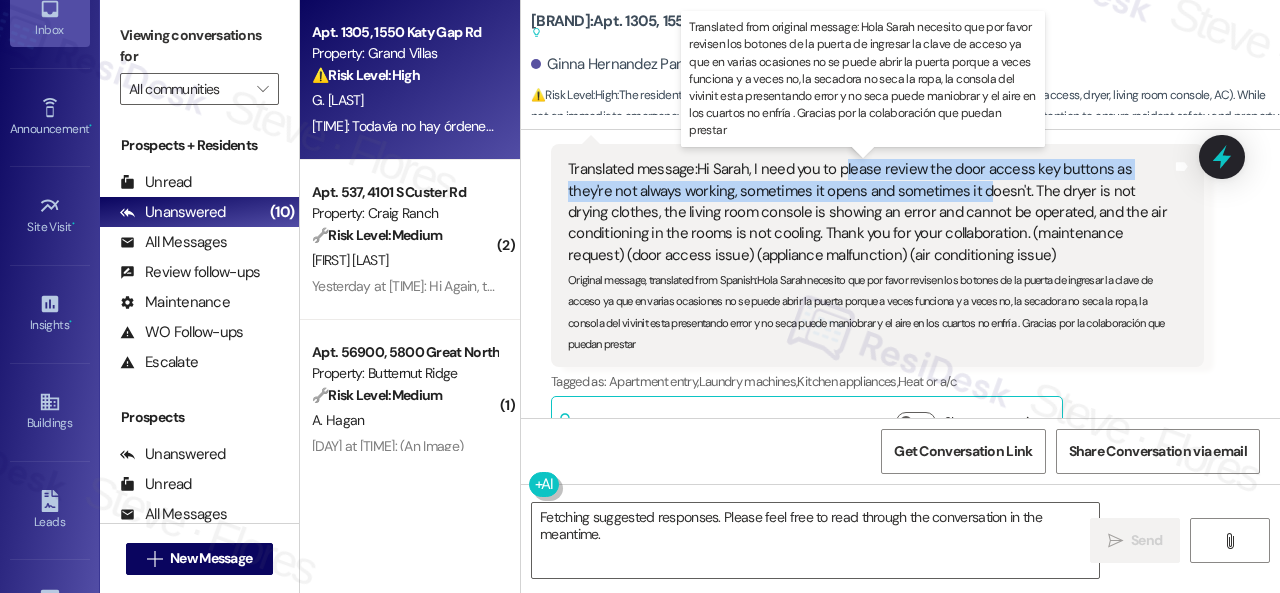 drag, startPoint x: 844, startPoint y: 169, endPoint x: 980, endPoint y: 190, distance: 137.61177 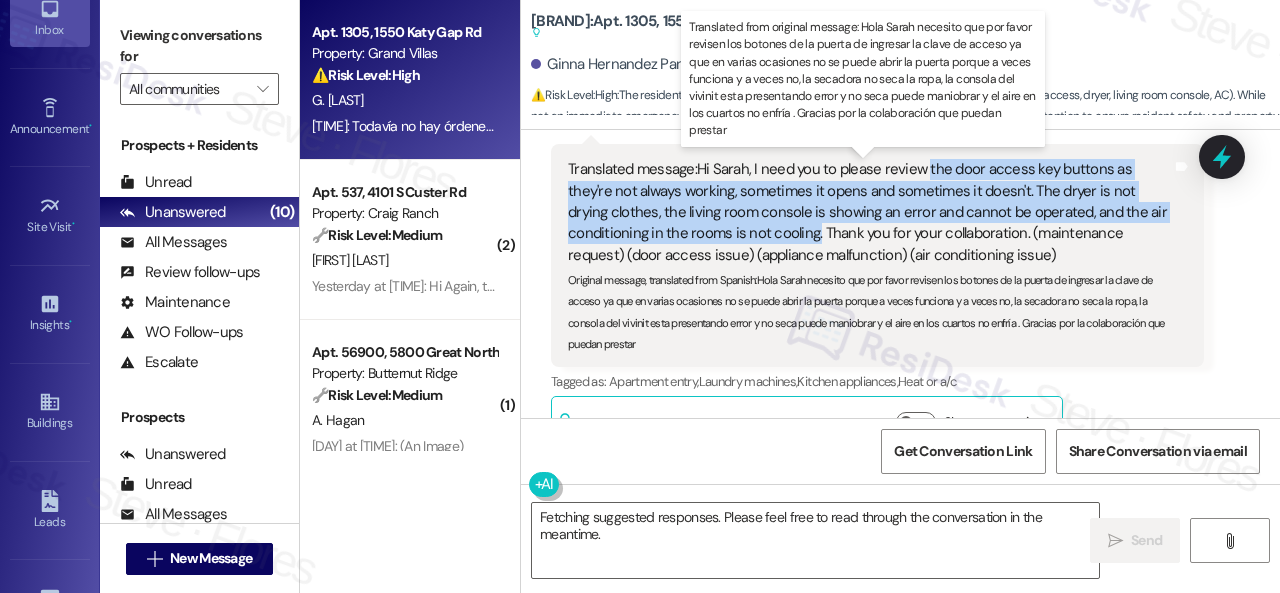 drag, startPoint x: 925, startPoint y: 169, endPoint x: 815, endPoint y: 236, distance: 128.7983 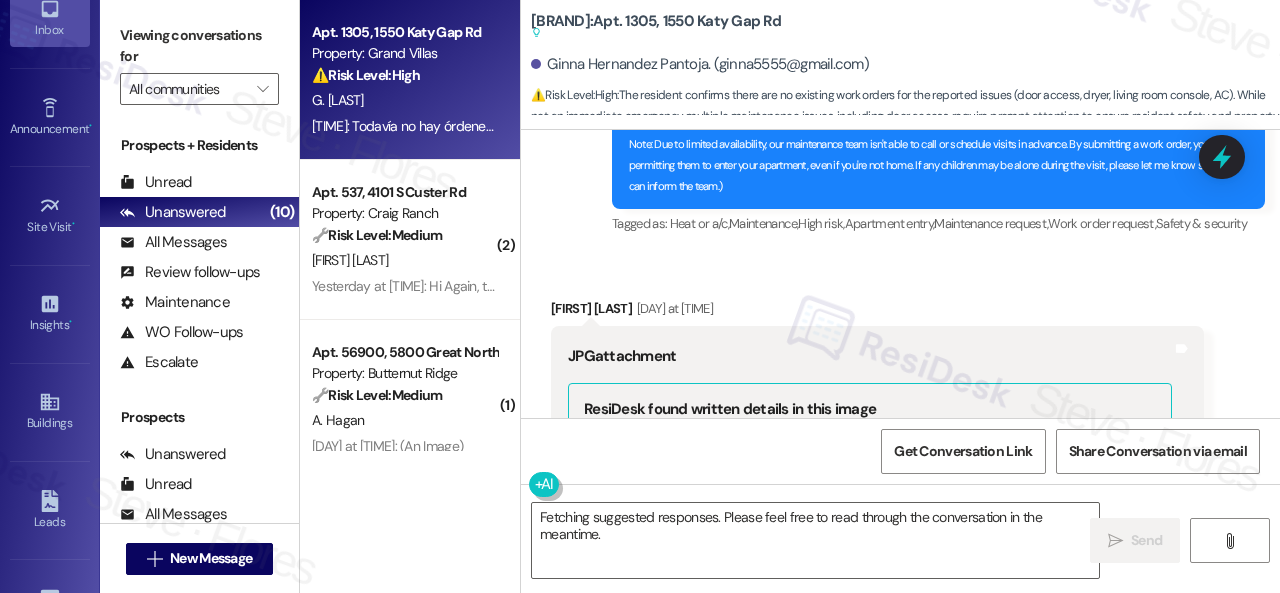 scroll, scrollTop: 2762, scrollLeft: 0, axis: vertical 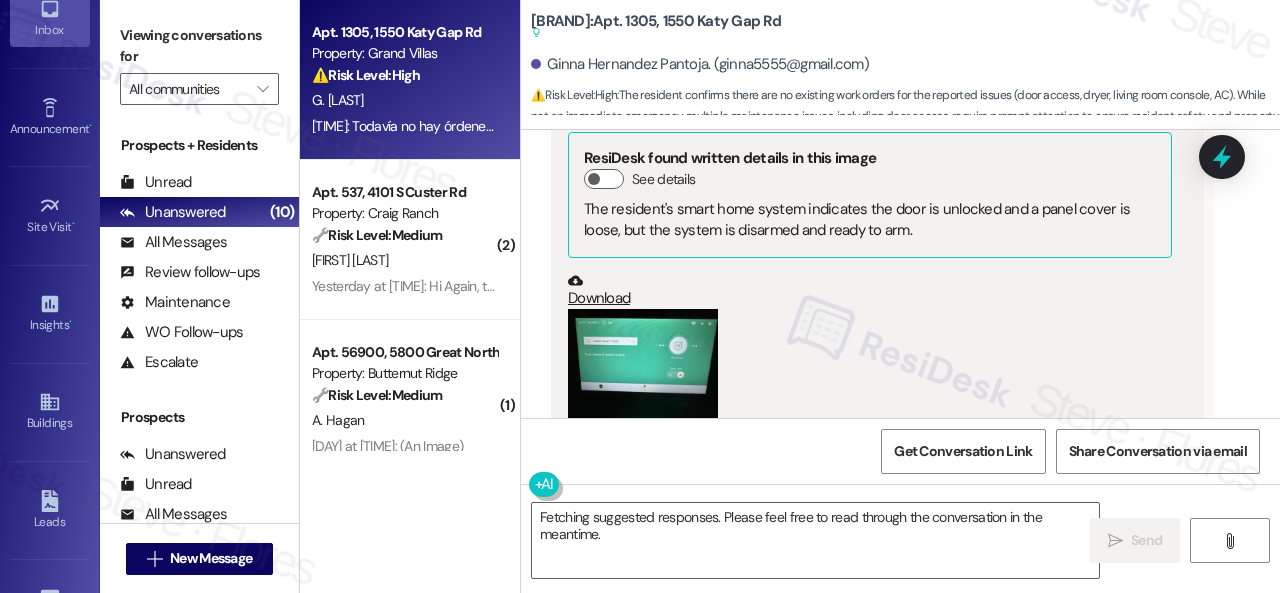 click at bounding box center [643, 365] 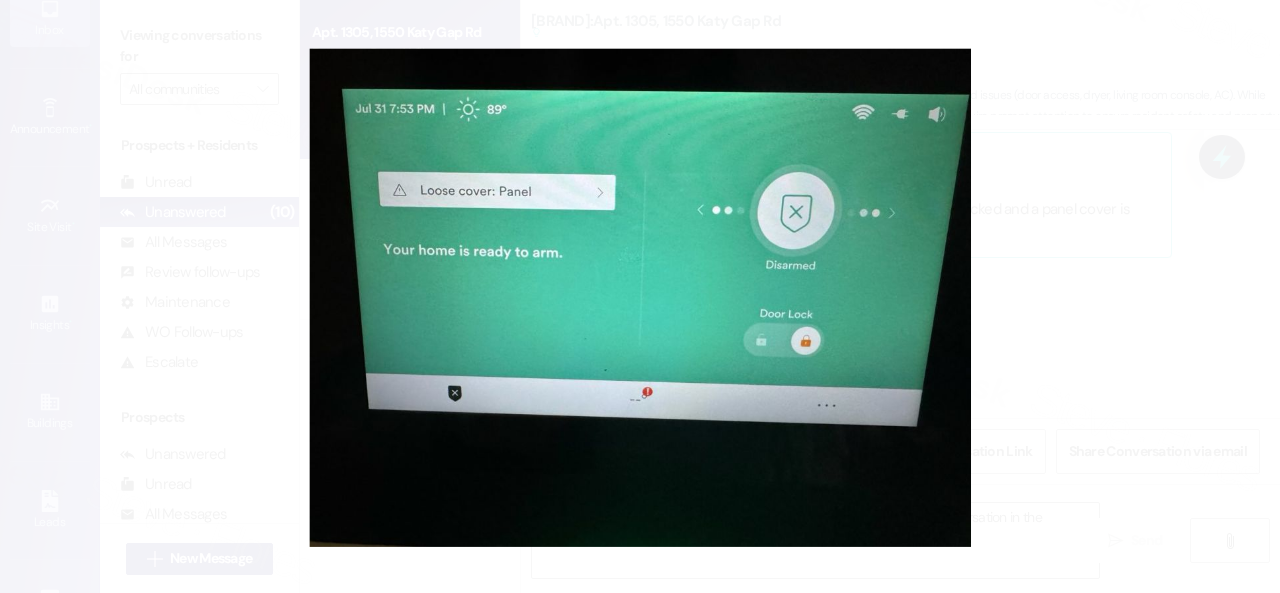 type 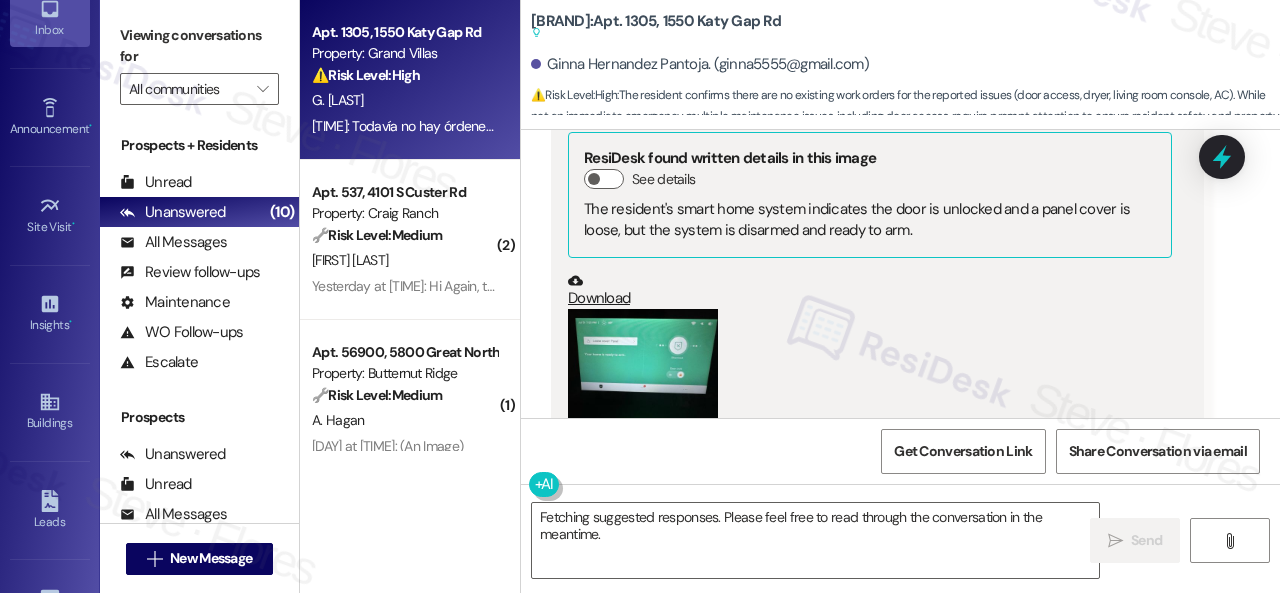 click on "Download" at bounding box center (870, 290) 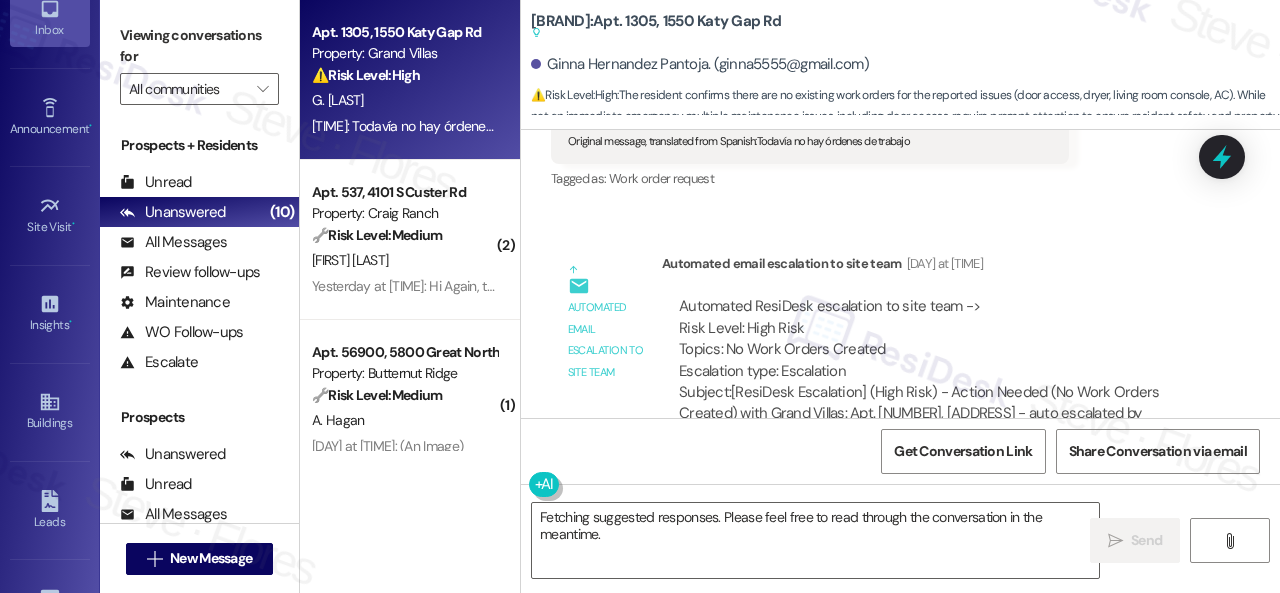 scroll, scrollTop: 3862, scrollLeft: 0, axis: vertical 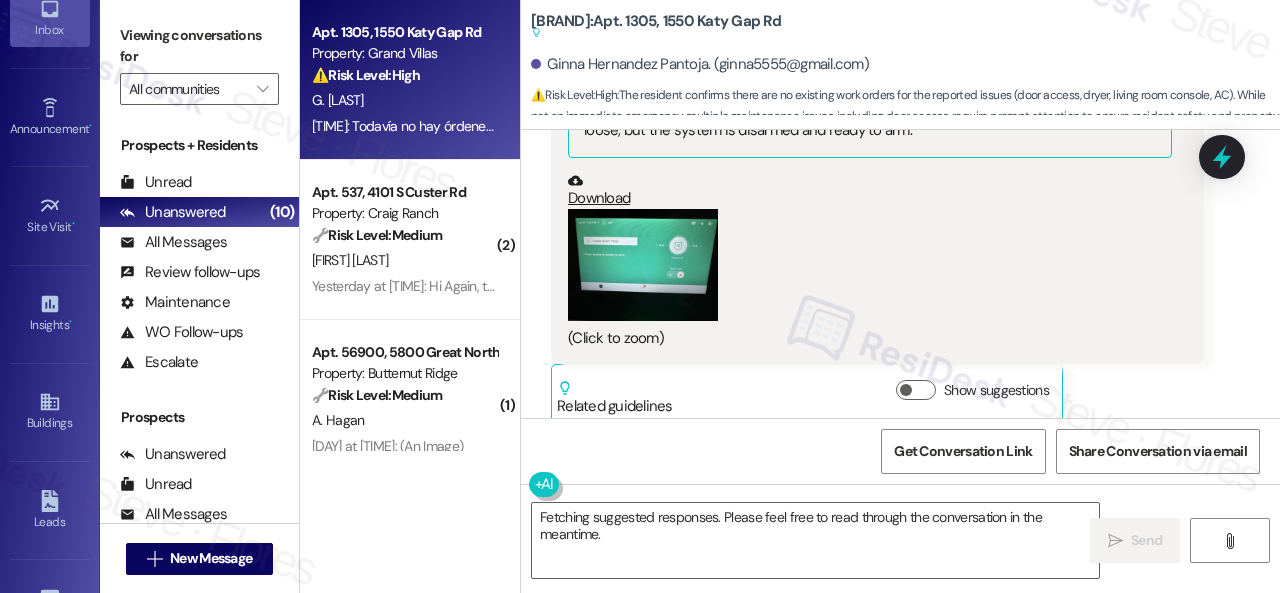 click at bounding box center (643, 265) 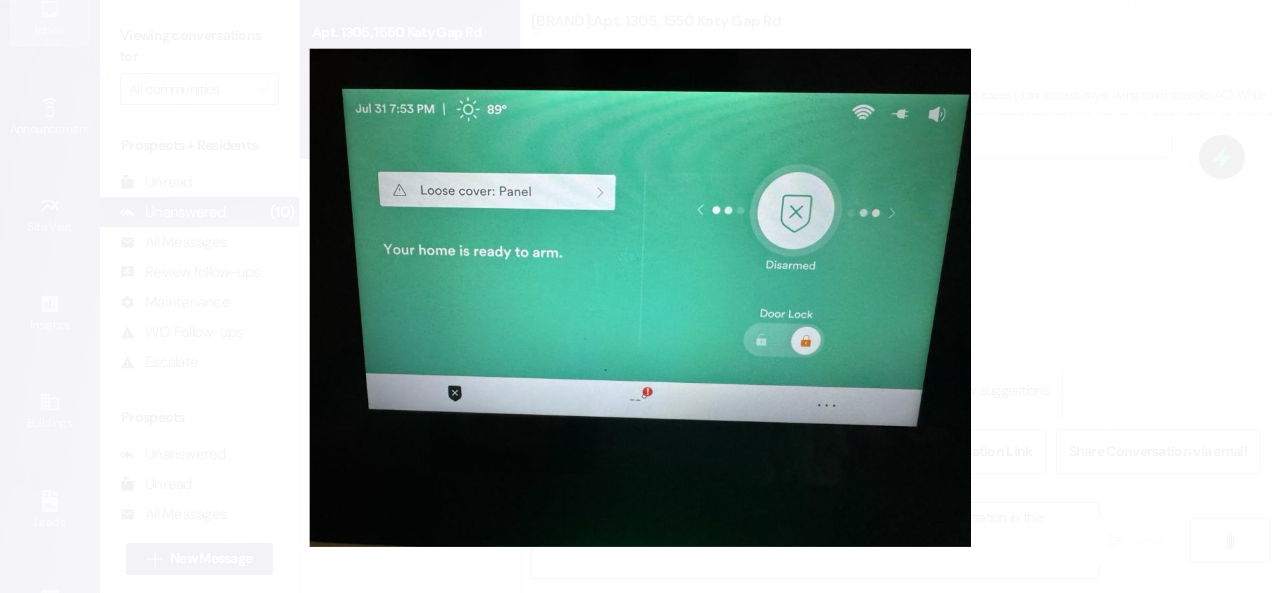 click at bounding box center (640, 296) 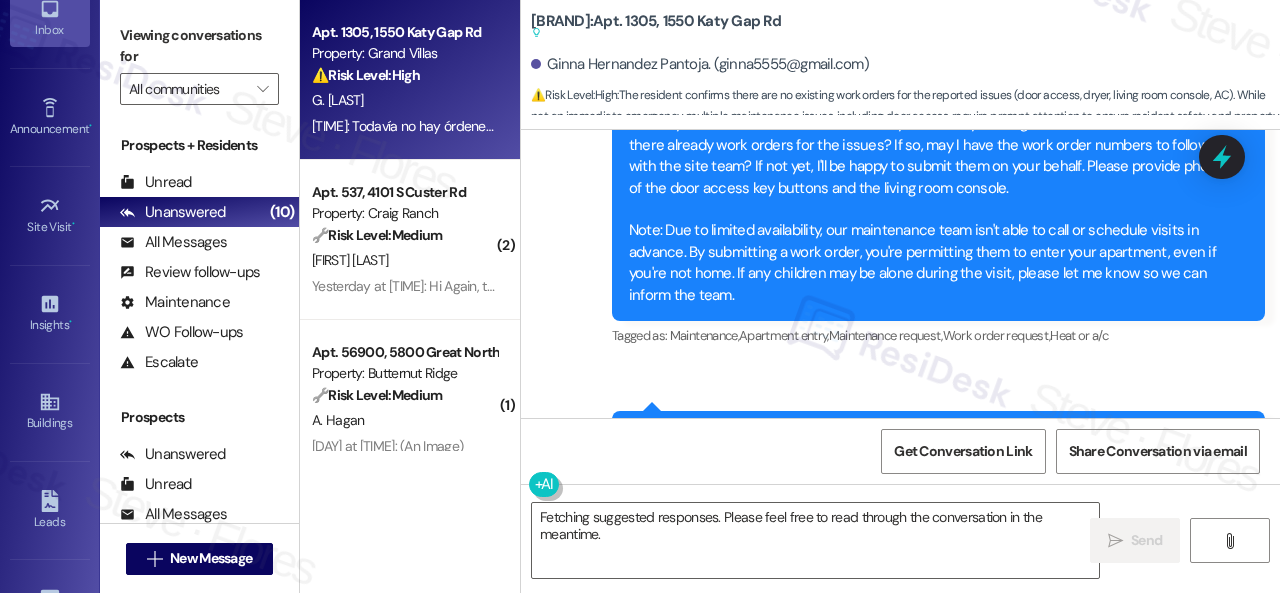 scroll, scrollTop: 1662, scrollLeft: 0, axis: vertical 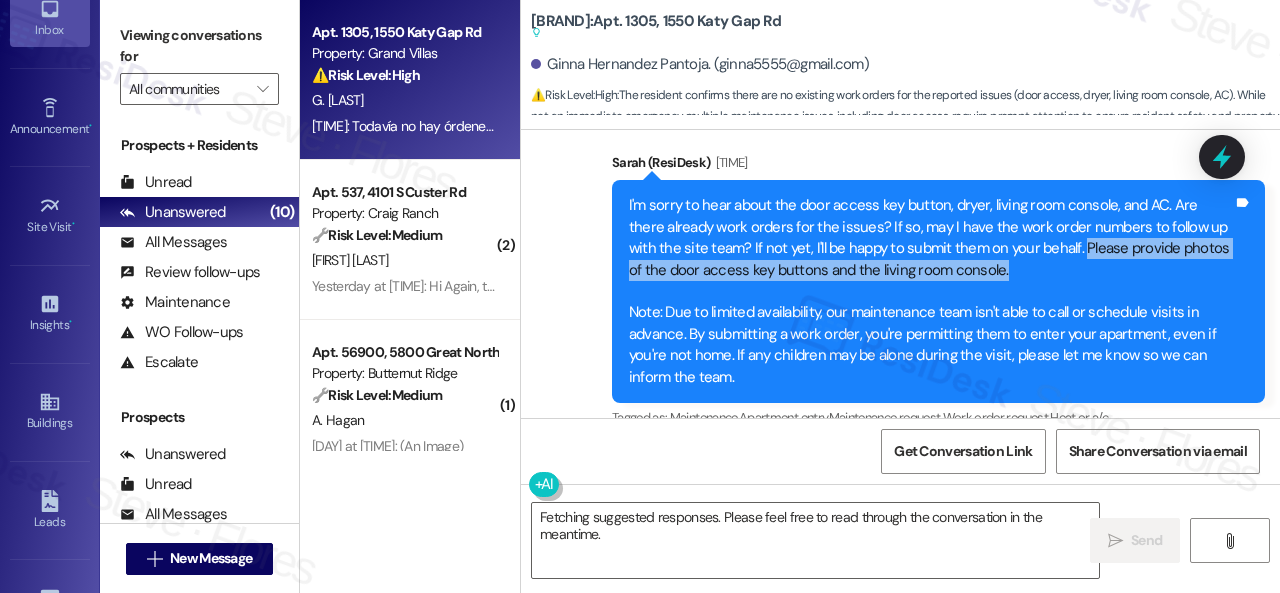 drag, startPoint x: 1081, startPoint y: 249, endPoint x: 1086, endPoint y: 264, distance: 15.811388 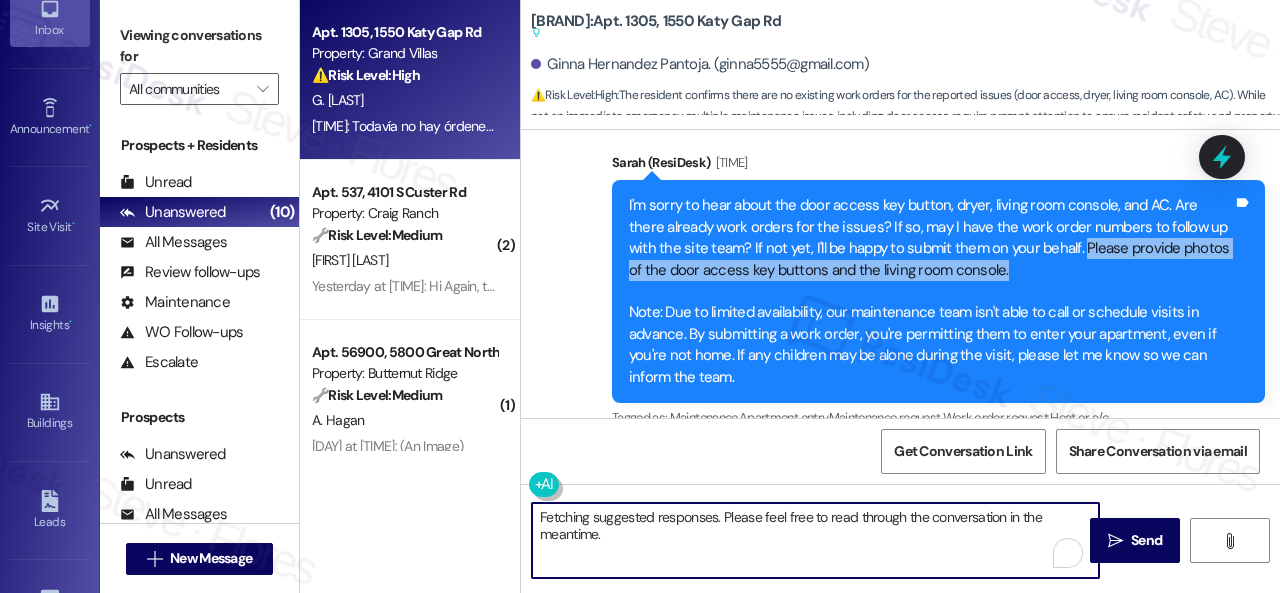 drag, startPoint x: 620, startPoint y: 543, endPoint x: 462, endPoint y: 489, distance: 166.97305 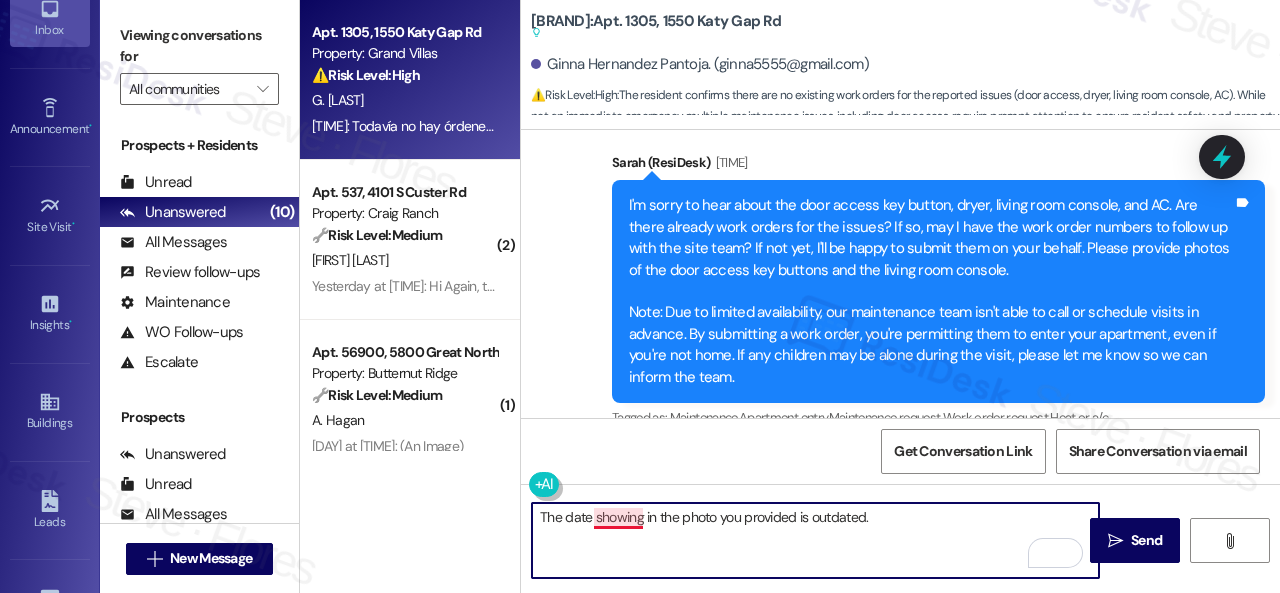 click on "The date showing in the photo you provided is outdated." at bounding box center [815, 540] 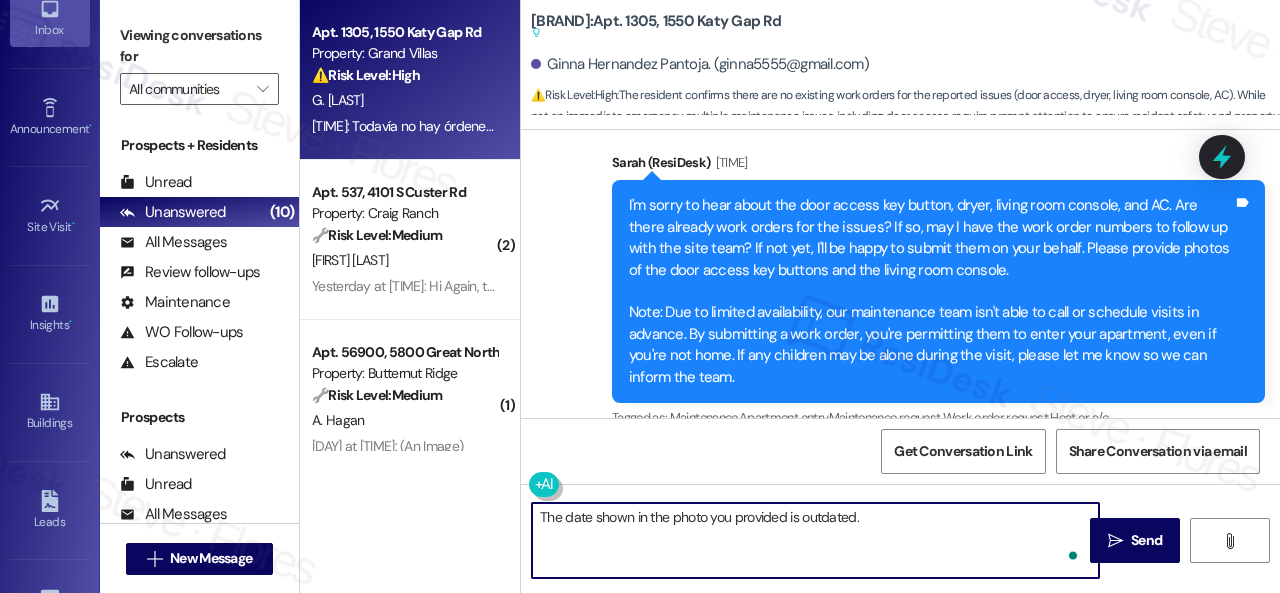 click on "The date shown in the photo you provided is outdated." at bounding box center [815, 540] 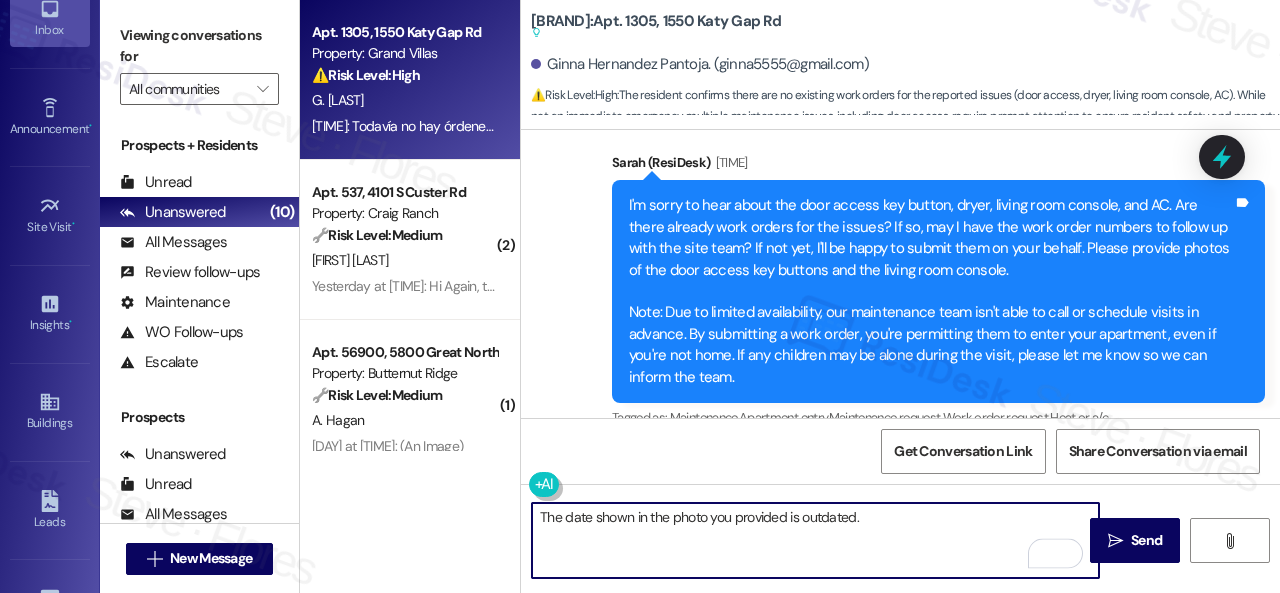 paste on "Please provide photos of the door access key buttons and the living room console." 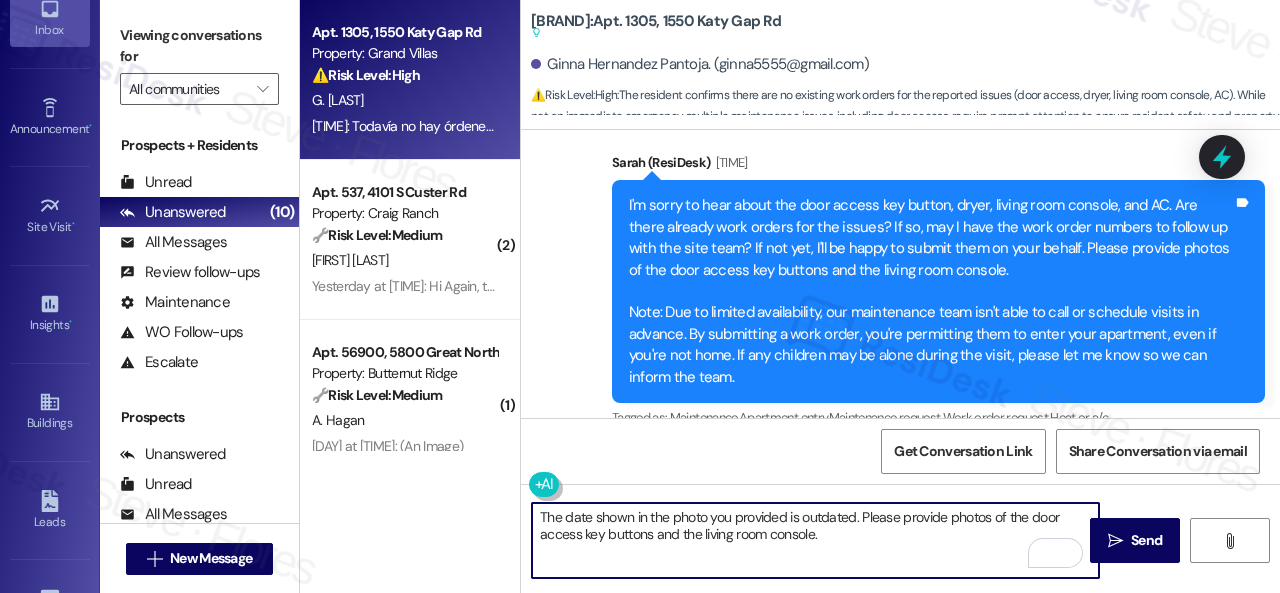 click on "The date shown in the photo you provided is outdated. Please provide photos of the door access key buttons and the living room console." at bounding box center (815, 540) 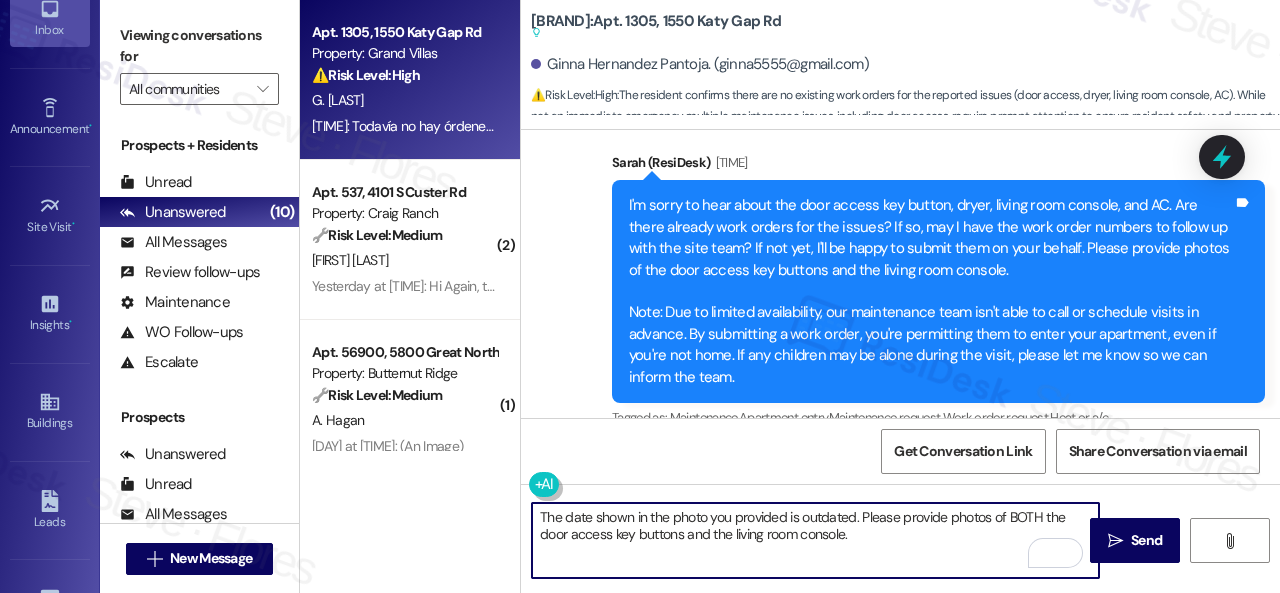 click on "The date shown in the photo you provided is outdated. Please provide photos of BOTH the door access key buttons and the living room console." at bounding box center [815, 540] 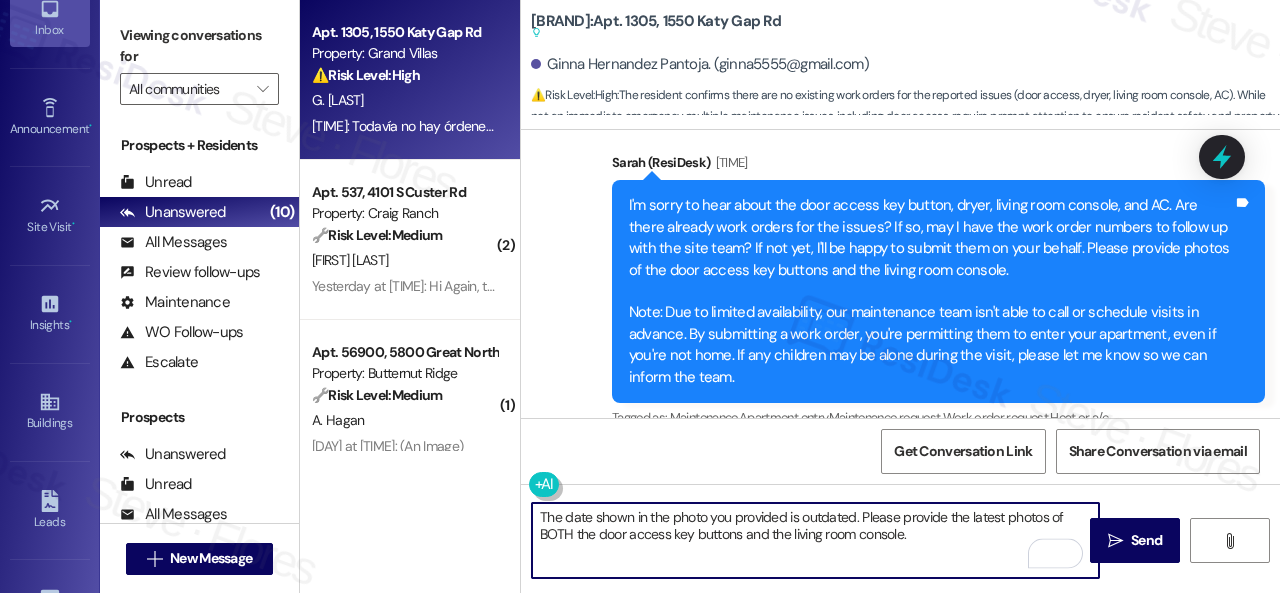 click on "The date shown in the photo you provided is outdated. Please provide the latest photos of BOTH the door access key buttons and the living room console." at bounding box center [815, 540] 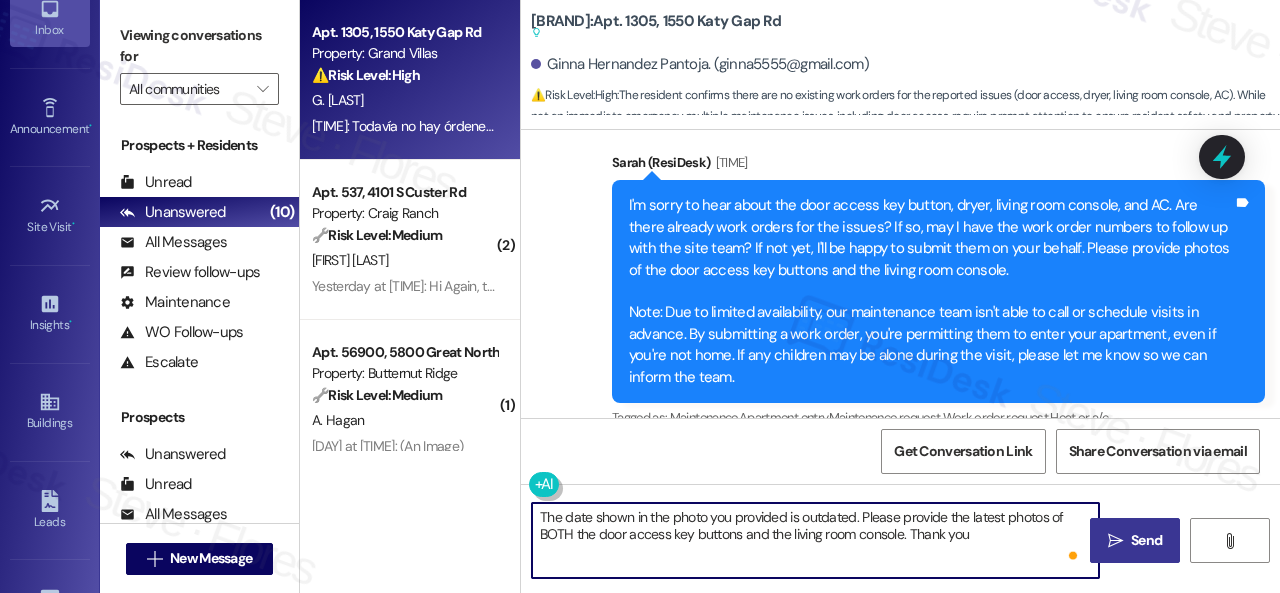 type on "The date shown in the photo you provided is outdated. Please provide the latest photos of BOTH the door access key buttons and the living room console. Thank you." 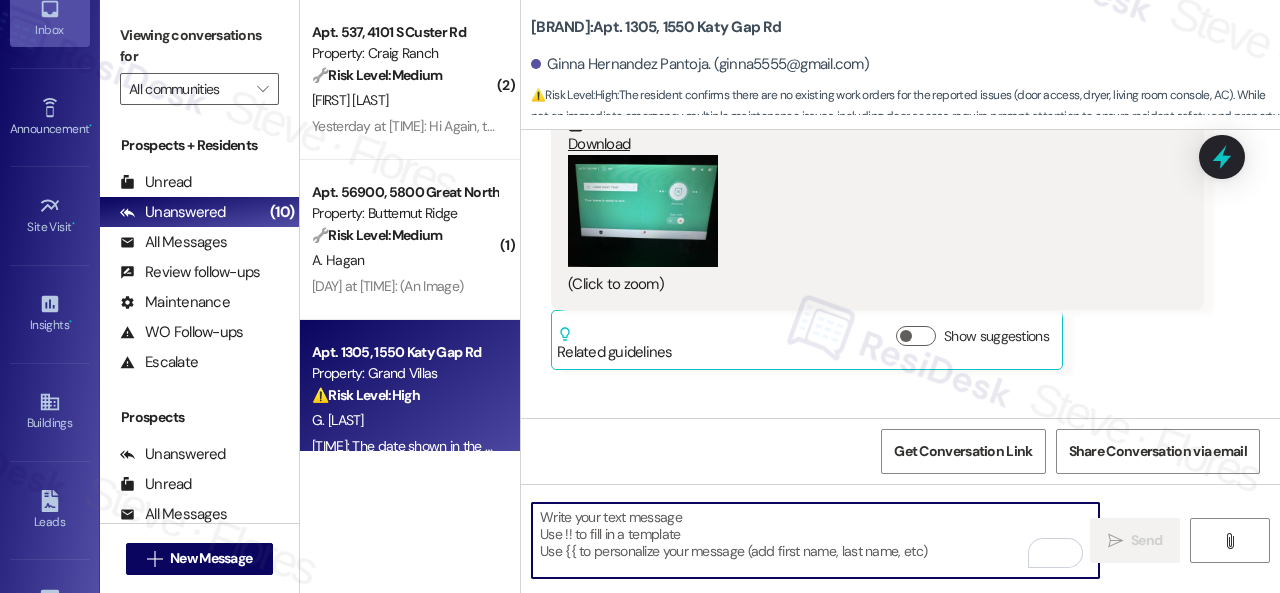 scroll, scrollTop: 2893, scrollLeft: 0, axis: vertical 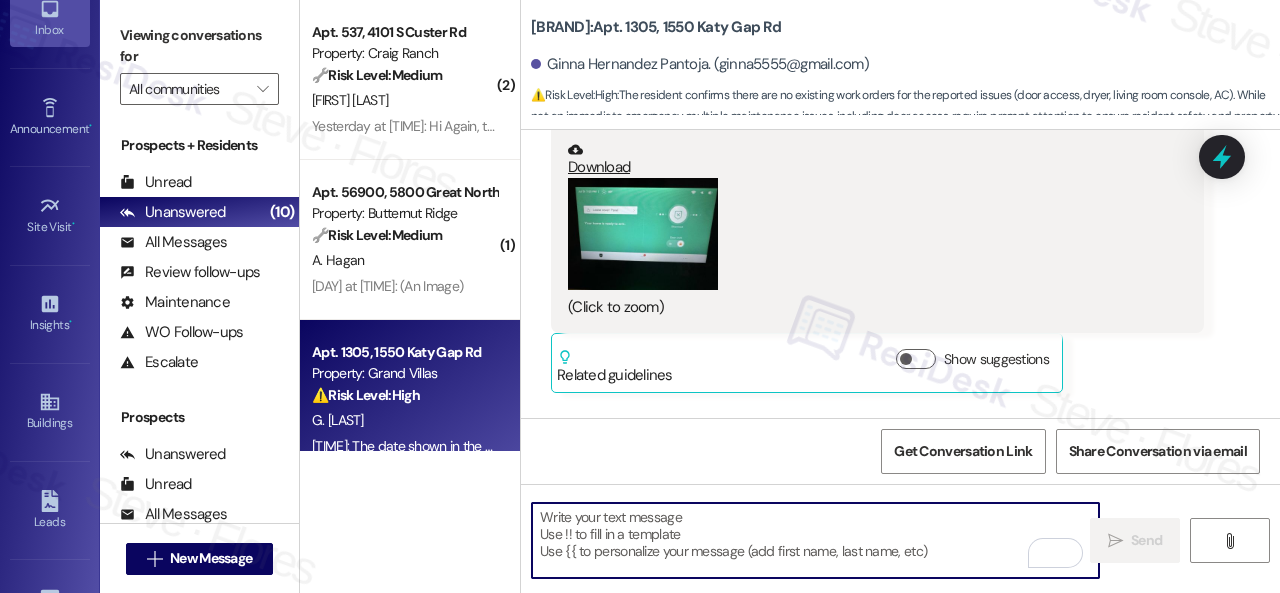 type 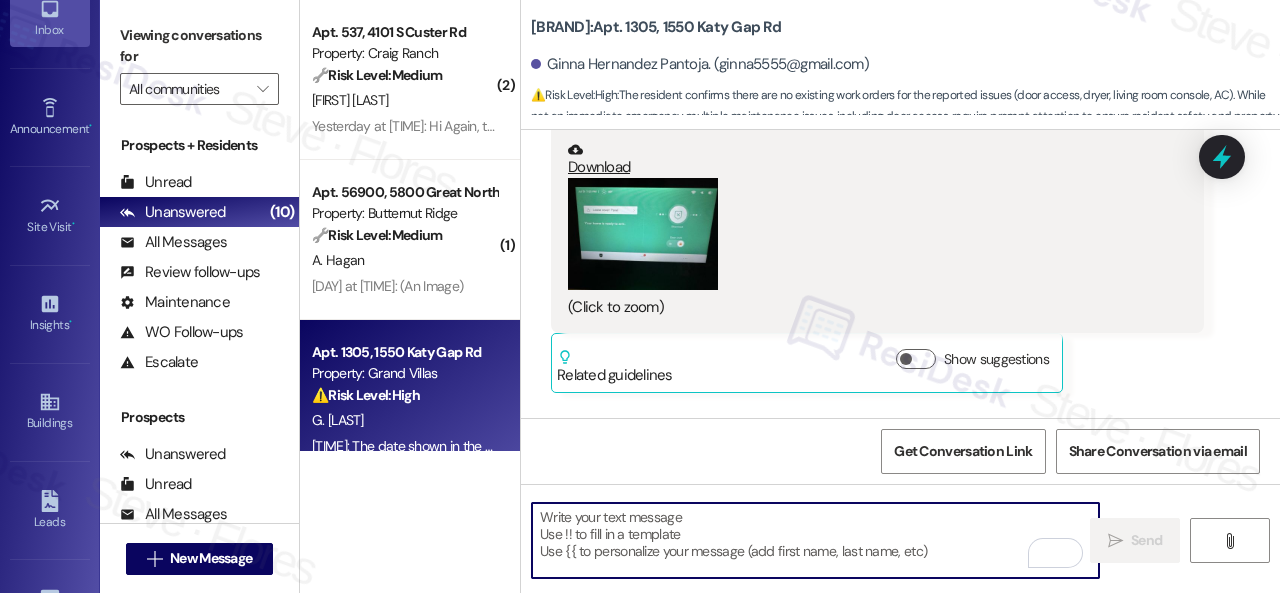click on "(Click to zoom)" at bounding box center (870, 248) 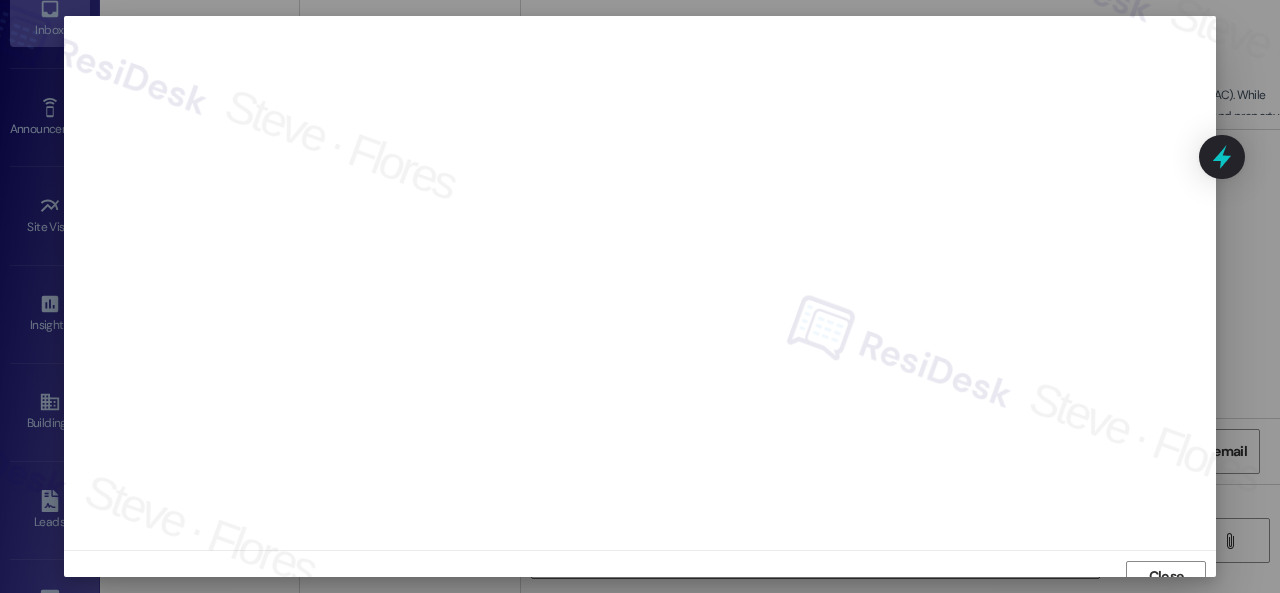 scroll, scrollTop: 15, scrollLeft: 0, axis: vertical 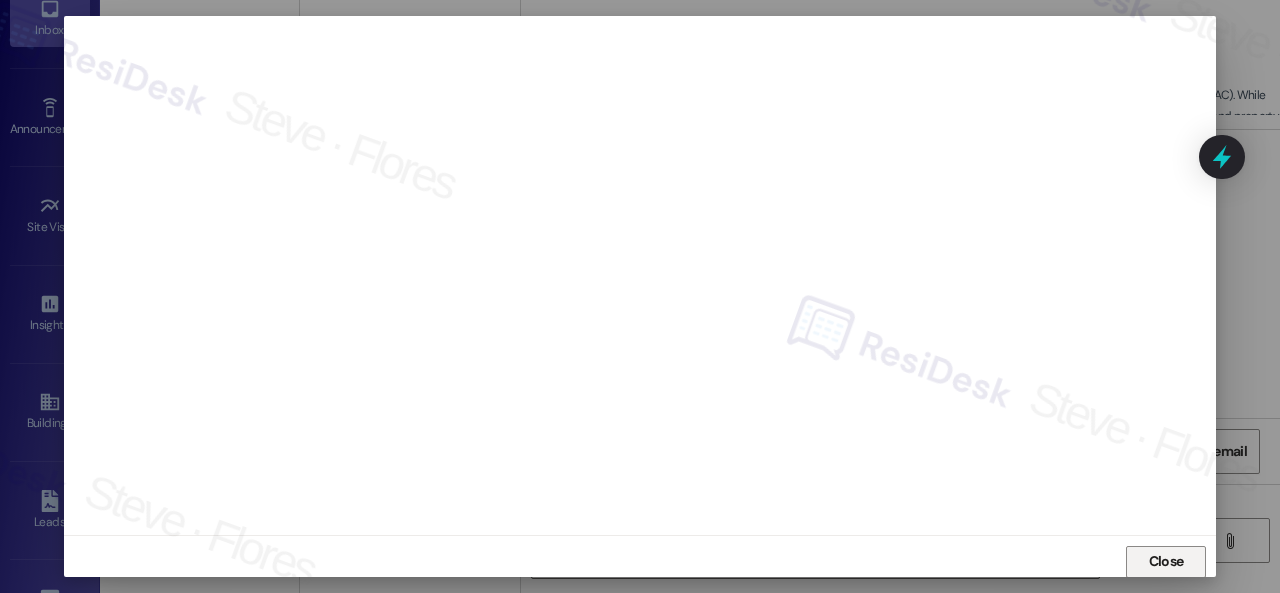 click on "Close" at bounding box center (1166, 561) 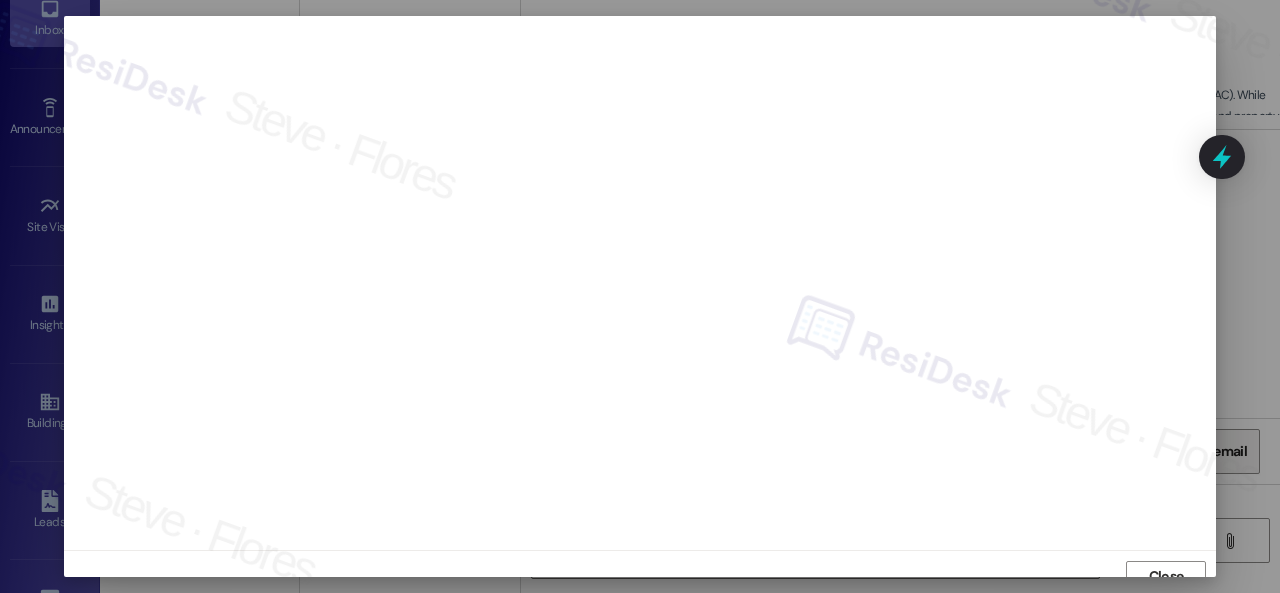 scroll, scrollTop: 15, scrollLeft: 0, axis: vertical 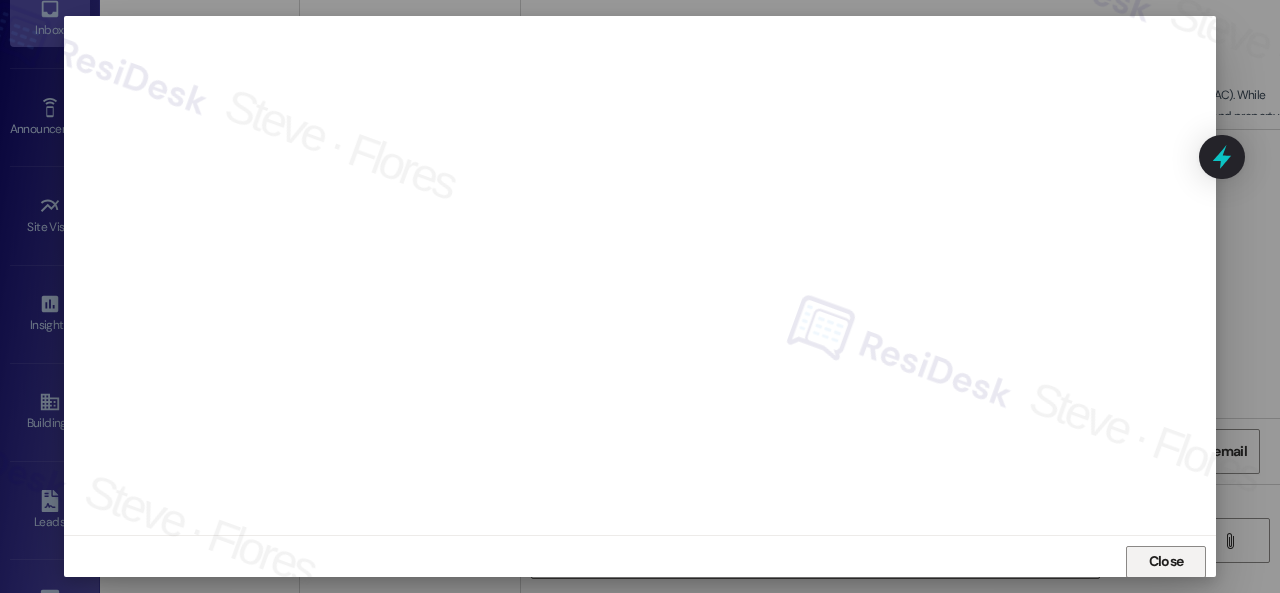 click on "Close" at bounding box center [1166, 561] 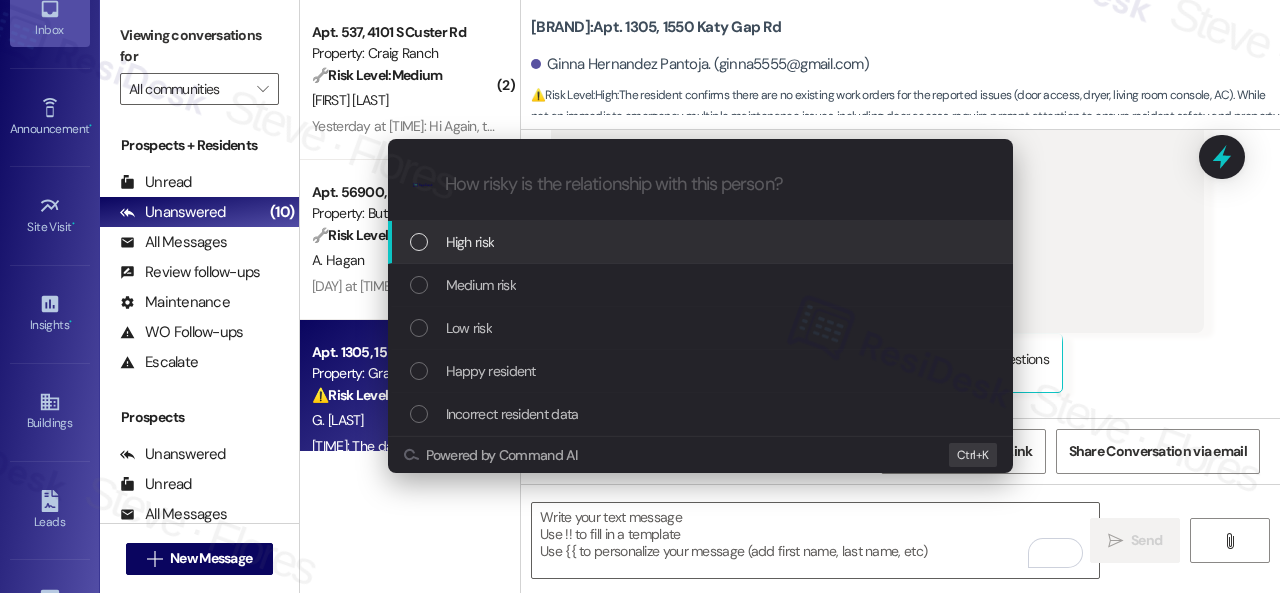 click on "High risk" at bounding box center (470, 242) 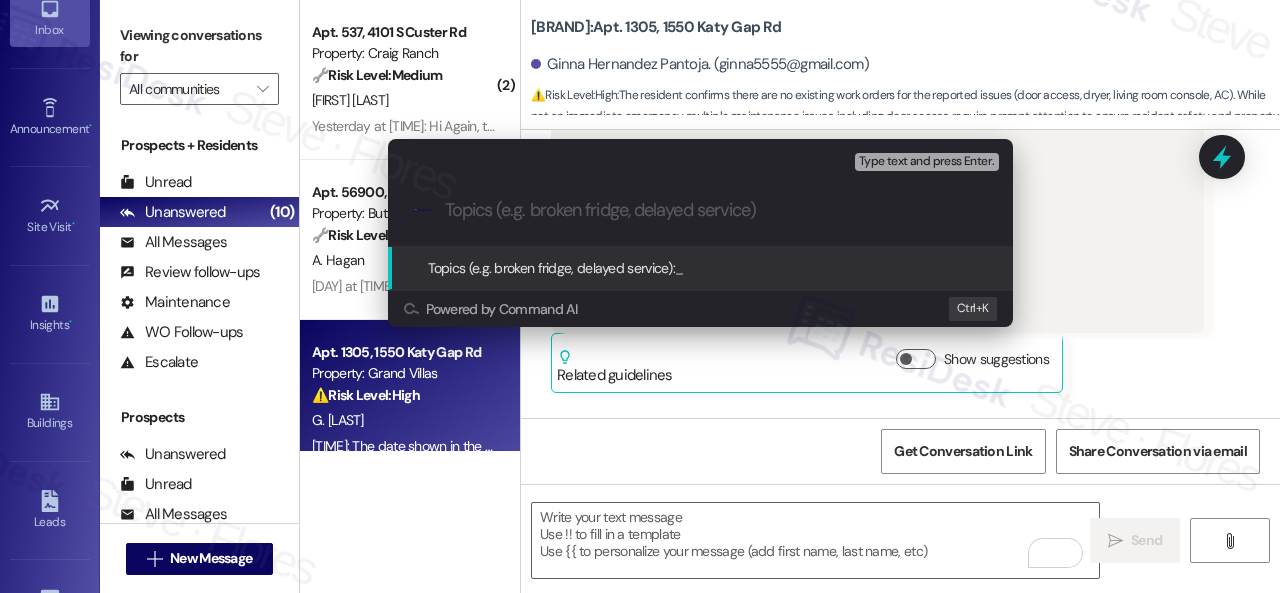 paste on "Work Orders filed by ResiDesk 292250 & 292251" 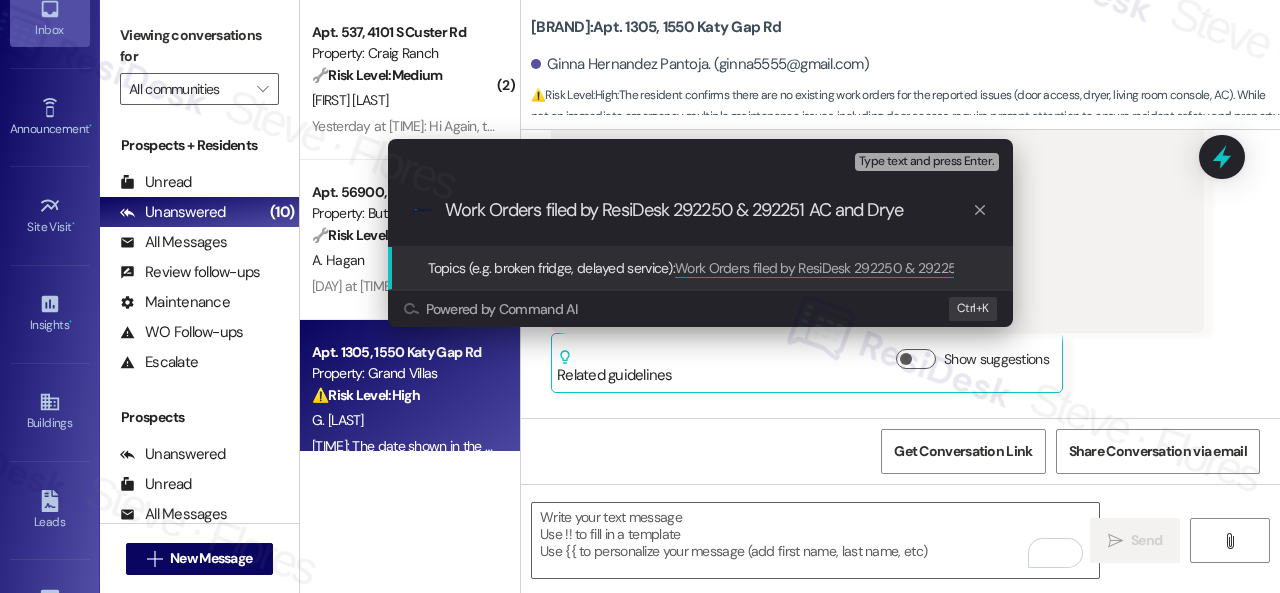 type on "Work Orders filed by ResiDesk 292250 & 292251 AC and Dryer" 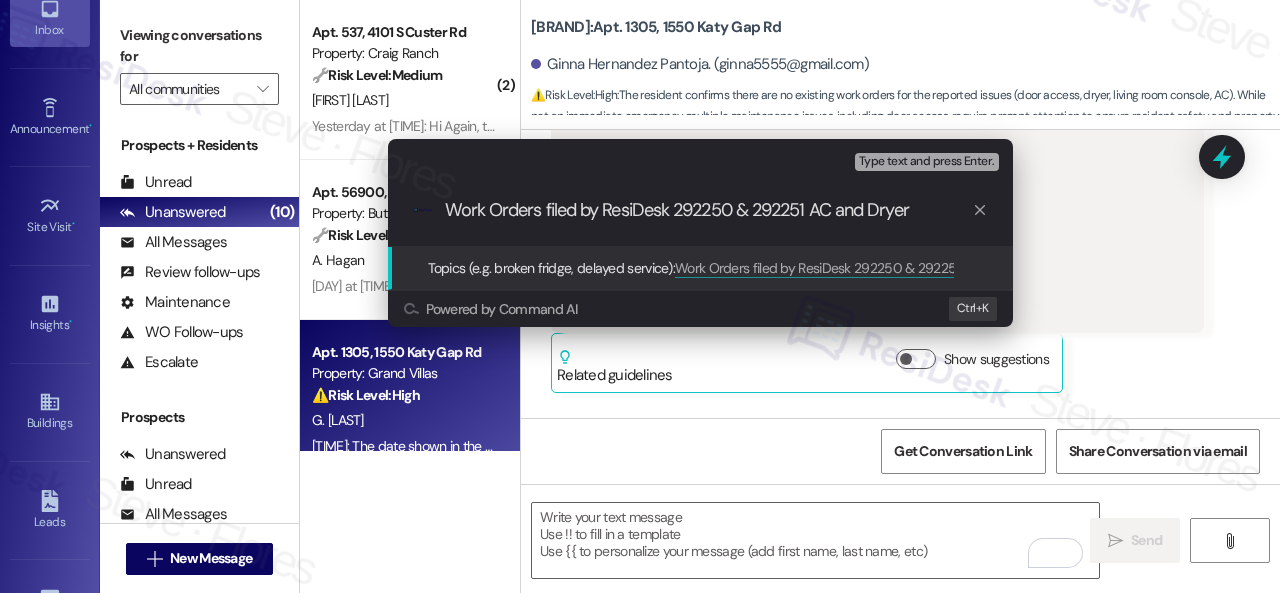 type 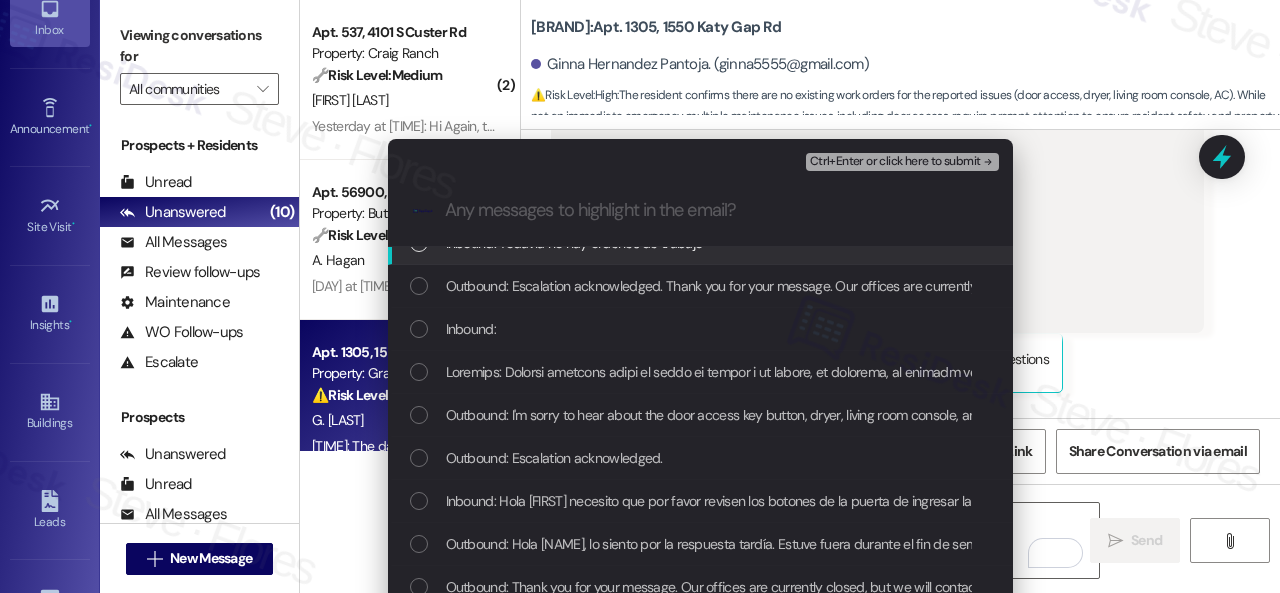 scroll, scrollTop: 100, scrollLeft: 0, axis: vertical 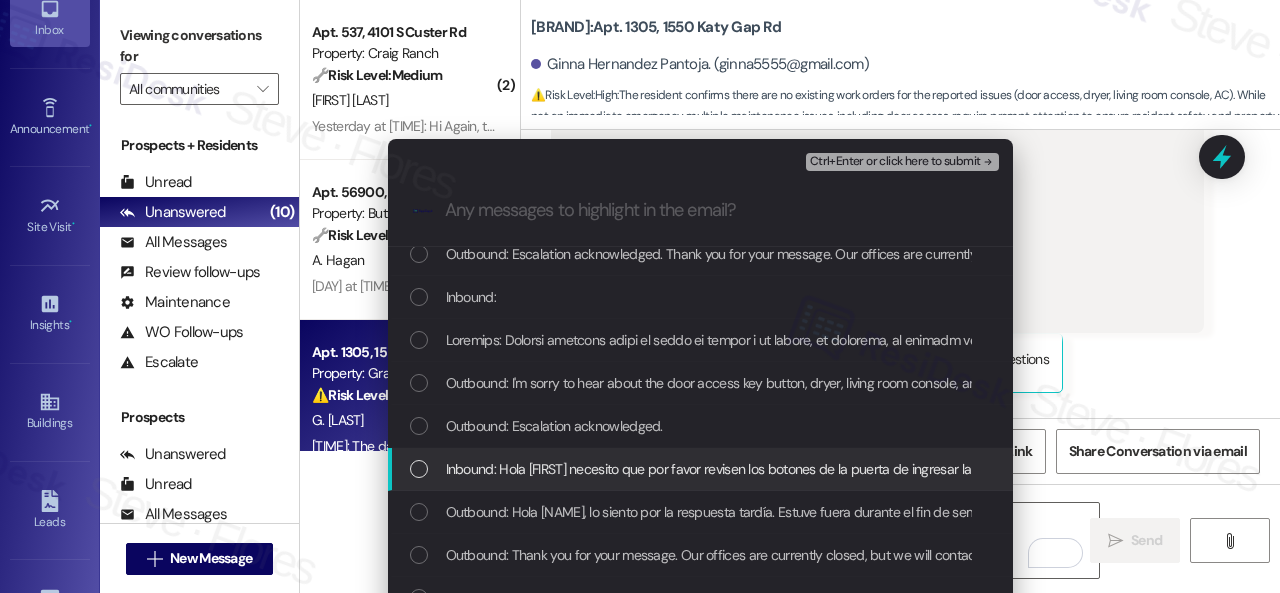 click on "Inbound: Hola Sarah necesito que por favor revisen los botones de la puerta de ingresar la clave de acceso ya que en varias ocasiones no se puede abrir la puerta porque a veces funciona y a veces no, la secadora no seca la ropa, la consola del vivinit esta presentando error y no seca puede maniobrar y el aire en los cuartos no enfría . Gracias por la colaboración que puedan prestar" at bounding box center (1564, 469) 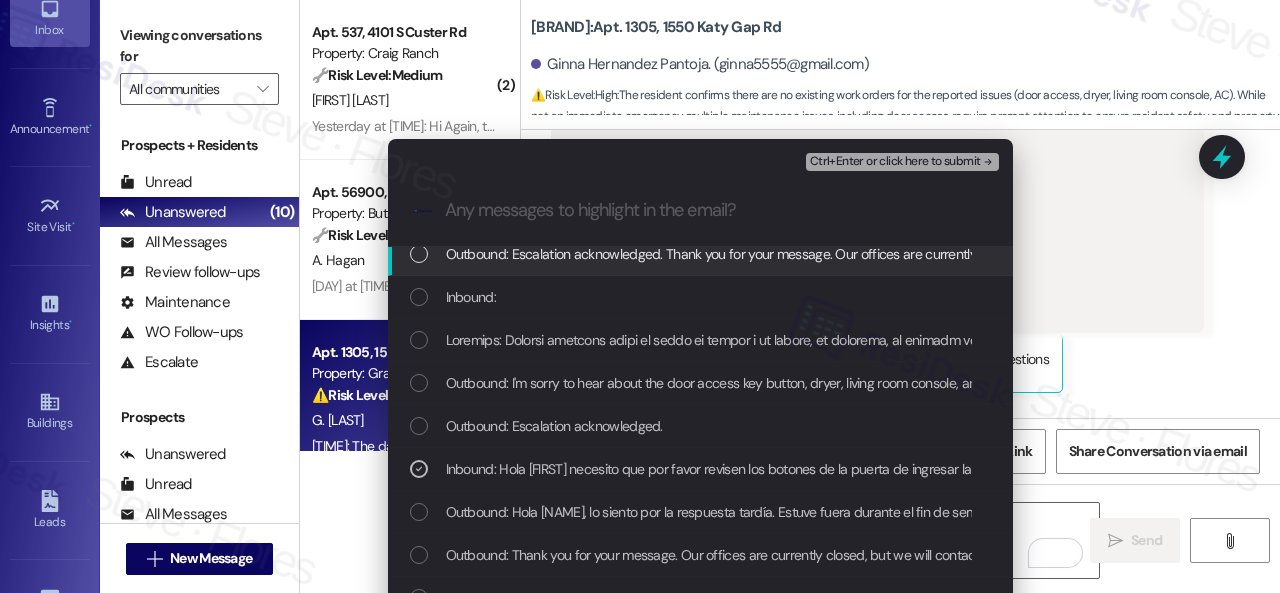 click on "Ctrl+Enter or click here to submit" at bounding box center (895, 162) 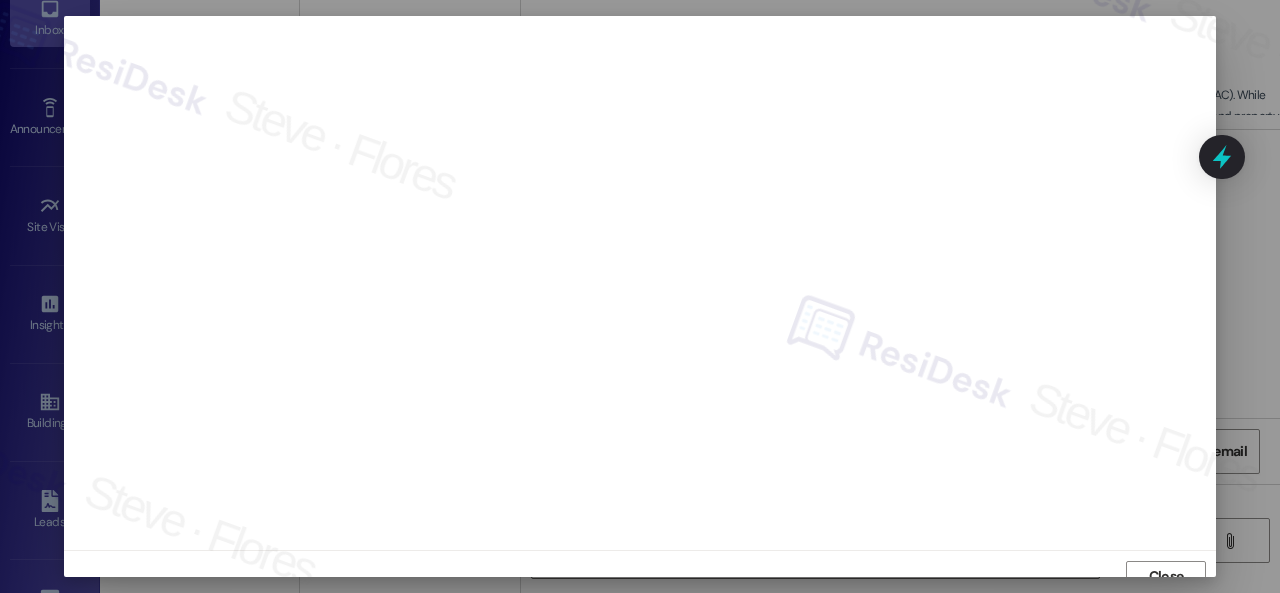 scroll, scrollTop: 15, scrollLeft: 0, axis: vertical 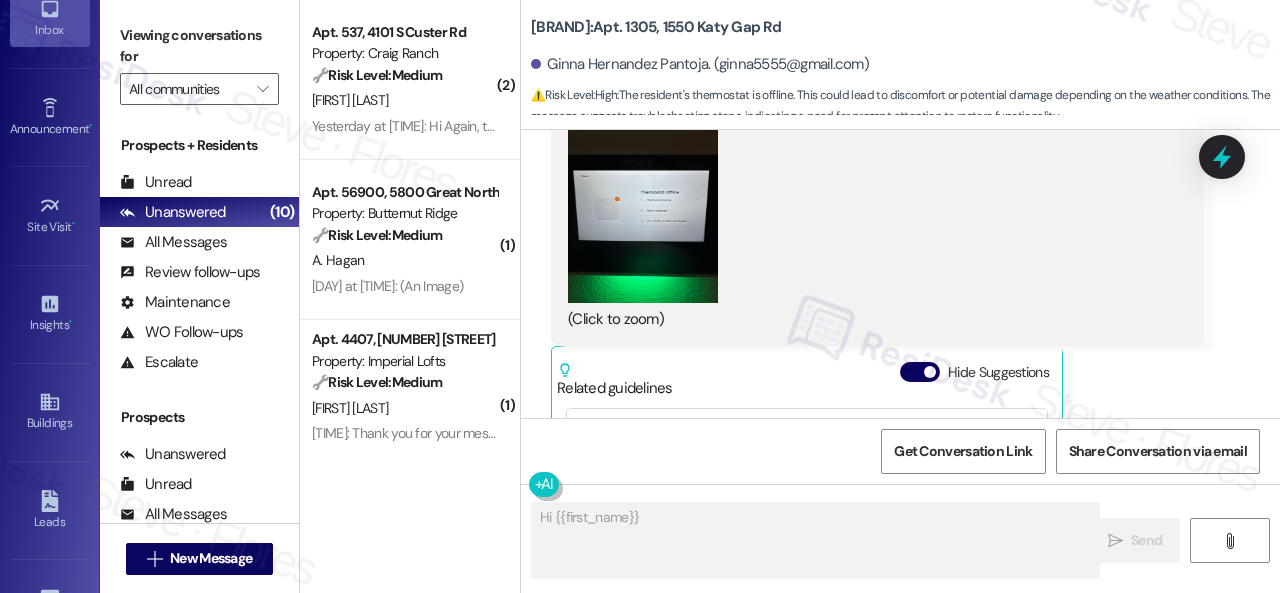 click at bounding box center (643, 203) 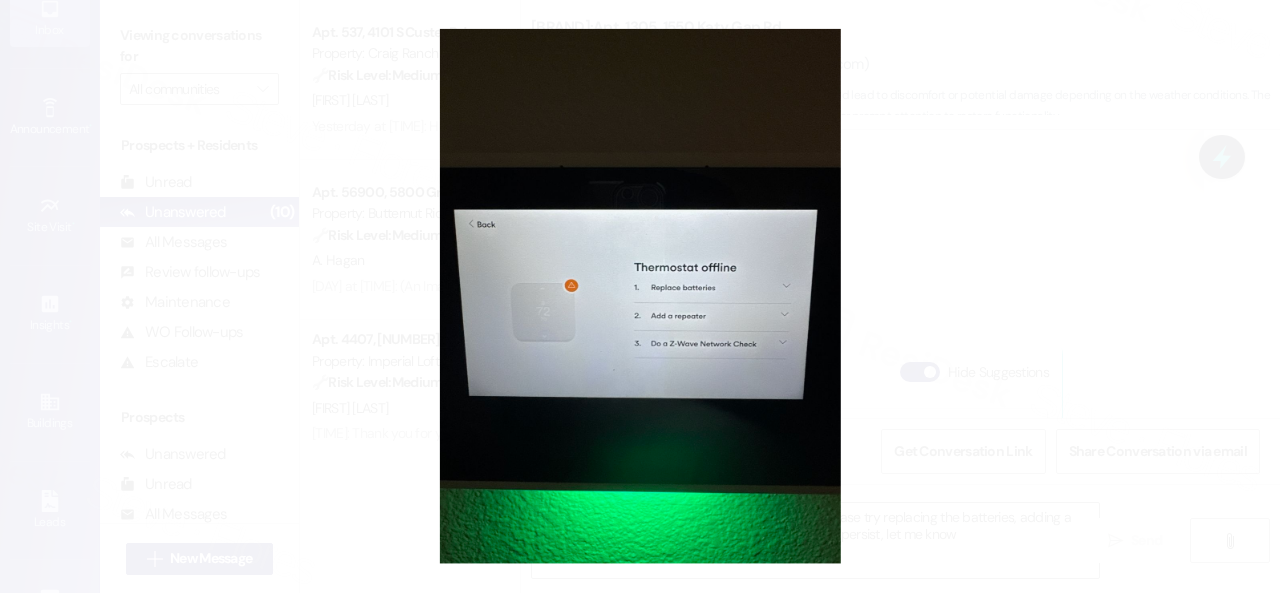 type on "Hi {{first_name}}, I understand your thermostat is offline. Please try replacing the batteries, adding a repeater, or checking the Z-Wave network. If issues persist, let me know!" 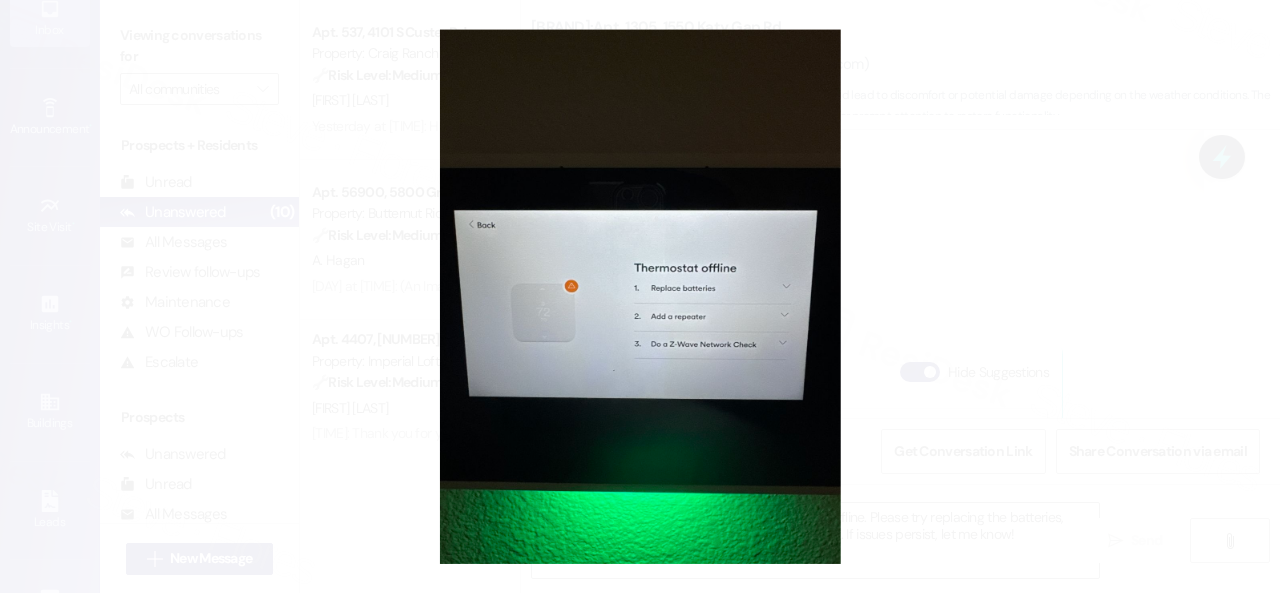 scroll, scrollTop: 5998, scrollLeft: 0, axis: vertical 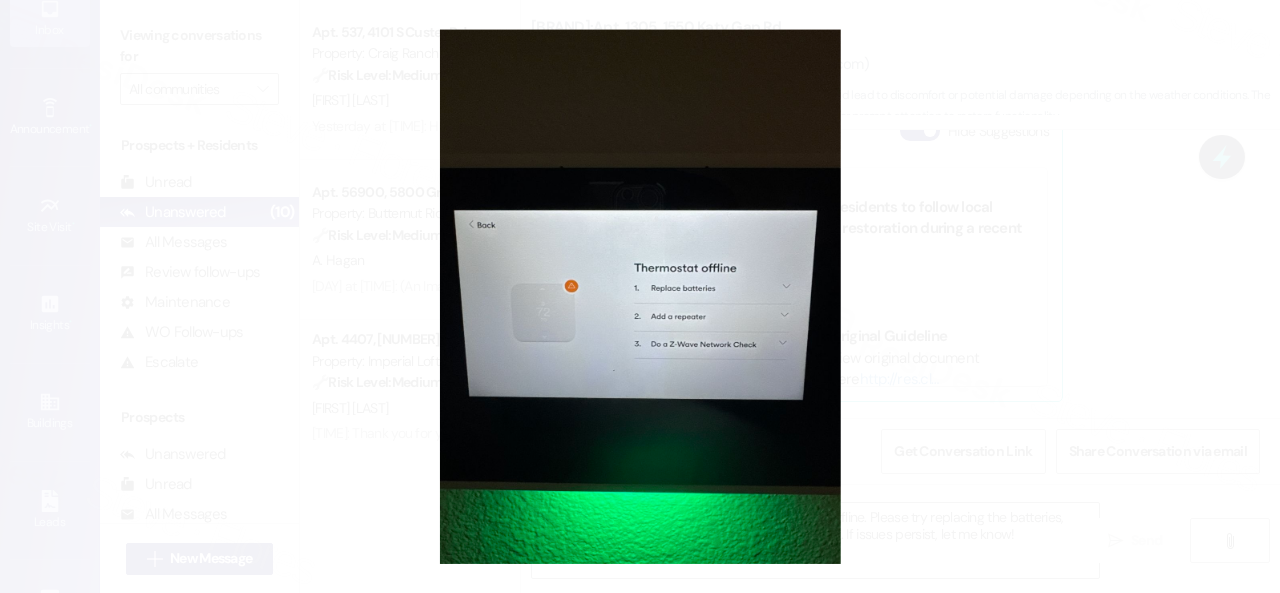 click at bounding box center [640, 296] 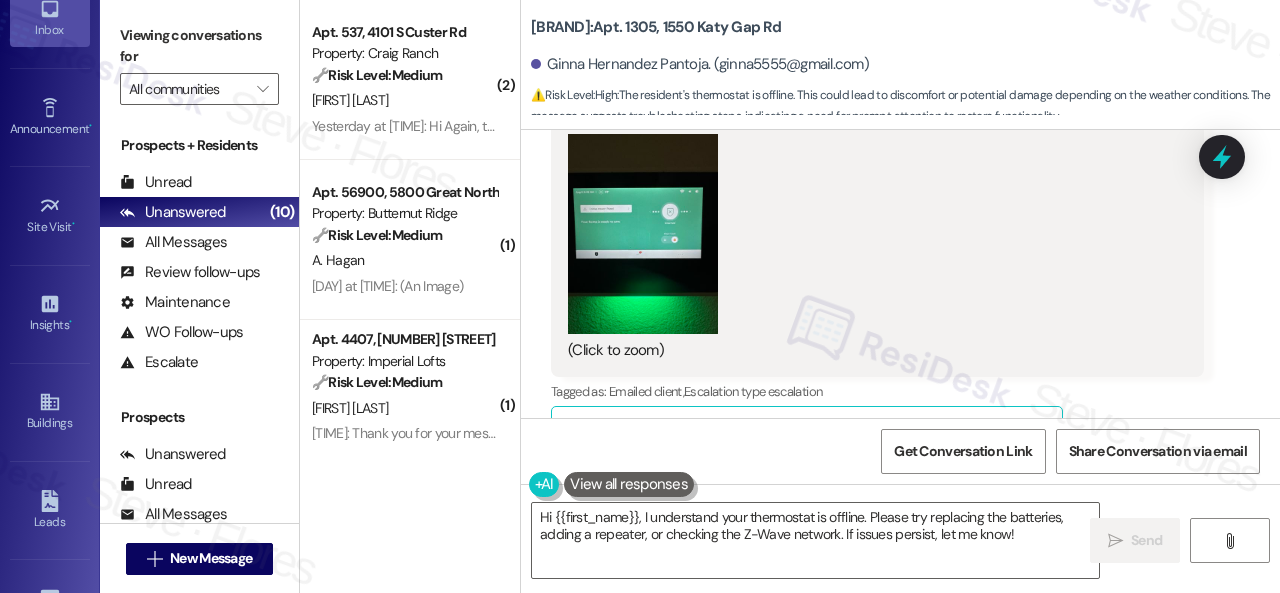 scroll, scrollTop: 4598, scrollLeft: 0, axis: vertical 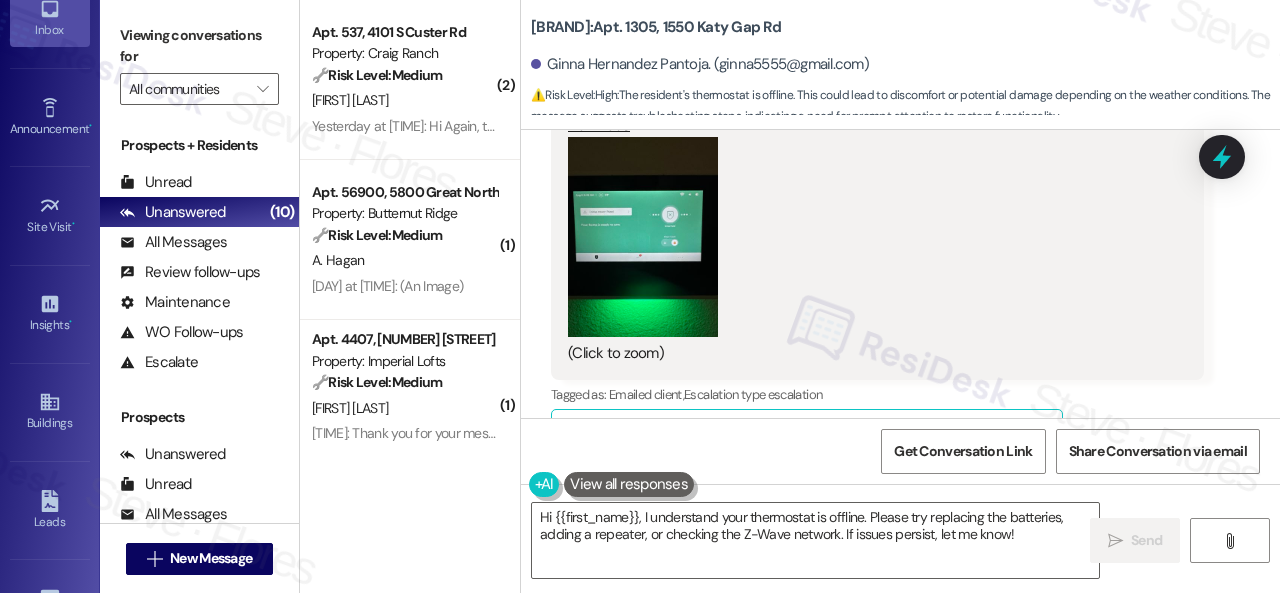 click at bounding box center (643, 237) 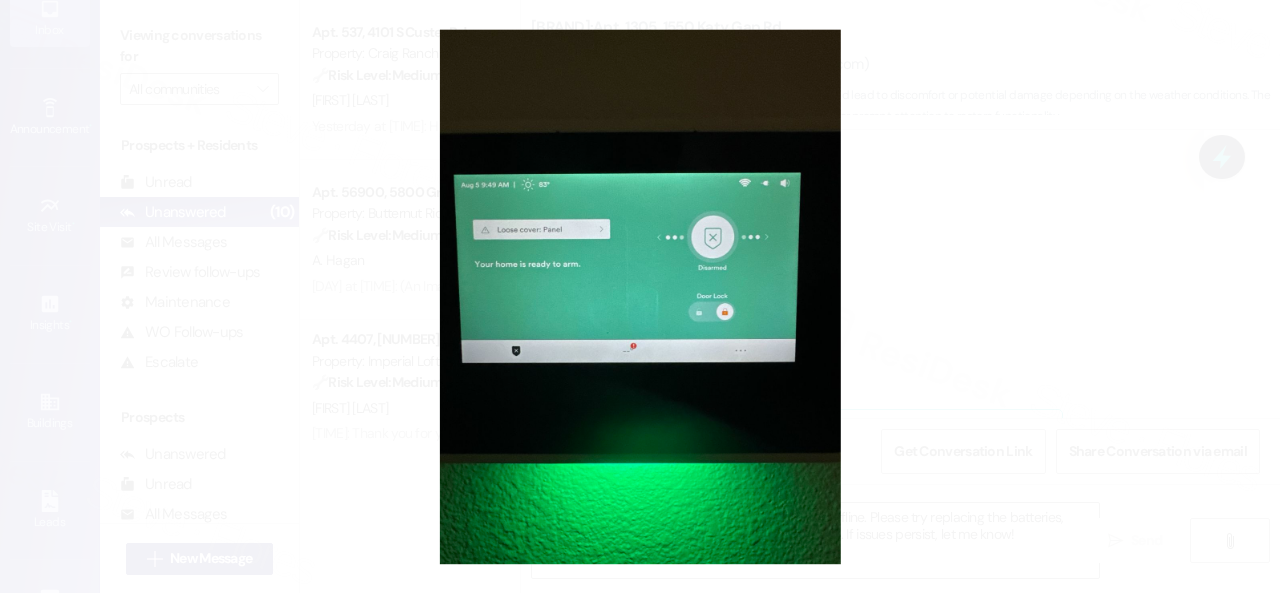 click at bounding box center (640, 296) 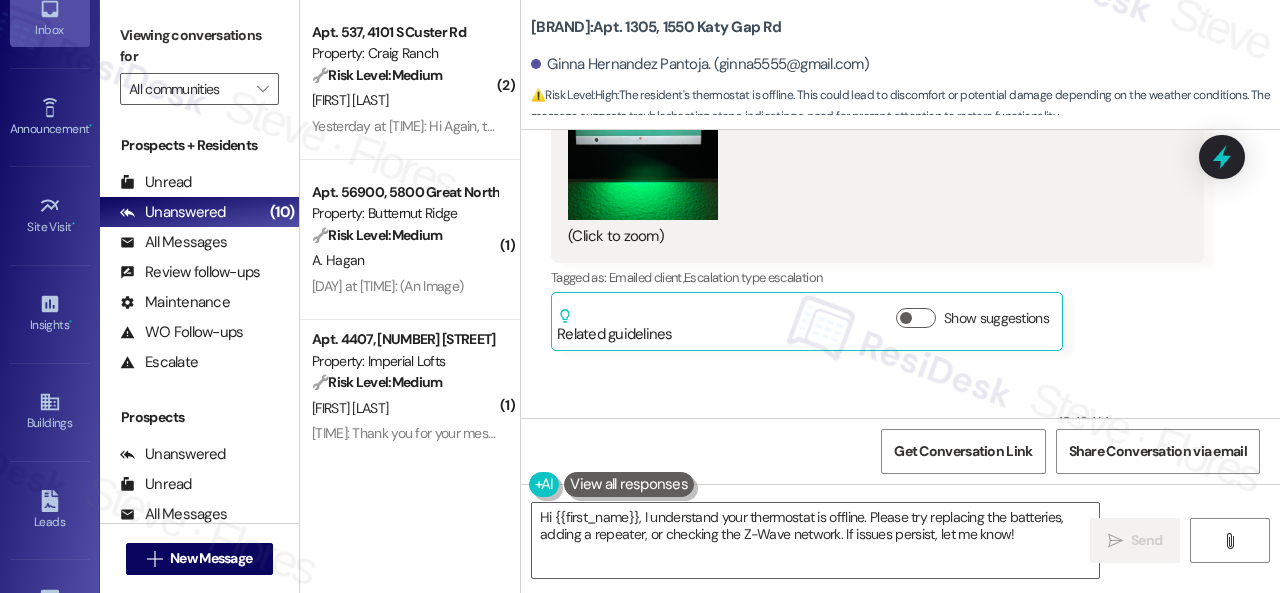 scroll, scrollTop: 4598, scrollLeft: 0, axis: vertical 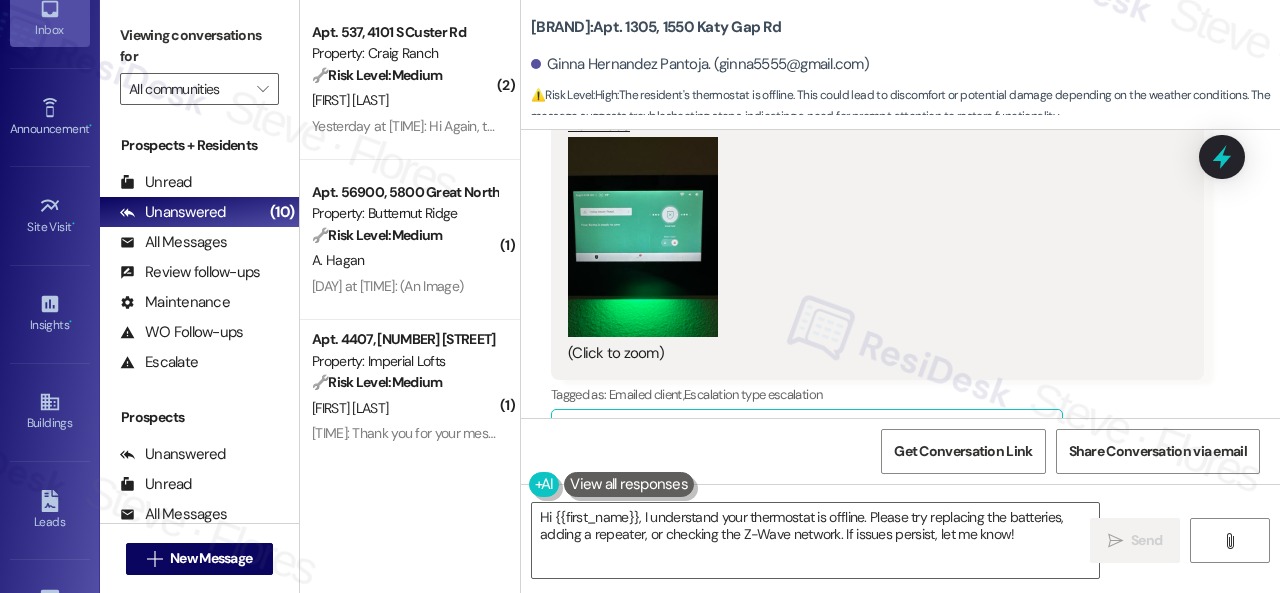 click at bounding box center (643, 237) 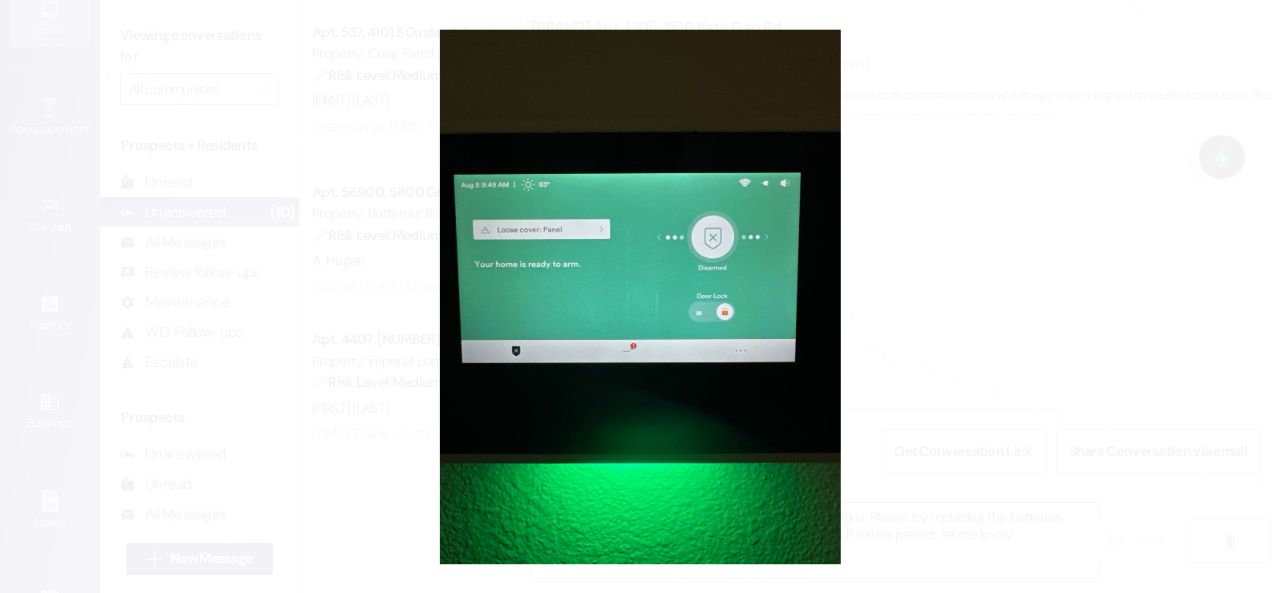 type 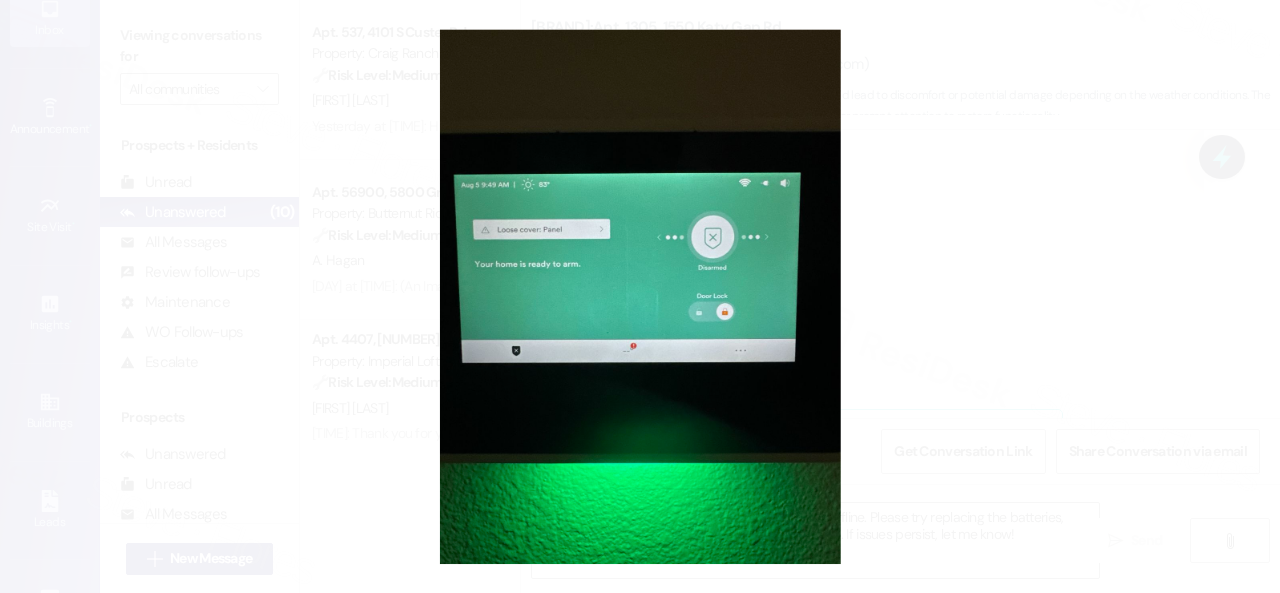 scroll, scrollTop: 6408, scrollLeft: 0, axis: vertical 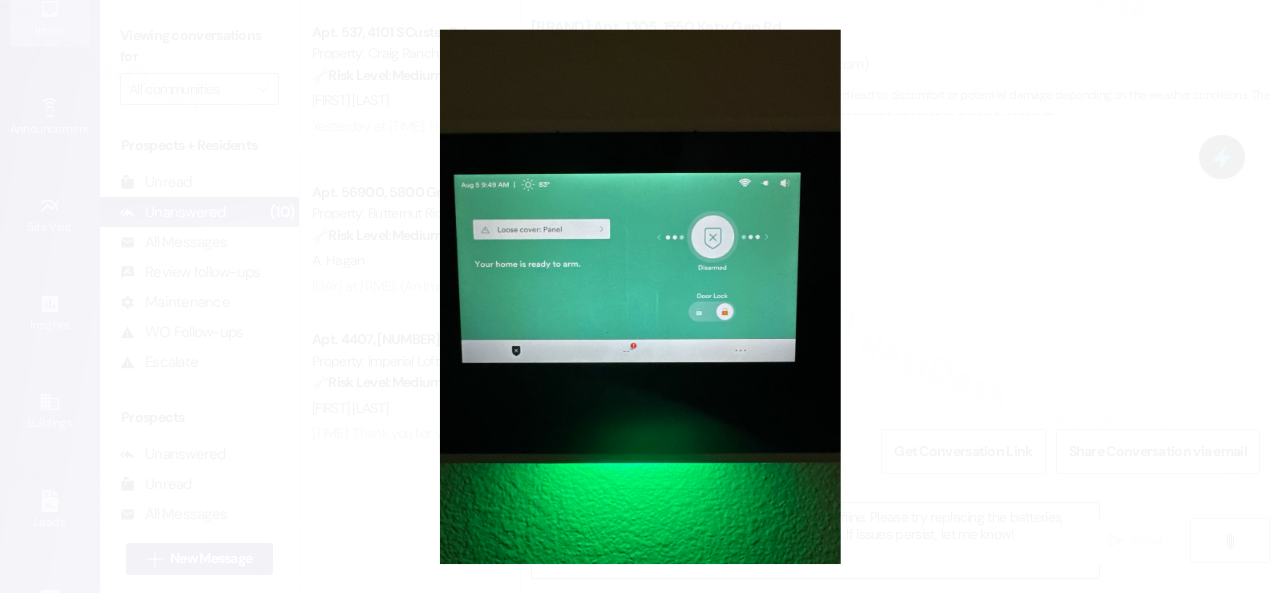 click at bounding box center [640, 296] 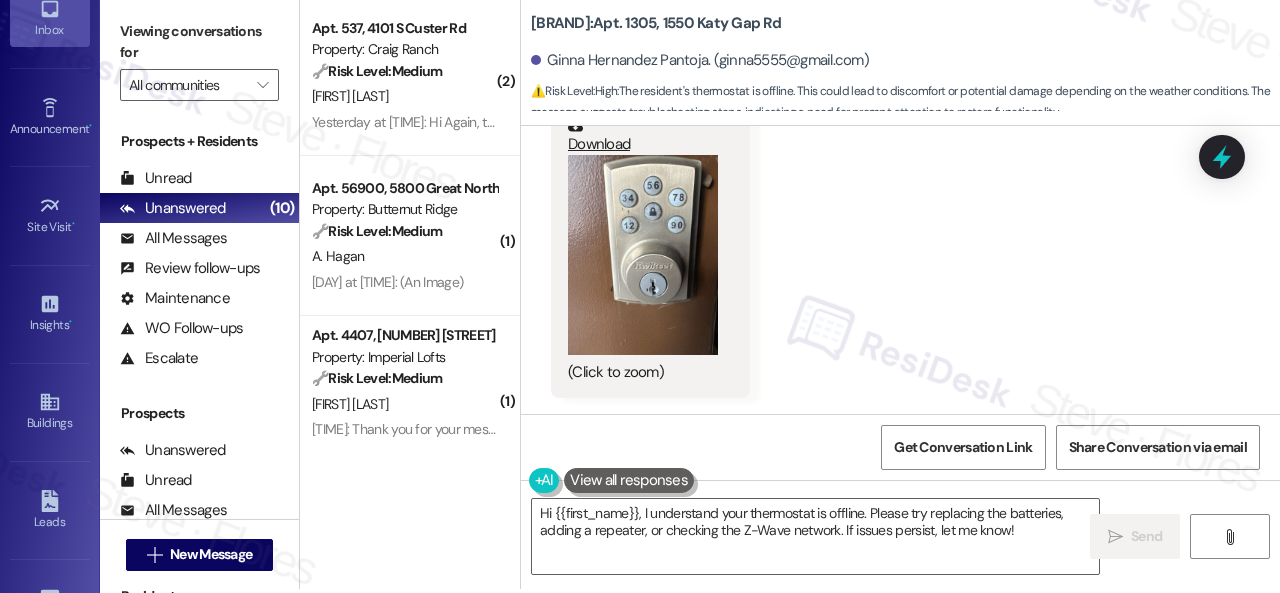 scroll, scrollTop: 6, scrollLeft: 0, axis: vertical 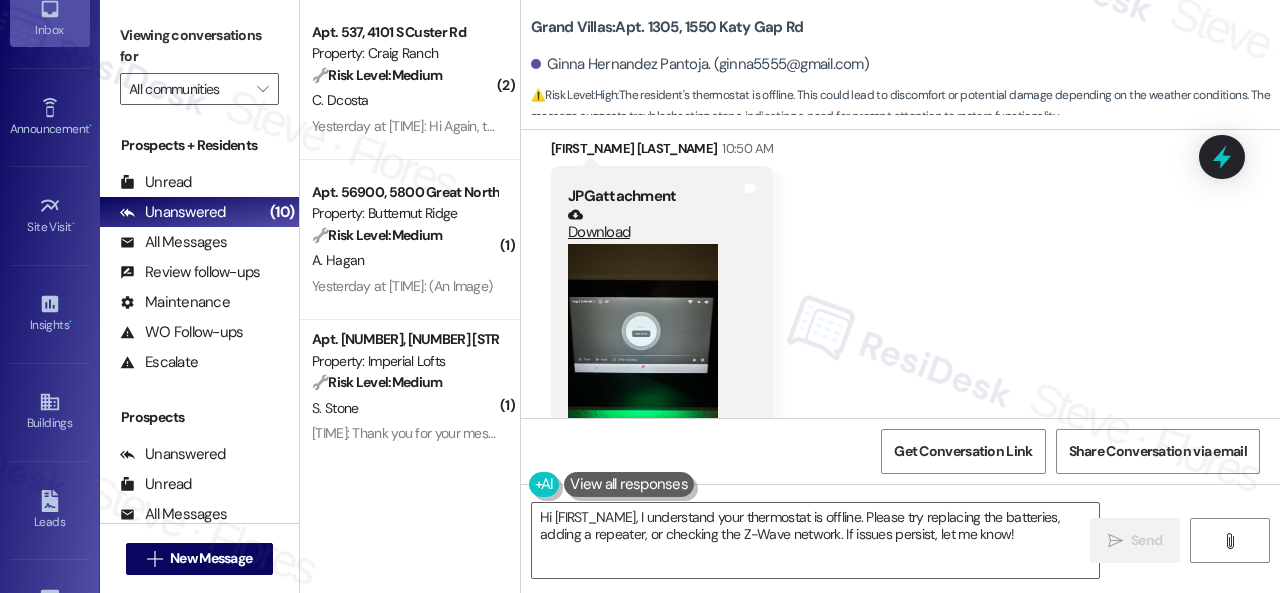click at bounding box center (643, 344) 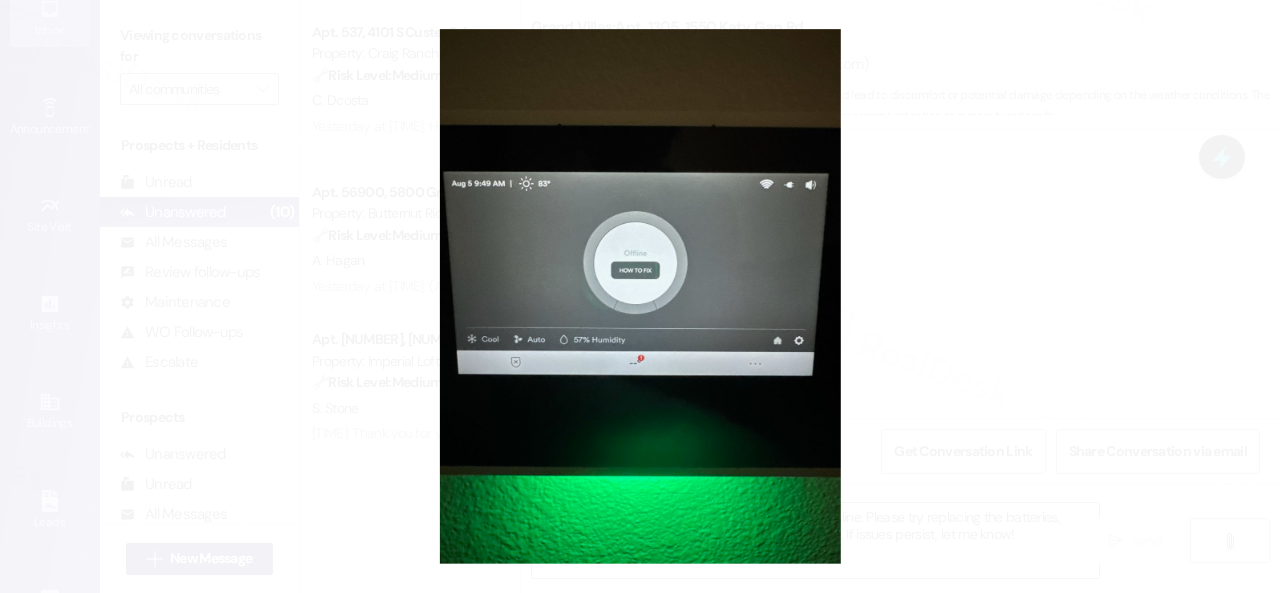 type 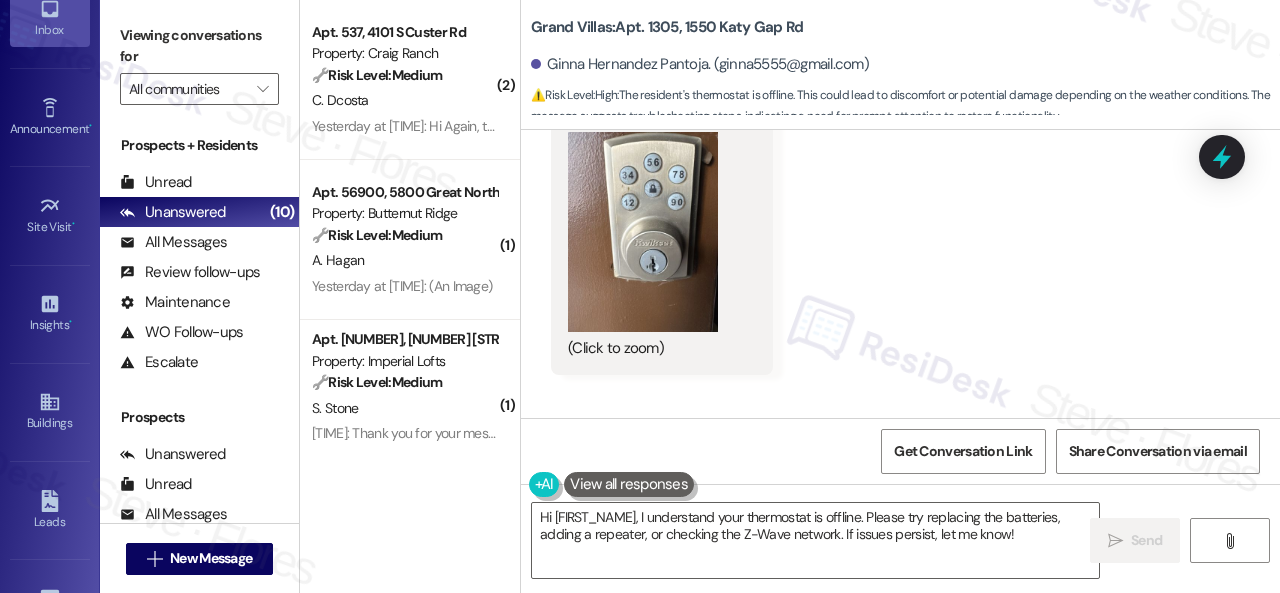 scroll, scrollTop: 6416, scrollLeft: 0, axis: vertical 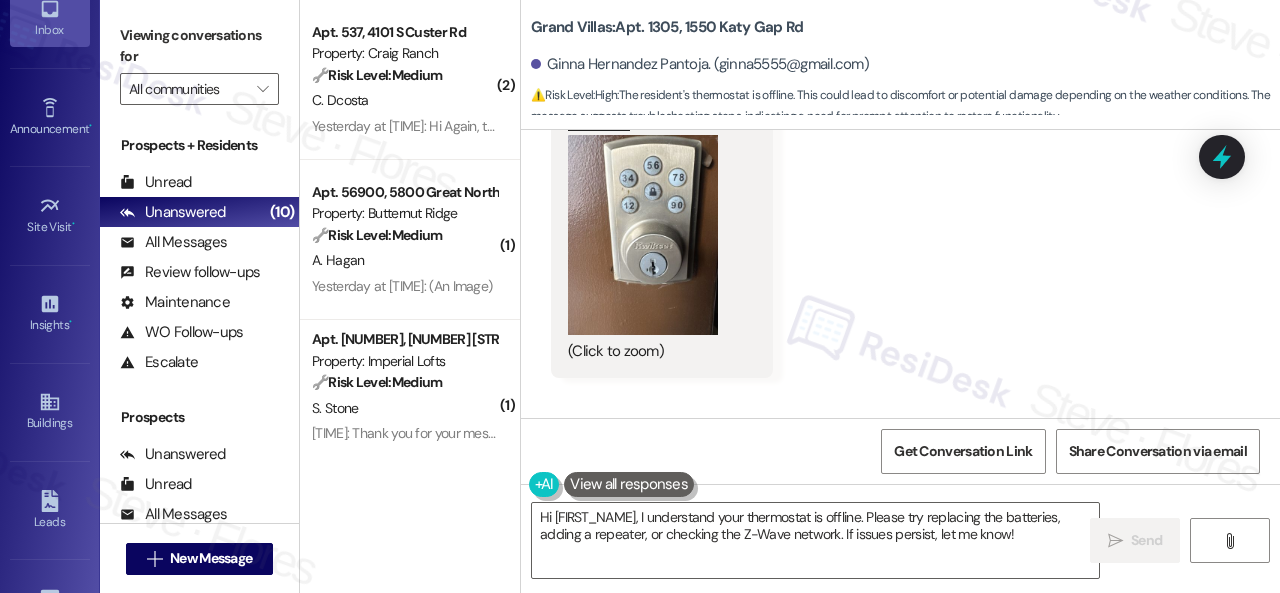 click at bounding box center [643, 235] 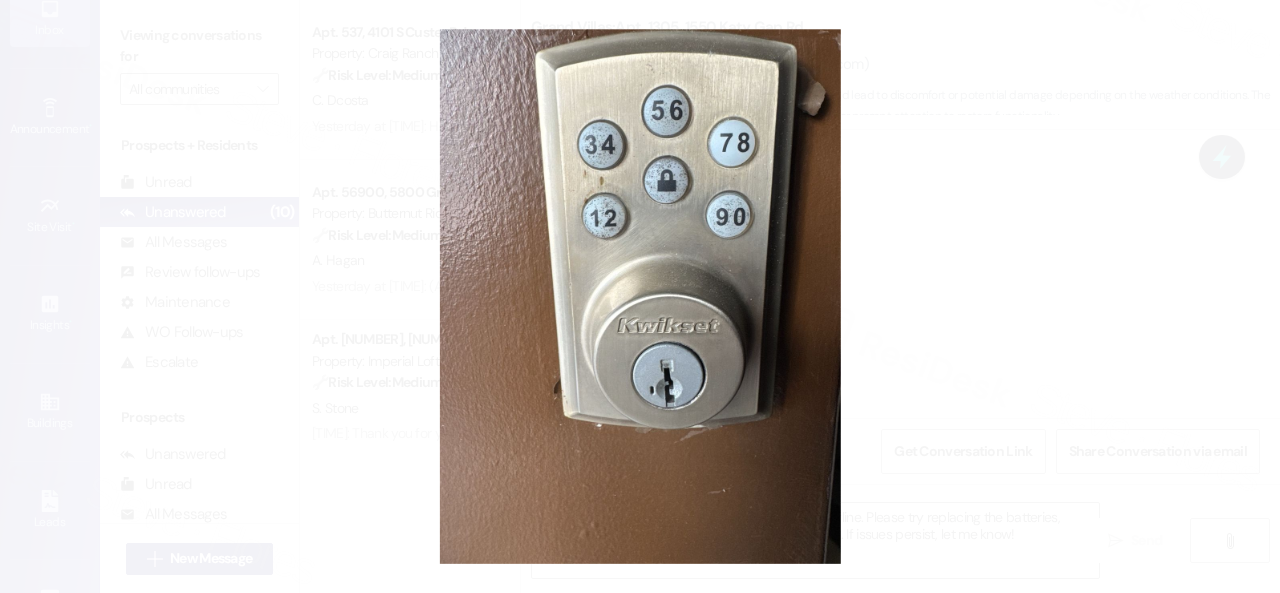 click at bounding box center (640, 296) 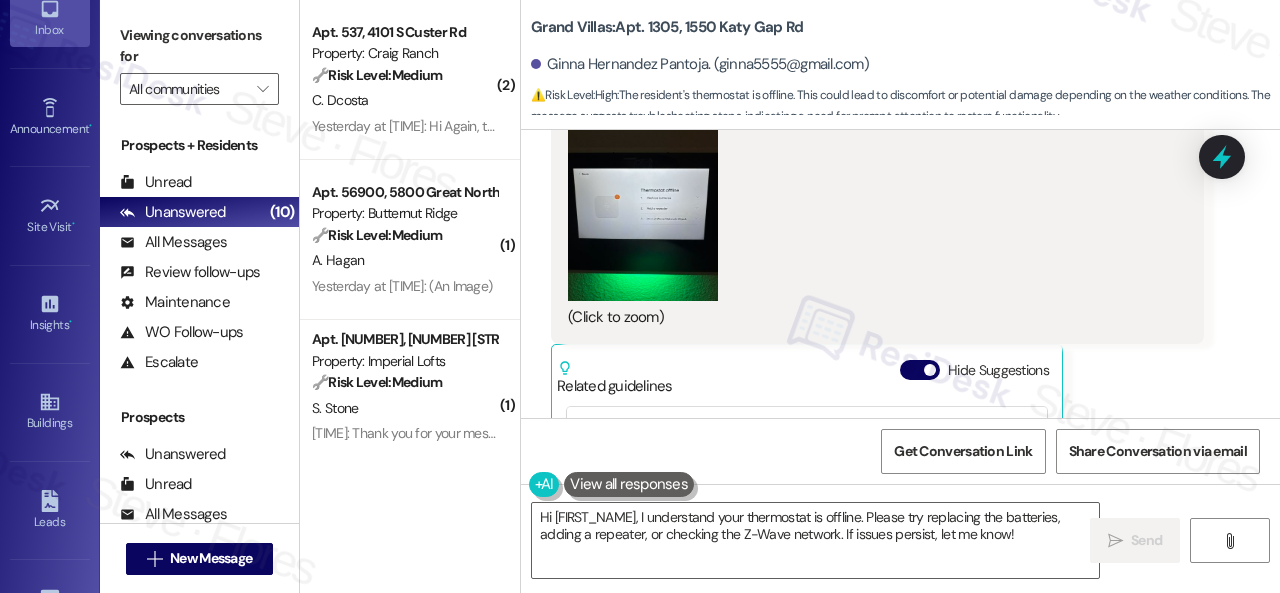 scroll, scrollTop: 5716, scrollLeft: 0, axis: vertical 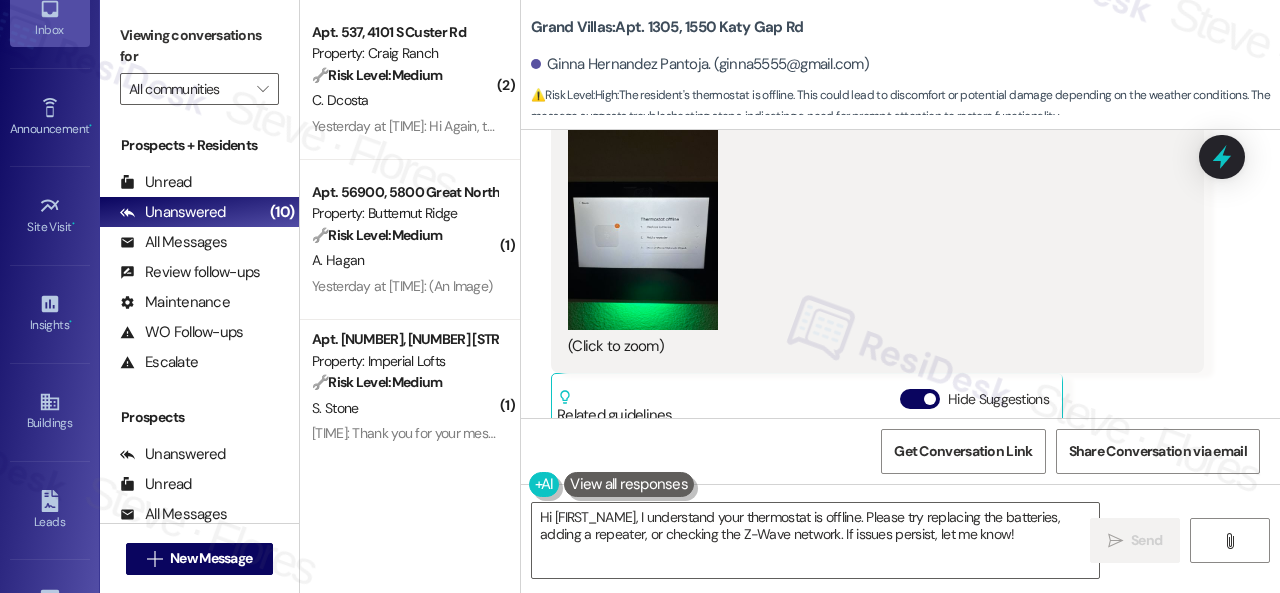 click at bounding box center (643, 230) 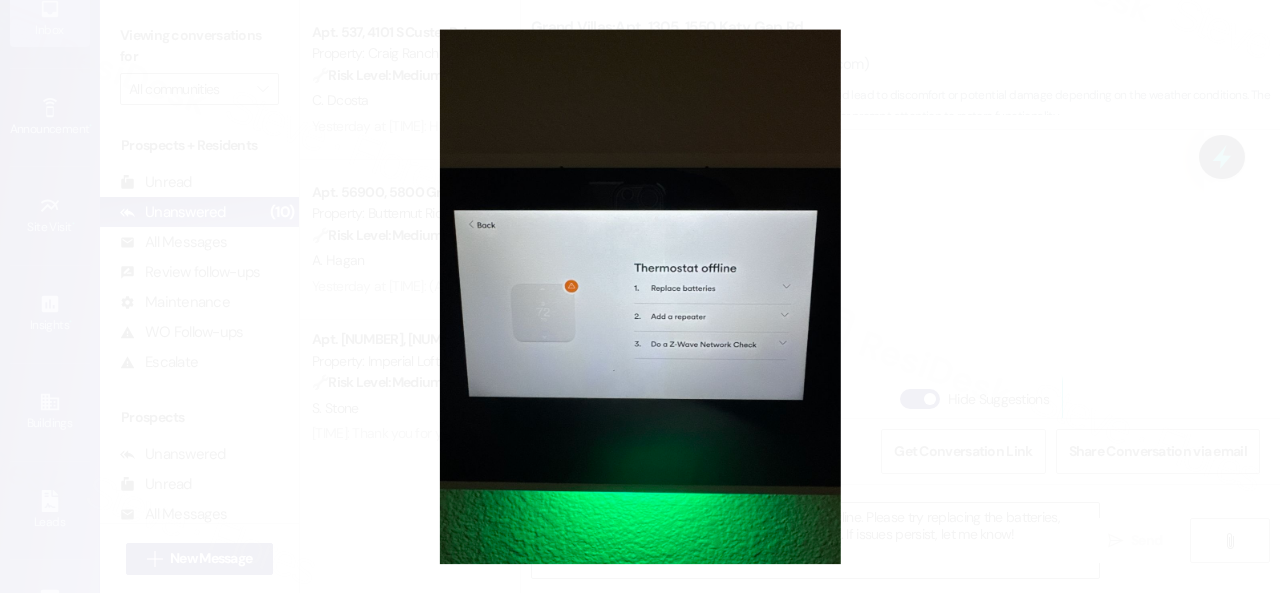 click at bounding box center [640, 296] 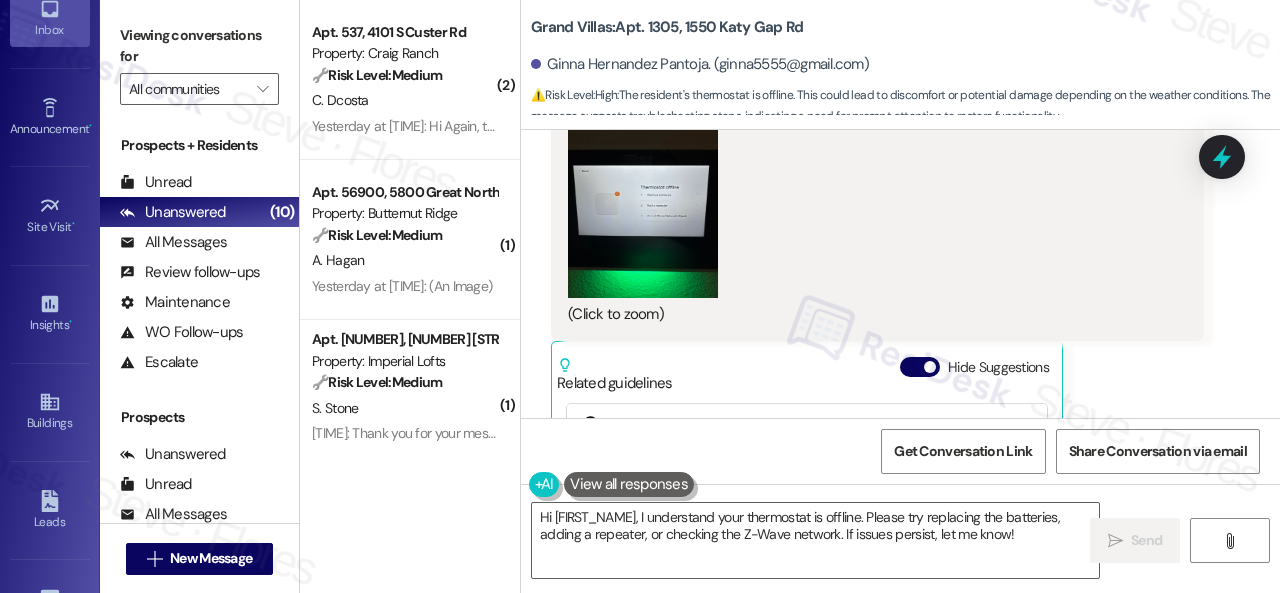 scroll, scrollTop: 5716, scrollLeft: 0, axis: vertical 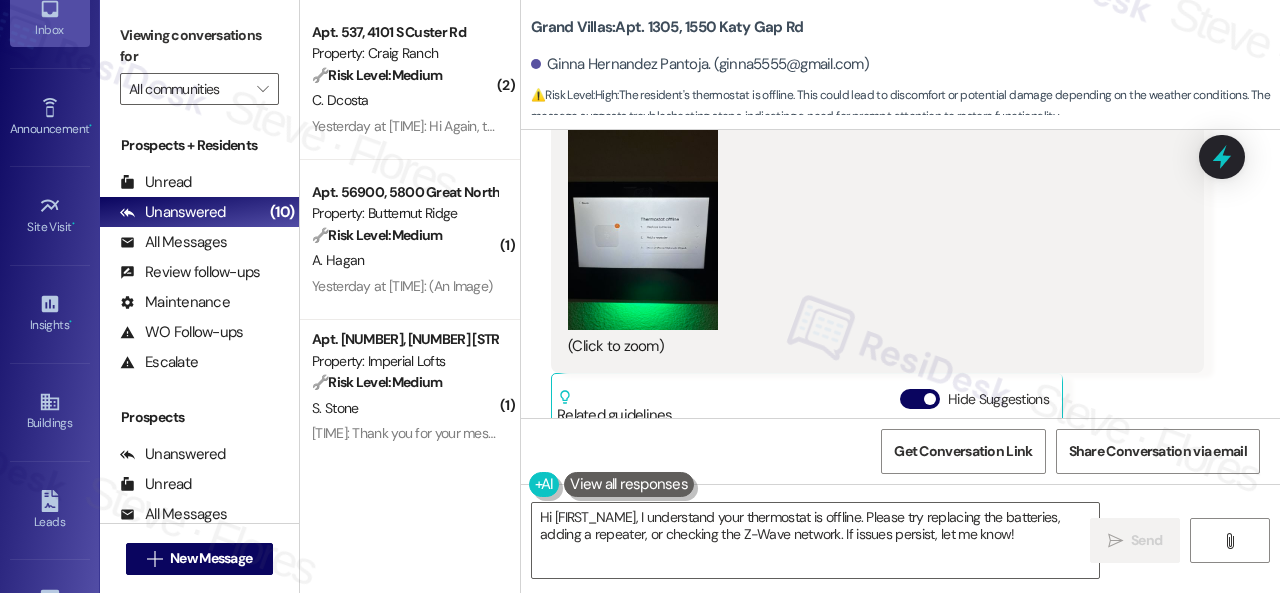 click at bounding box center (643, 230) 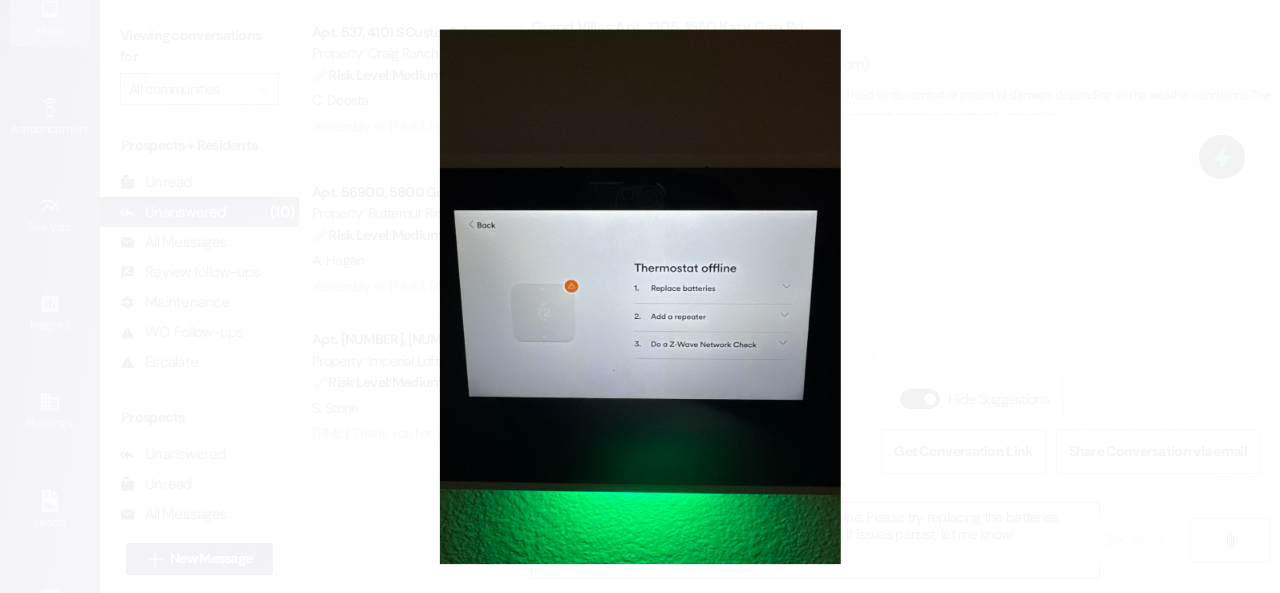 type 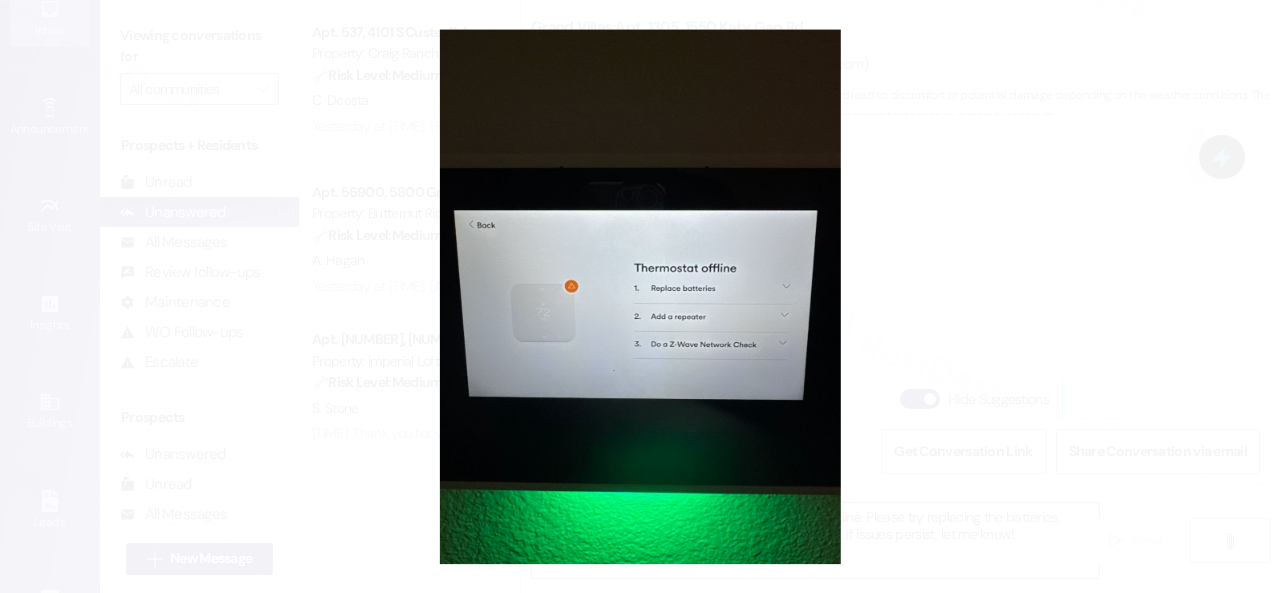 click at bounding box center (640, 296) 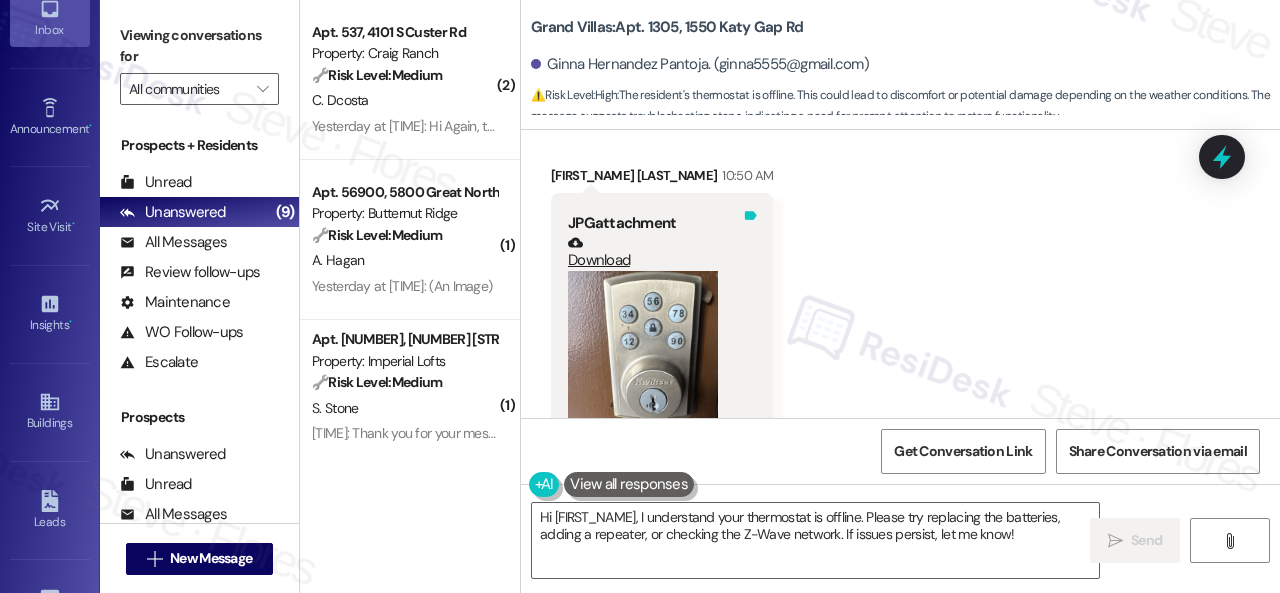 scroll, scrollTop: 6316, scrollLeft: 0, axis: vertical 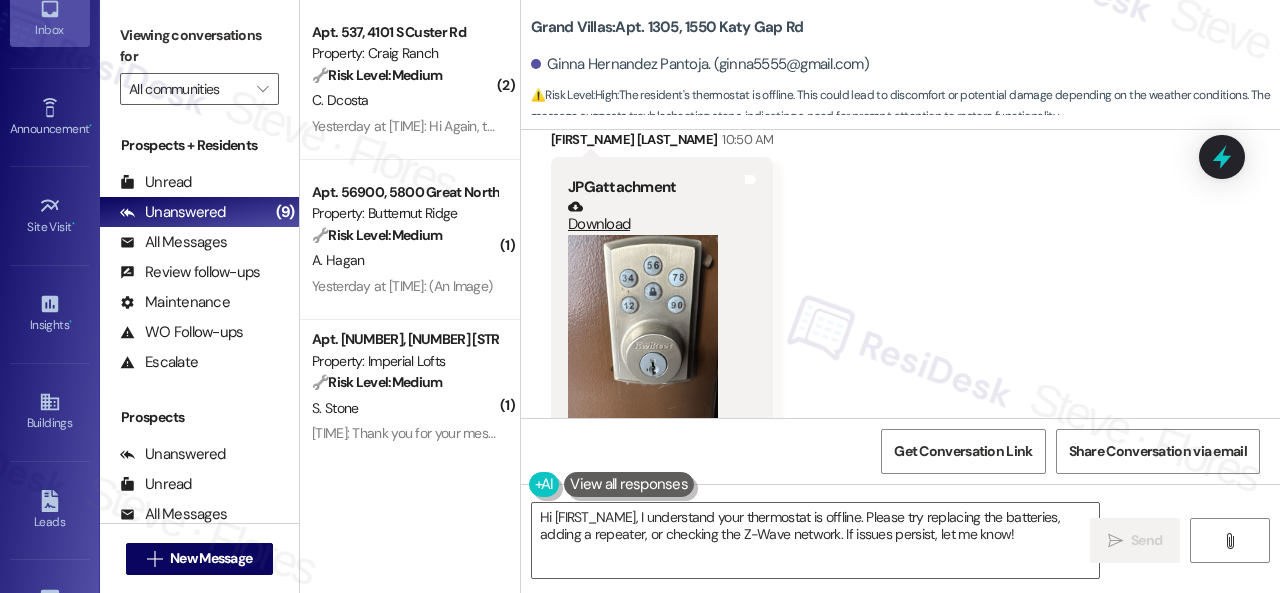 click at bounding box center [643, 335] 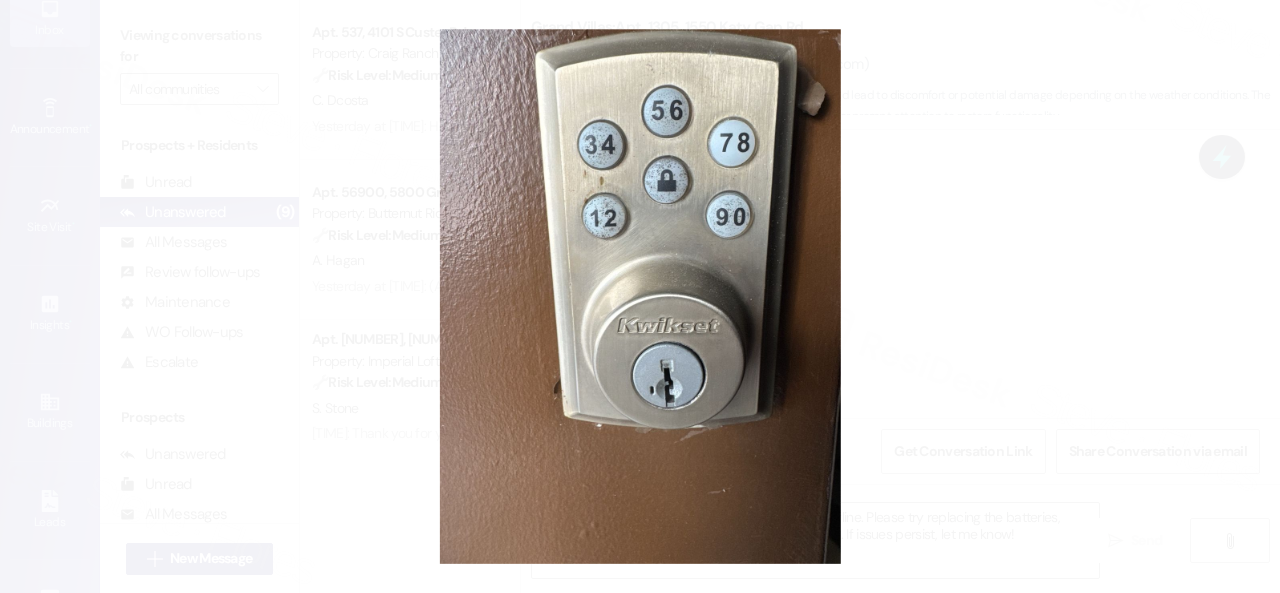type 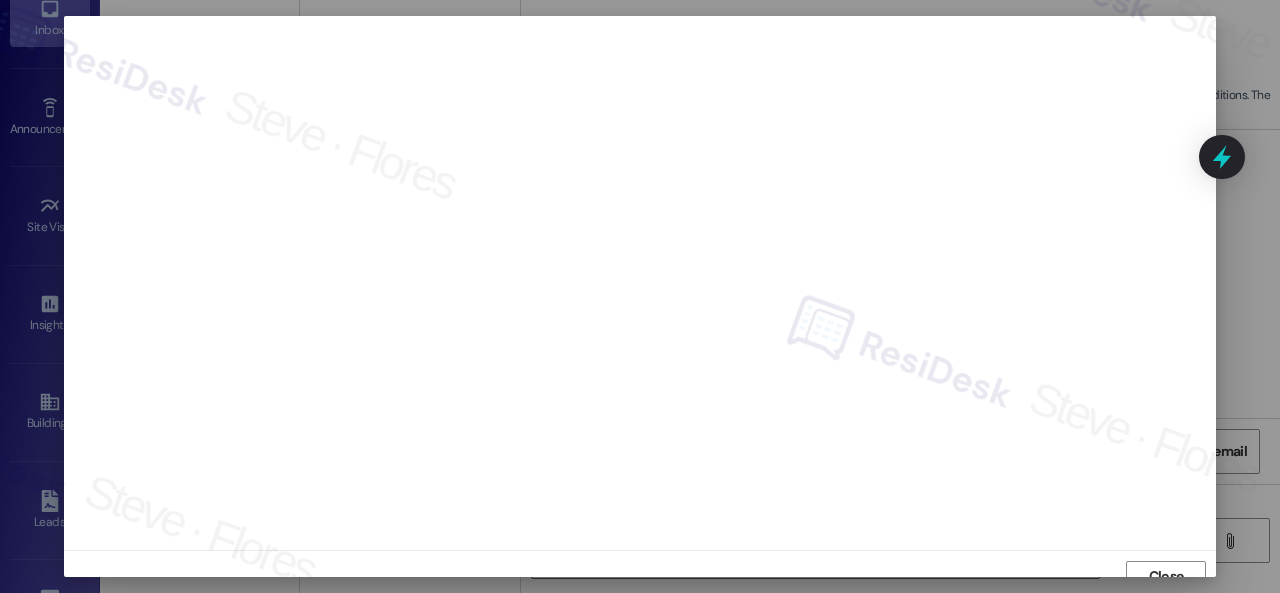 scroll, scrollTop: 15, scrollLeft: 0, axis: vertical 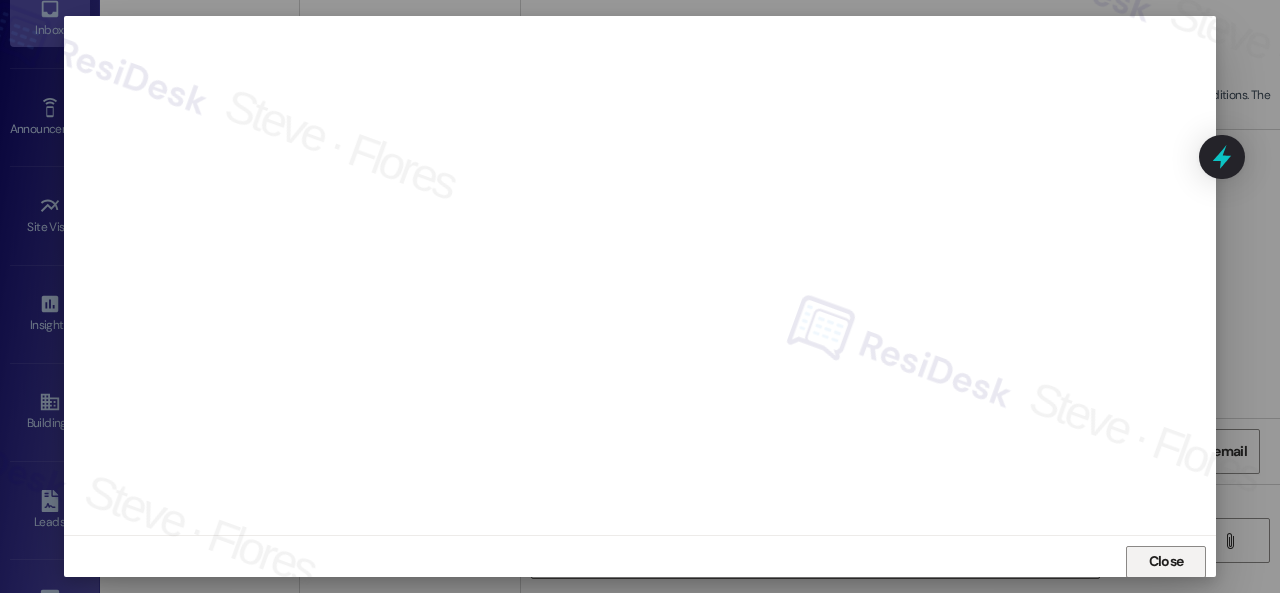click on "Close" at bounding box center (1166, 561) 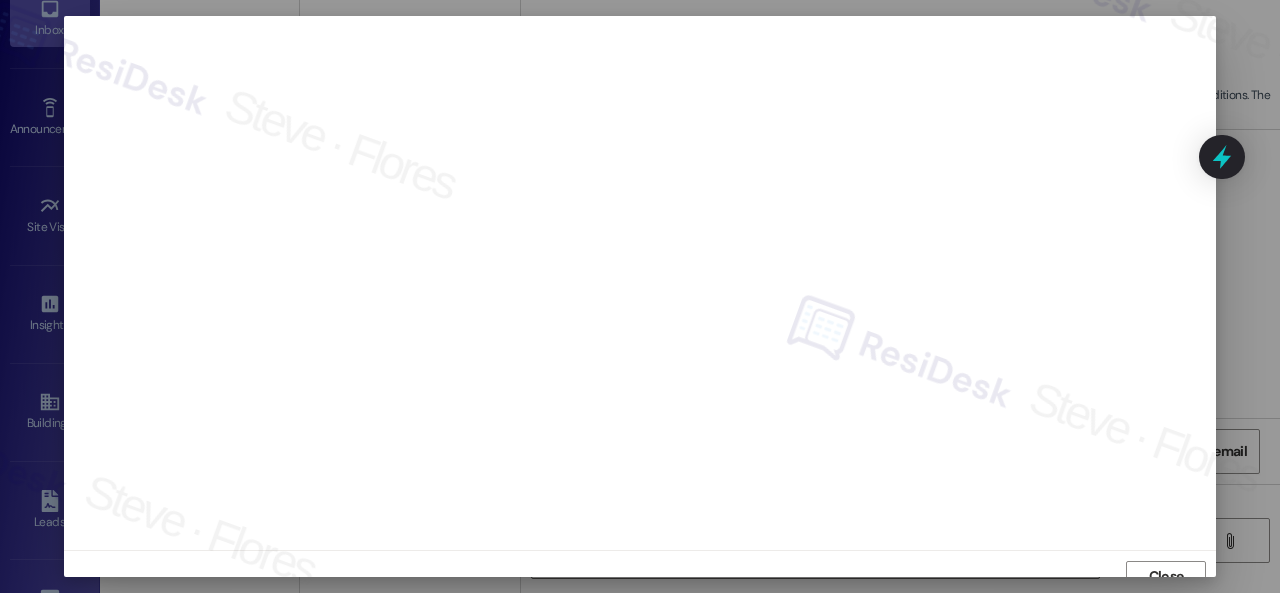 scroll, scrollTop: 15, scrollLeft: 0, axis: vertical 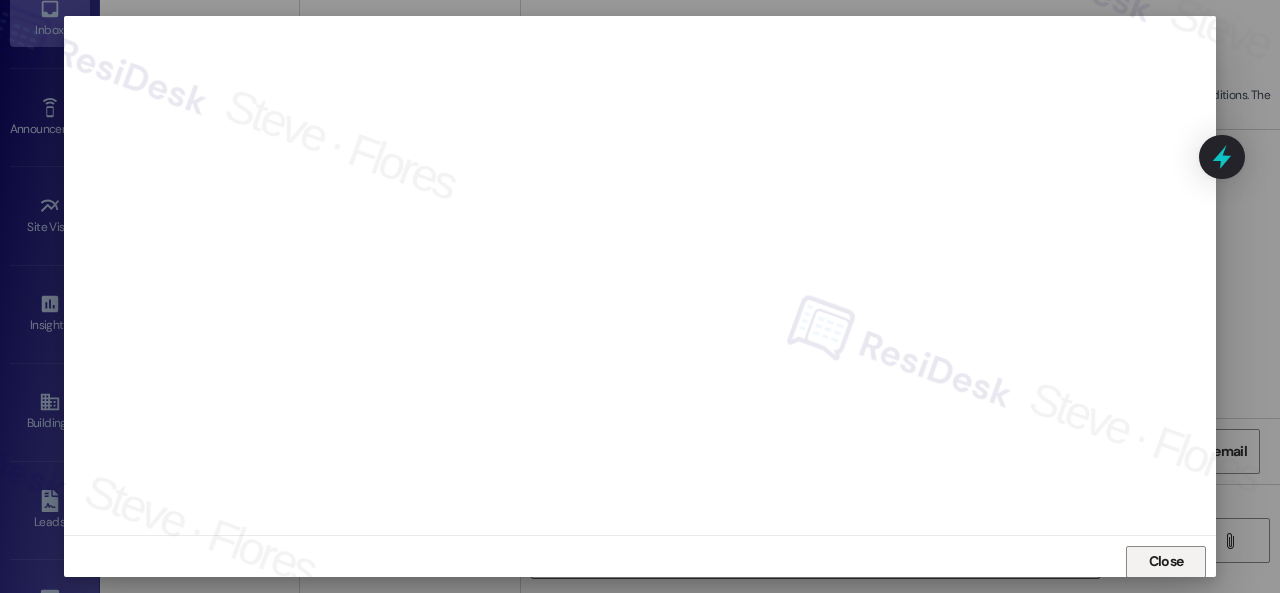 click on "Close" at bounding box center [1166, 561] 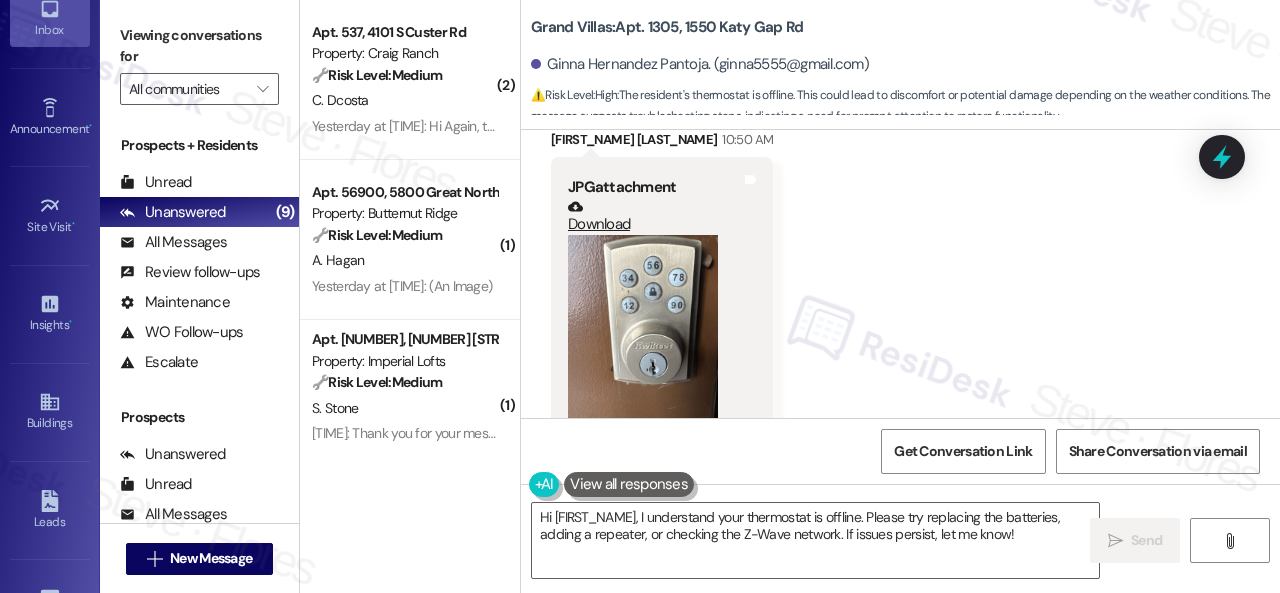 click on "Received via SMS Ginna Hernandez Pantoja 10:49 AM JPG  attachment ResiDesk found written details in this image   See details The resident's thermostat is offline. The message suggests troubleshooting steps: replace batteries, add a repeater, or check the Z-Wave network.
Download   (Click to zoom) Tags and notes  Related guidelines Hide Suggestions Nolan - Grand Villas: Advise residents to follow local outage maps for information on power restoration during a recent hurricane in Houston. Created  a year ago Property level guideline  ( 69 % match) FAQs generated by ResiDesk AI What should residents do to learn more about when their power will be restored? Residents should follow the local outage maps to learn more about when their power will be restored through the City/County. How can residents find information about power outages in their area? Residents should follow the local outage maps to learn more about power outages in their area. Who should residents contact regarding power outages? Created   ( 67" at bounding box center (900, 63) 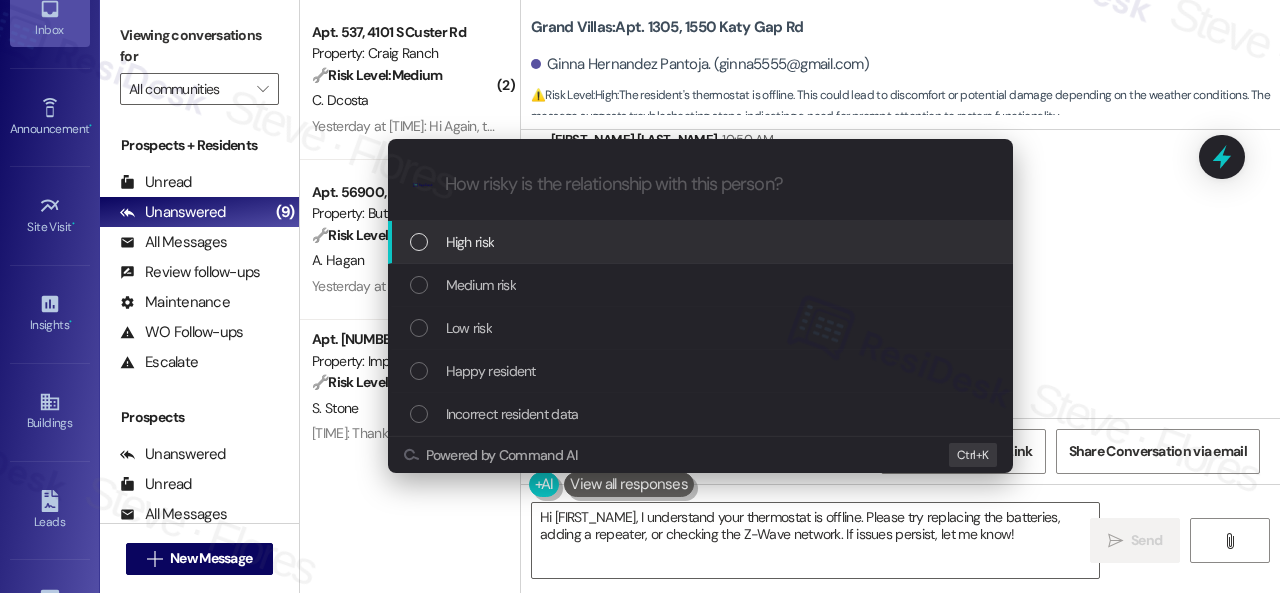 click on "High risk" at bounding box center (470, 242) 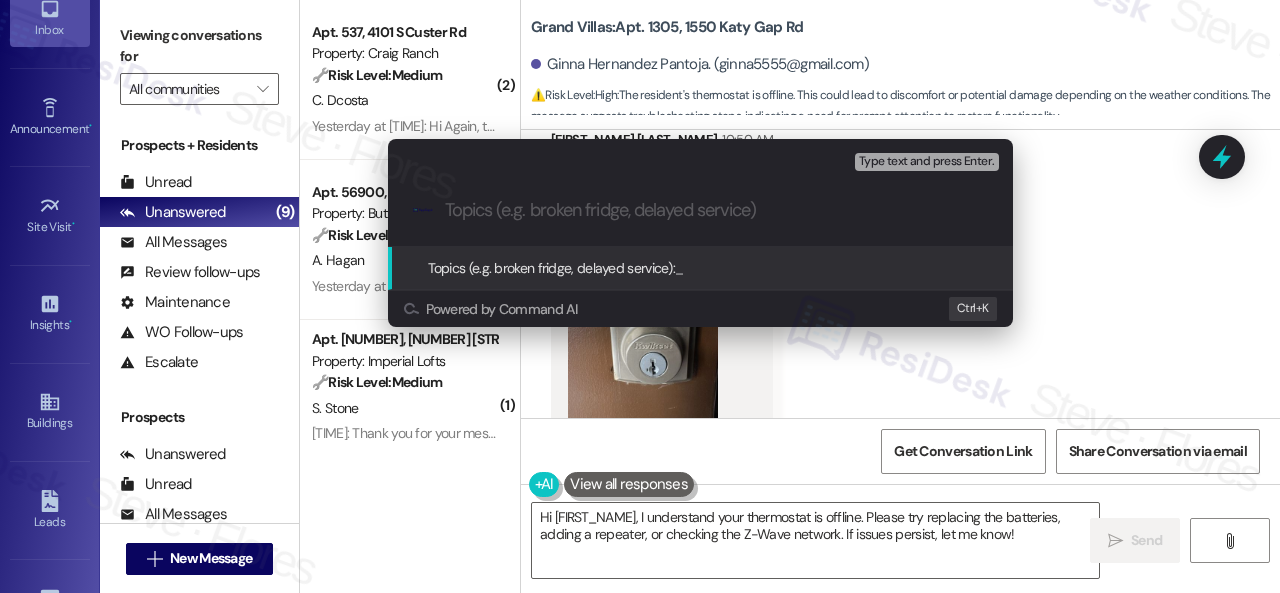 paste on "Work Orders filed by ResiDesk 292253 & 292255" 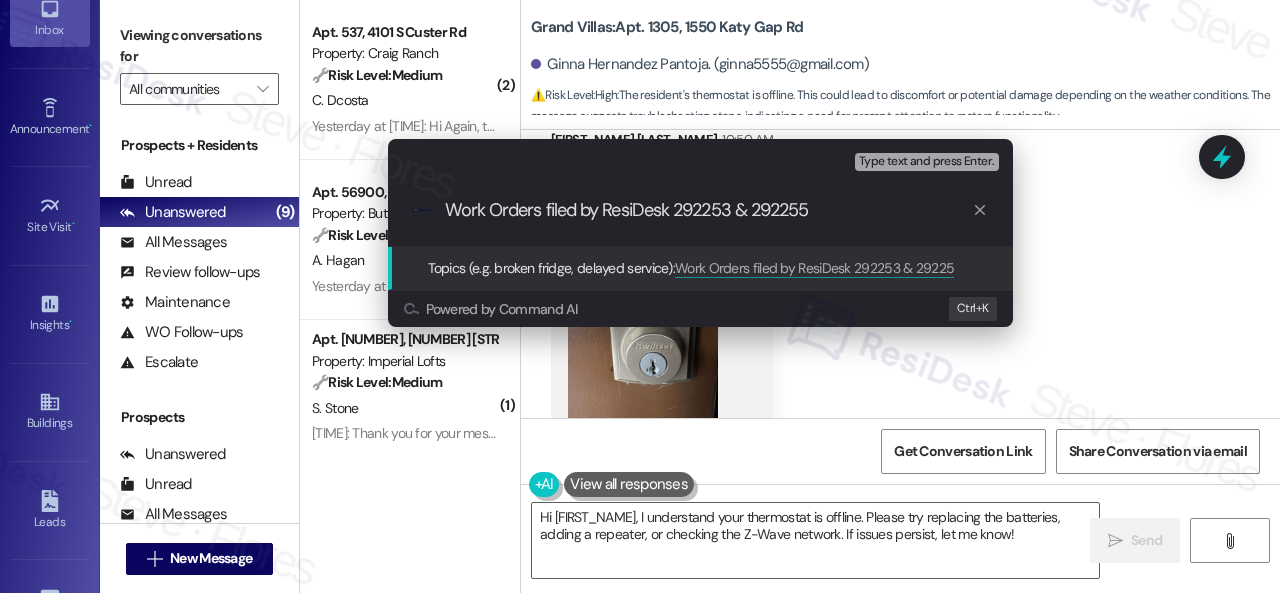 type on "Work Orders filed by ResiDesk 292253 & 292255" 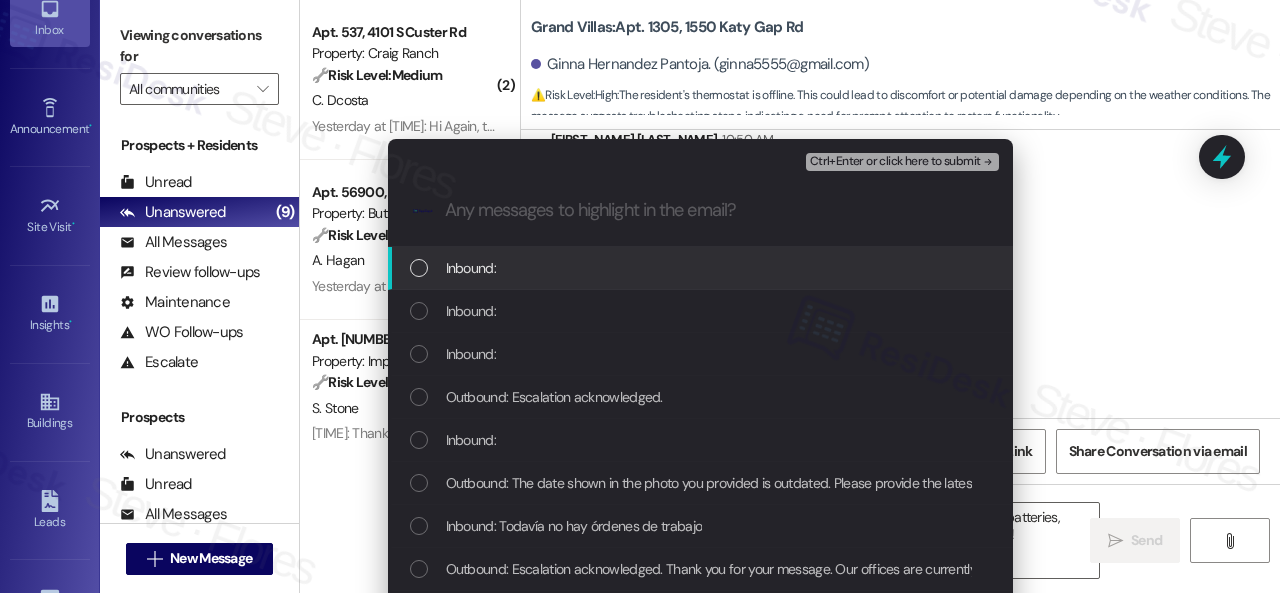 click on "Inbound:" at bounding box center [471, 268] 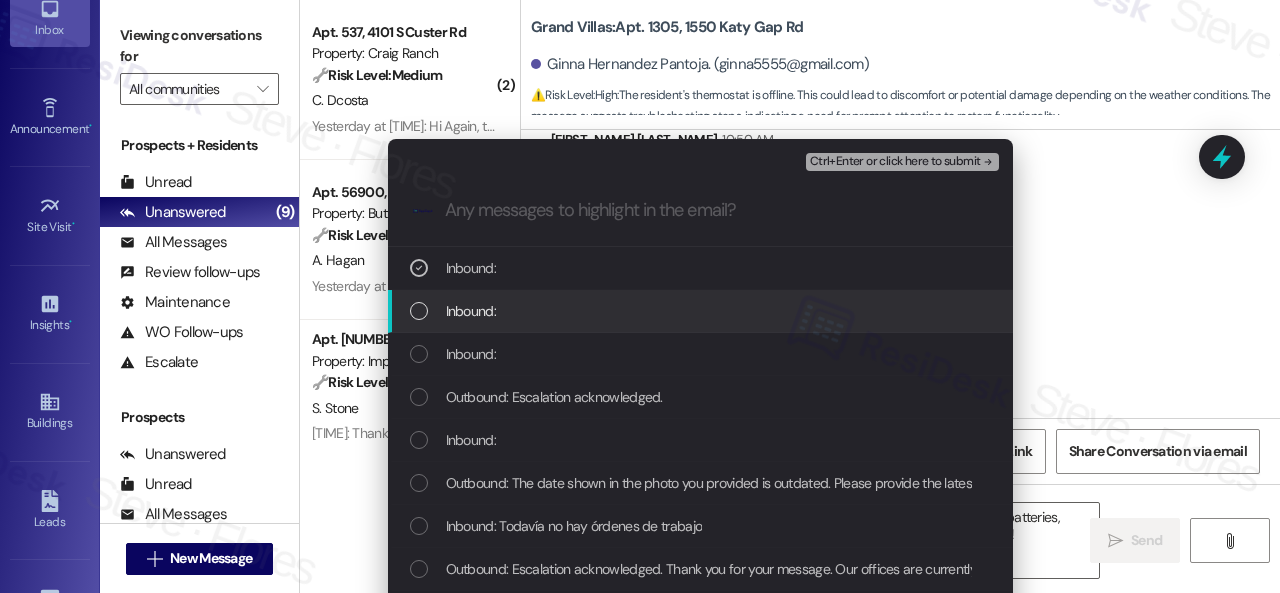 click on "Inbound:" at bounding box center (471, 311) 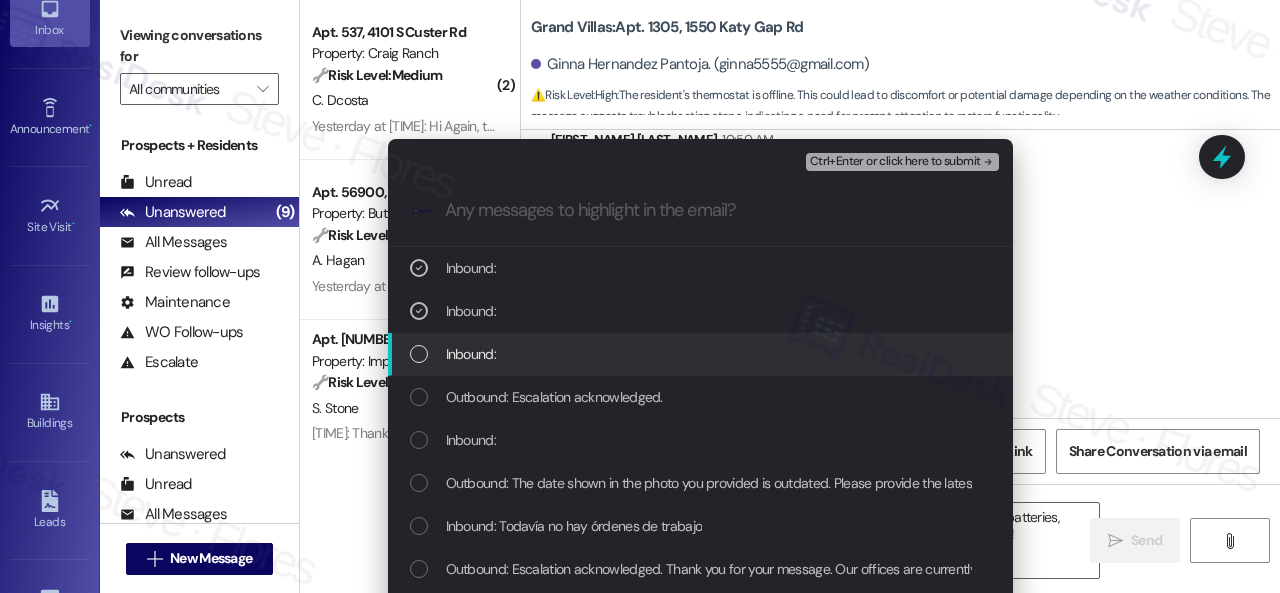 click on "Inbound:" at bounding box center (471, 354) 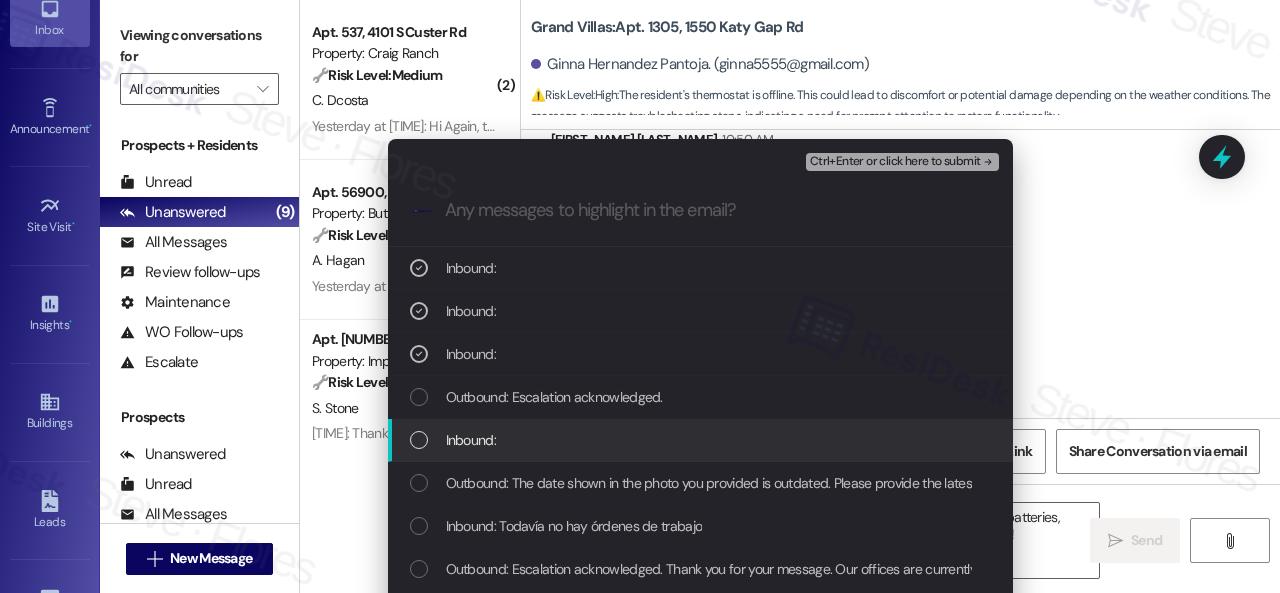 click on "Inbound:" at bounding box center (471, 440) 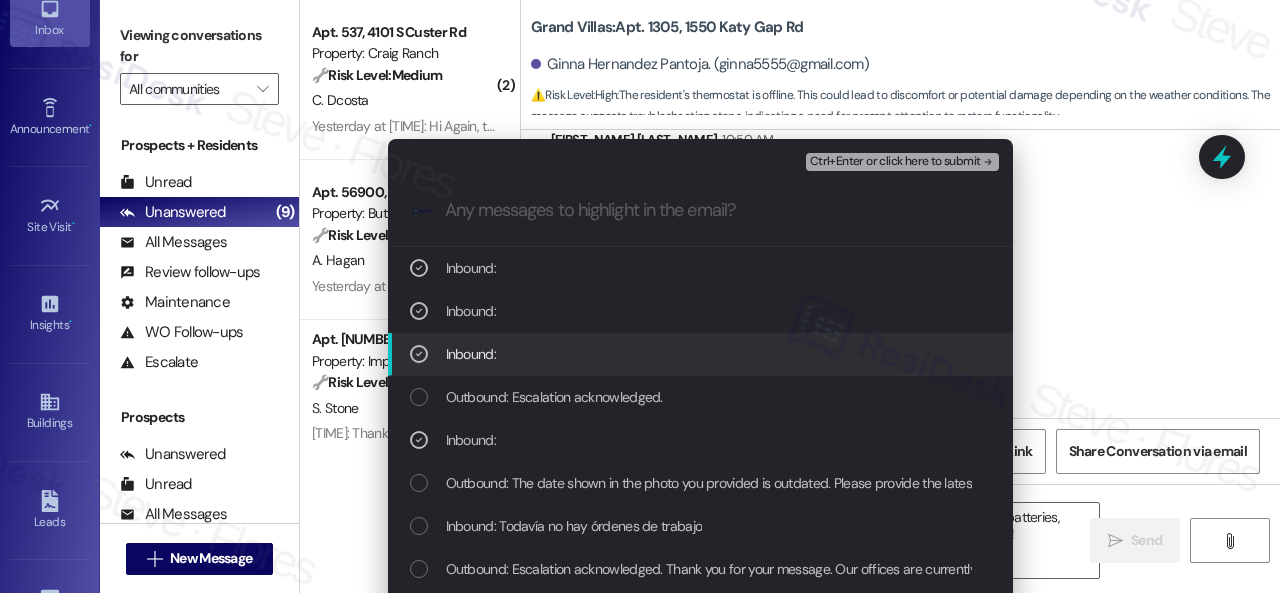 scroll, scrollTop: 100, scrollLeft: 0, axis: vertical 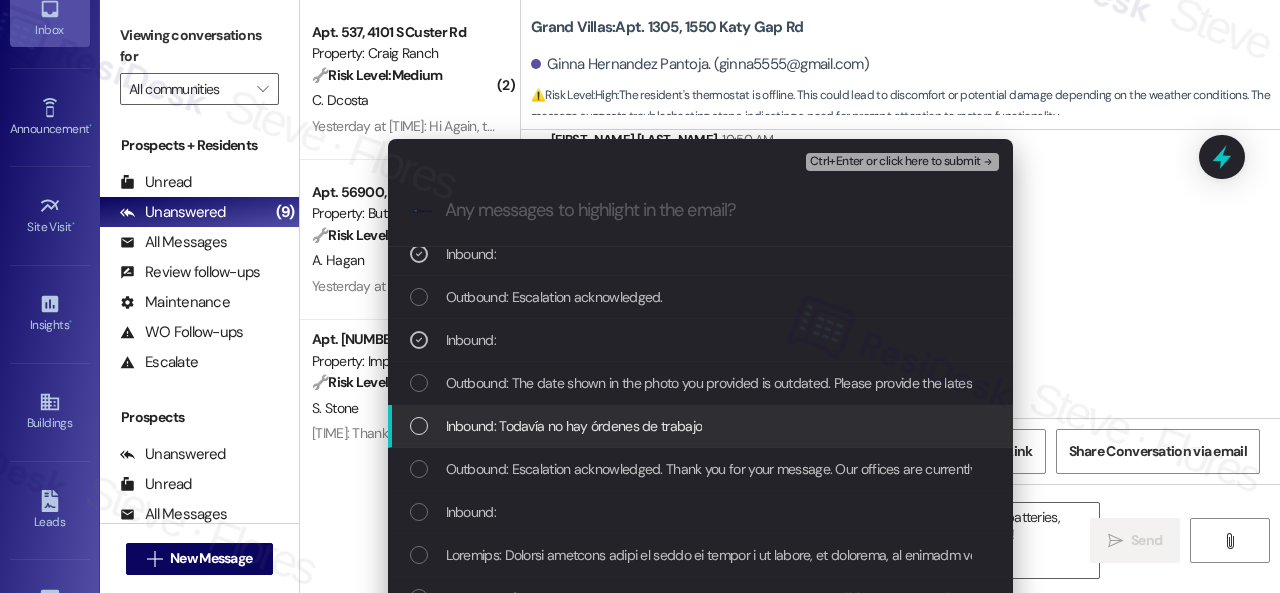 click on "Inbound: Todavía no hay órdenes  de trabajo" at bounding box center (574, 426) 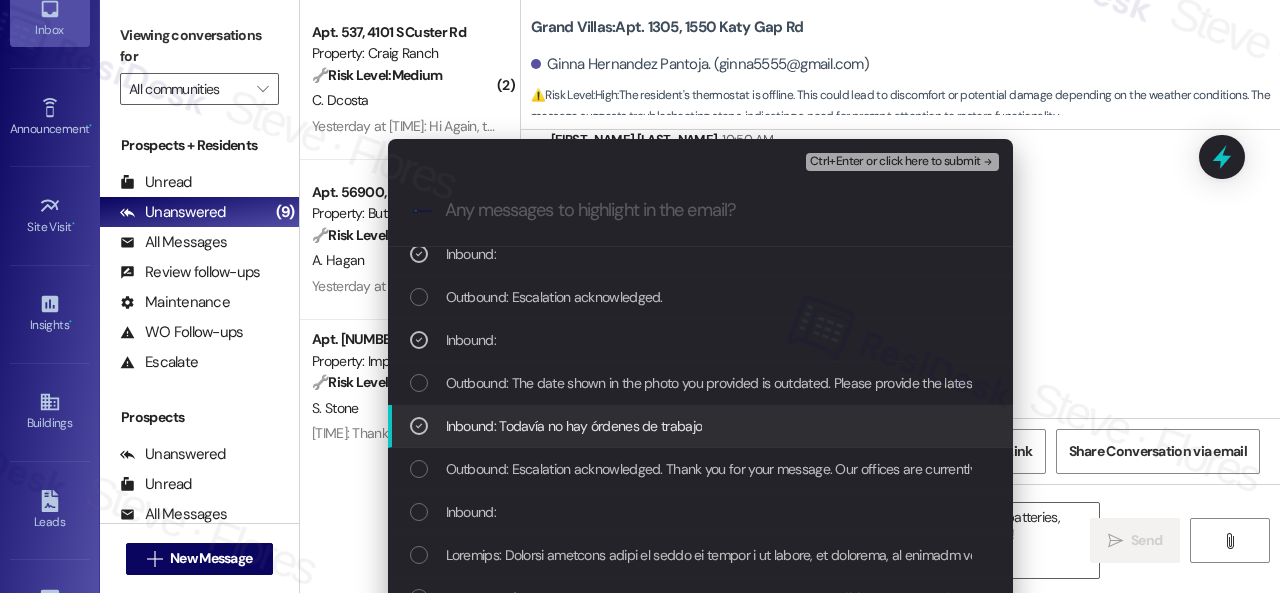 scroll, scrollTop: 200, scrollLeft: 0, axis: vertical 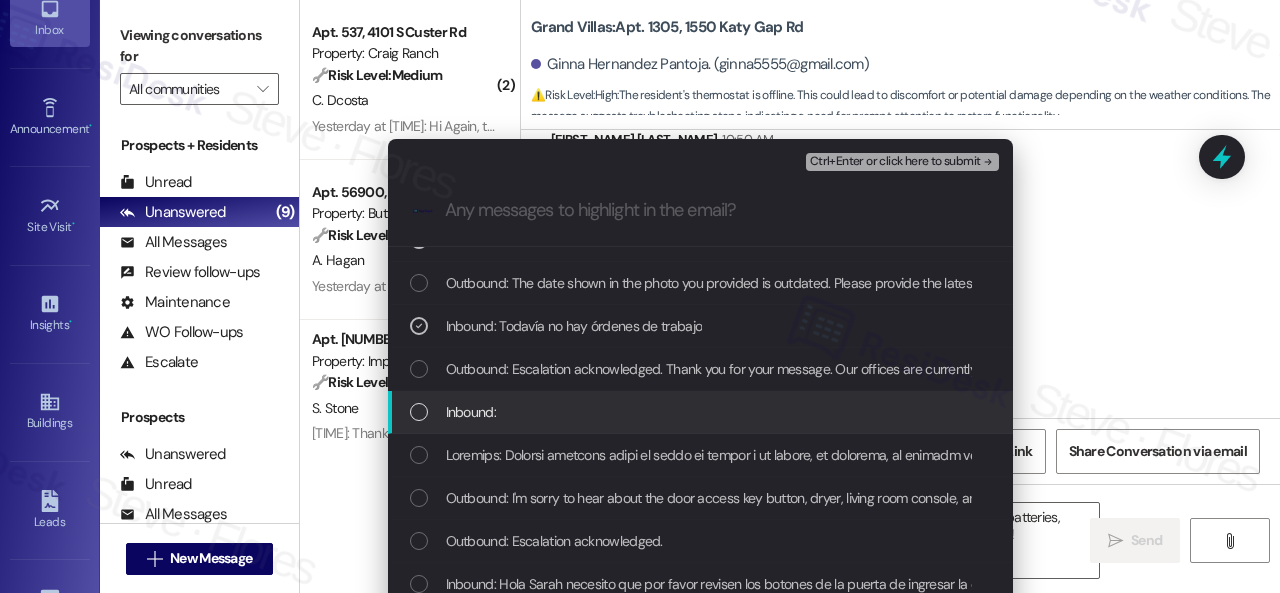 click on "Inbound:" at bounding box center (471, 412) 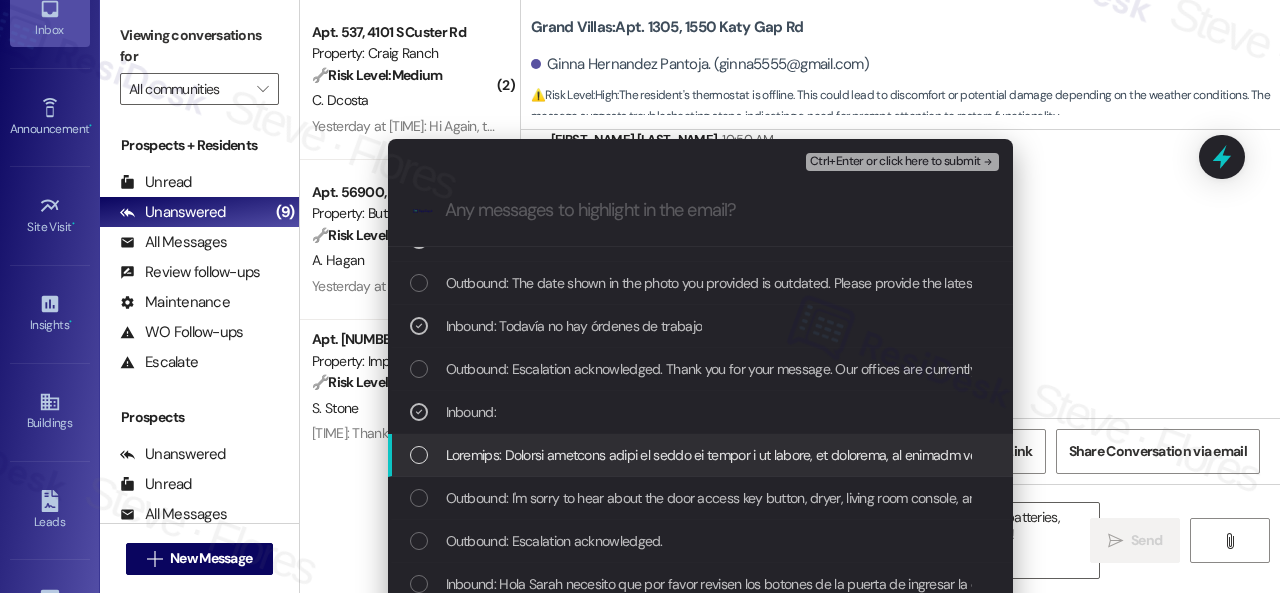scroll, scrollTop: 300, scrollLeft: 0, axis: vertical 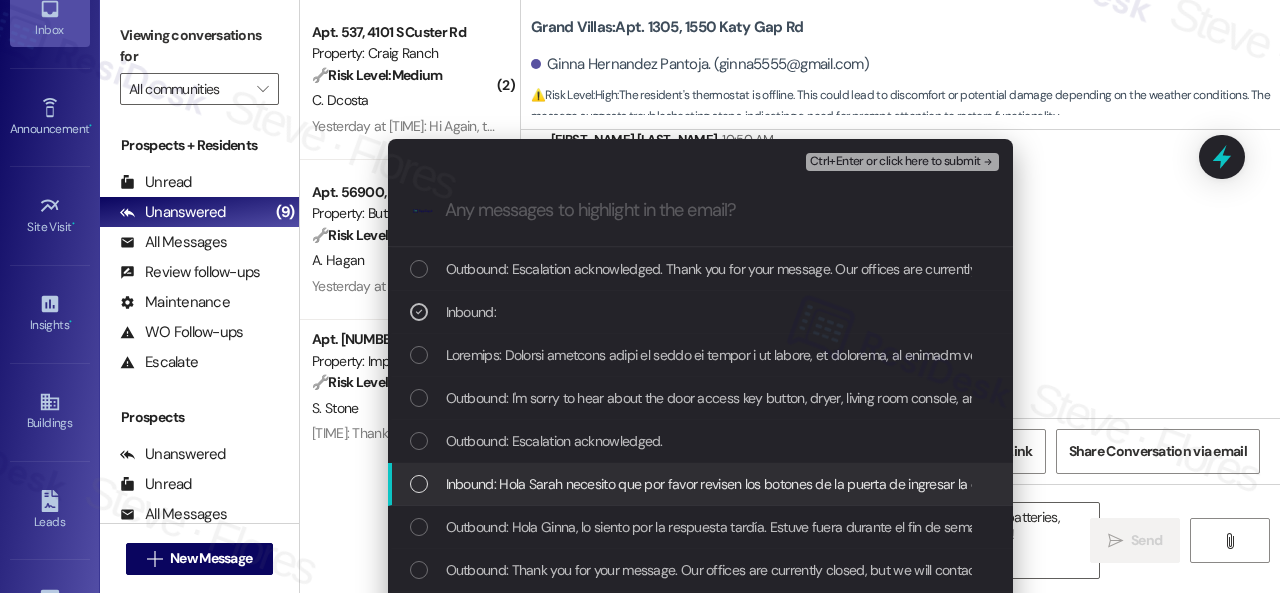 click on "Inbound: Hola Sarah necesito que por favor revisen los botones de la puerta de ingresar la clave de acceso ya que en varias ocasiones no se puede abrir la puerta porque a veces funciona y a veces no, la secadora no seca la ropa, la consola del vivinit esta presentando error y no seca puede maniobrar y el aire en los cuartos no enfría . Gracias por la colaboración que puedan prestar" at bounding box center [1562, 484] 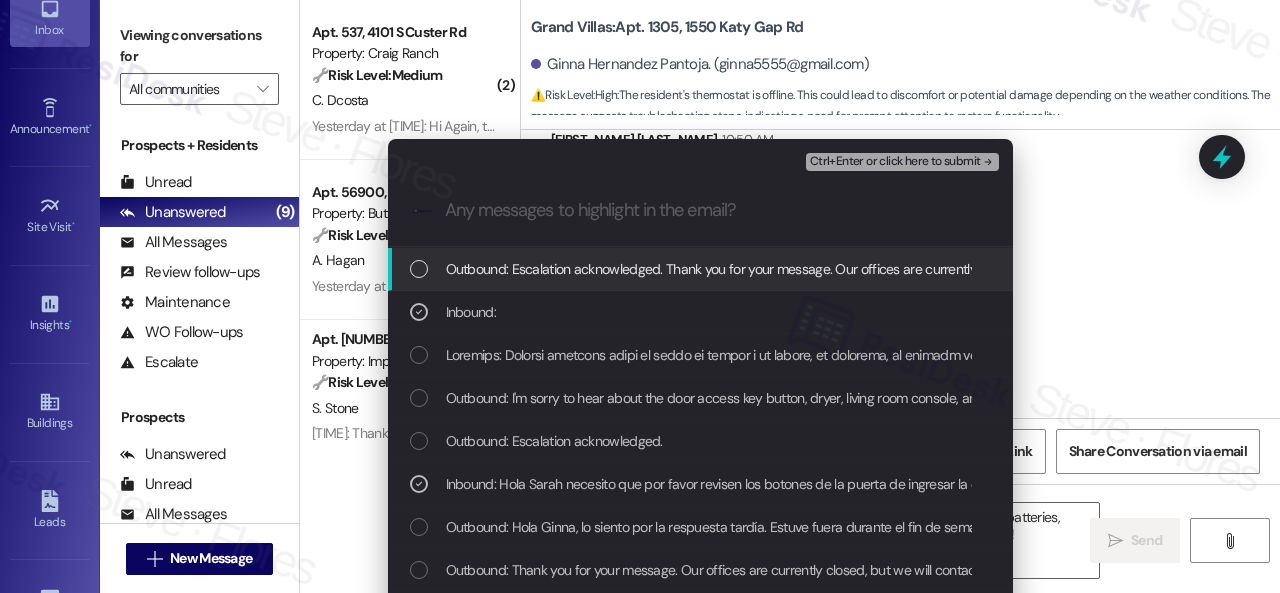 click on "Ctrl+Enter or click here to submit" at bounding box center (895, 162) 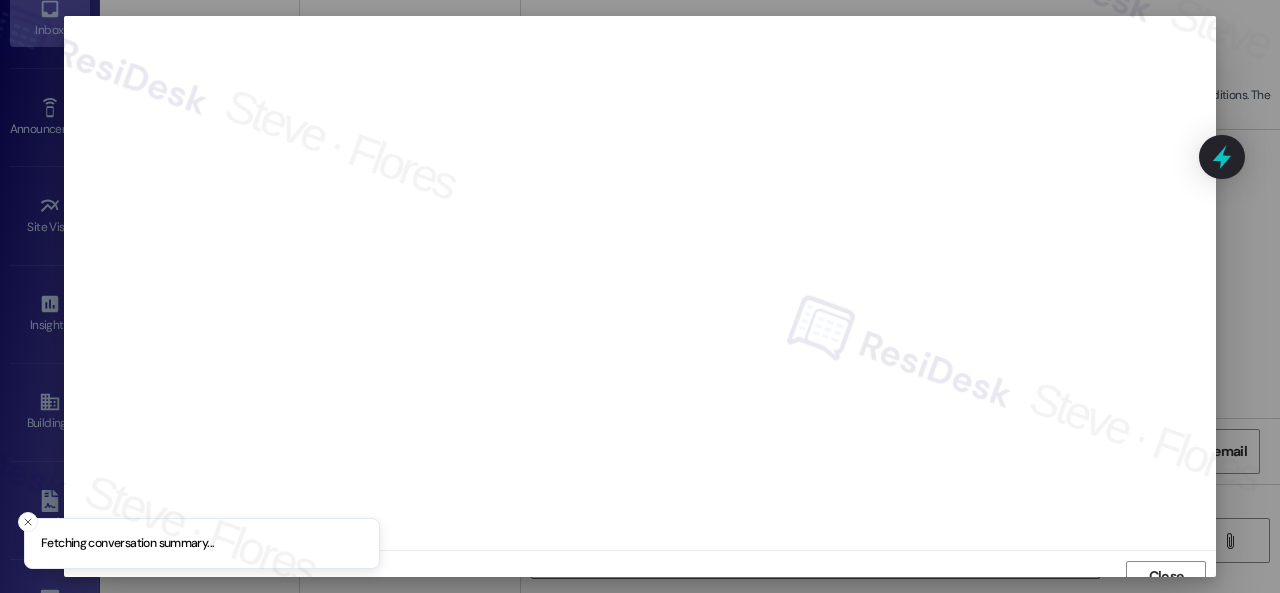 scroll, scrollTop: 15, scrollLeft: 0, axis: vertical 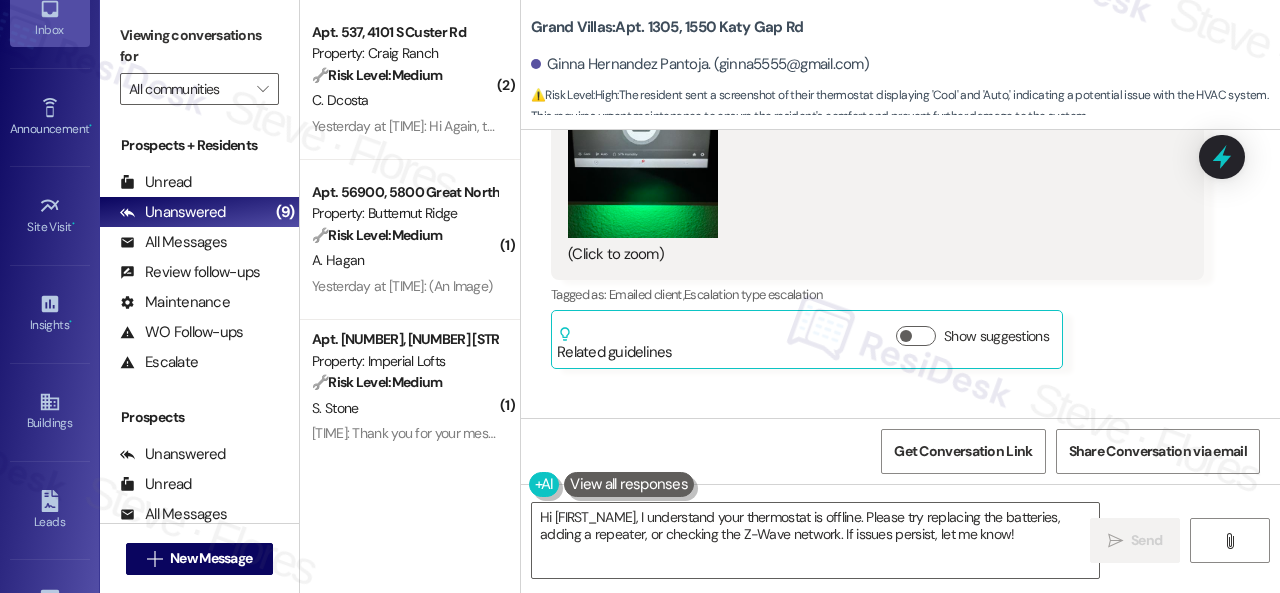 click on "Ginna Hernandez Pantoja 10:50 AM JPG  attachment ResiDesk found written details in this image   See details The resident sent a screenshot of their thermostat, seemingly asking for help fixing it, as it displays "Cool" and "Auto."
Download   (Click to zoom) Tags and notes Tagged as:   Emailed client ,  Click to highlight conversations about Emailed client Escalation type escalation Click to highlight conversations about Escalation type escalation  Related guidelines Show suggestions" at bounding box center [877, 86] 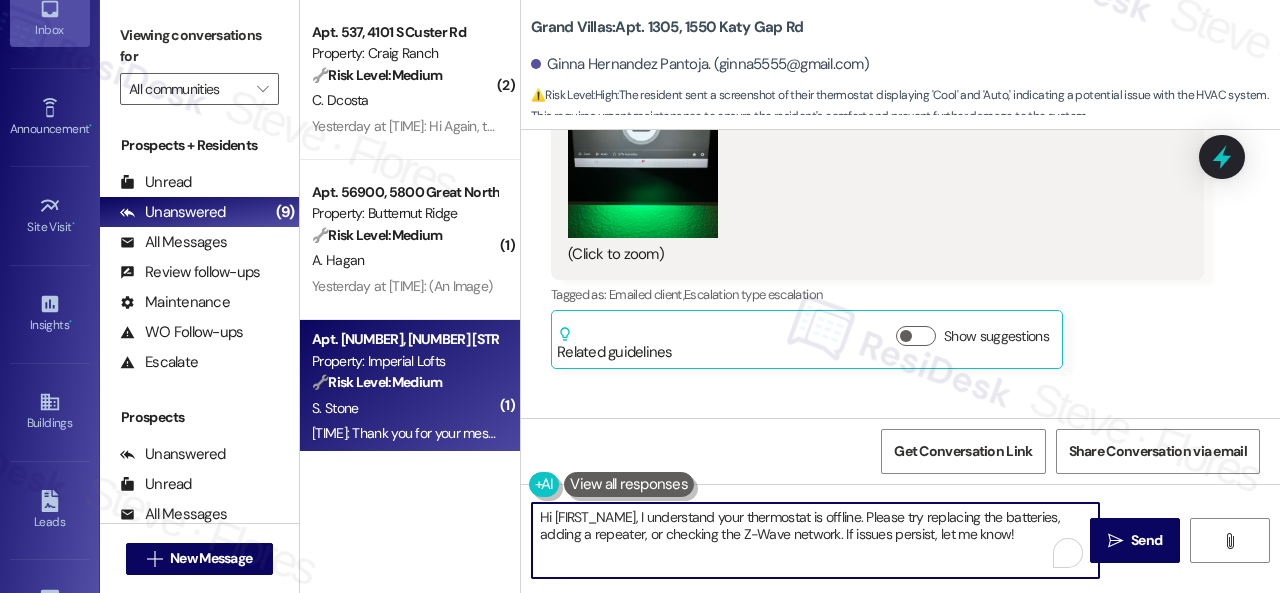 drag, startPoint x: 760, startPoint y: 514, endPoint x: 352, endPoint y: 439, distance: 414.83612 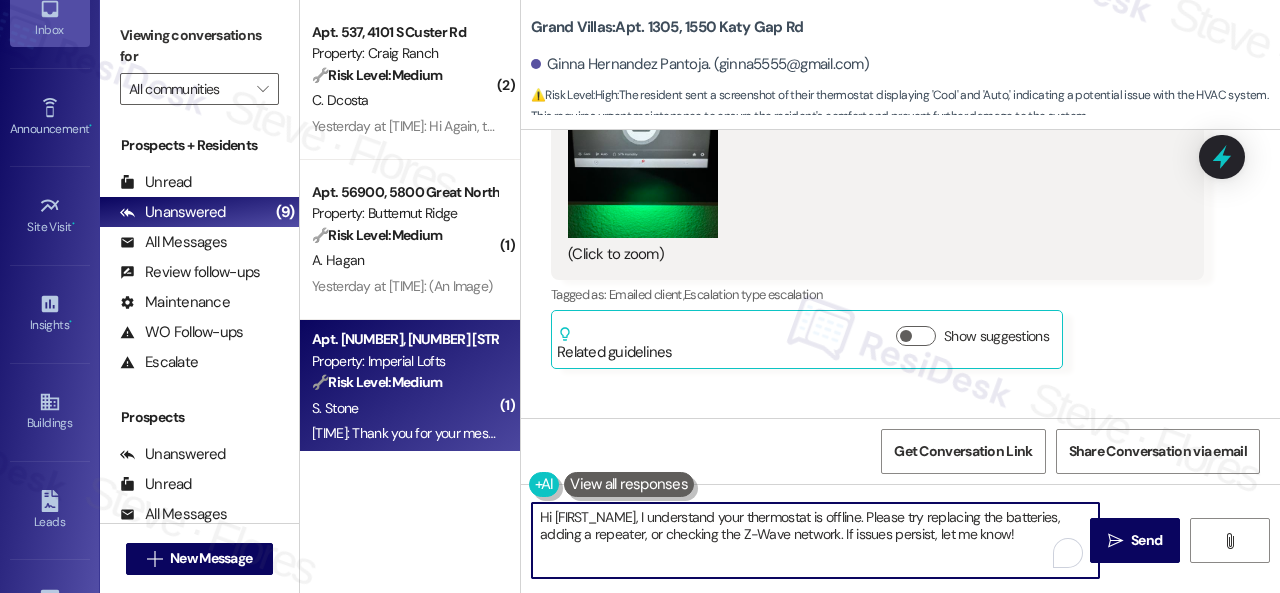 click on "( 2 ) Apt. 537, 4101 S Custer Rd Property: Craig Ranch 🔧  Risk Level:  Medium The resident is reporting an issue with the trash can lid being open and the trash not being taken. While this is a community concern, it does not present an immediate threat or hazard. The resident has already contacted the office, and this appears to be a recurring but non-urgent issue. C. Dcosta Yesterday at 8:56 PM: Hi
Again, the trash can lid is open, but it's not taken. I kept in 2 bags now. Yesterday at 8:56 PM: Hi
Again, the trash can lid is open, but it's not taken. I kept in 2 bags now. ( 1 ) Apt. 56900, 5800 Great Northern Boulevard Property: Butternut Ridge 🔧  Risk Level:  Medium The resident is responding to a request for a photo of the broken fridge shelf. The content of the message is irrelevant to the original request, but the resident is still engaging with the request. A broken fridge shelf is a non-urgent maintenance issue. A. Hagan Yesterday at 6:57 PM: (An Image) Yesterday at 6:57 PM: (An Image) ( 1 ) 🔧" at bounding box center (790, 296) 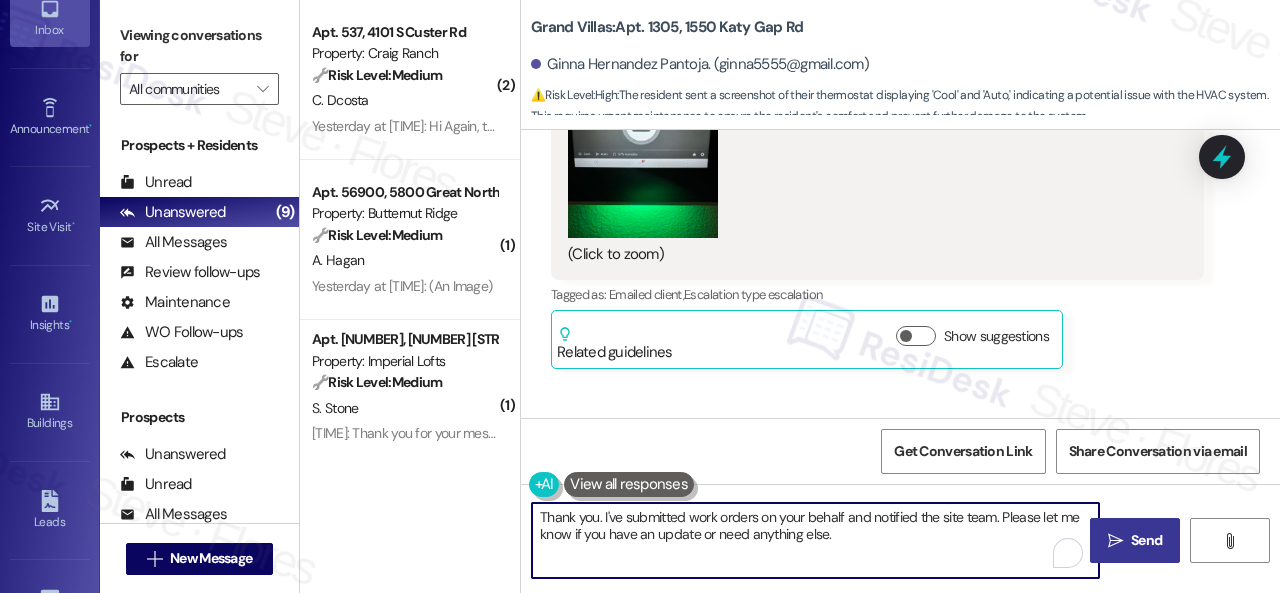 type on "Thank you. I've submitted work orders on your behalf and notified the site team. Please let me know if you have an update or need anything else." 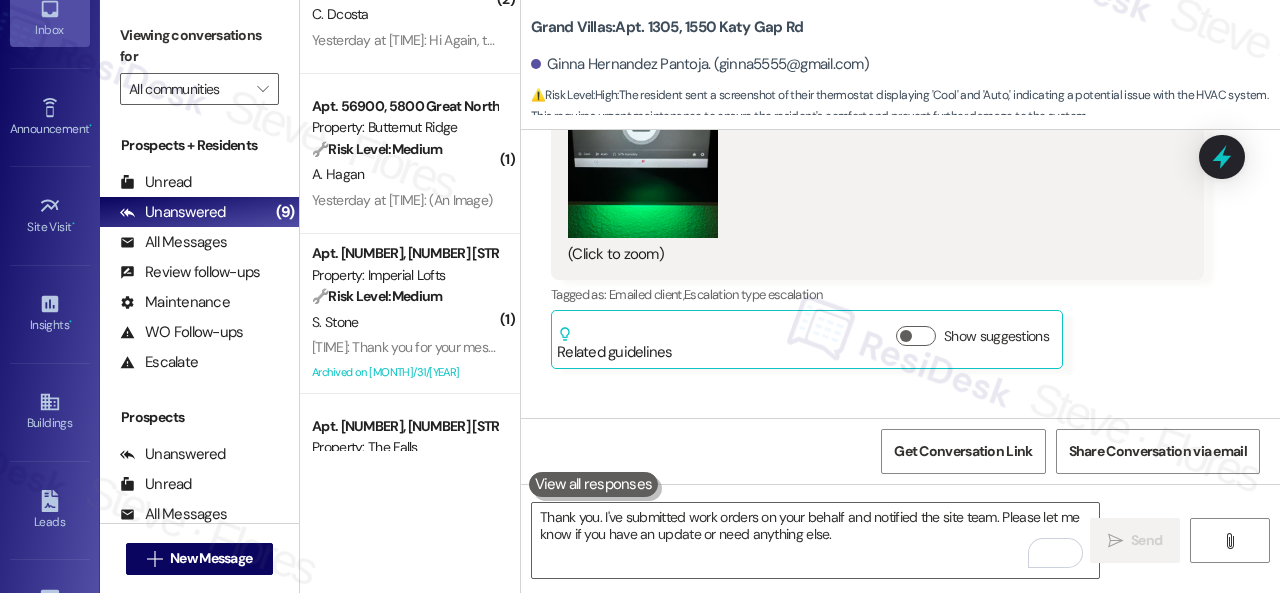 scroll, scrollTop: 0, scrollLeft: 0, axis: both 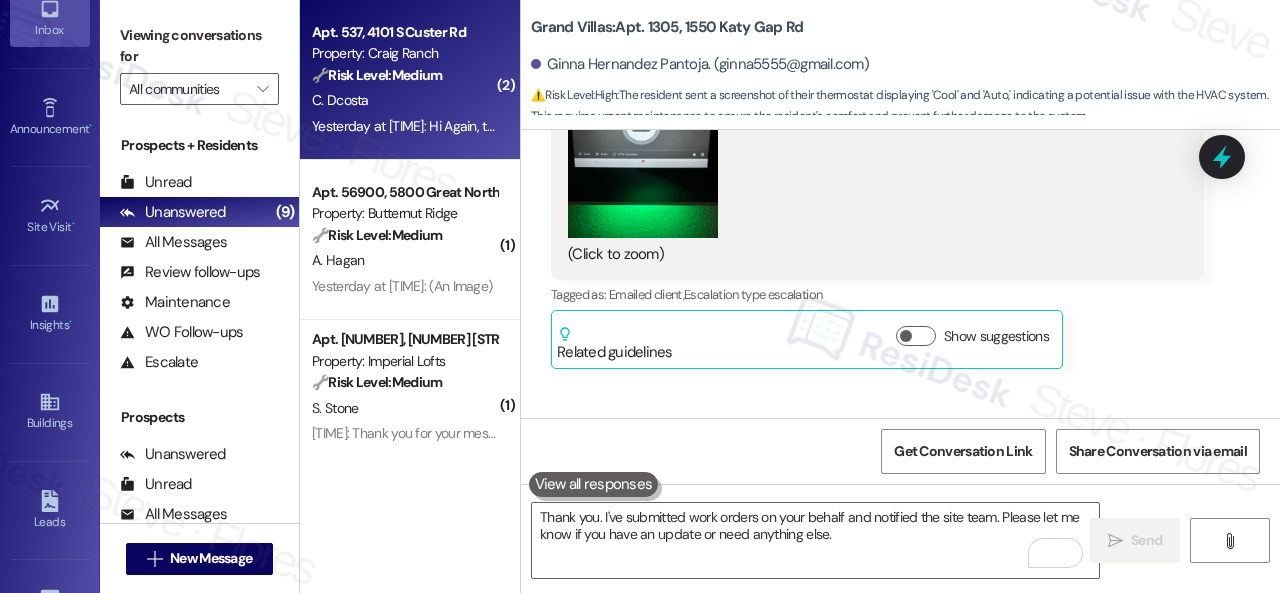click on "[FIRST] [LAST]" at bounding box center [404, 100] 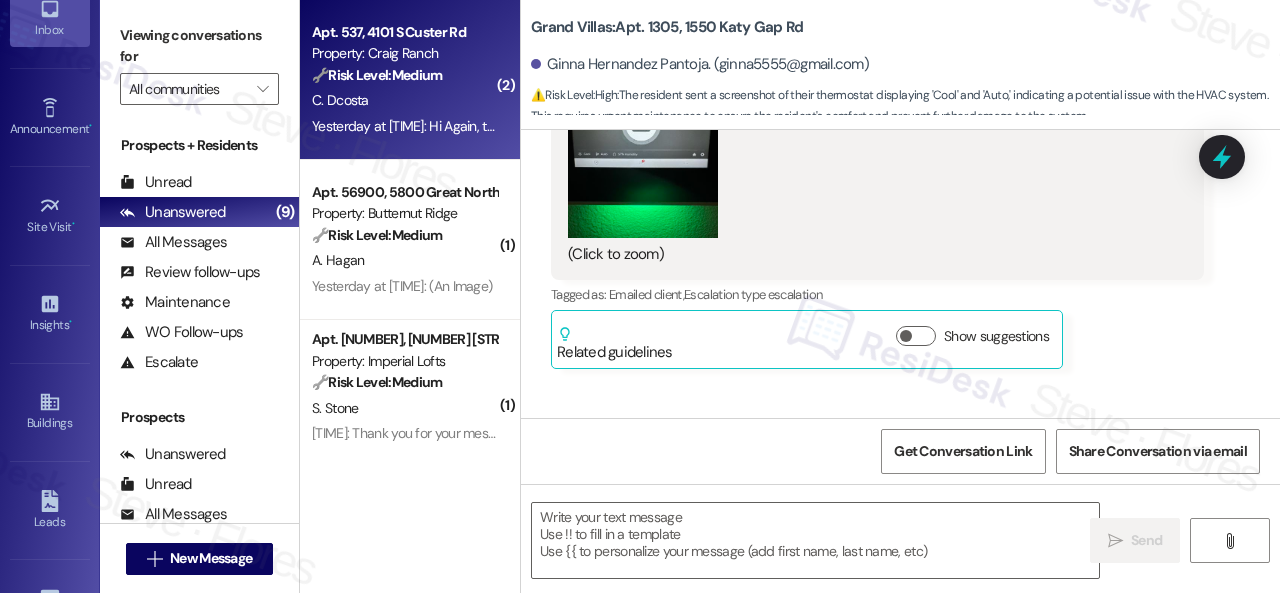 type on "Fetching suggested responses. Please feel free to read through the conversation in the meantime." 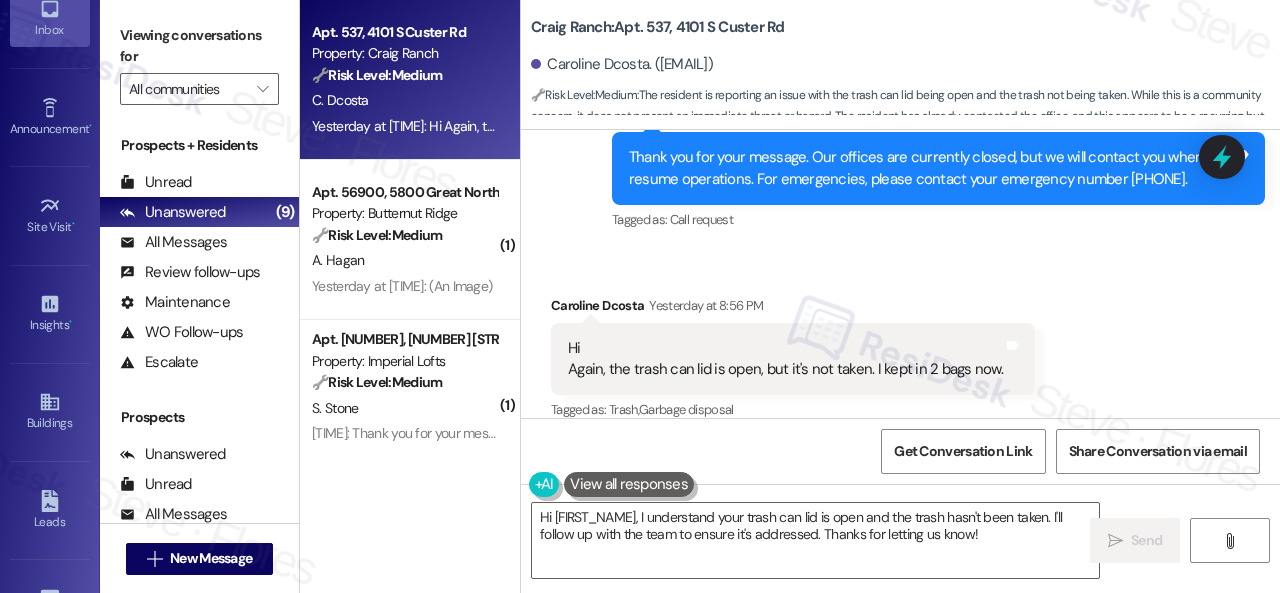 scroll, scrollTop: 23763, scrollLeft: 0, axis: vertical 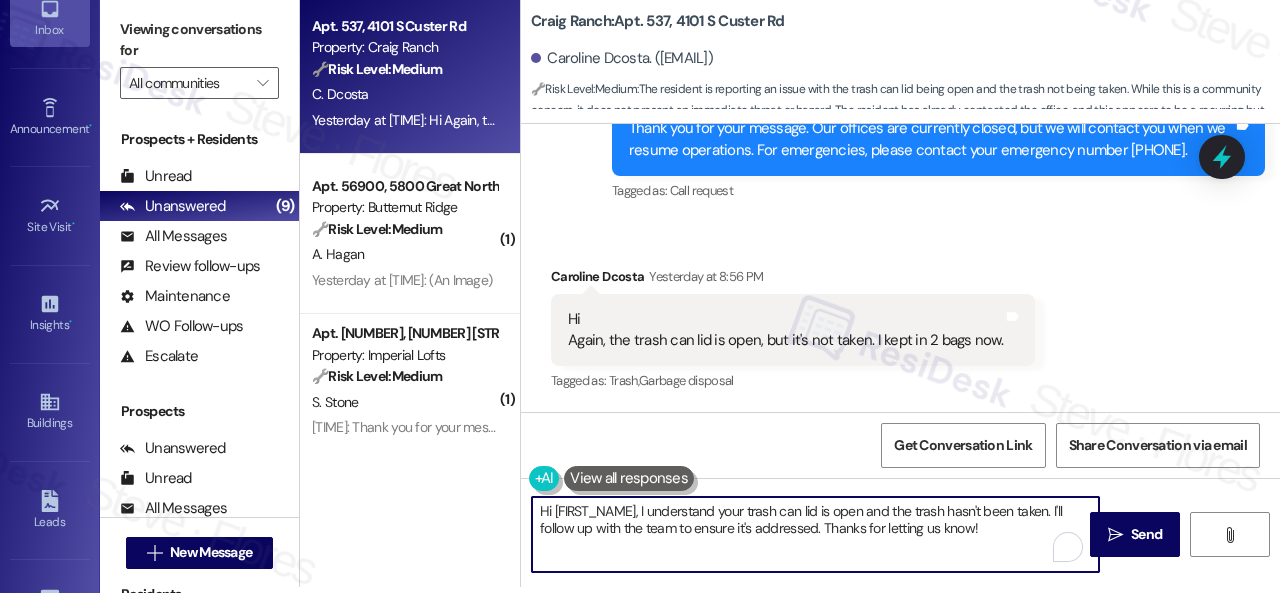 drag, startPoint x: 1013, startPoint y: 529, endPoint x: 417, endPoint y: 450, distance: 601.21295 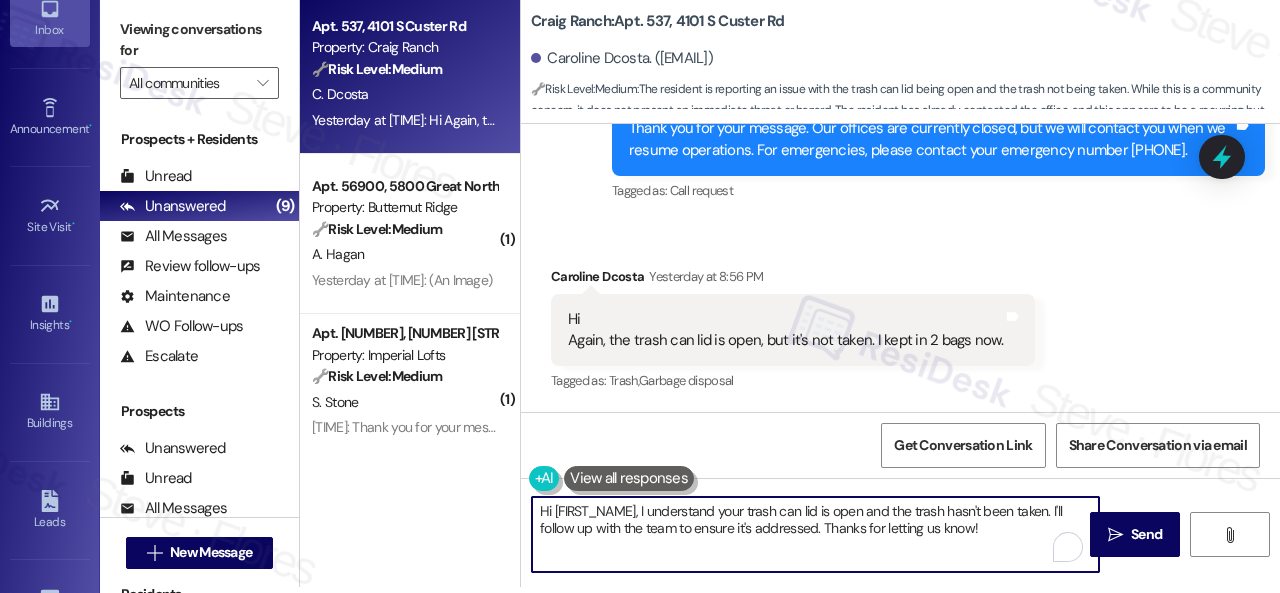 click on "Apt. 537, 4101 S Custer Rd Property: Craig Ranch 🔧  Risk Level:  Medium The resident is reporting an issue with the trash can lid being open and the trash not being taken. While this is a community concern, it does not present an immediate threat or hazard. The resident has already contacted the office, and this appears to be a recurring but non-urgent issue. C. Dcosta Yesterday at 8:56 PM: Hi
Again, the trash can lid is open, but it's not taken. I kept in 2 bags now. Yesterday at 8:56 PM: Hi
Again, the trash can lid is open, but it's not taken. I kept in 2 bags now. ( 1 ) Apt. 56900, 5800 Great Northern Boulevard Property: Butternut Ridge 🔧  Risk Level:  Medium The resident is responding to a request for a photo of the broken fridge shelf. The content of the message is irrelevant to the original request, but the resident is still engaging with the request. A broken fridge shelf is a non-urgent maintenance issue. A. Hagan Yesterday at 6:57 PM: (An Image) Yesterday at 6:57 PM: (An Image) ( 1 ) 🔧 ( 1 )" at bounding box center [790, 290] 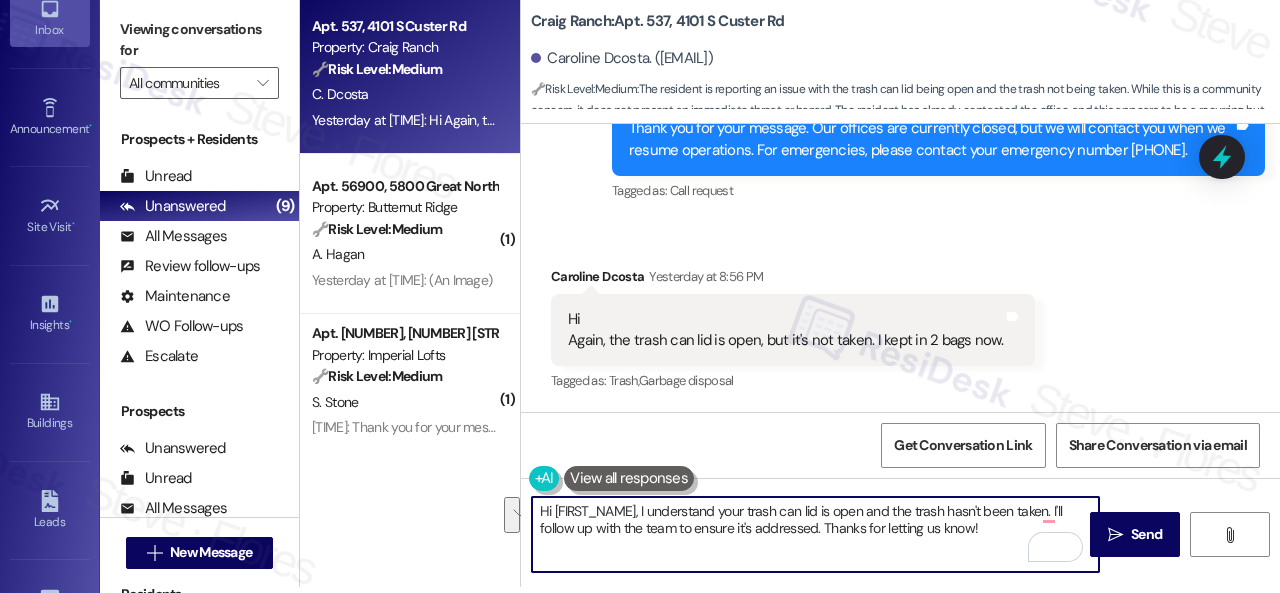 click on "Hi {{first_name}}, I understand your trash can lid is open and the trash hasn't been taken. I'll follow up with the team to ensure it's addressed. Thanks for letting us know!" at bounding box center (815, 534) 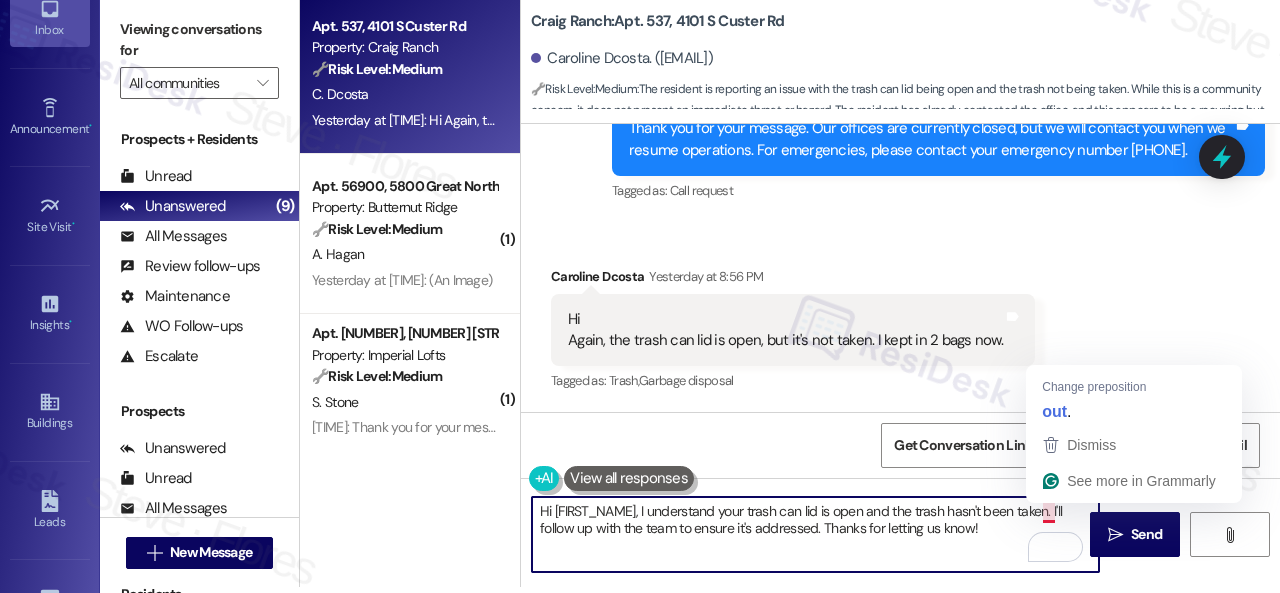 click on "Hi {{first_name}}, I understand your trash can lid is open and the trash hasn't been taken. I'll follow up with the team to ensure it's addressed. Thanks for letting us know!" at bounding box center (815, 534) 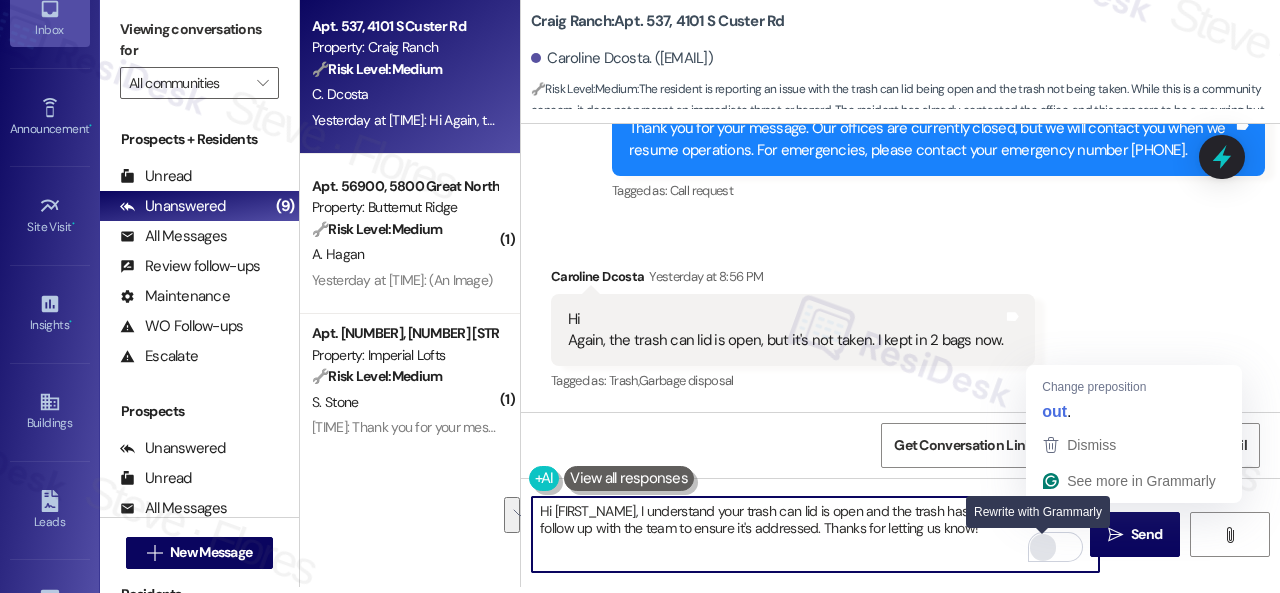 drag, startPoint x: 1053, startPoint y: 512, endPoint x: 1038, endPoint y: 541, distance: 32.649654 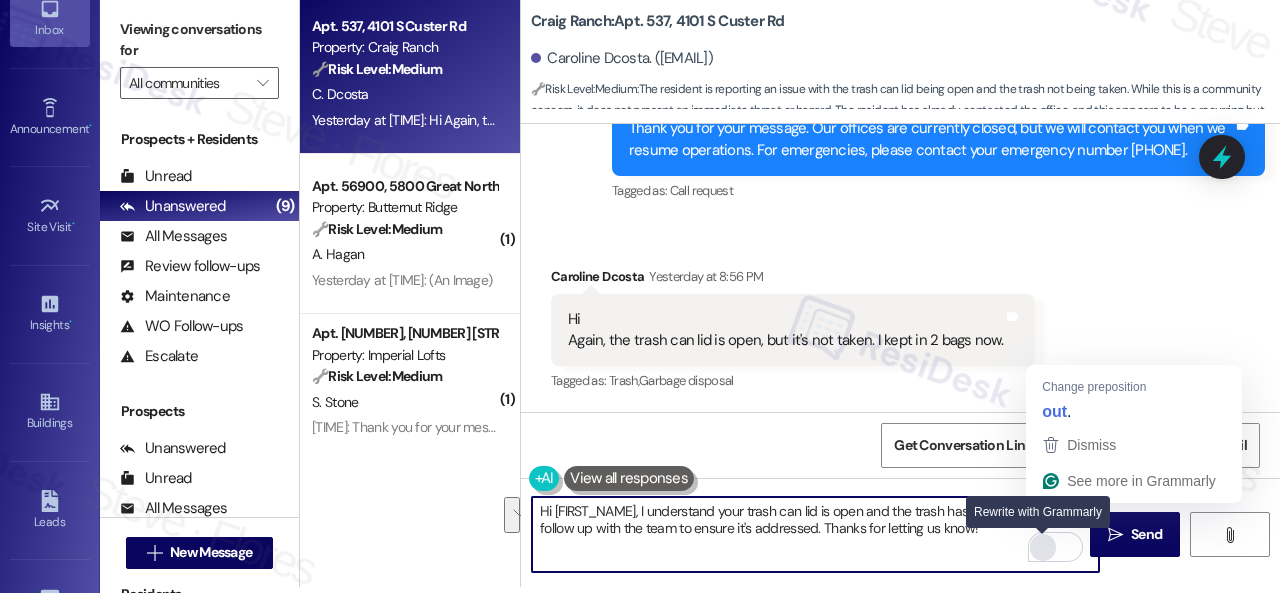 click on "Hi {{first_name}}, I understand your trash can lid is open and the trash hasn't been taken. I'll follow up with the team to ensure it's addressed. Thanks for letting us know!" at bounding box center (815, 534) 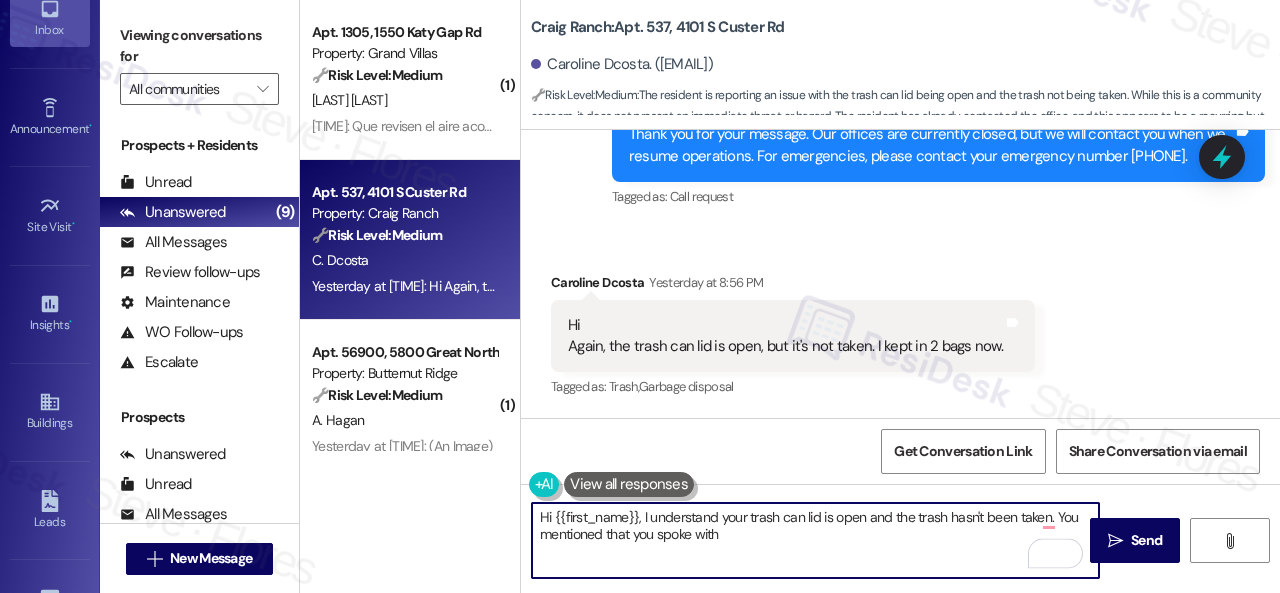 scroll, scrollTop: 0, scrollLeft: 0, axis: both 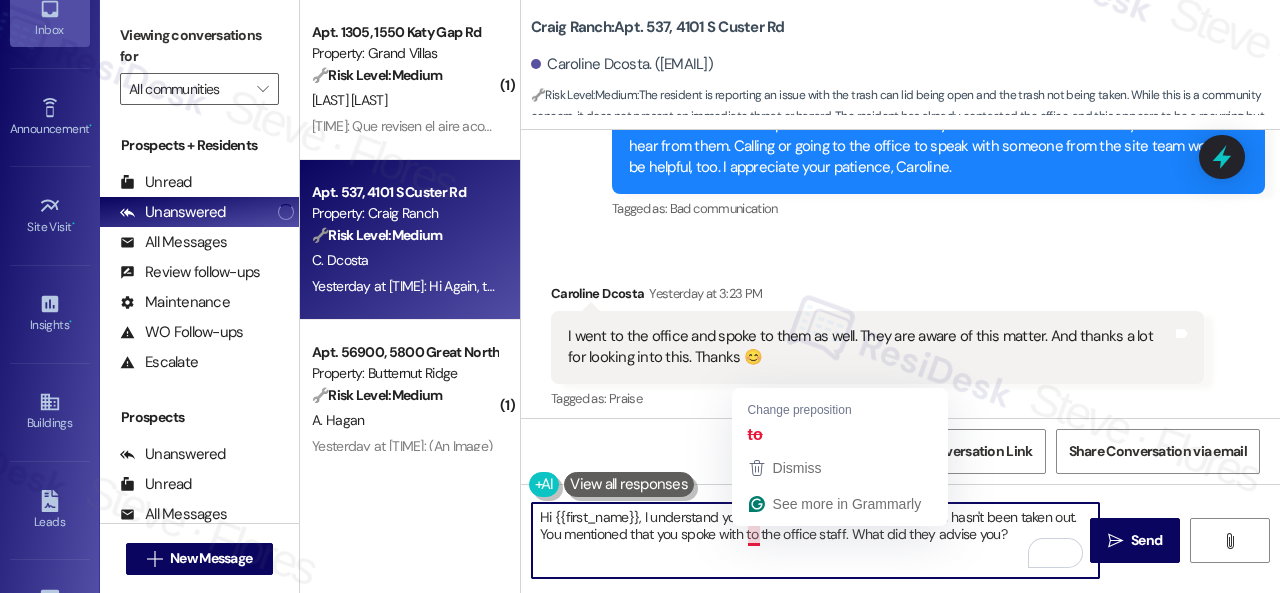 click on "Hi {{first_name}}, I understand your trash can lid is open and the trash hasn't been taken out. You mentioned that you spoke with to the office staff. What did they advise you?" at bounding box center (815, 540) 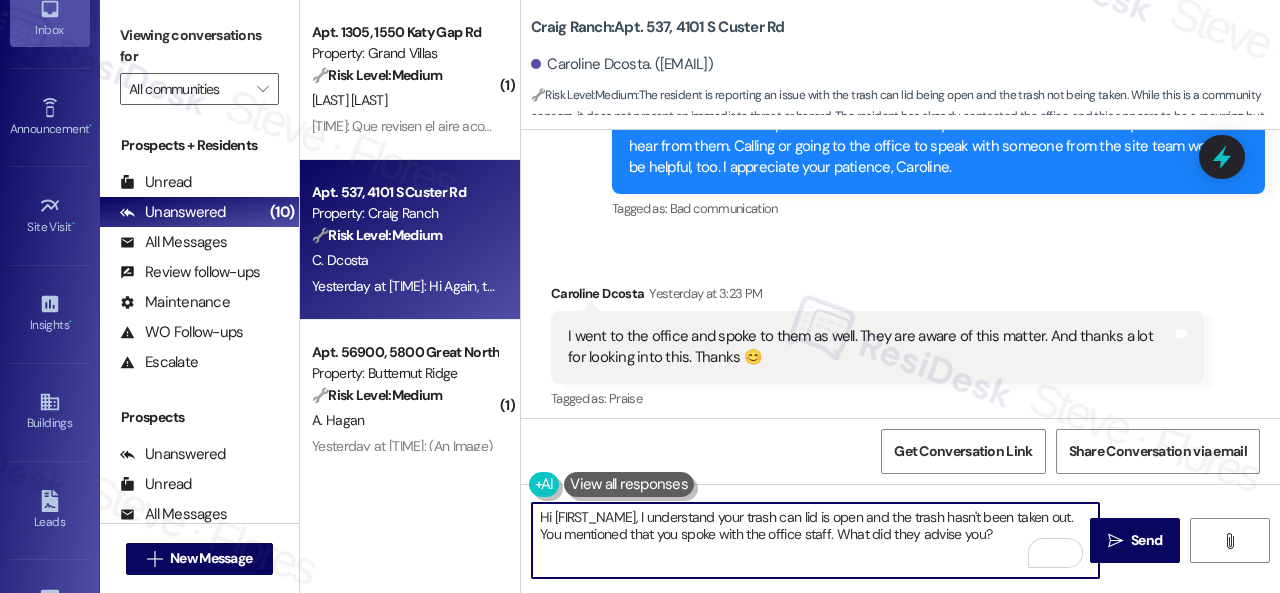 click on "Hi {{first_name}}, I understand your trash can lid is open and the trash hasn't been taken out. You mentioned that you spoke with the office staff. What did they advise you?" at bounding box center [815, 540] 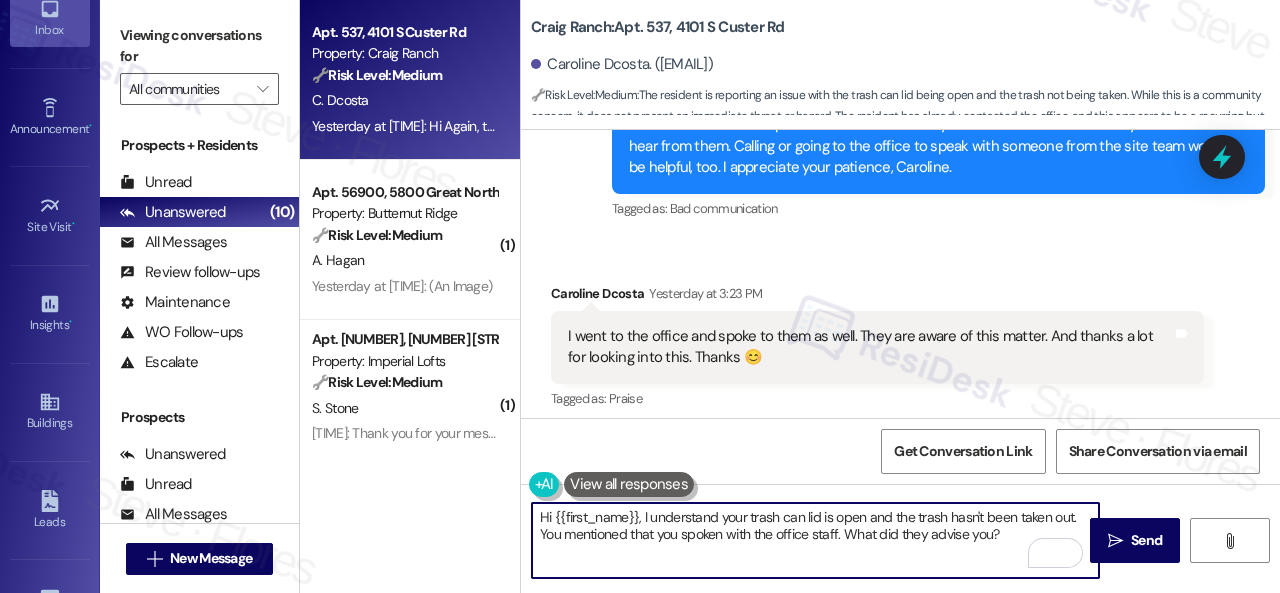 click on "Hi {{first_name}}, I understand your trash can lid is open and the trash hasn't been taken out. You mentioned that you spoken with the office staff. What did they advise you?" at bounding box center [815, 540] 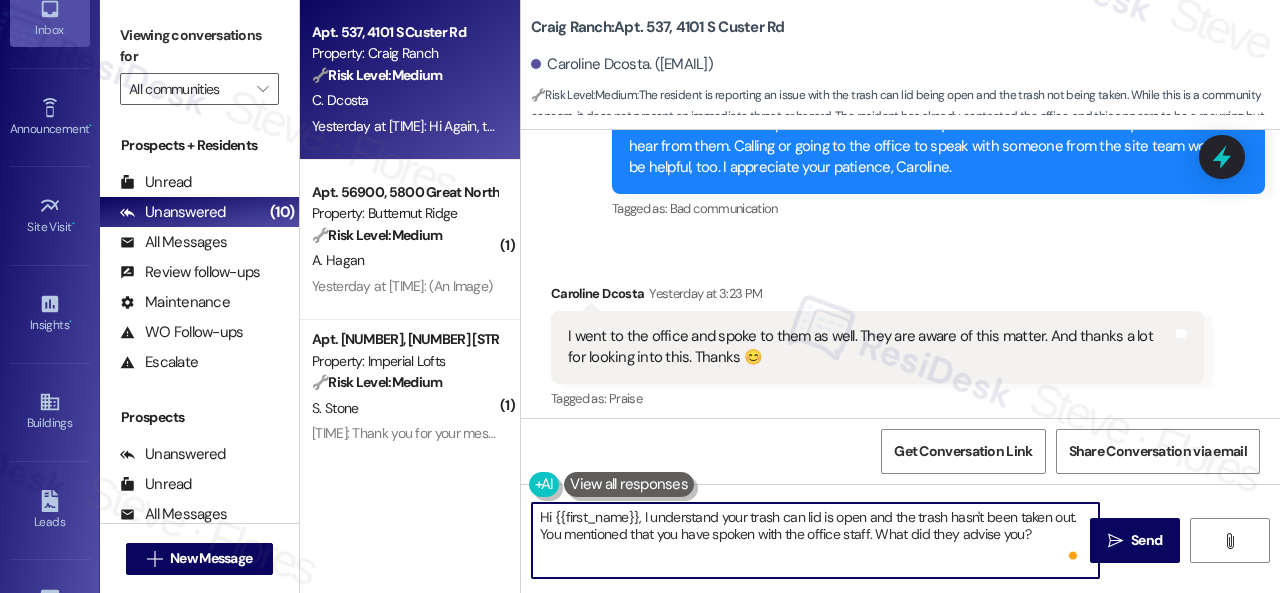 click on "Hi {{first_name}}, I understand your trash can lid is open and the trash hasn't been taken out. You mentioned that you have spoken with the office staff. What did they advise you?" at bounding box center (815, 540) 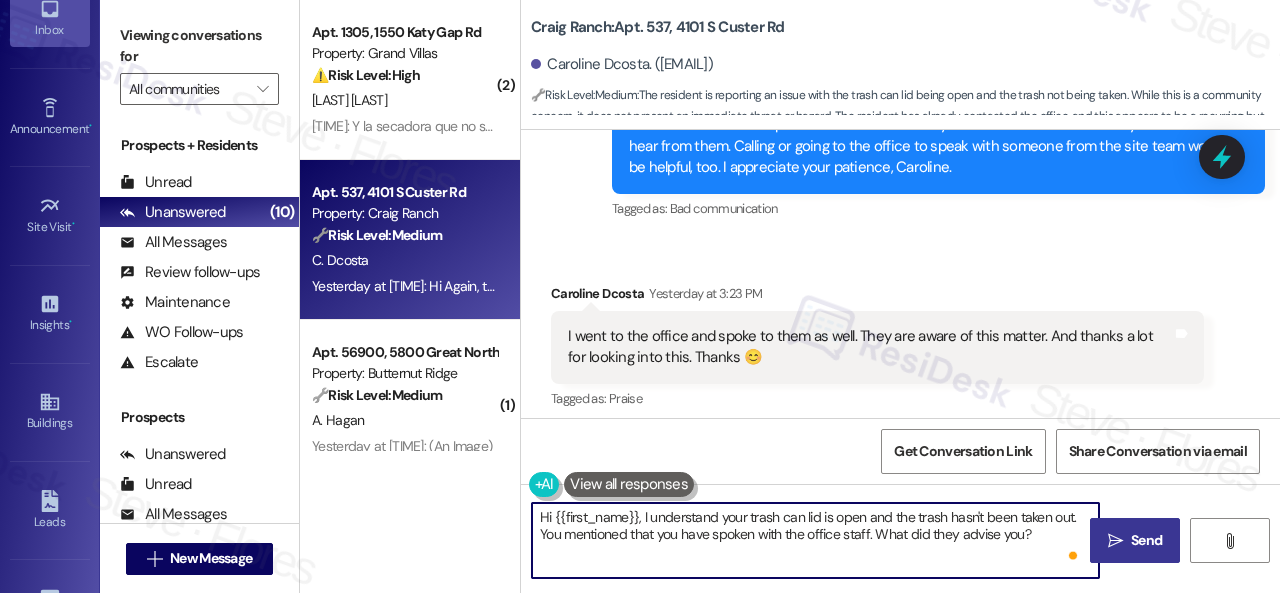 type on "Hi {{first_name}}, I understand your trash can lid is open and the trash hasn't been taken out. You mentioned that you have spoken with the office staff. What did they advise you?" 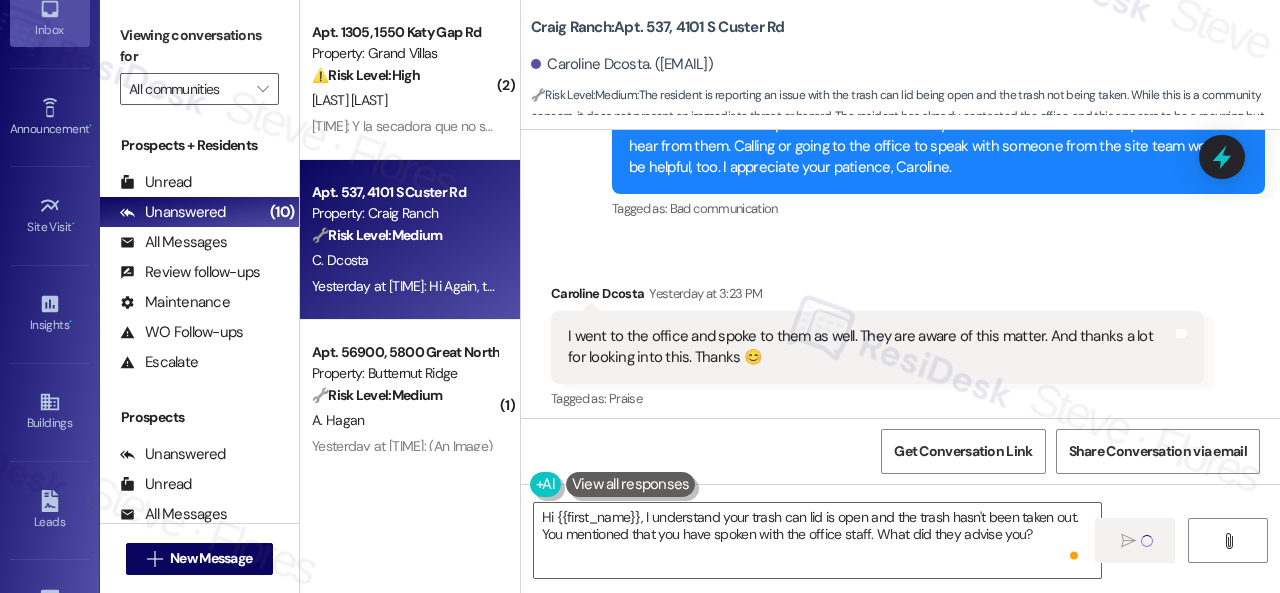 type 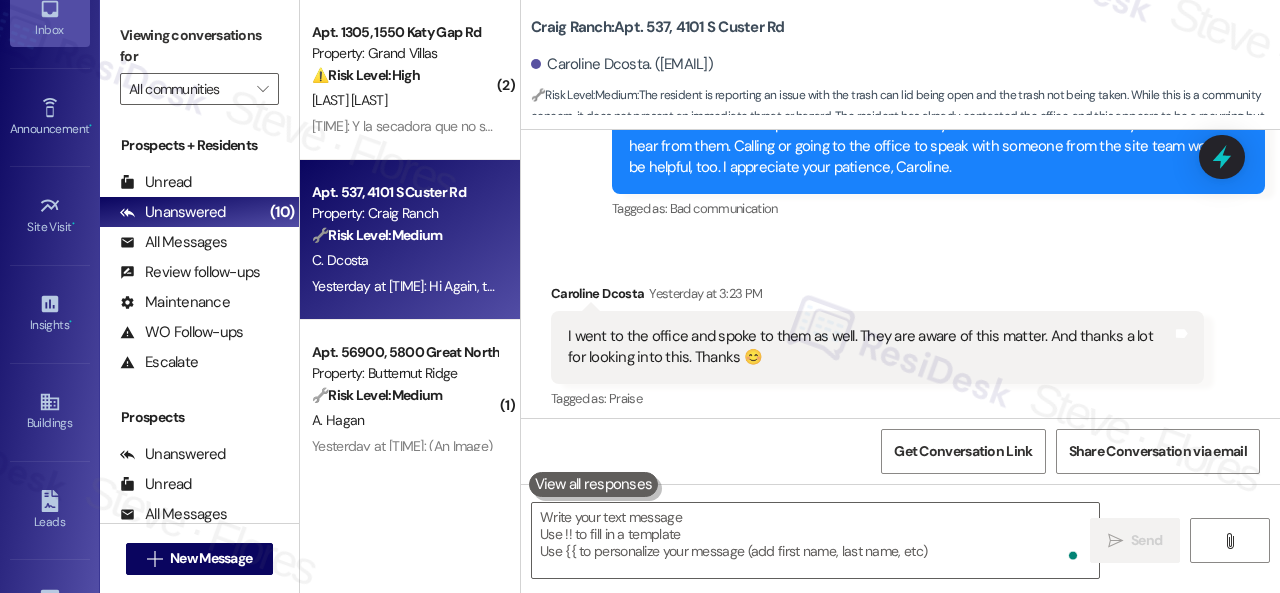 scroll, scrollTop: 23762, scrollLeft: 0, axis: vertical 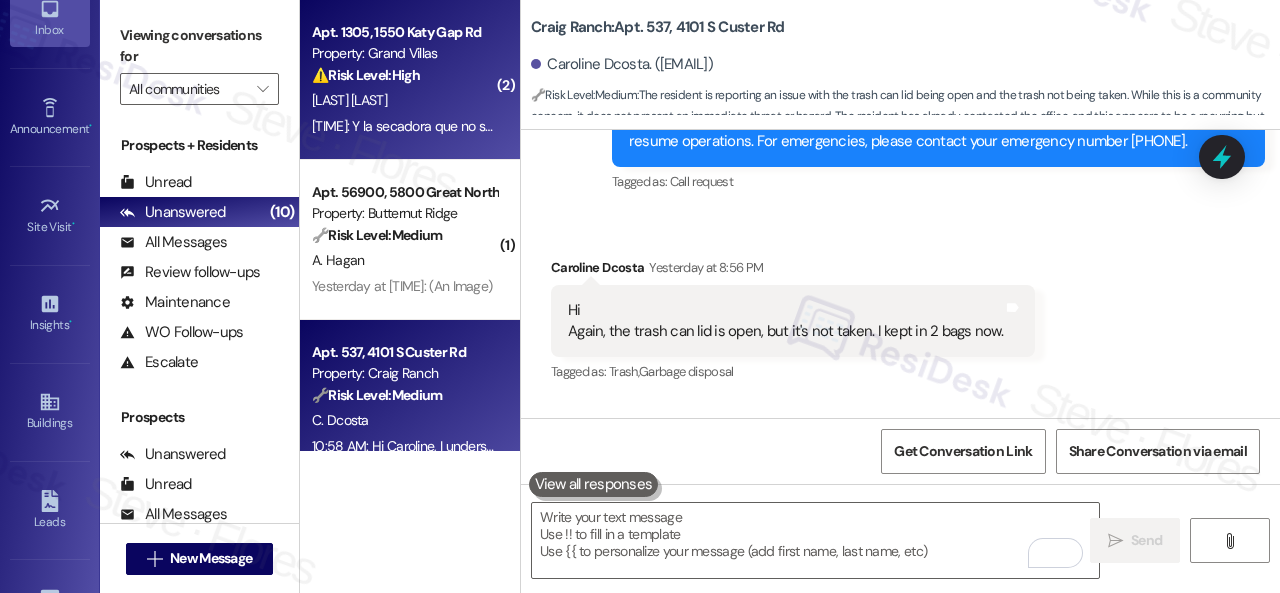 click on "[INITIAL] [LAST NAME] [LAST NAME]" at bounding box center (404, 100) 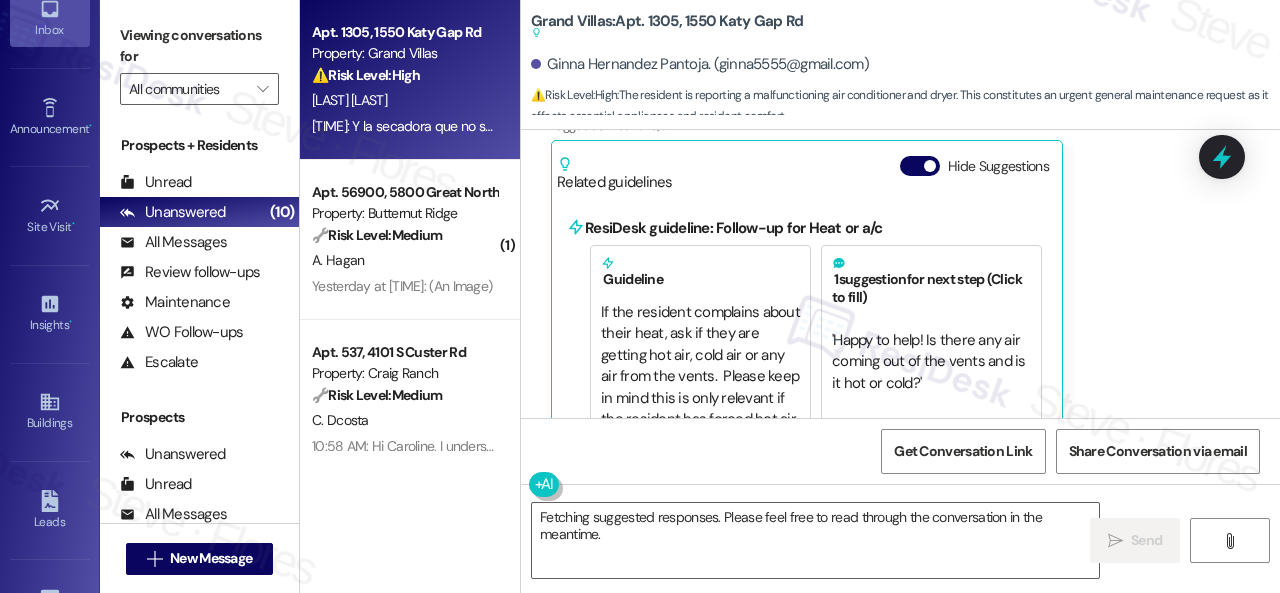 scroll, scrollTop: 9264, scrollLeft: 0, axis: vertical 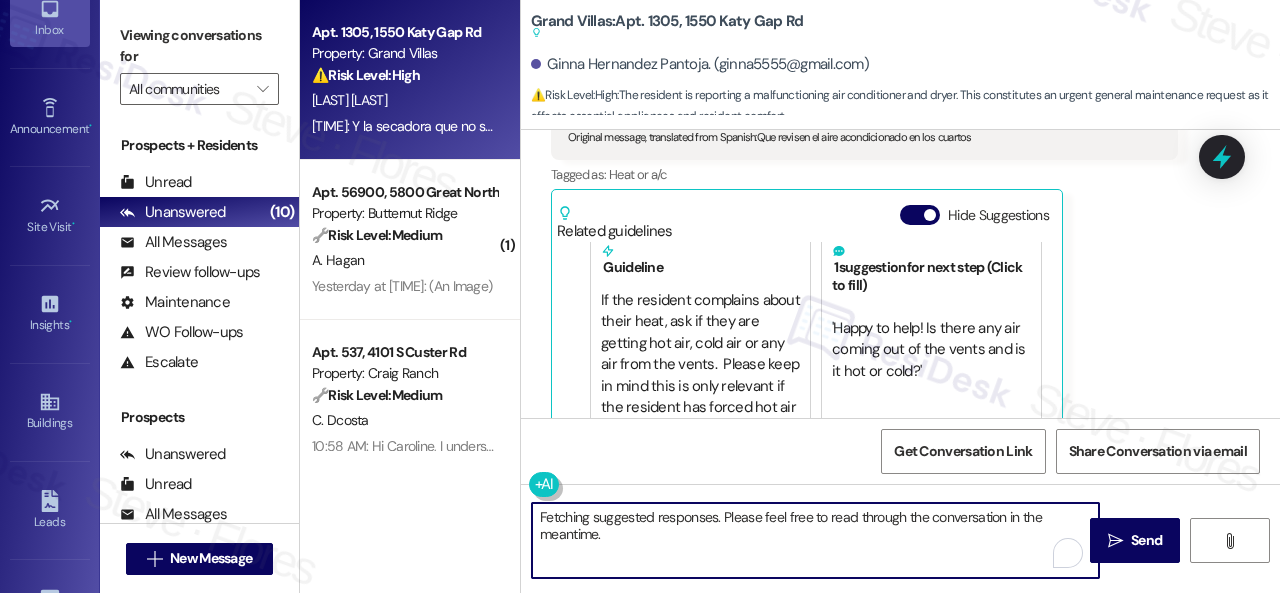 drag, startPoint x: 634, startPoint y: 541, endPoint x: 481, endPoint y: 489, distance: 161.59517 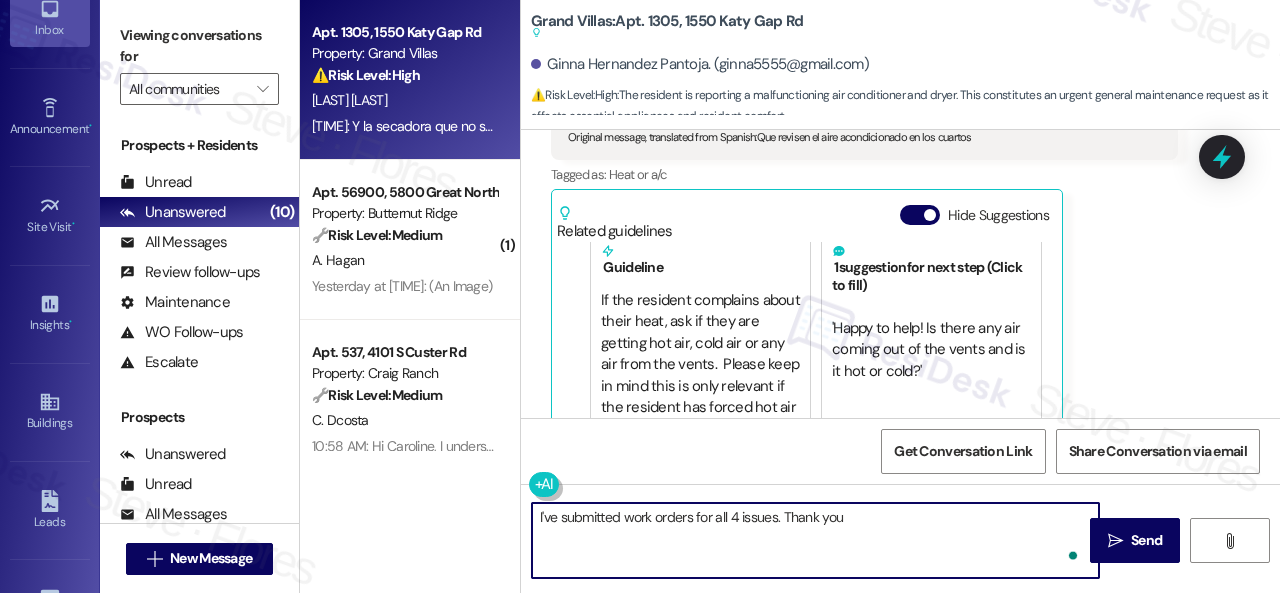 type on "I've submitted work orders for all 4 issues. Thank you." 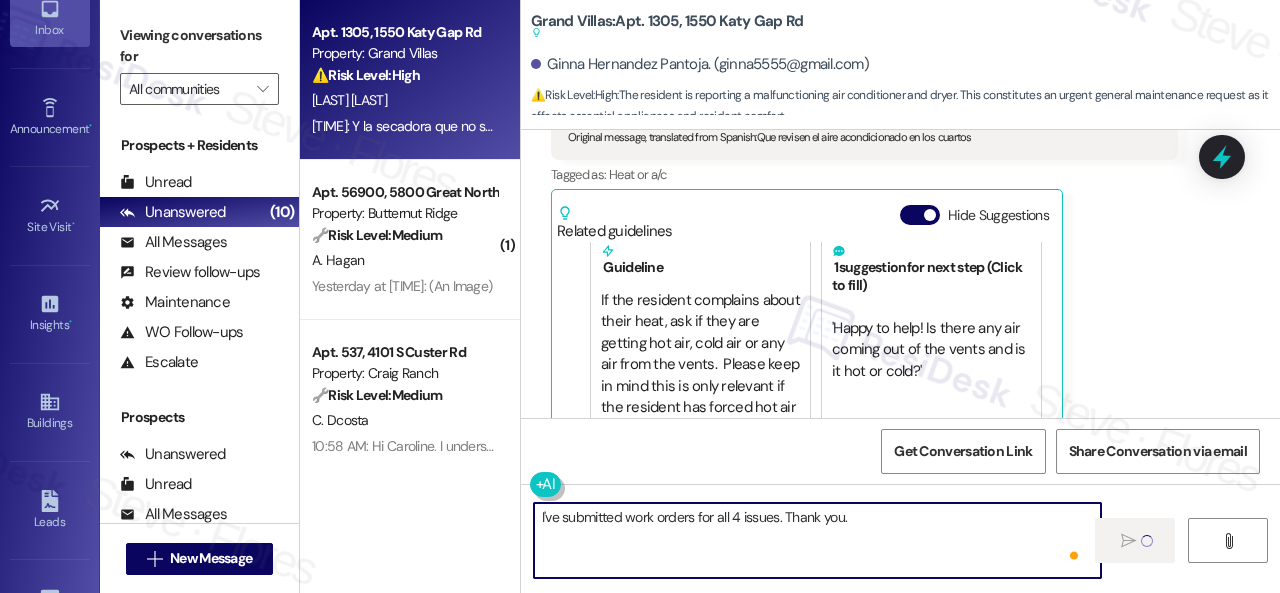 type 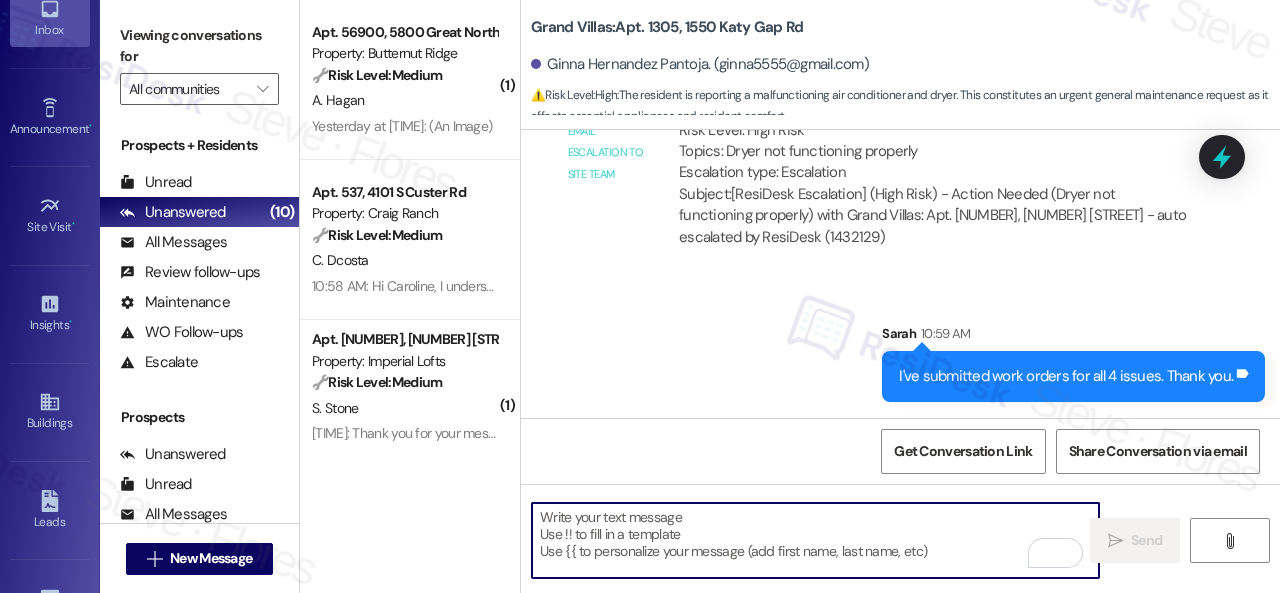 scroll, scrollTop: 9377, scrollLeft: 0, axis: vertical 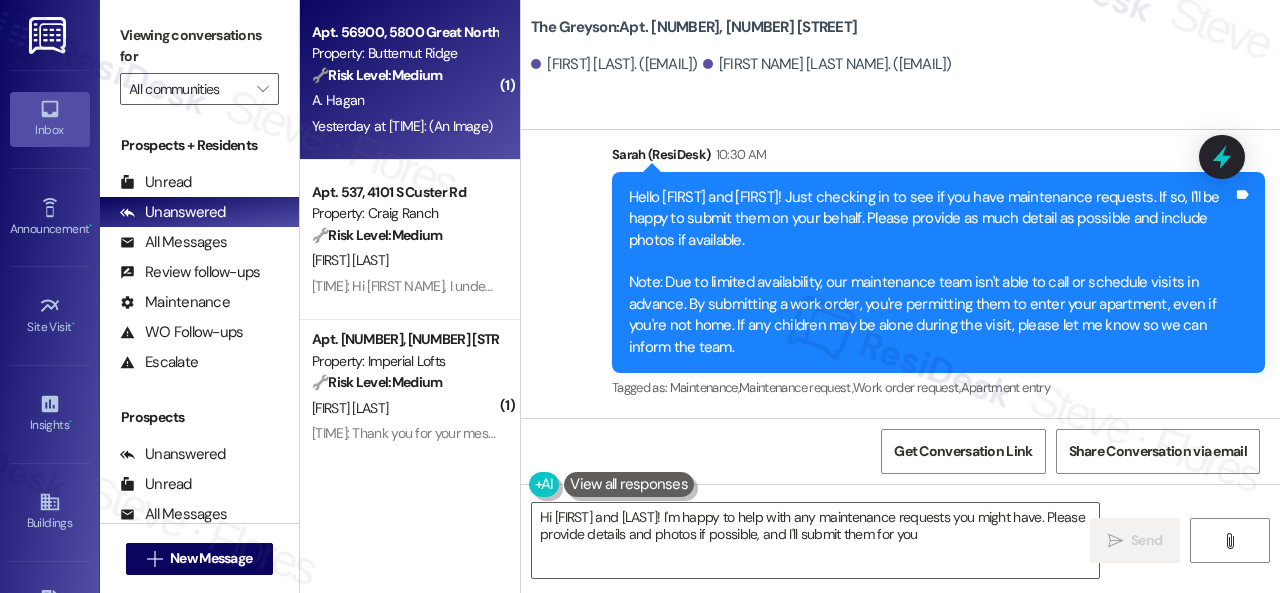 type on "Hi [FIRST] and [FIRST]! I'm happy to help with any maintenance requests you might have. Please provide details and photos if possible, and I'll submit them for you." 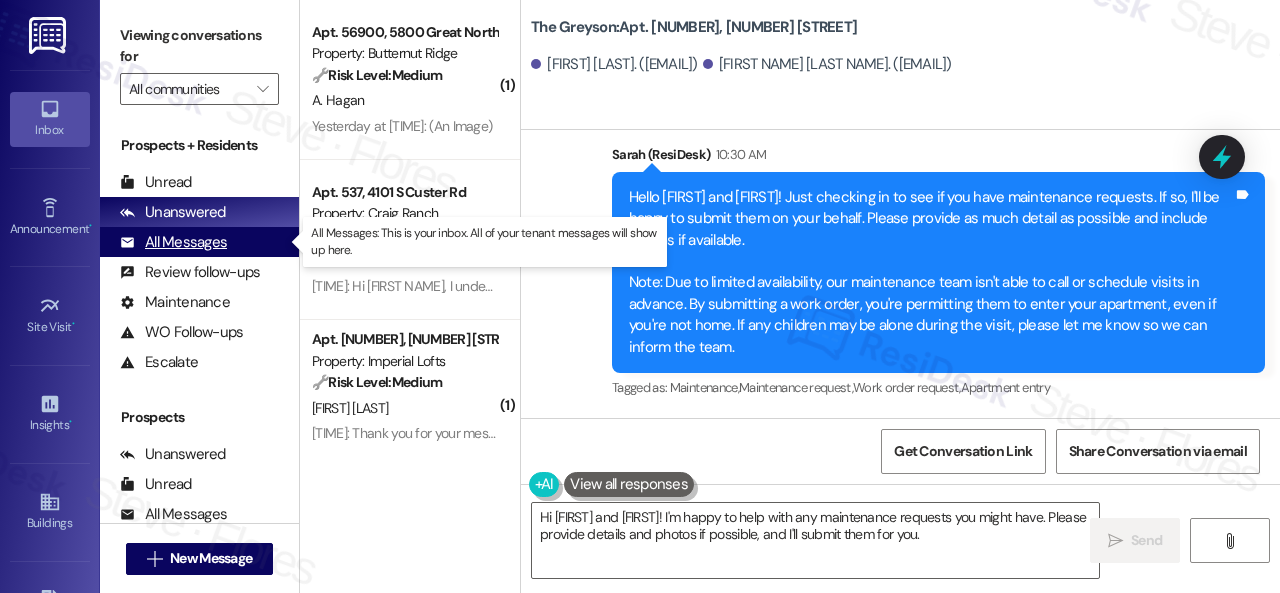 click on "All Messages" at bounding box center [173, 242] 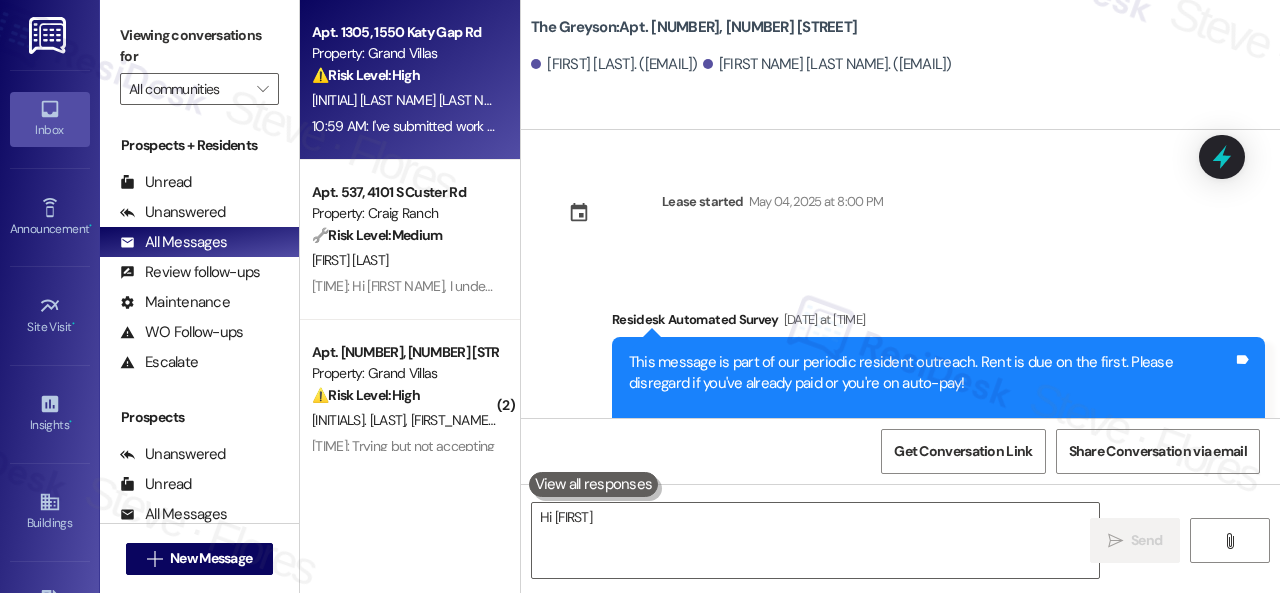 type on "Hi [FIRST_NAME] and" 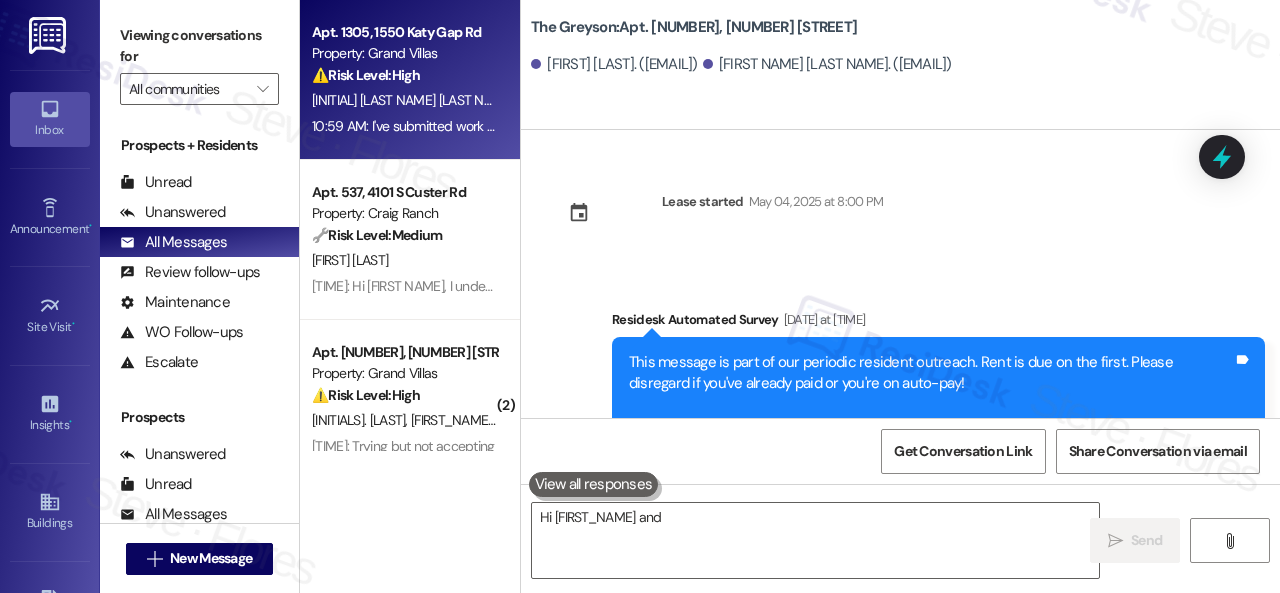 click on "Property: Grand Villas" at bounding box center [404, 53] 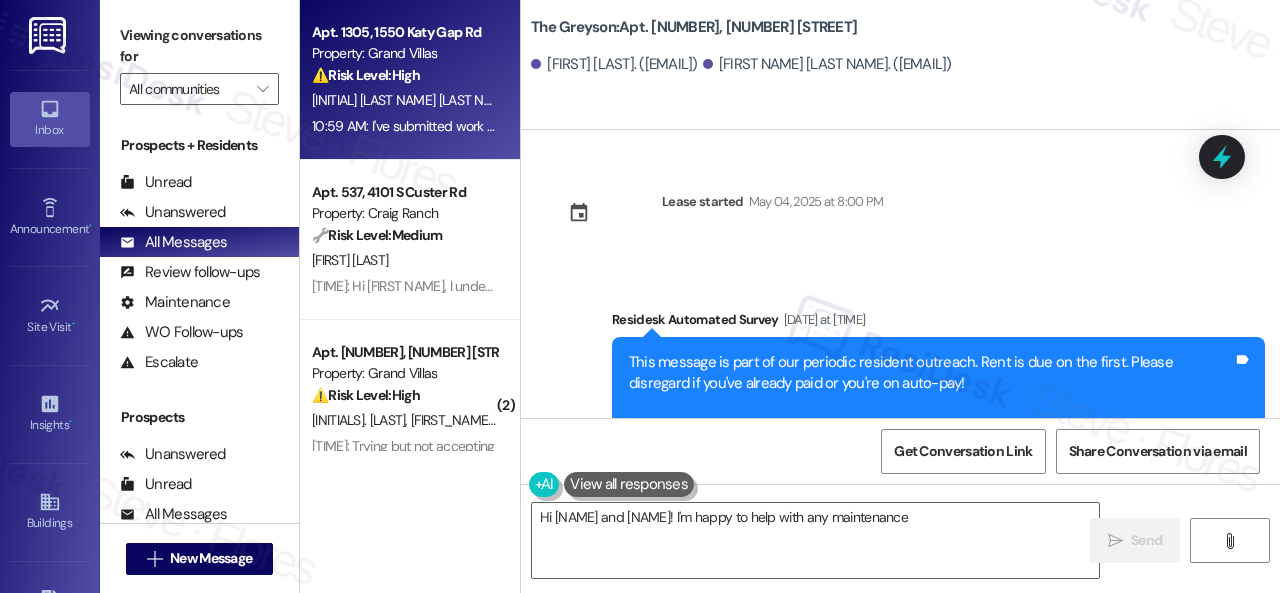 type on "Hi Chang and Young! I'm happy to help with any maintenance requests" 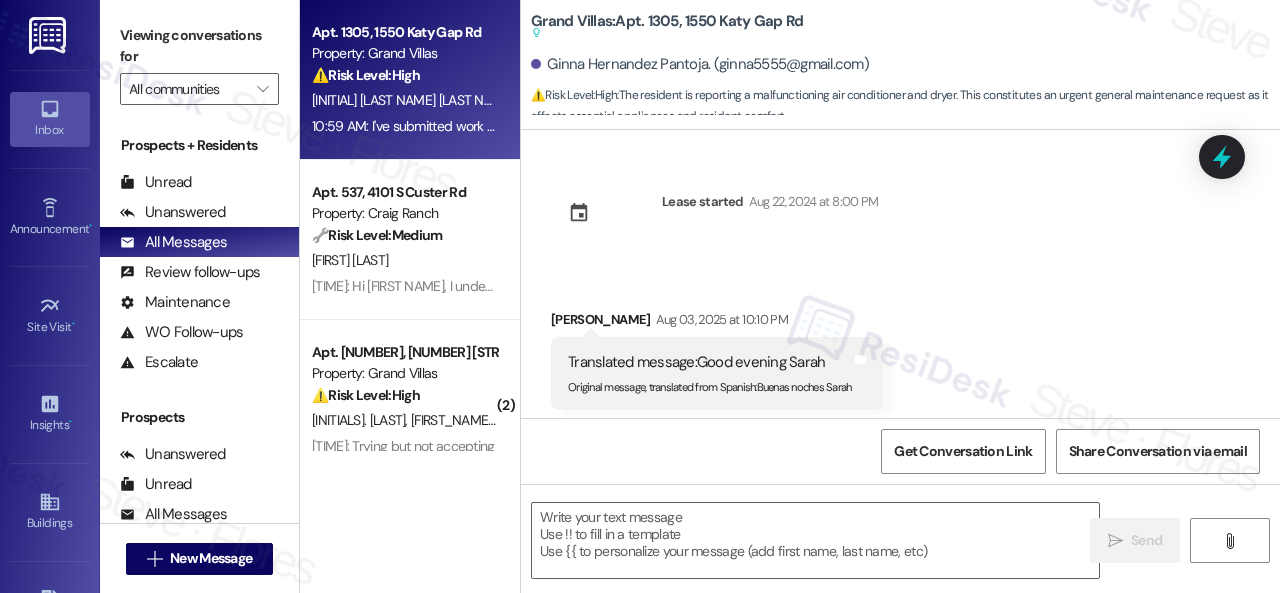 type on "Fetching suggested responses. Please feel free to read through the conversation in the meantime." 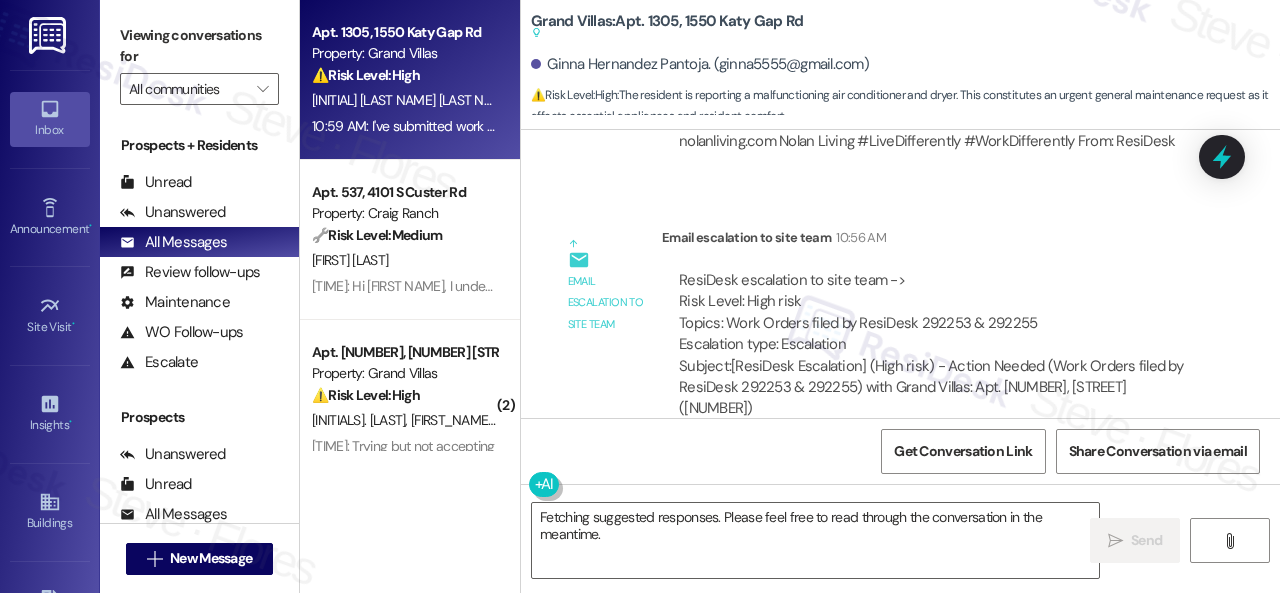 scroll, scrollTop: 9102, scrollLeft: 0, axis: vertical 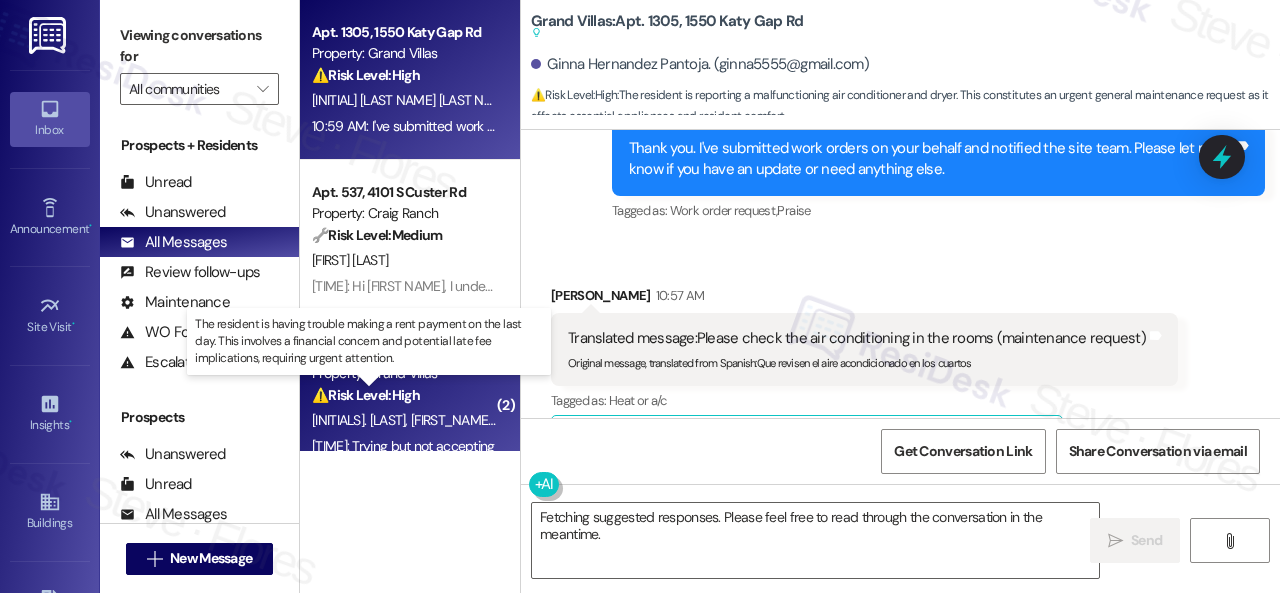 click on "⚠️  Risk Level:  High" at bounding box center [366, 395] 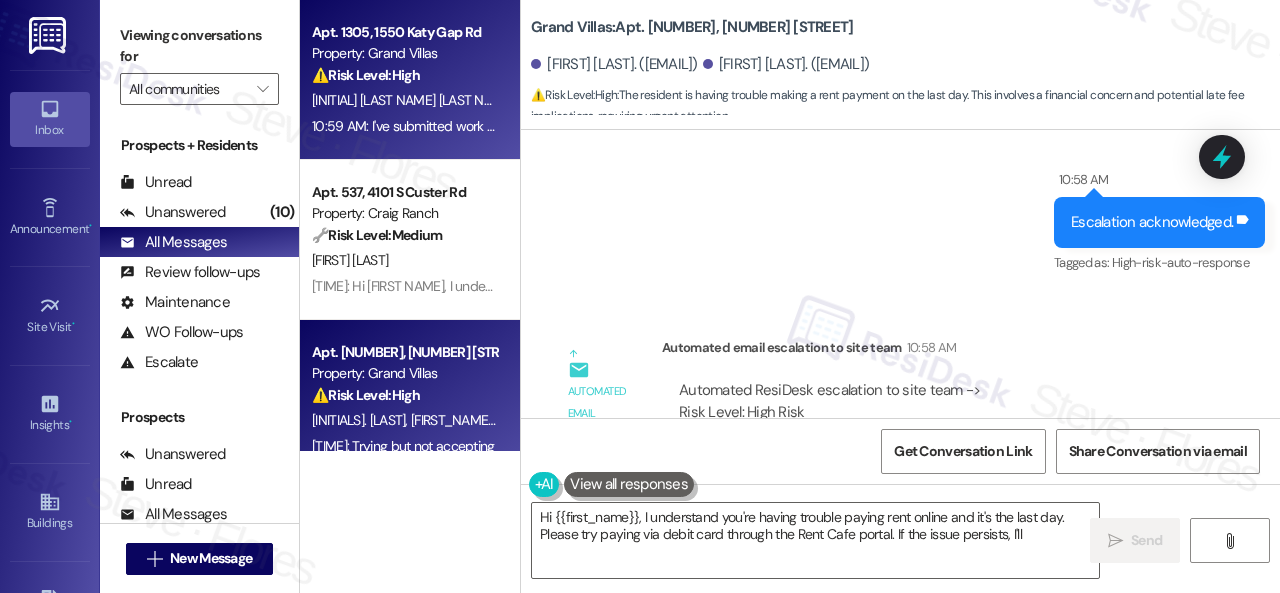 scroll, scrollTop: 4420, scrollLeft: 0, axis: vertical 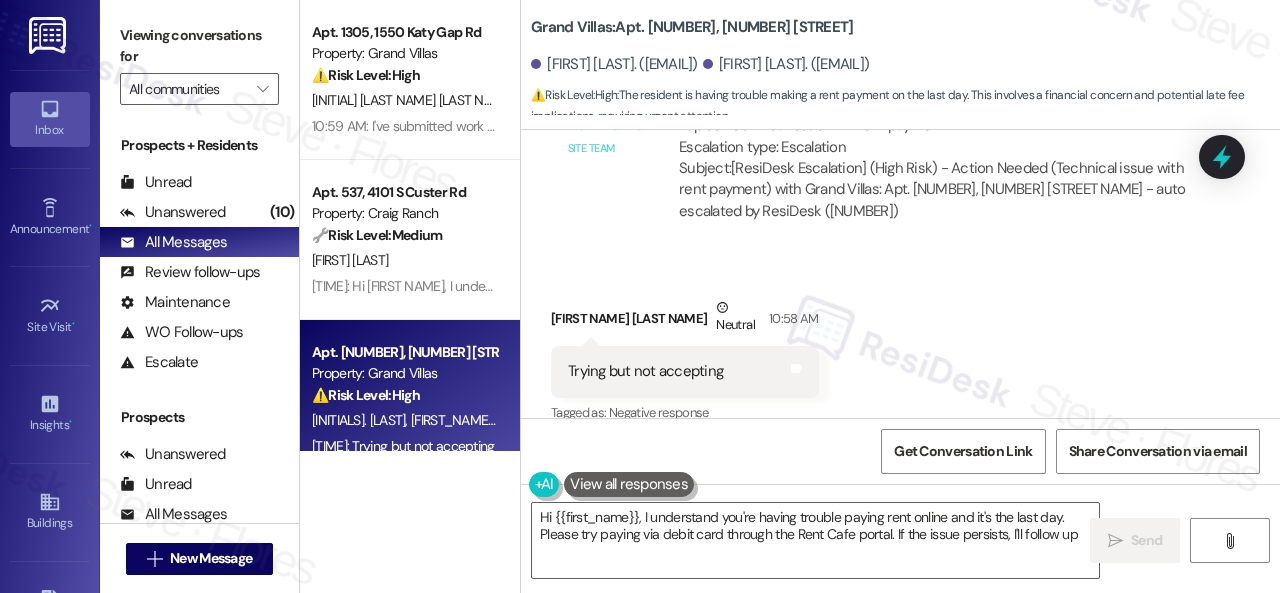 type on "Hi [FIRST_NAME], I understand you're having trouble paying rent online and it's the last day. Please try paying via debit card through the Rent Cafe portal. If the issue persists, I'll follow up!" 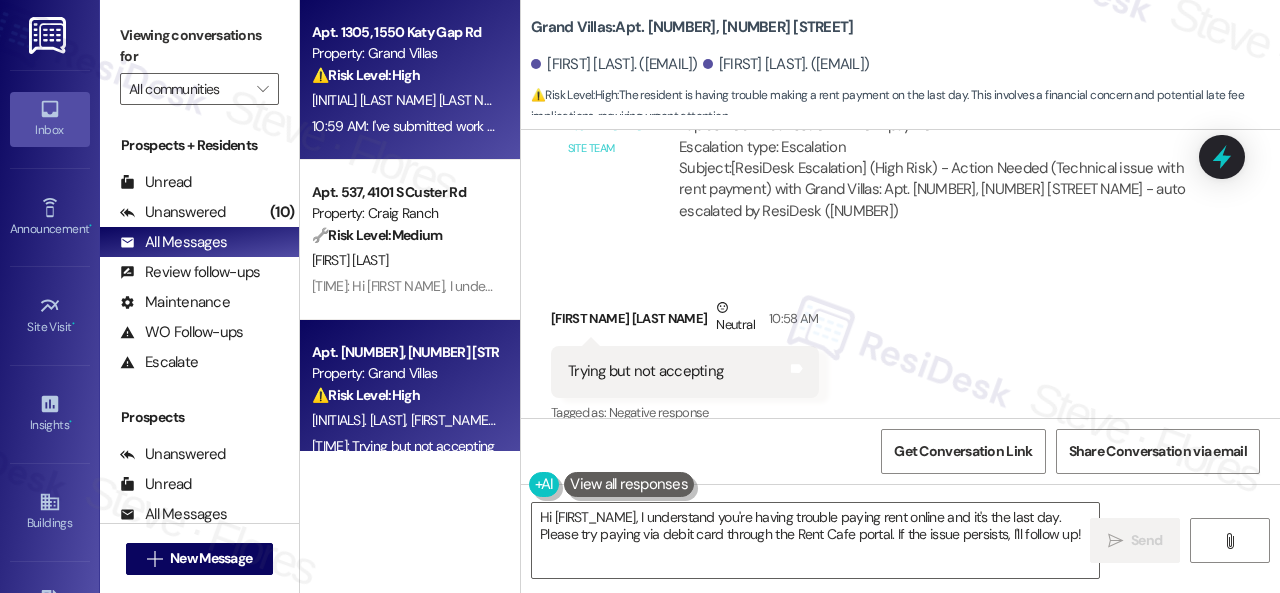 click on "⚠️ Risk Level: High The resident is reporting a malfunctioning air conditioner and dryer. This constitutes an urgent general maintenance request as it affects essential appliances and resident comfort." at bounding box center [404, 75] 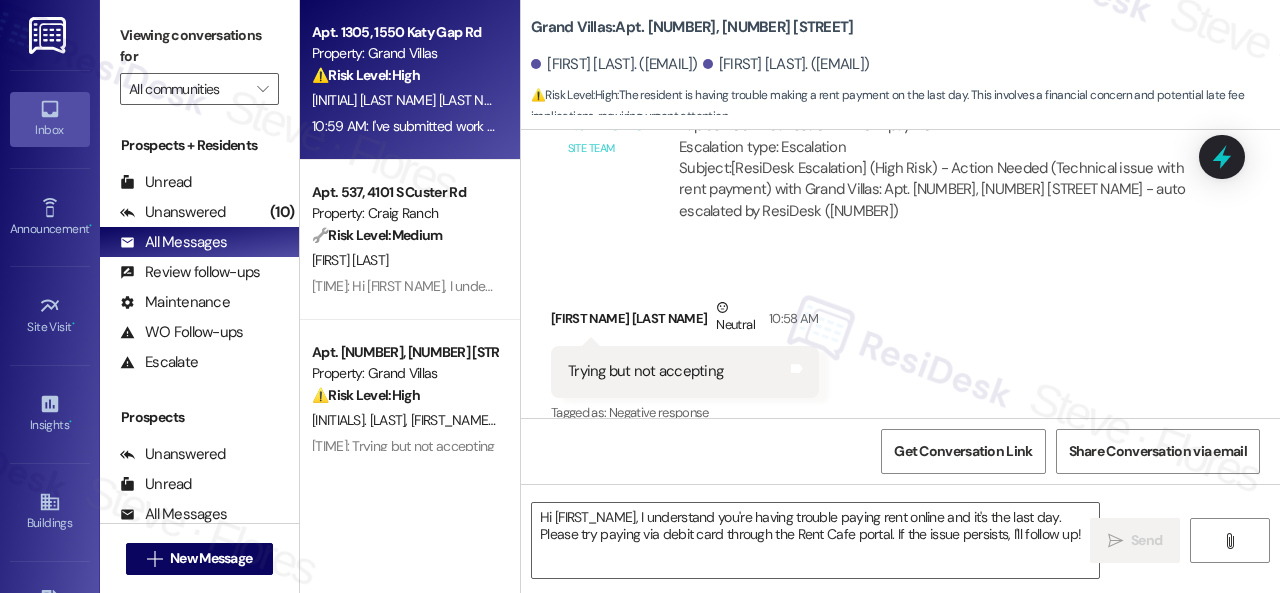 type on "Fetching suggested responses. Please feel free to read through the conversation in the meantime." 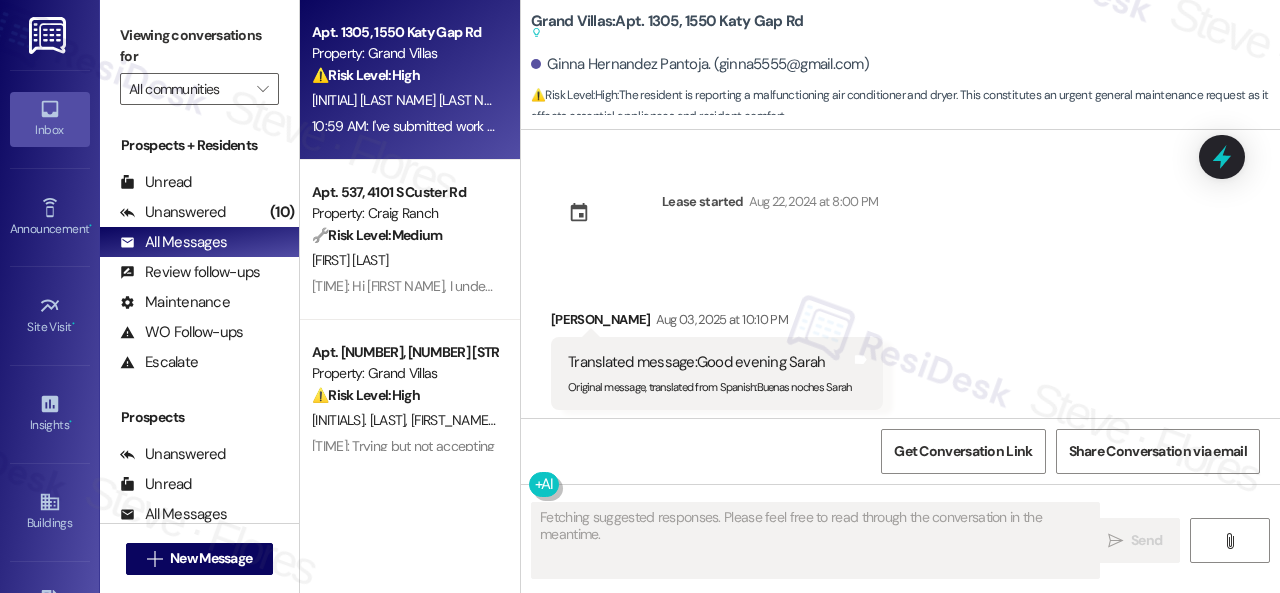 type on "Fetching suggested responses. Please feel free to read through the conversation in the meantime." 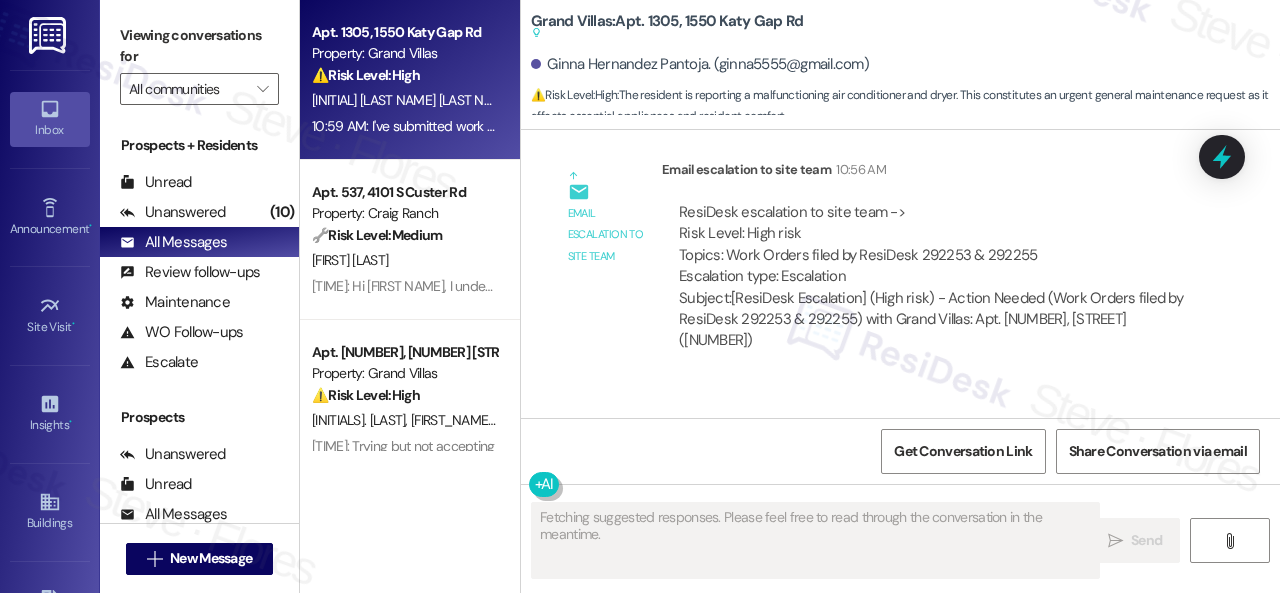 scroll, scrollTop: 8802, scrollLeft: 0, axis: vertical 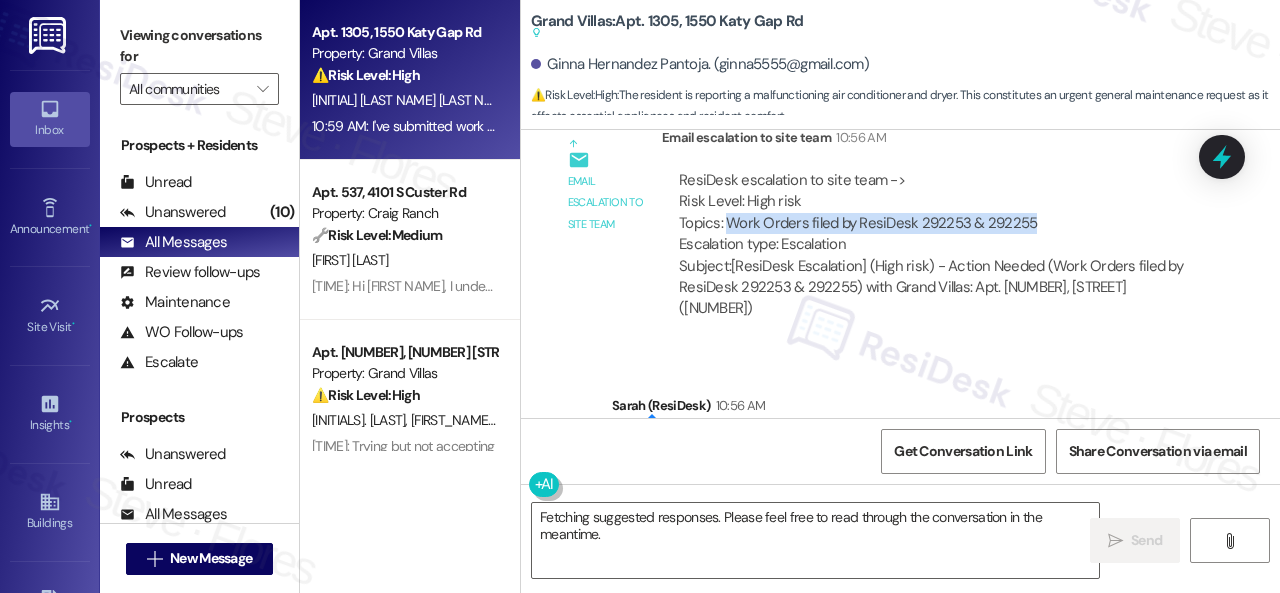 drag, startPoint x: 727, startPoint y: 214, endPoint x: 1034, endPoint y: 213, distance: 307.00162 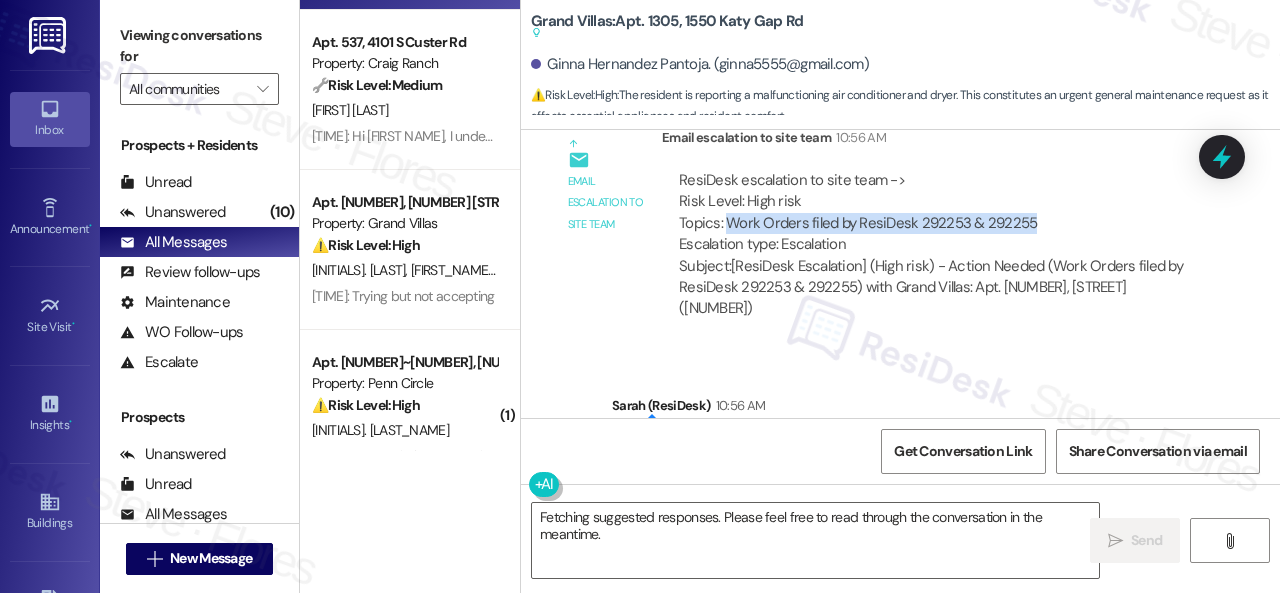 scroll, scrollTop: 200, scrollLeft: 0, axis: vertical 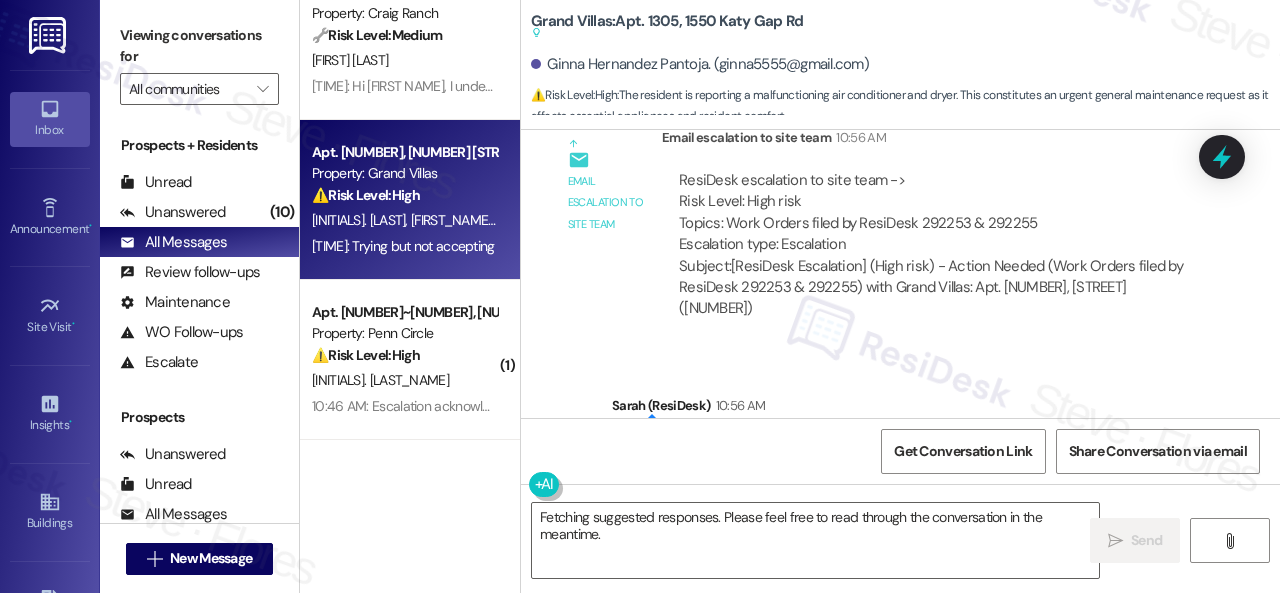 click on "[FIRST_NAME] [LAST_NAME]" at bounding box center (492, 220) 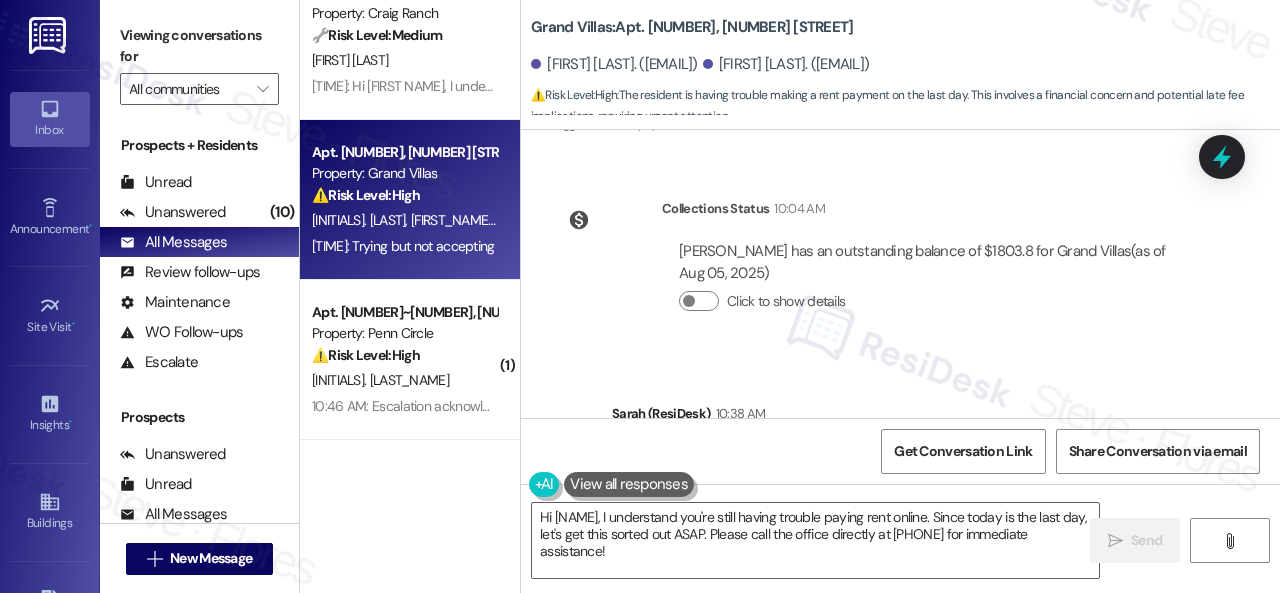 scroll, scrollTop: 2920, scrollLeft: 0, axis: vertical 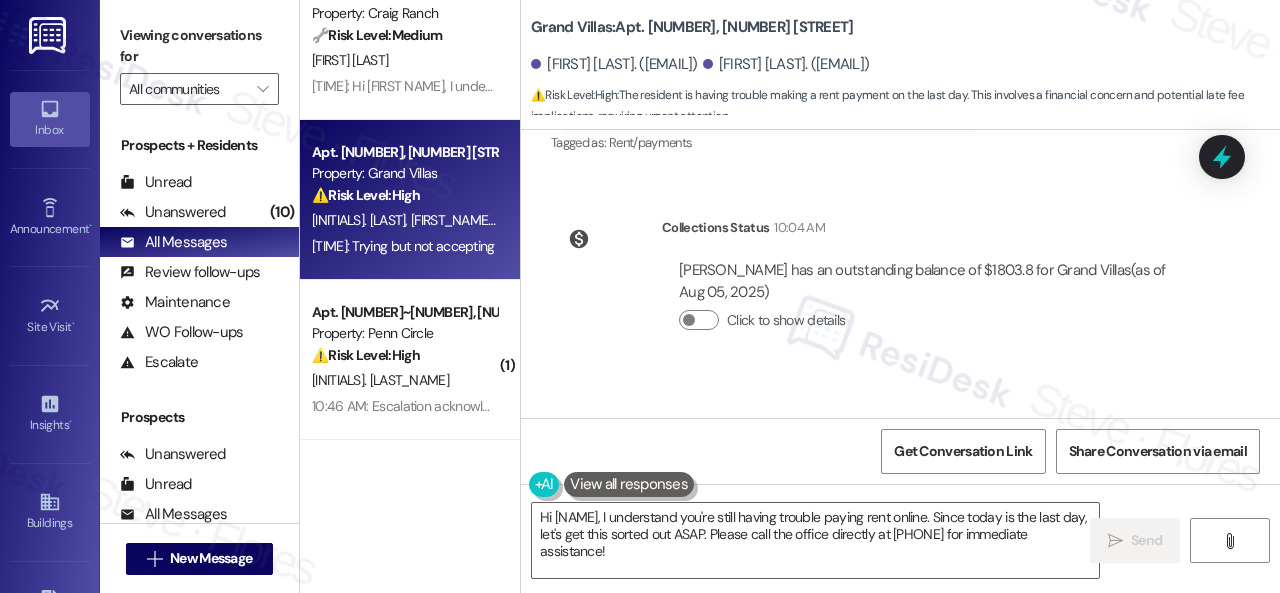 click on "Click to show details" at bounding box center (933, 325) 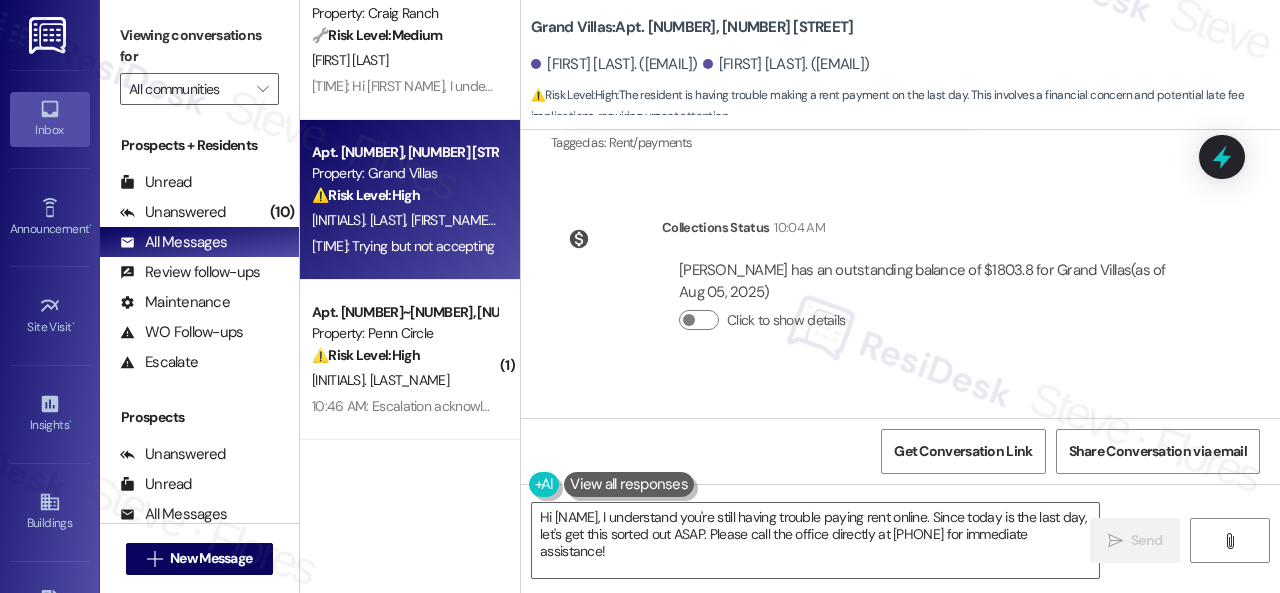 drag, startPoint x: 692, startPoint y: 552, endPoint x: 452, endPoint y: 488, distance: 248.3868 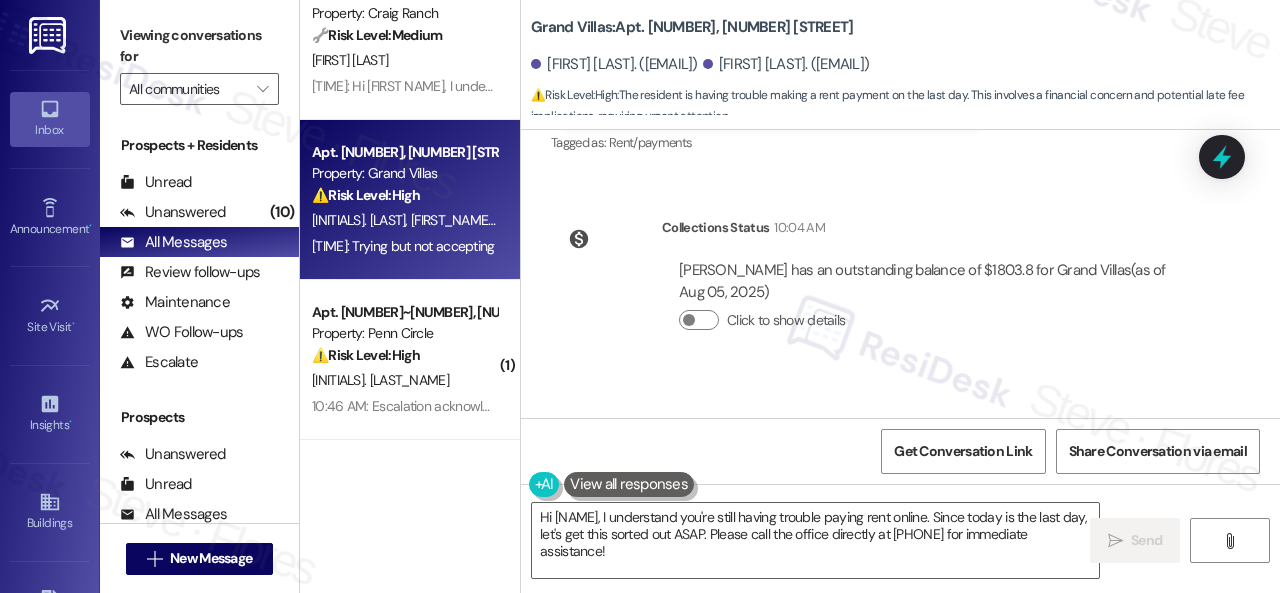 click on "Apt. [NUMBER], [NUMBER] [STREET NAME] Property: Grand Villas ⚠️ Risk Level: High The resident is reporting a malfunctioning air conditioner and dryer. This constitutes an urgent general maintenance request as it affects essential appliances and resident comfort. [FIRST] [LAST] [TIME]: I've submitted work orders for all 4 issues. Thank you. [TIME]: I've submitted work orders for all 4 issues. Thank you. Apt. [NUMBER], [NUMBER] [STREET NAME] Property: Craig Ranch 🪔 Risk Level: Medium The resident is reporting an issue with the trash can lid being open and the trash not being taken. While this is a community concern, it does not present an immediate threat or hazard. The resident has already contacted the office, and this appears to be a recurring but non-urgent issue. [FIRST] [LAST] [TIME]: Hi Caroline, I understand your trash can lid is open and the trash hasn't been taken out. You mentioned that you have spoken with the office staff. What did they advise you? Apt. [NUMBER], [NUMBER] [STREET NAME] Property: Grand Villas (" at bounding box center [790, 296] 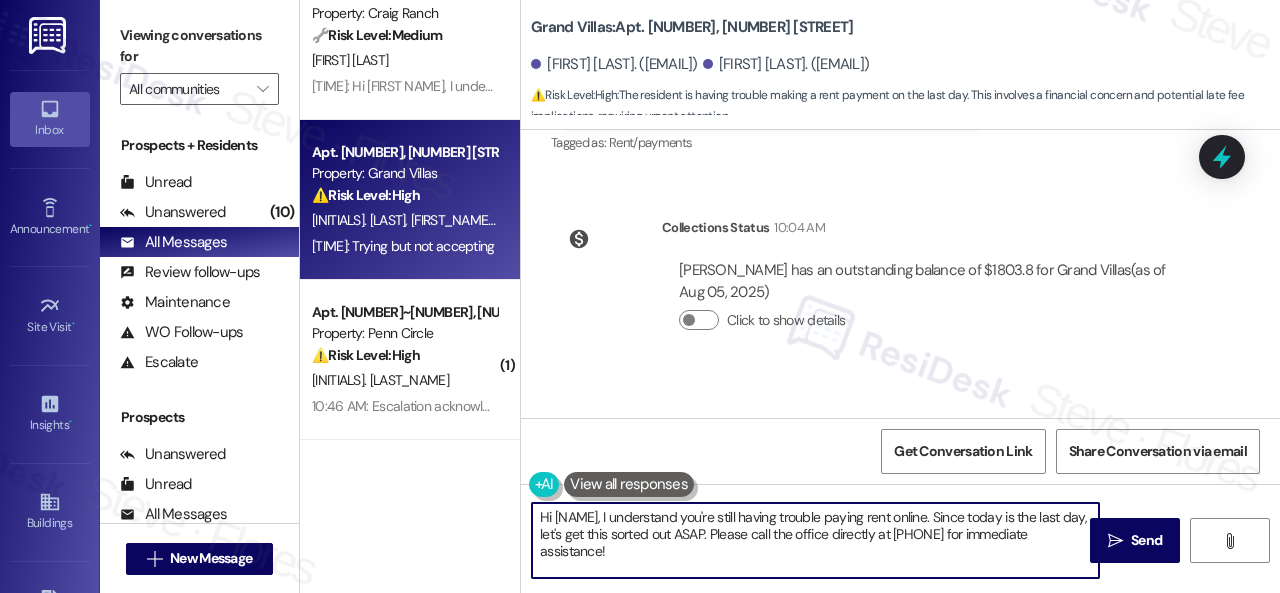 paste on "I will forward your concern to the site team and get back to you as soon as I receive a response. I appreciate your patience." 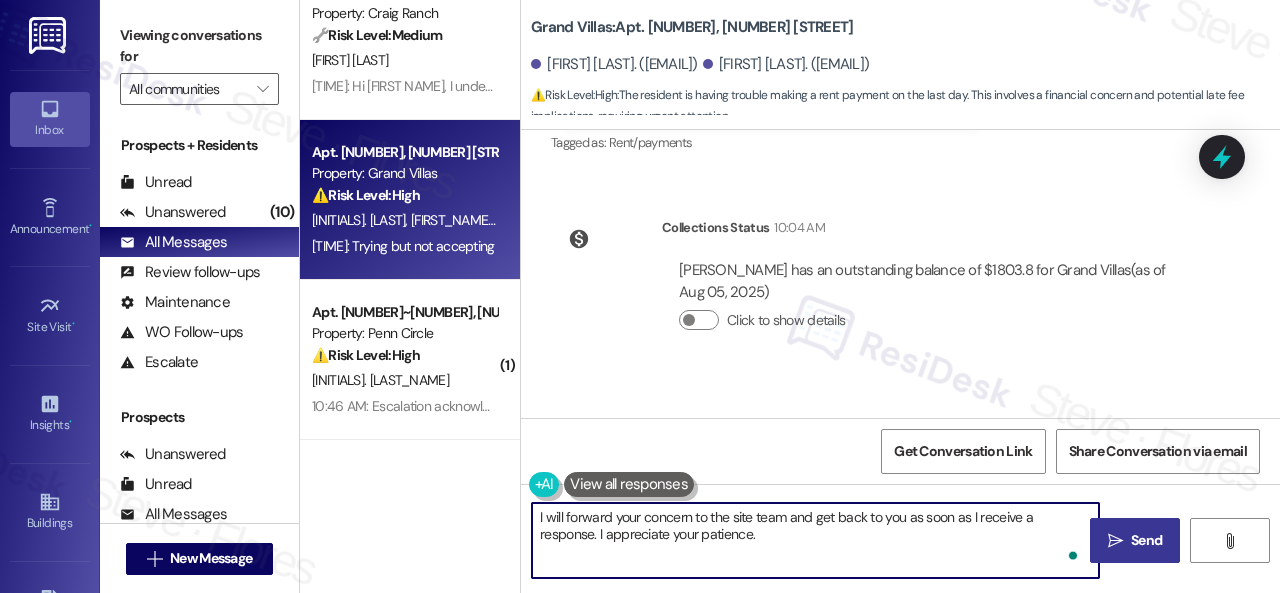 type on "I will forward your concern to the site team and get back to you as soon as I receive a response. I appreciate your patience." 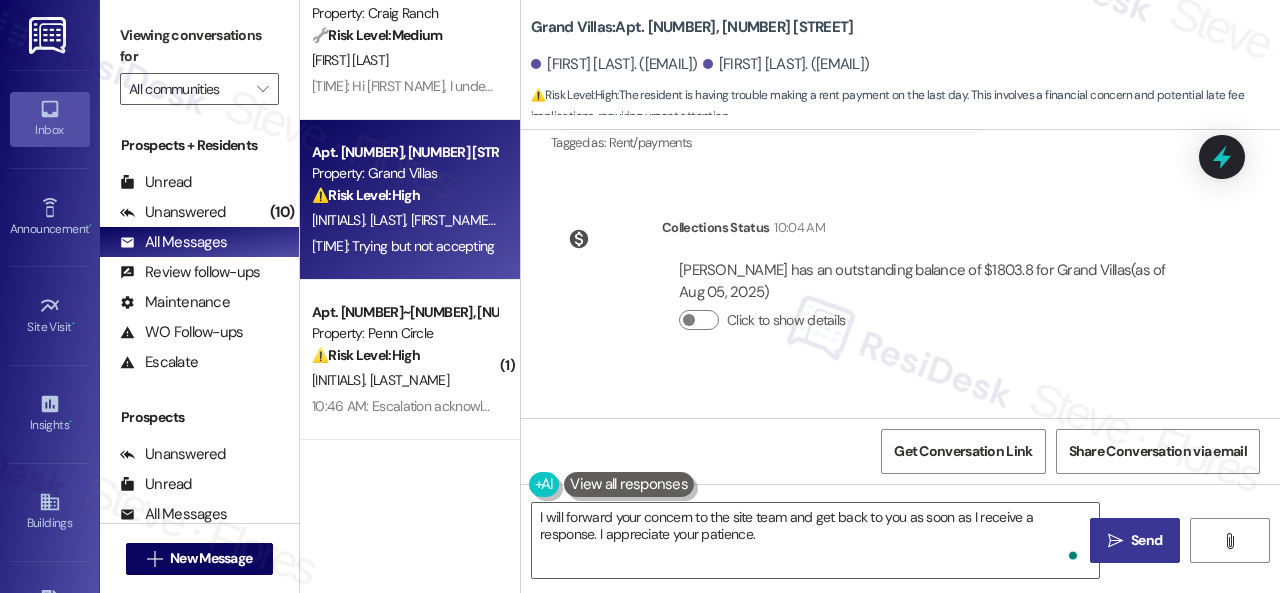 click on " Send" at bounding box center (1135, 540) 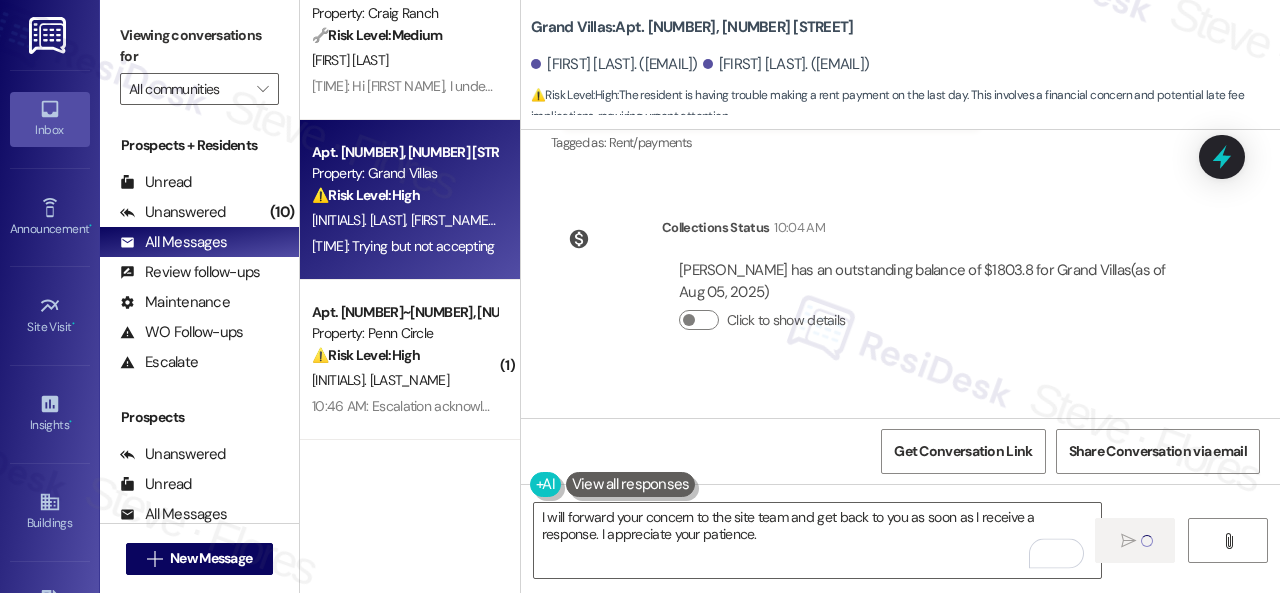 type 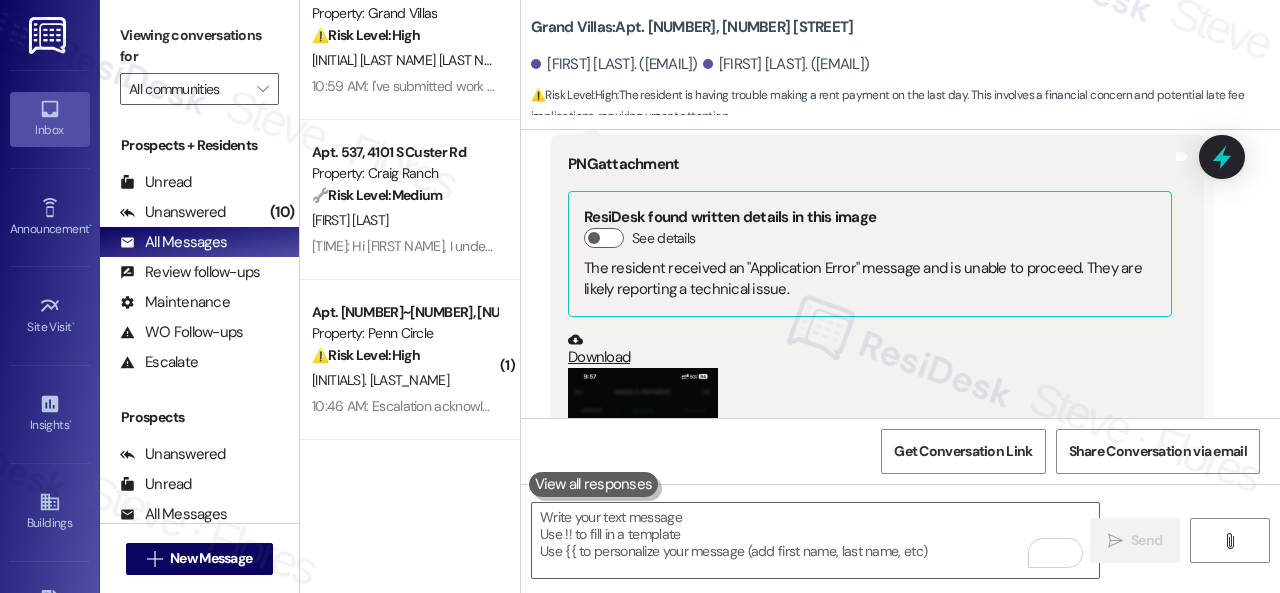 scroll, scrollTop: 3319, scrollLeft: 0, axis: vertical 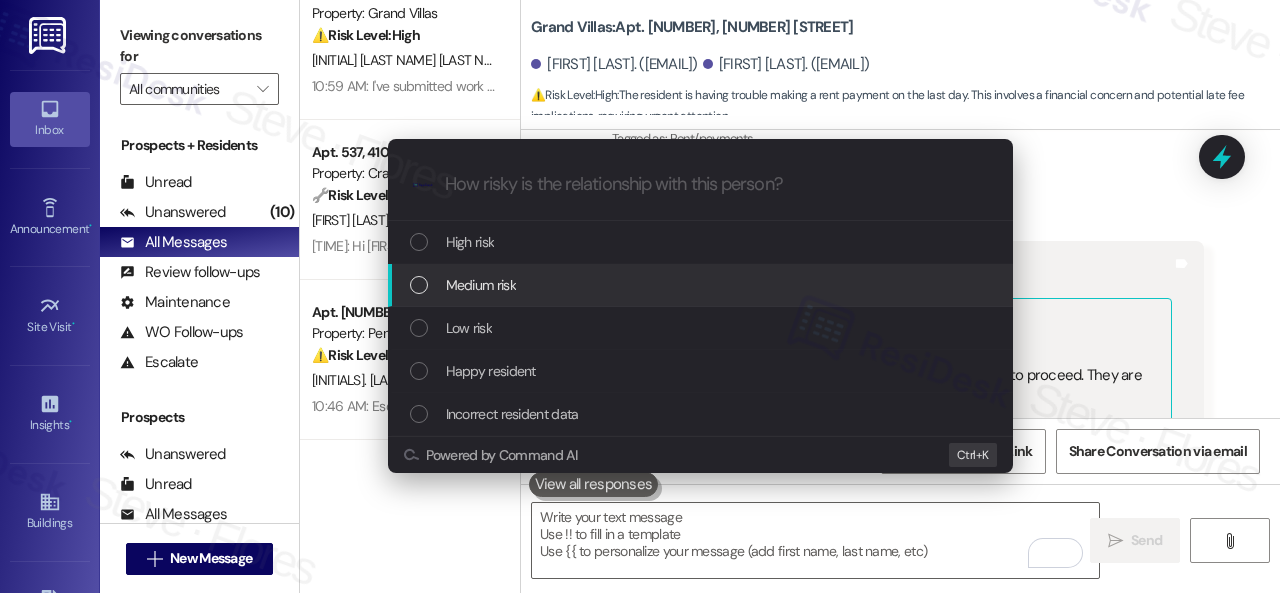 click on "Medium risk" at bounding box center (481, 285) 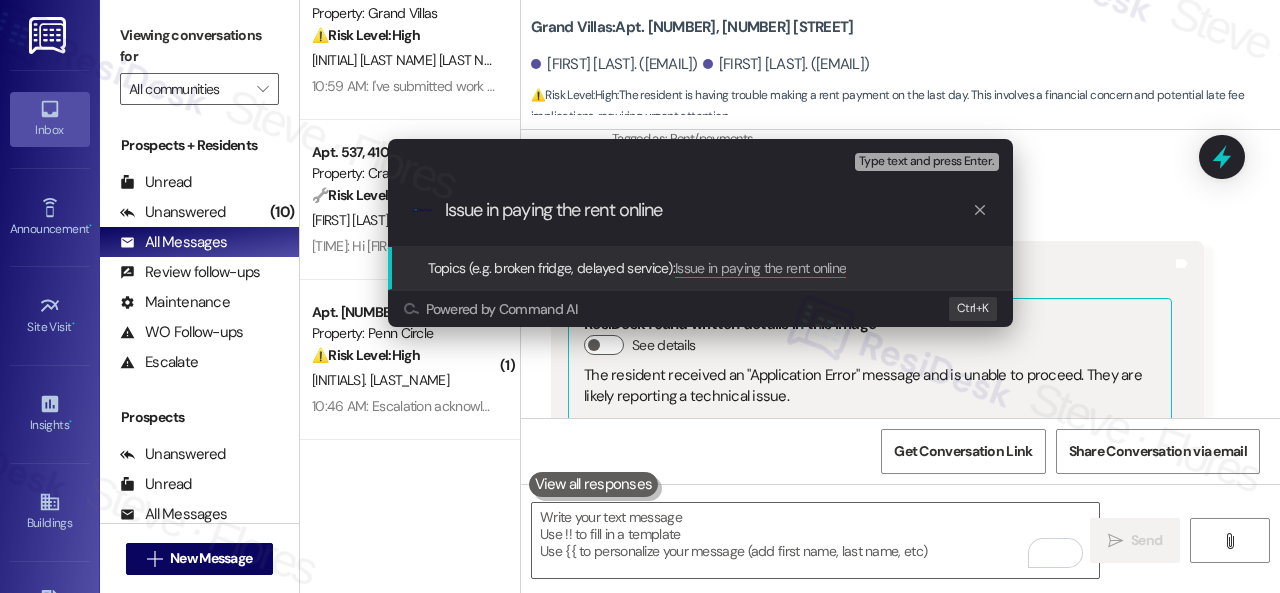 type on "Issue in paying the rent online." 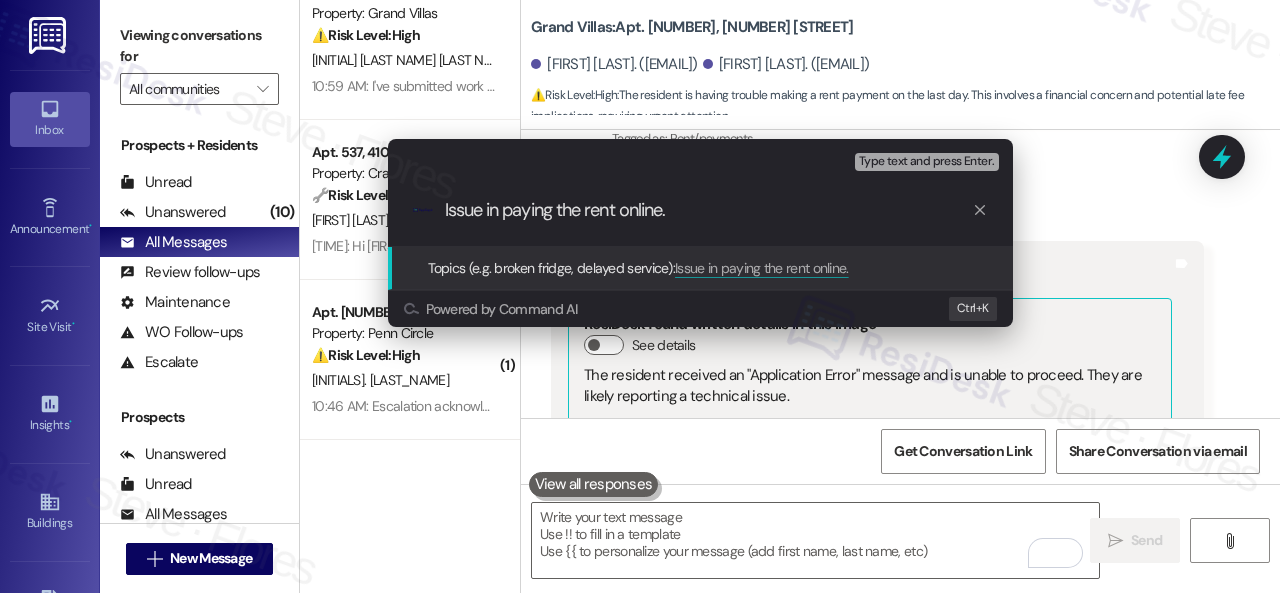 type 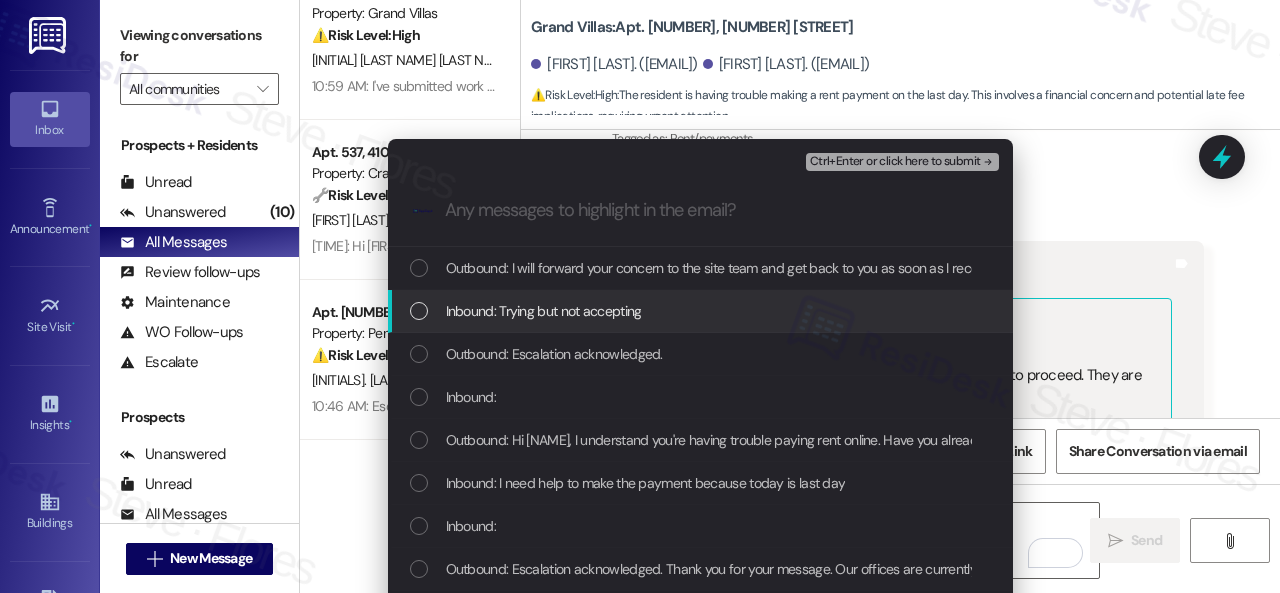 click on "Inbound: Trying but not accepting" at bounding box center [544, 311] 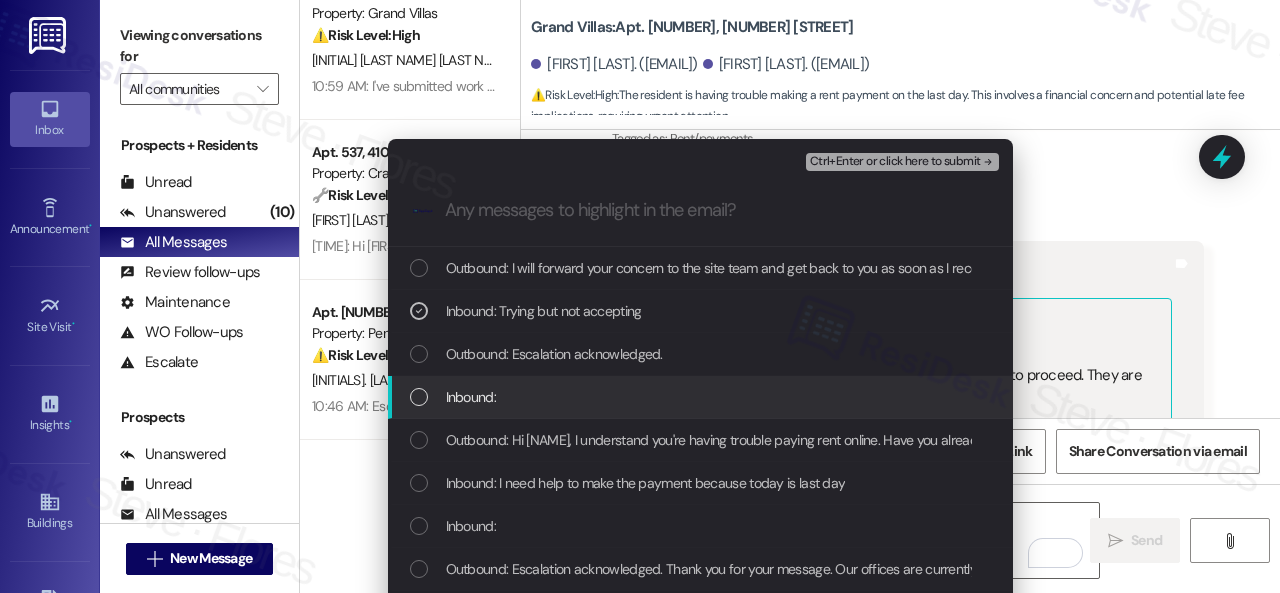 click on "Inbound:" at bounding box center [471, 397] 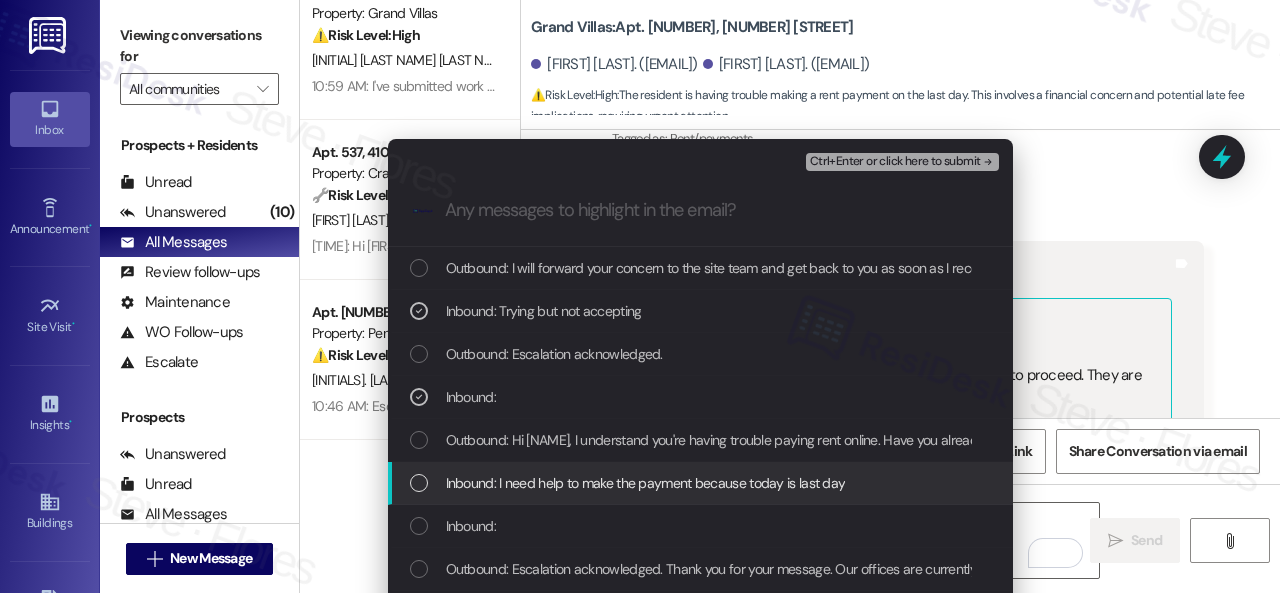 click on "Inbound: I need help to make the payment because today is last day" at bounding box center (646, 483) 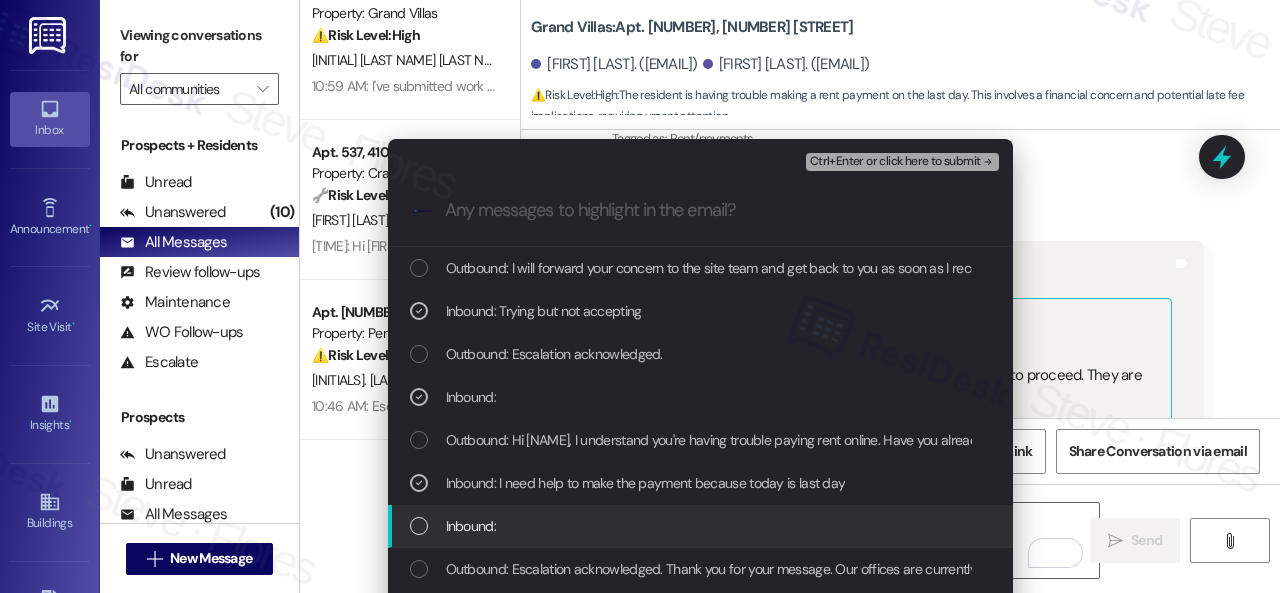 click on "Inbound:" at bounding box center (471, 526) 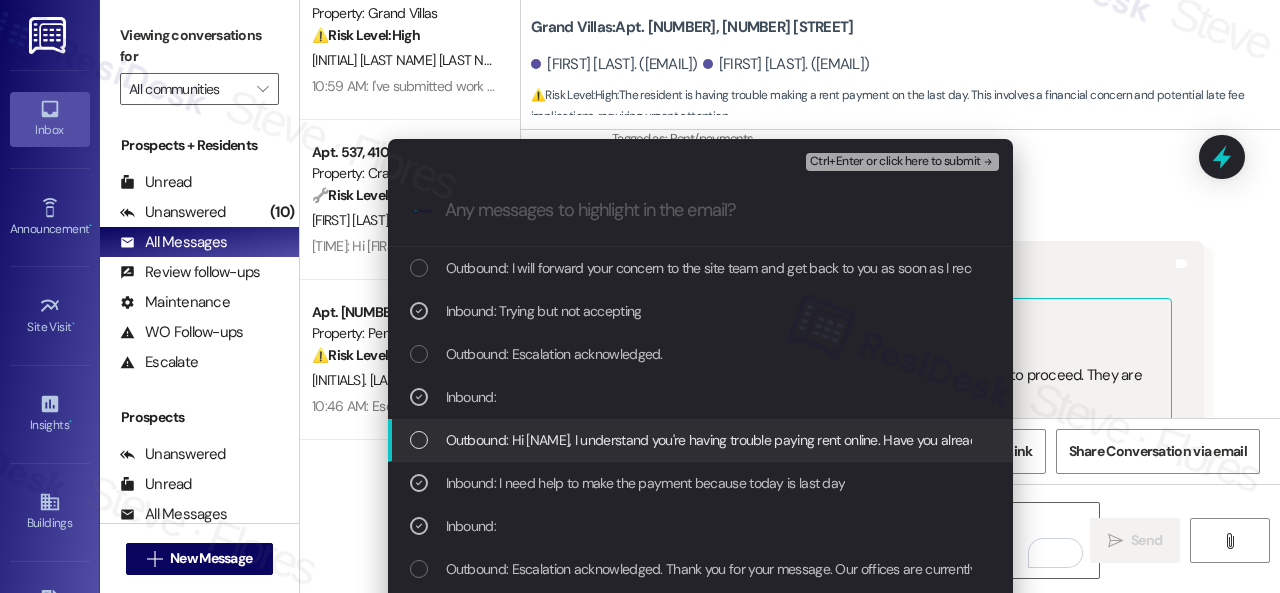 scroll, scrollTop: 100, scrollLeft: 0, axis: vertical 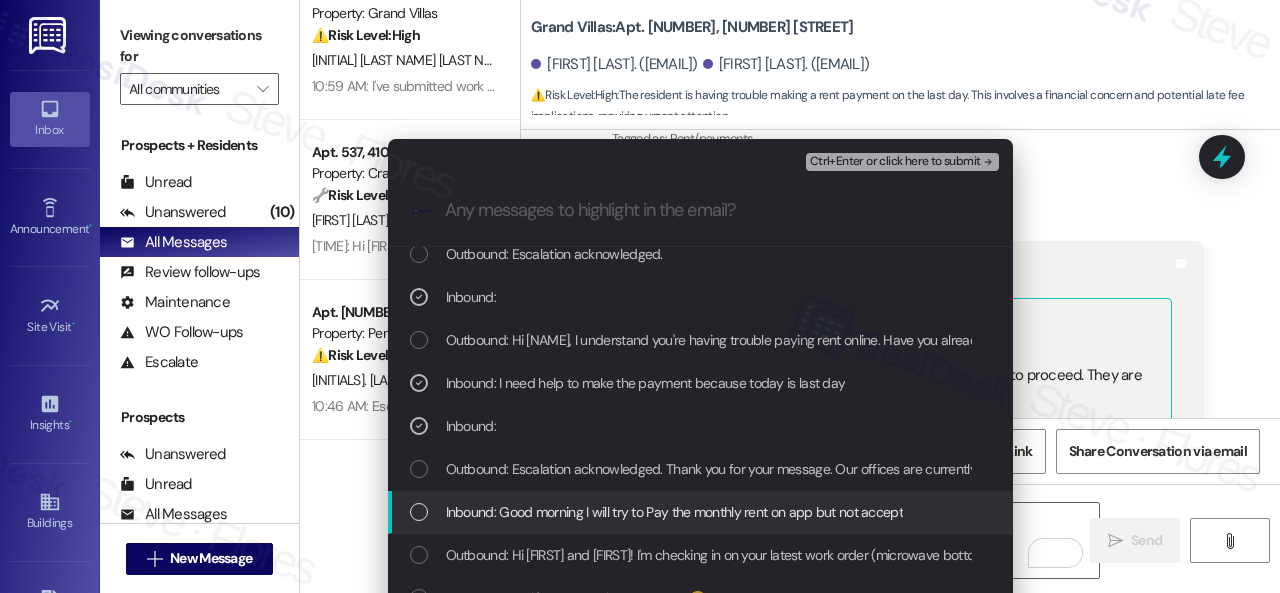 click on "Inbound: Good morning
I will try to Pay the monthly rent on app but not accept" at bounding box center [674, 512] 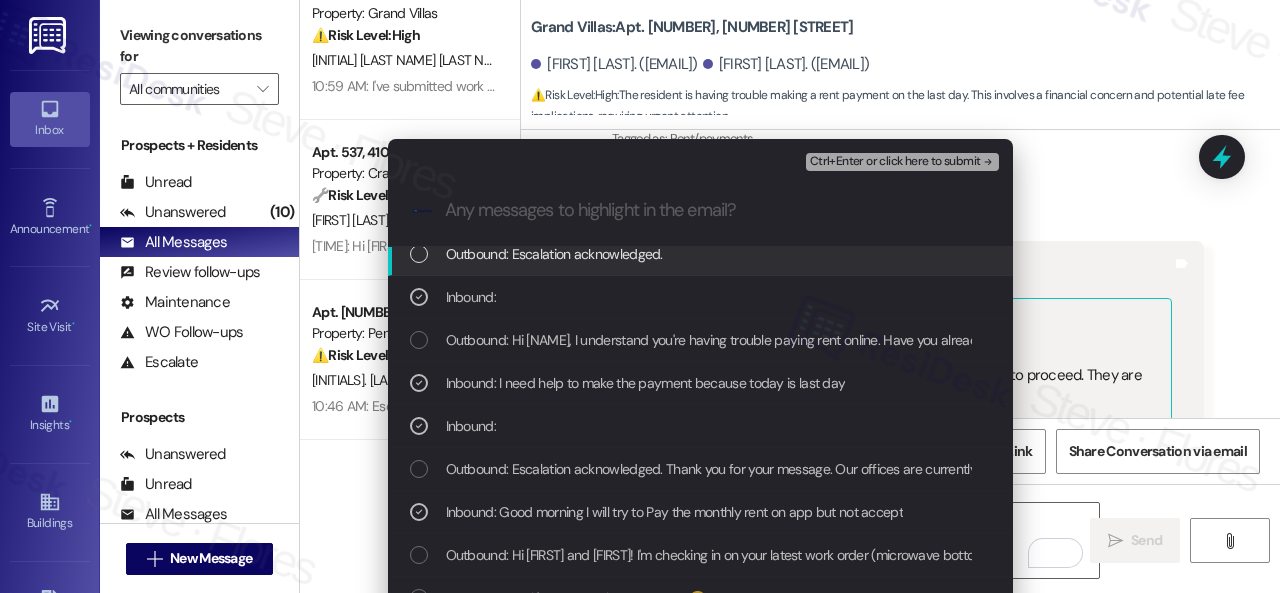 click on "Ctrl+Enter or click here to submit" at bounding box center (895, 162) 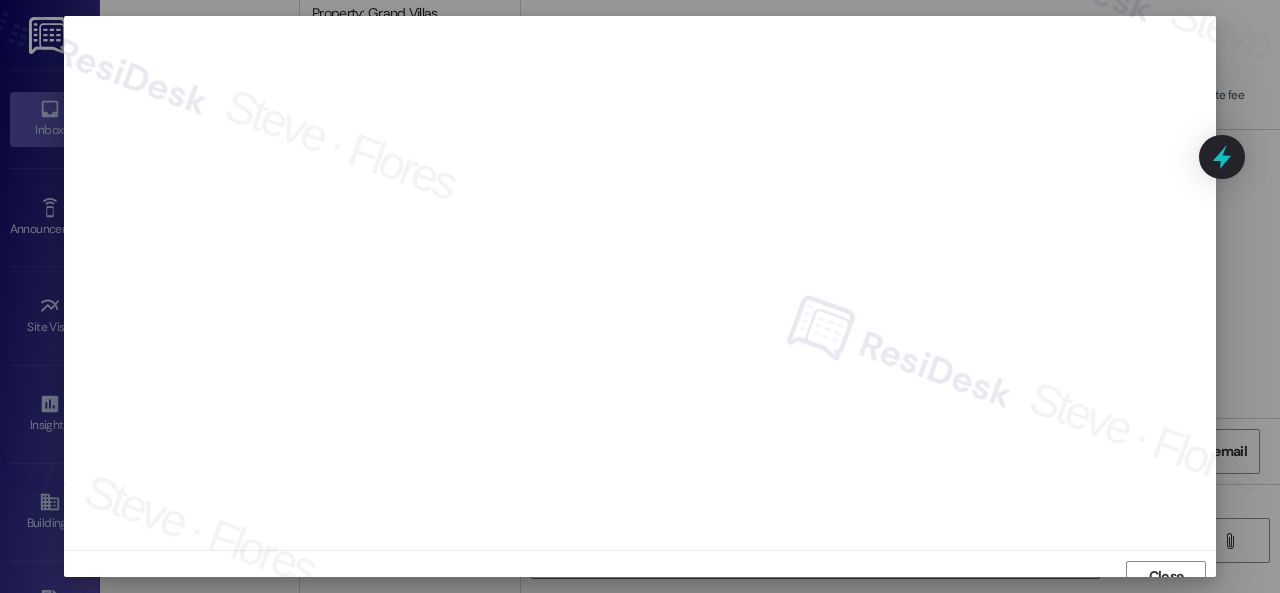 scroll, scrollTop: 15, scrollLeft: 0, axis: vertical 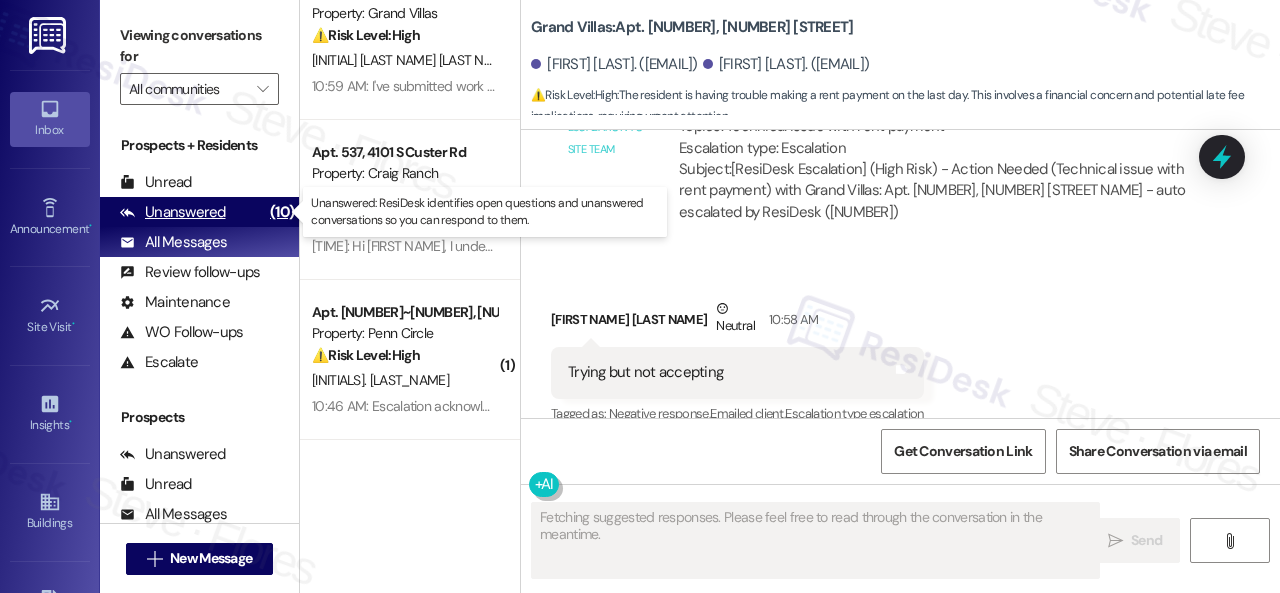 click on "Unanswered" at bounding box center (173, 212) 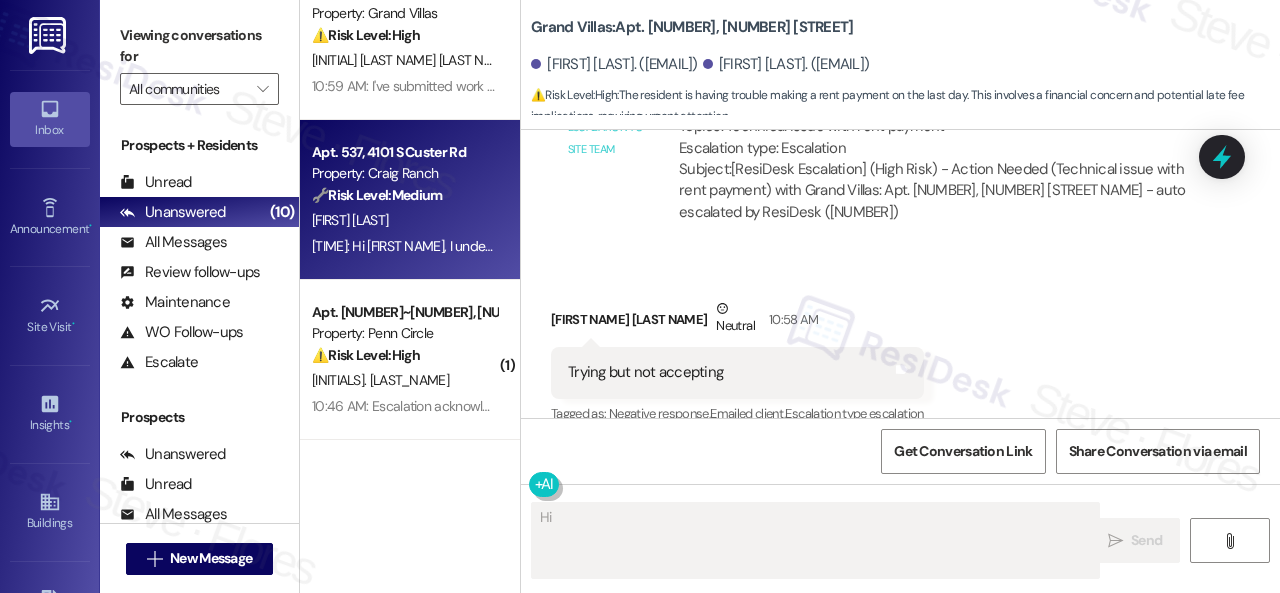 type on "Hi" 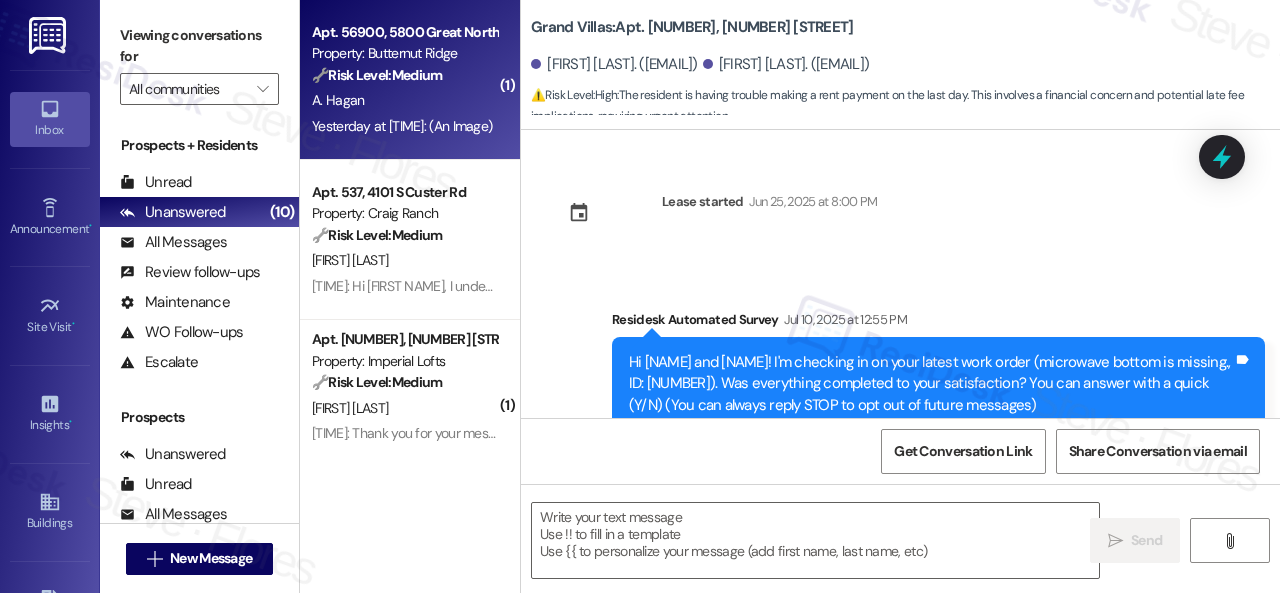 type on "Fetching suggested responses. Please feel free to read through the conversation in the meantime." 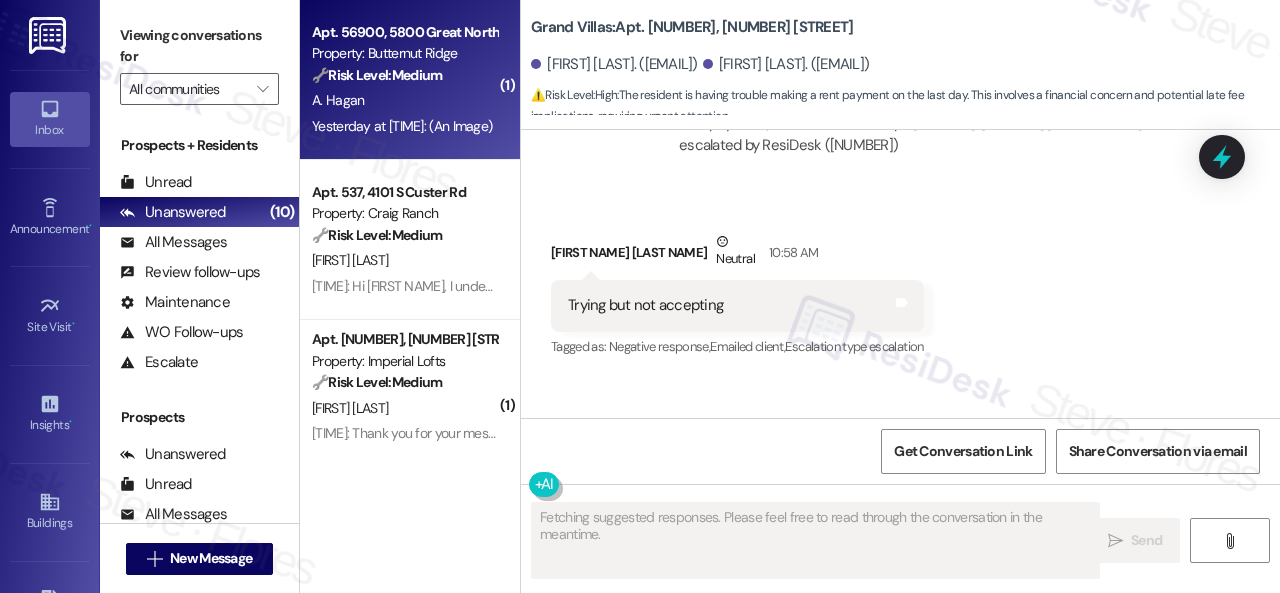 scroll, scrollTop: 4419, scrollLeft: 0, axis: vertical 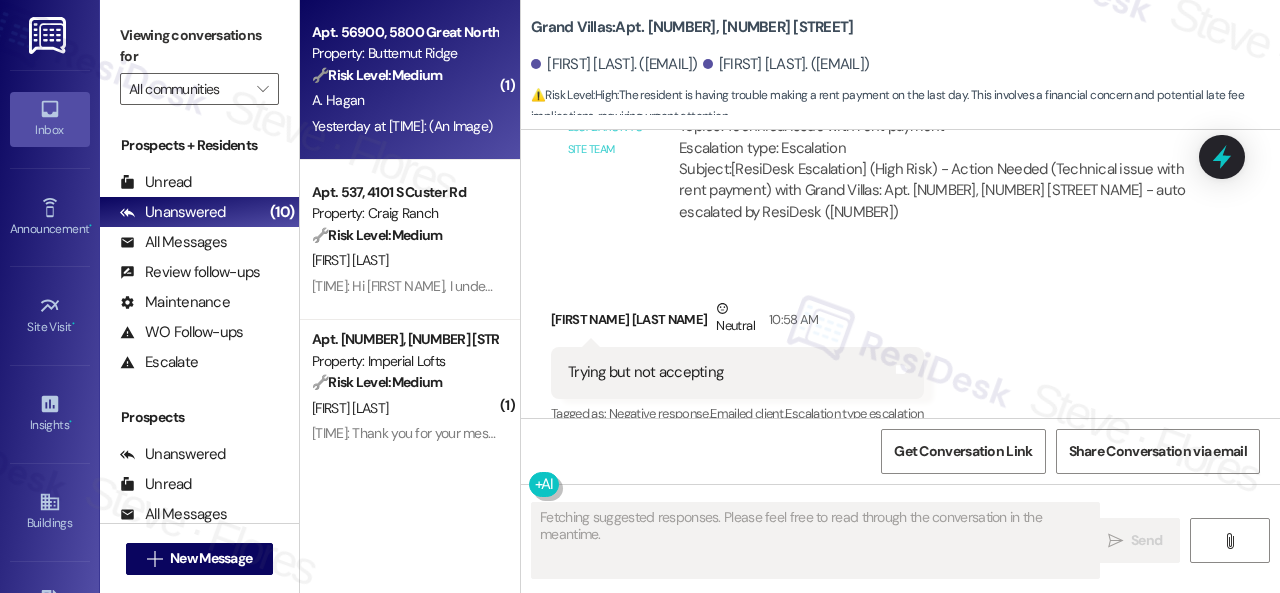 click on "A. Hagan" at bounding box center (404, 100) 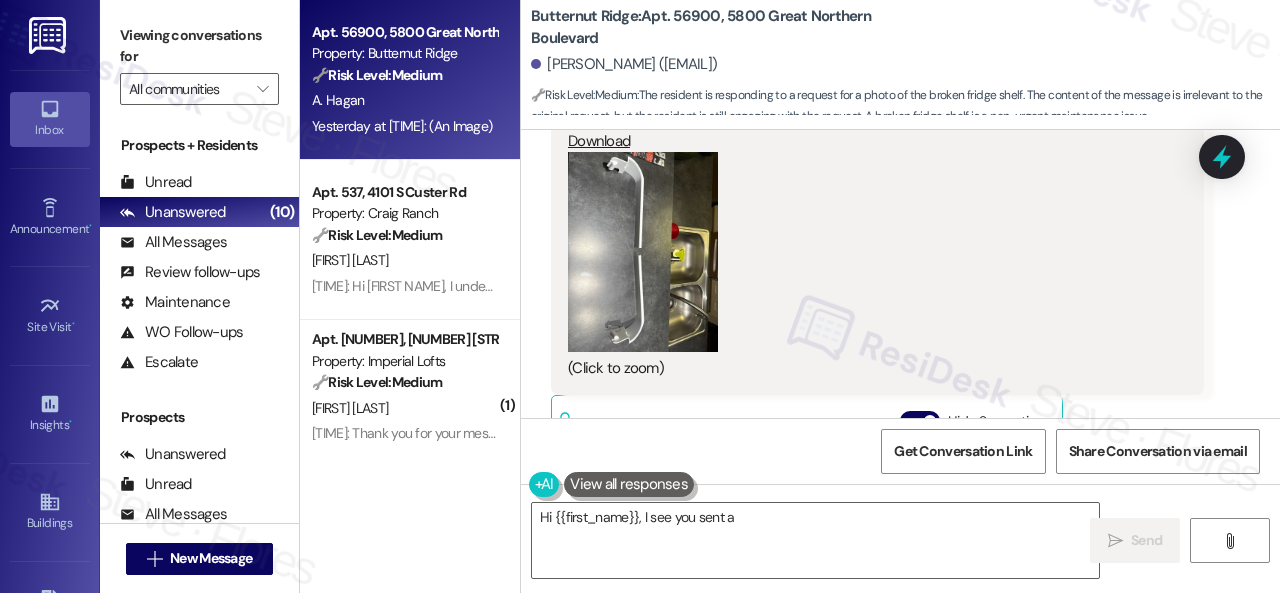 scroll, scrollTop: 1468, scrollLeft: 0, axis: vertical 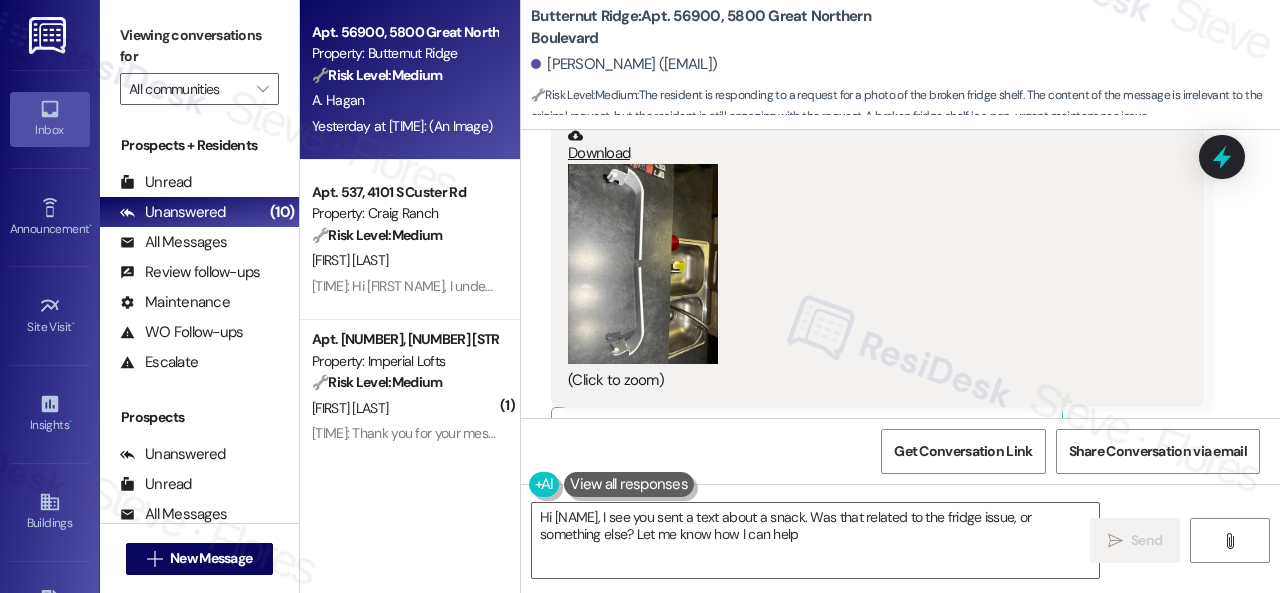 type on "Hi {{first_name}}, I see you sent a text about a snack. Was that related to the fridge issue, or something else? Let me know how I can help!" 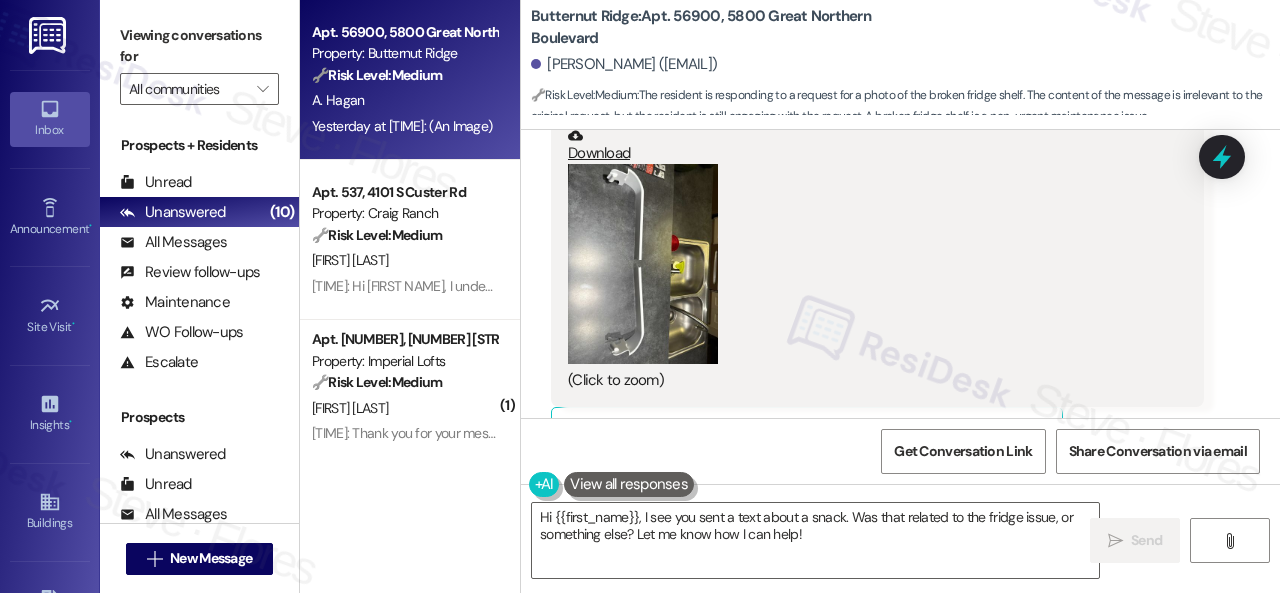 click at bounding box center (643, 264) 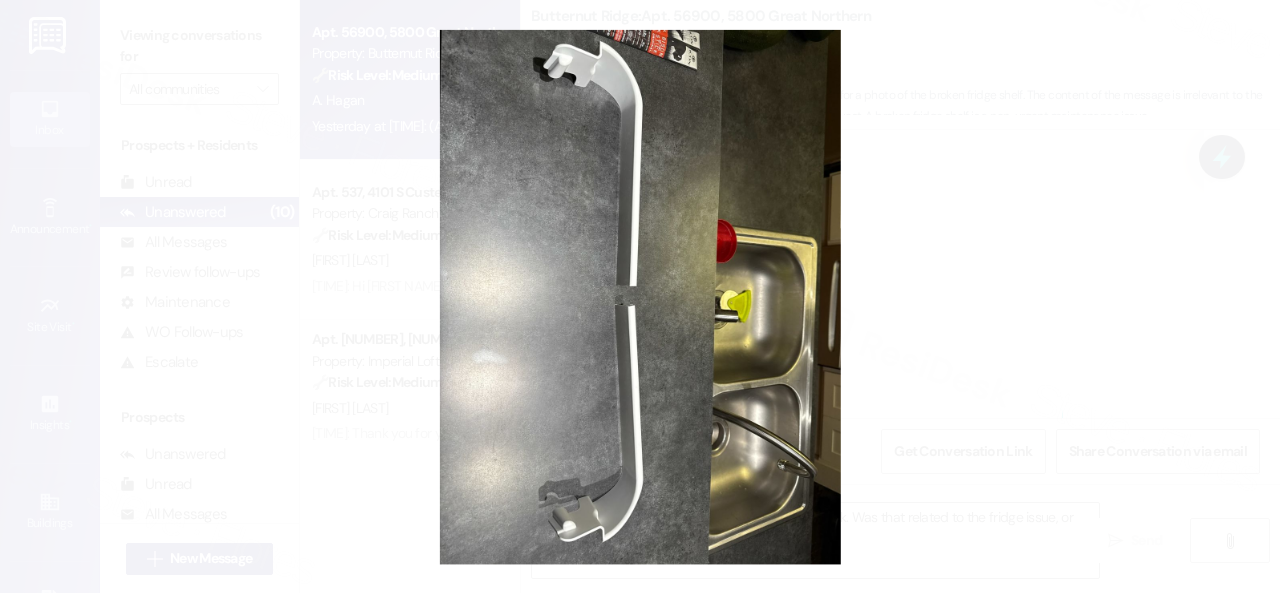 click at bounding box center (640, 296) 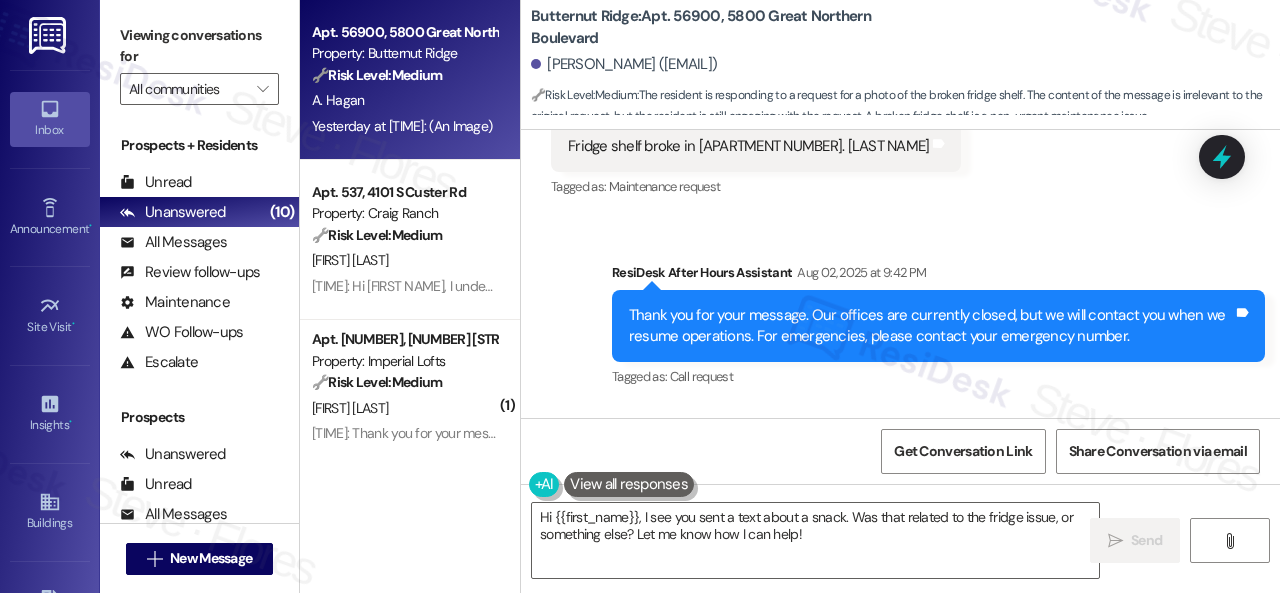 scroll, scrollTop: 168, scrollLeft: 0, axis: vertical 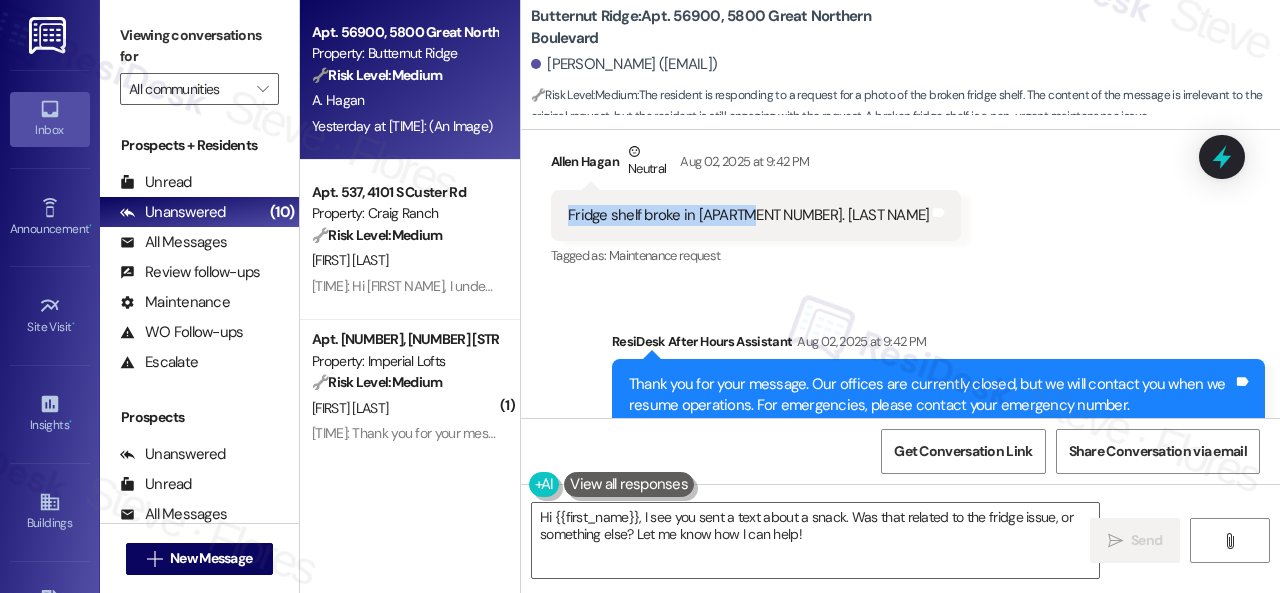 drag, startPoint x: 570, startPoint y: 217, endPoint x: 745, endPoint y: 205, distance: 175.41095 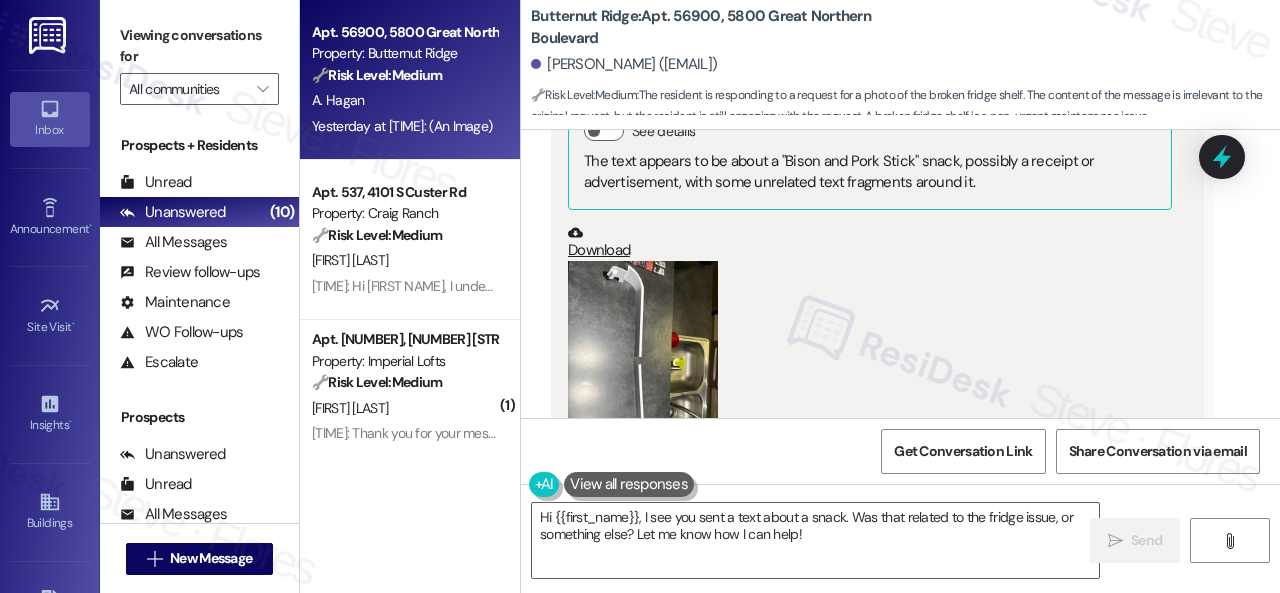 scroll, scrollTop: 1468, scrollLeft: 0, axis: vertical 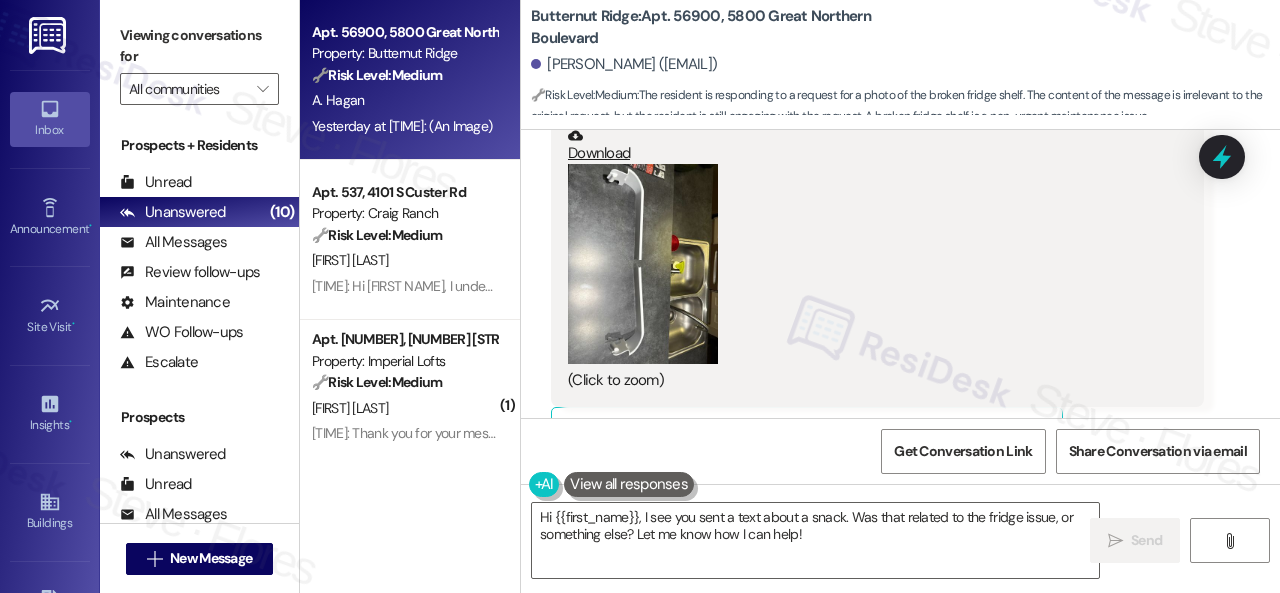 click at bounding box center [643, 264] 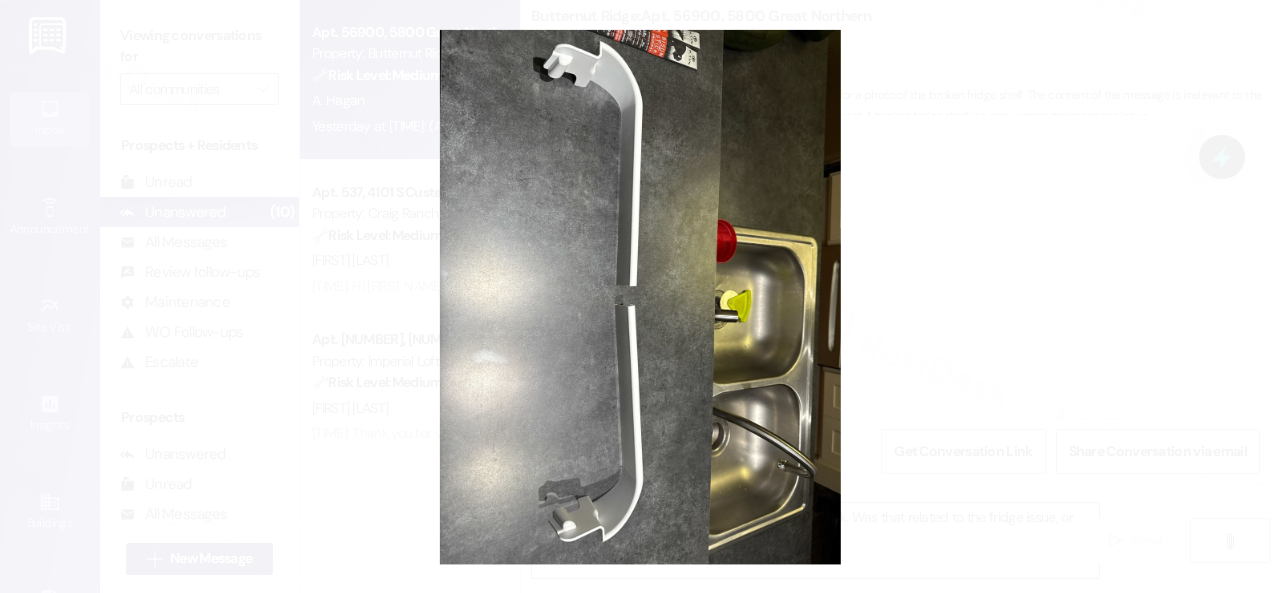 type 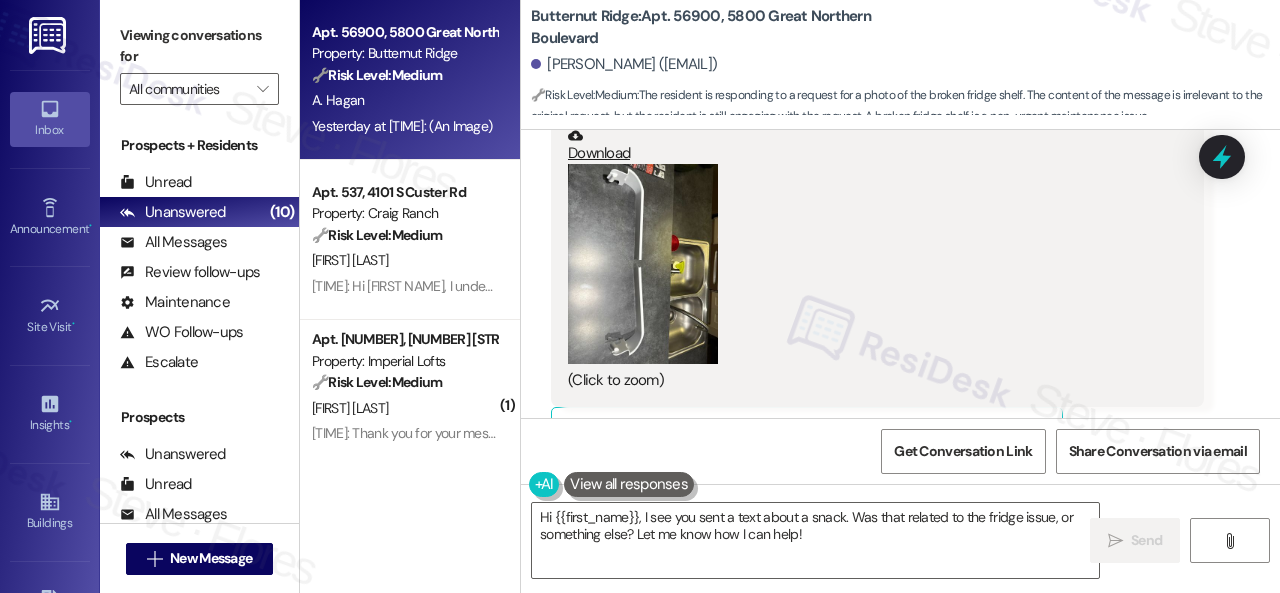 click on "(Click to zoom)" at bounding box center [870, 278] 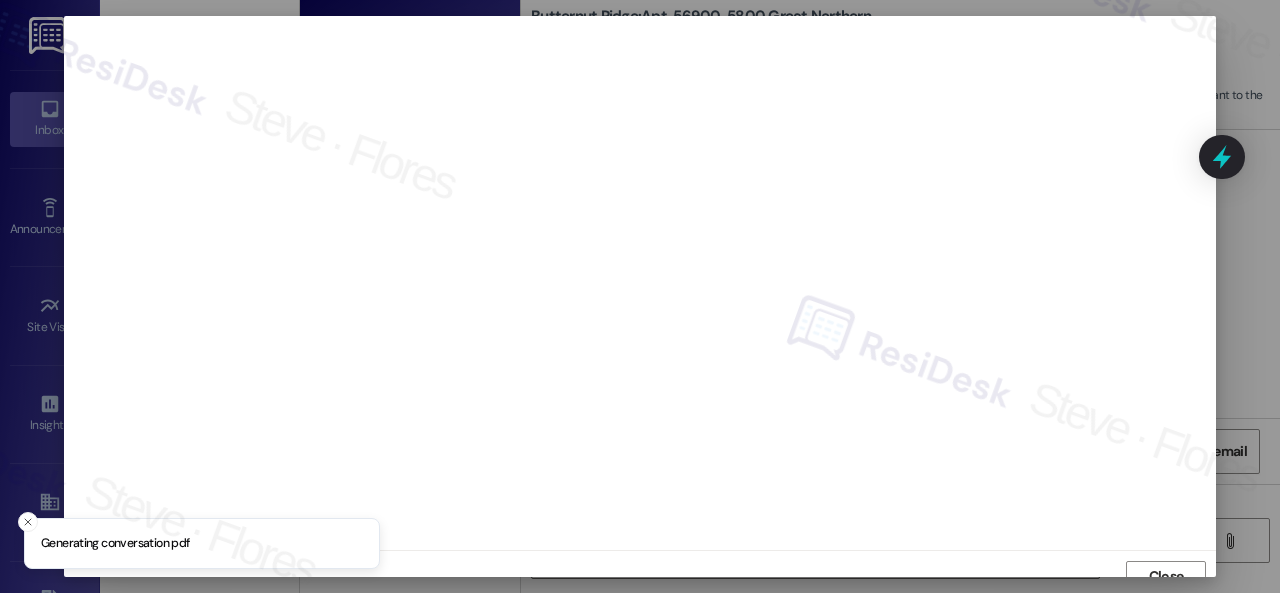 scroll, scrollTop: 15, scrollLeft: 0, axis: vertical 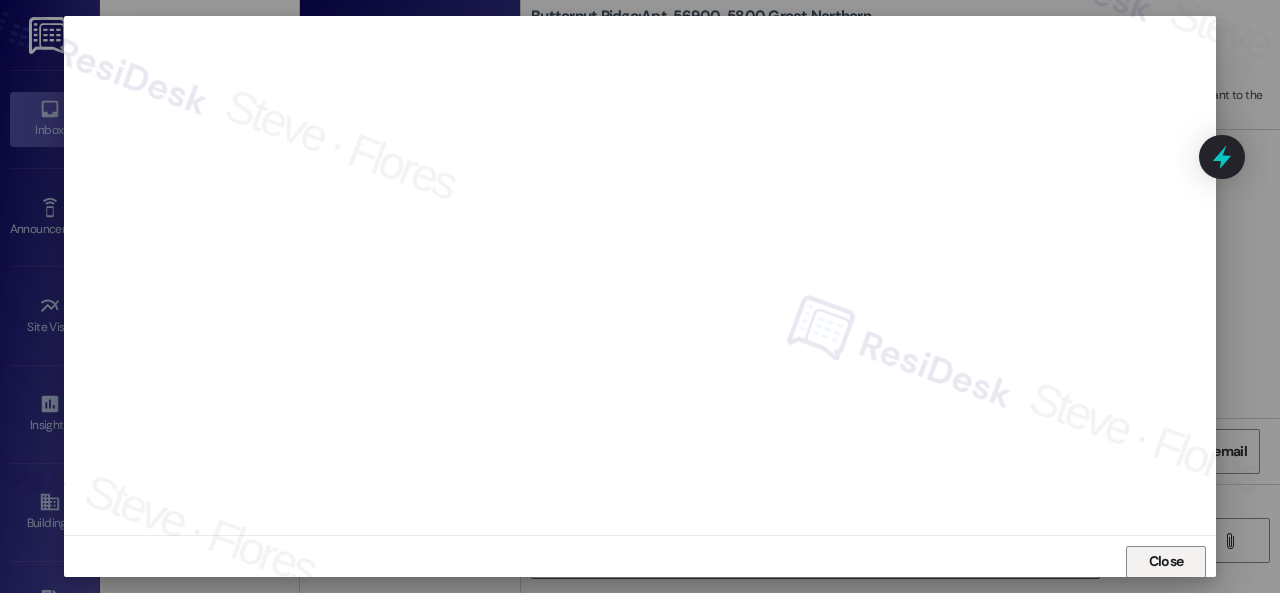click on "Close" at bounding box center (1166, 561) 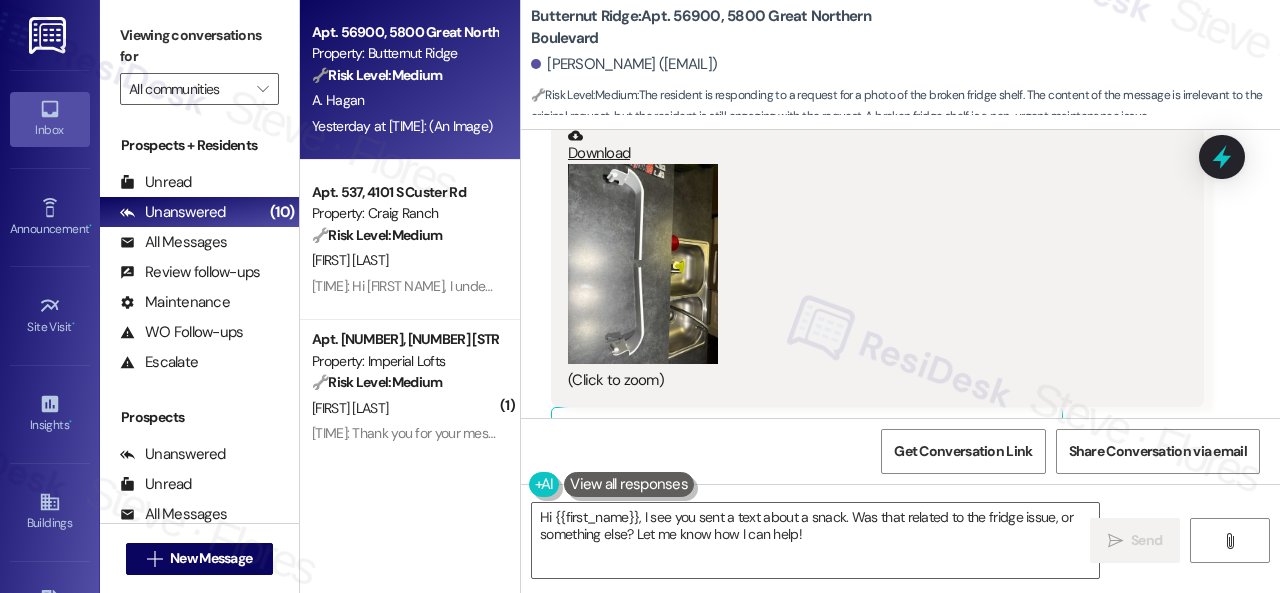 click on "(Click to zoom)" at bounding box center [870, 278] 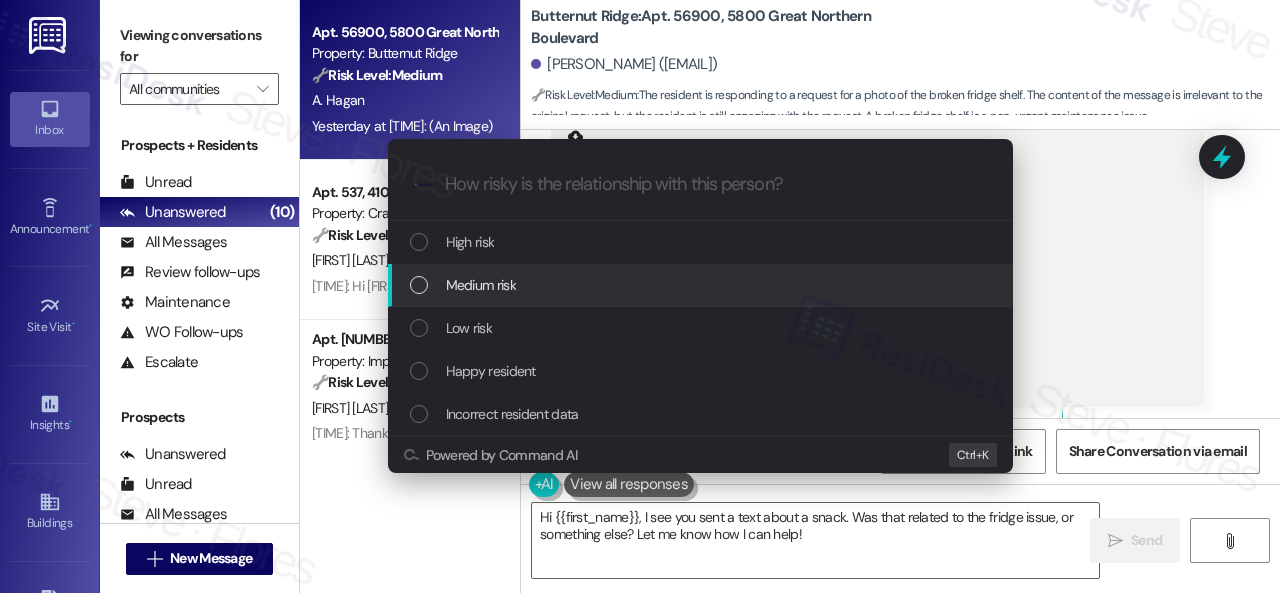 click on "Medium risk" at bounding box center (481, 285) 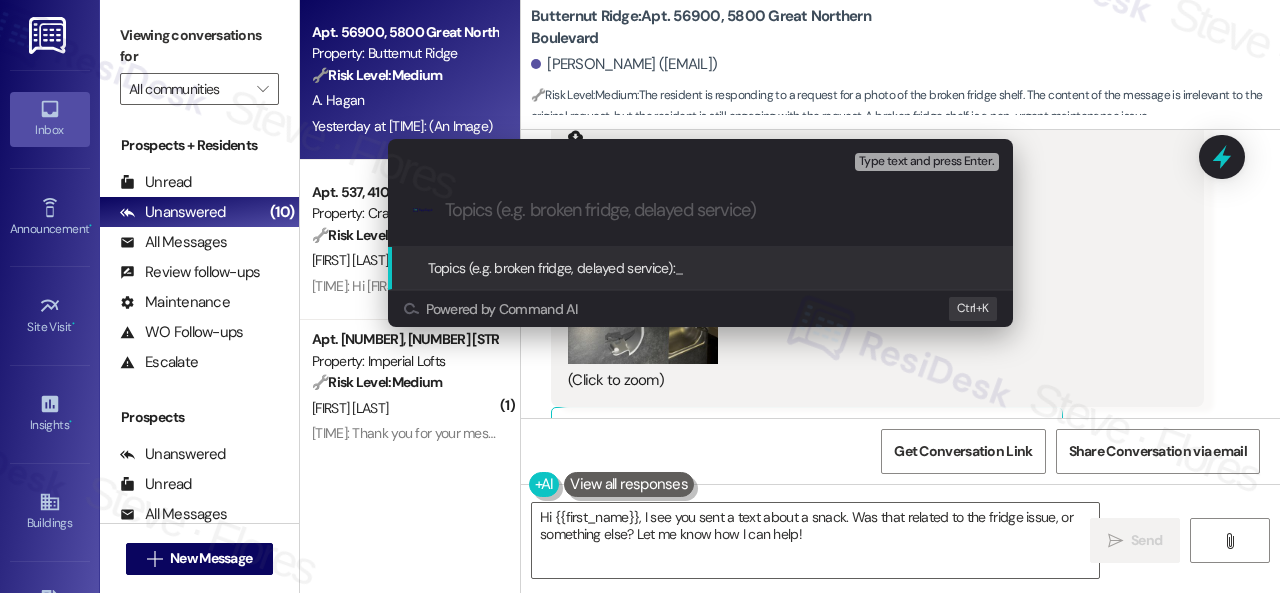 paste on "Work Order filed by ResiDesk [NUMBER]" 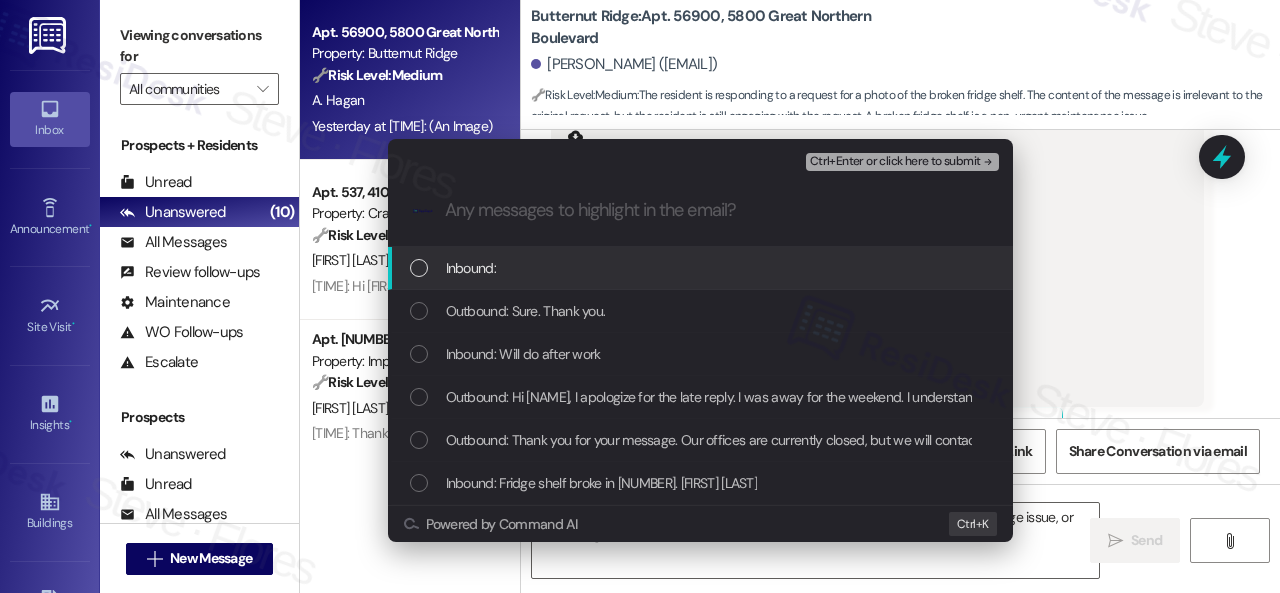 click on "Inbound:" at bounding box center [471, 268] 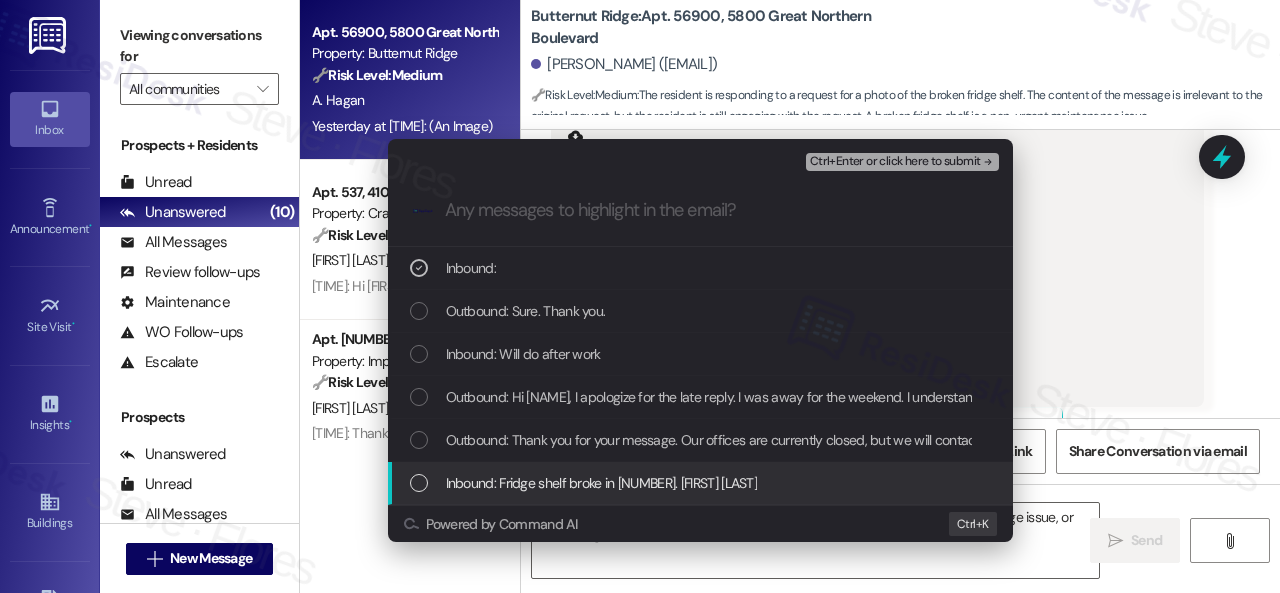 click on "Inbound: Fridge shelf broke in [NUMBER]. [FIRST] [LAST]" at bounding box center (602, 483) 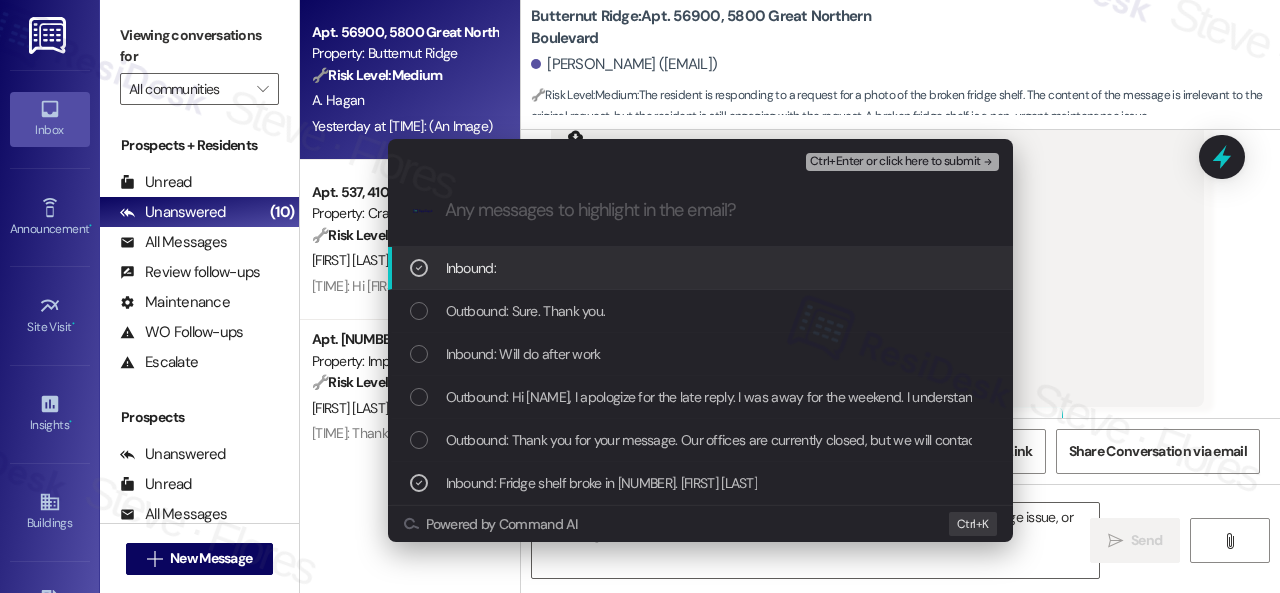 click on "Ctrl+Enter or click here to submit" at bounding box center [895, 162] 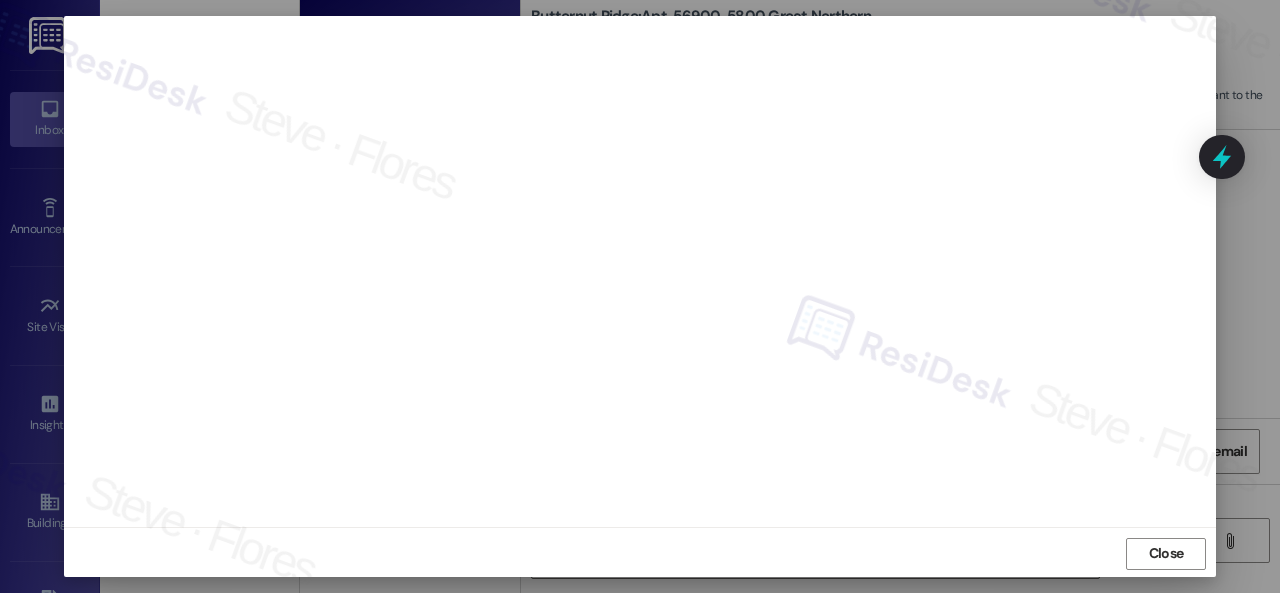 scroll, scrollTop: 25, scrollLeft: 0, axis: vertical 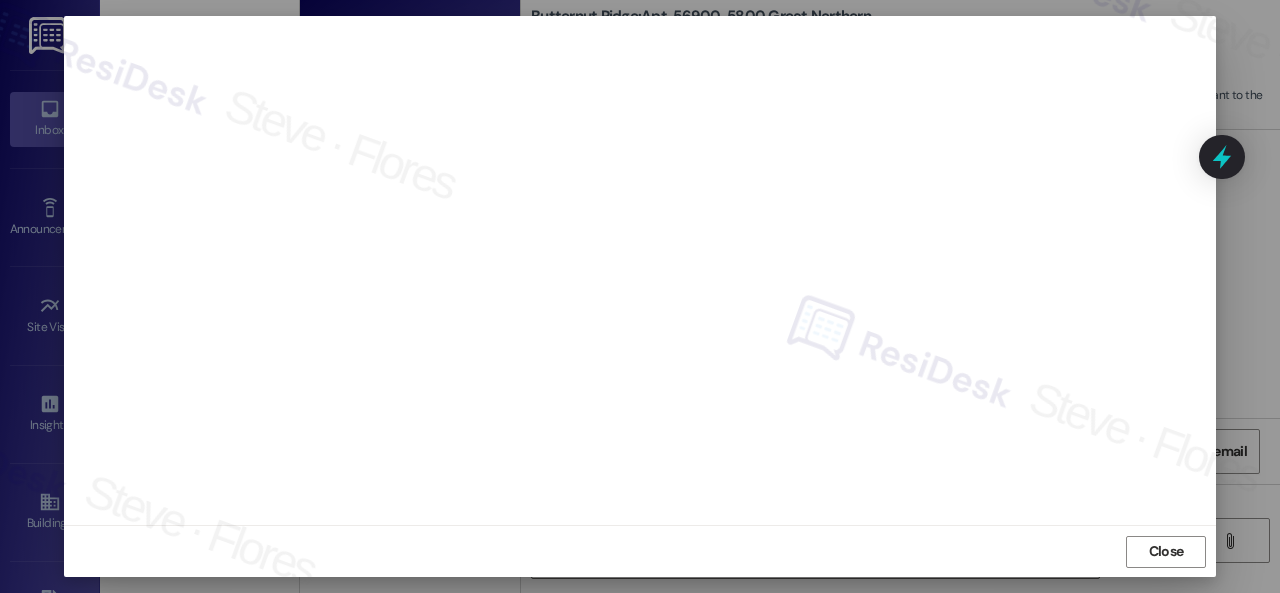 click on "Close" at bounding box center [1166, 551] 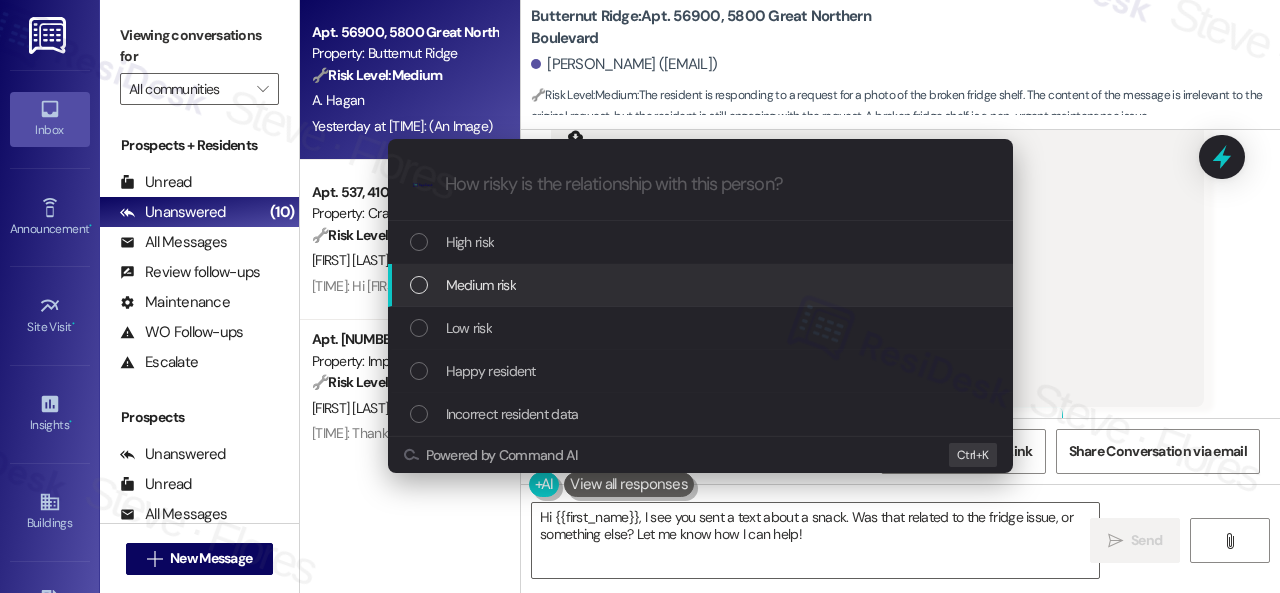 click on "Medium risk" at bounding box center (481, 285) 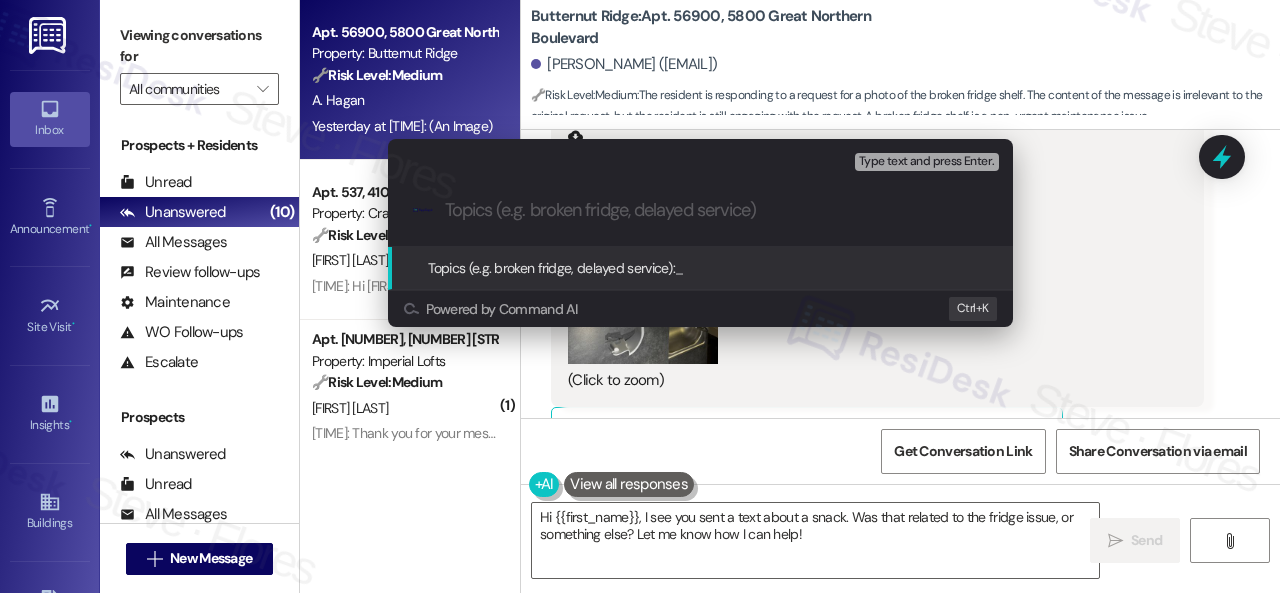 paste on "Work Order filed by ResiDesk [NUMBER]" 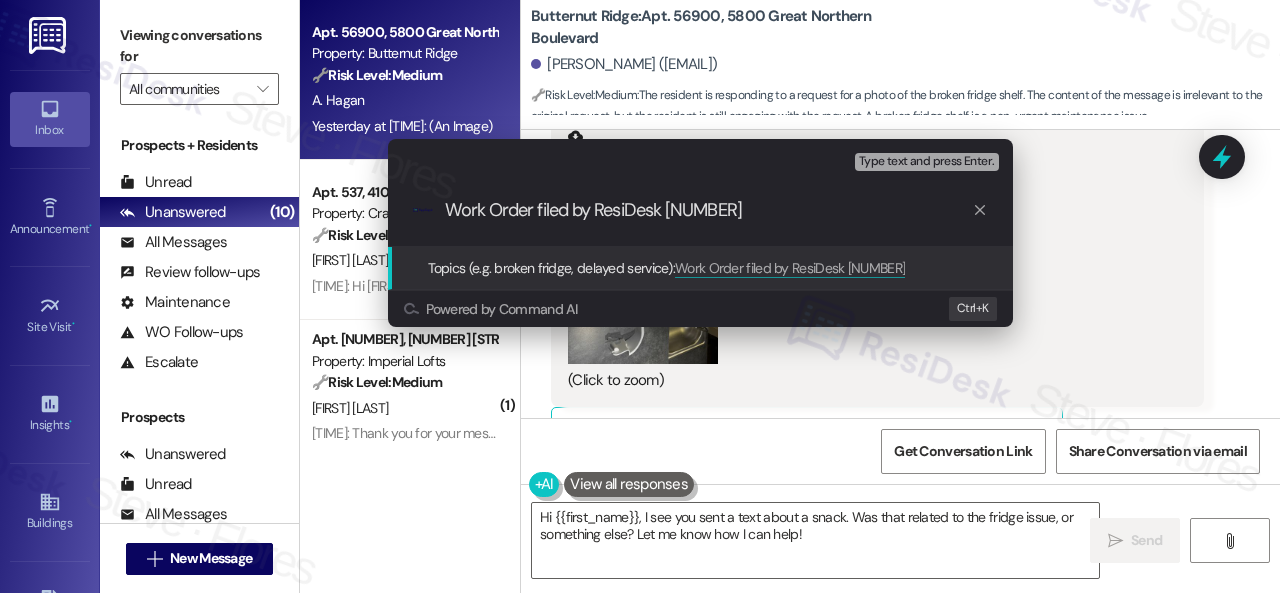 type 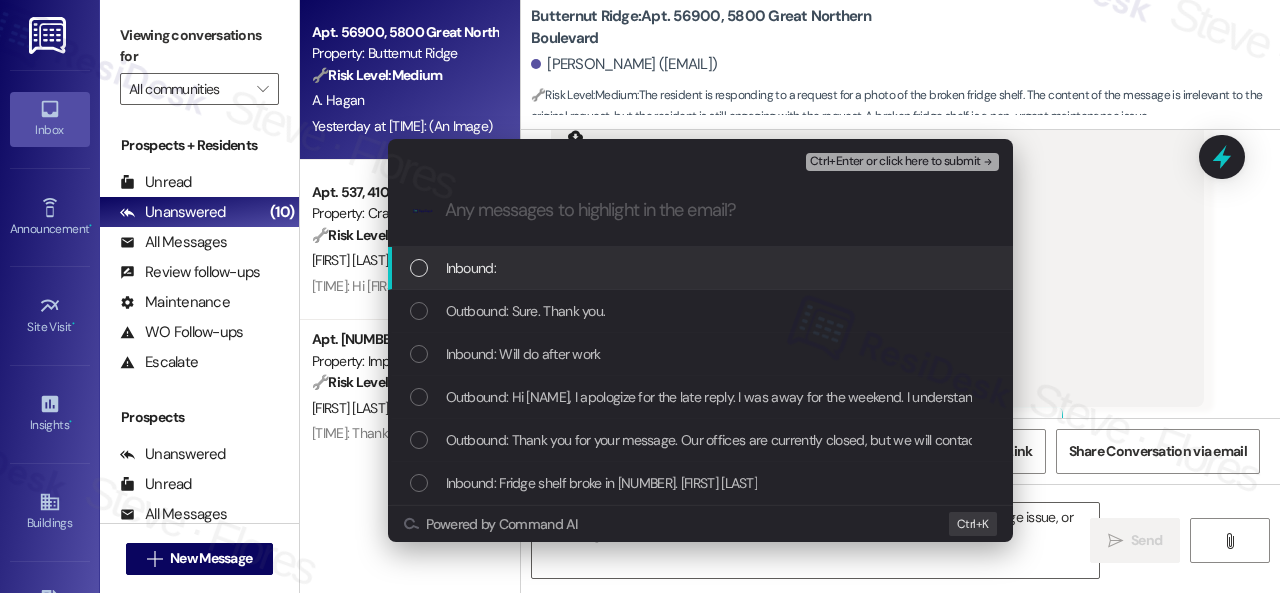 click on "Inbound:" at bounding box center [471, 268] 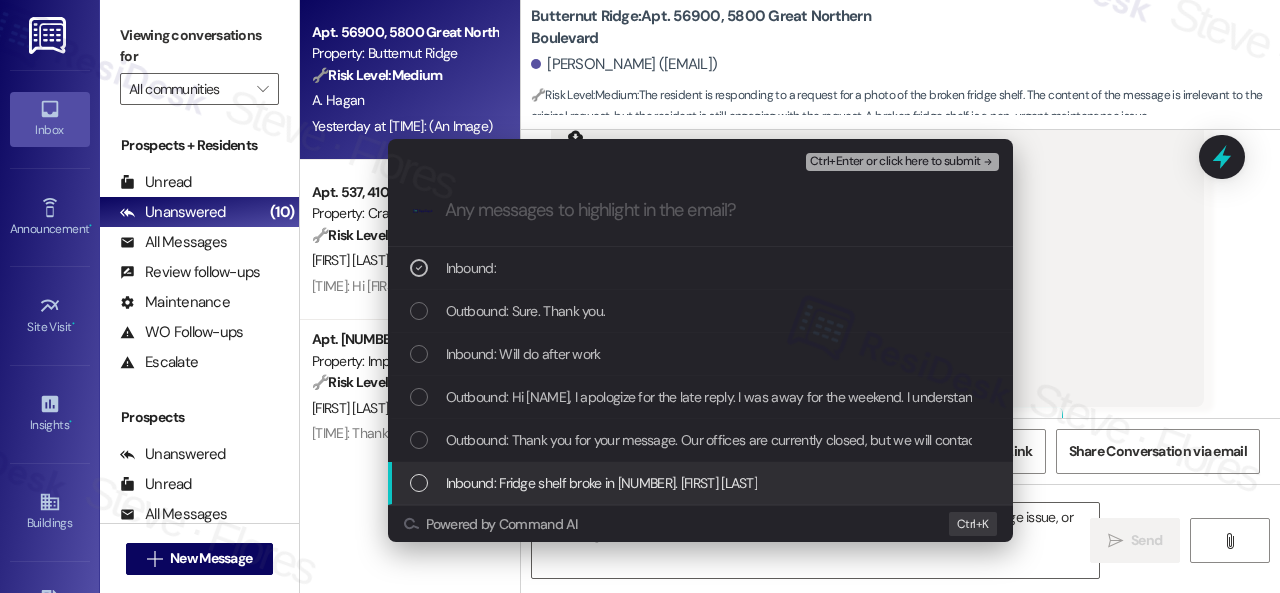 click on "Inbound: Fridge shelf broke in [NUMBER]. [FIRST] [LAST]" at bounding box center (602, 483) 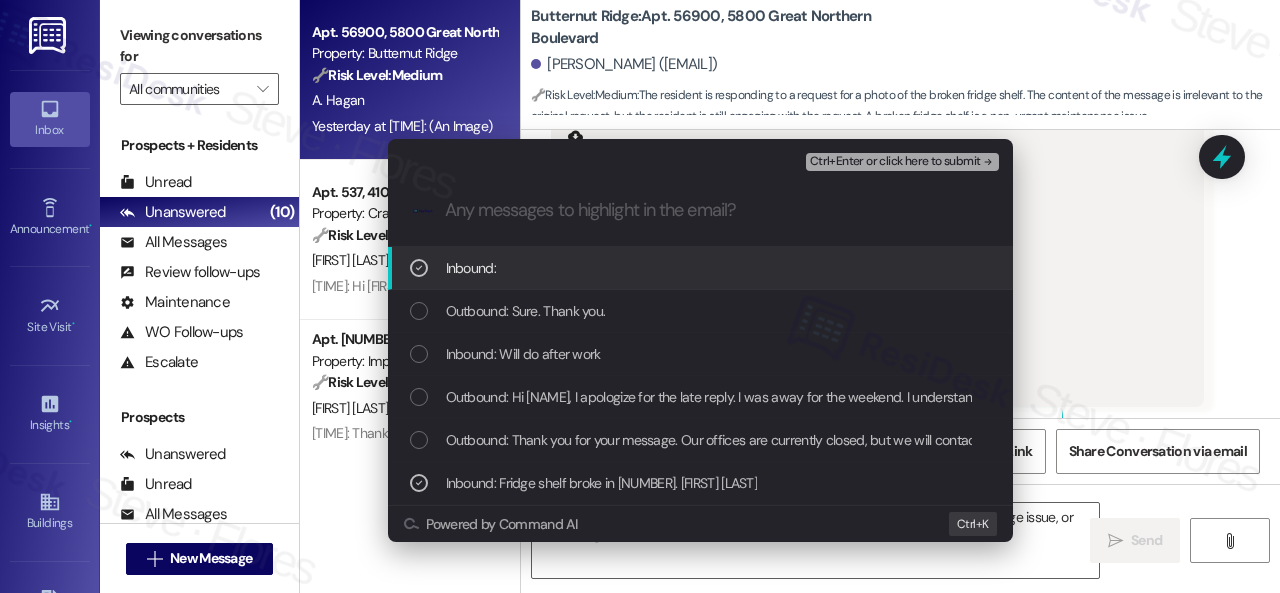 click on "Ctrl+Enter or click here to submit" at bounding box center [904, 162] 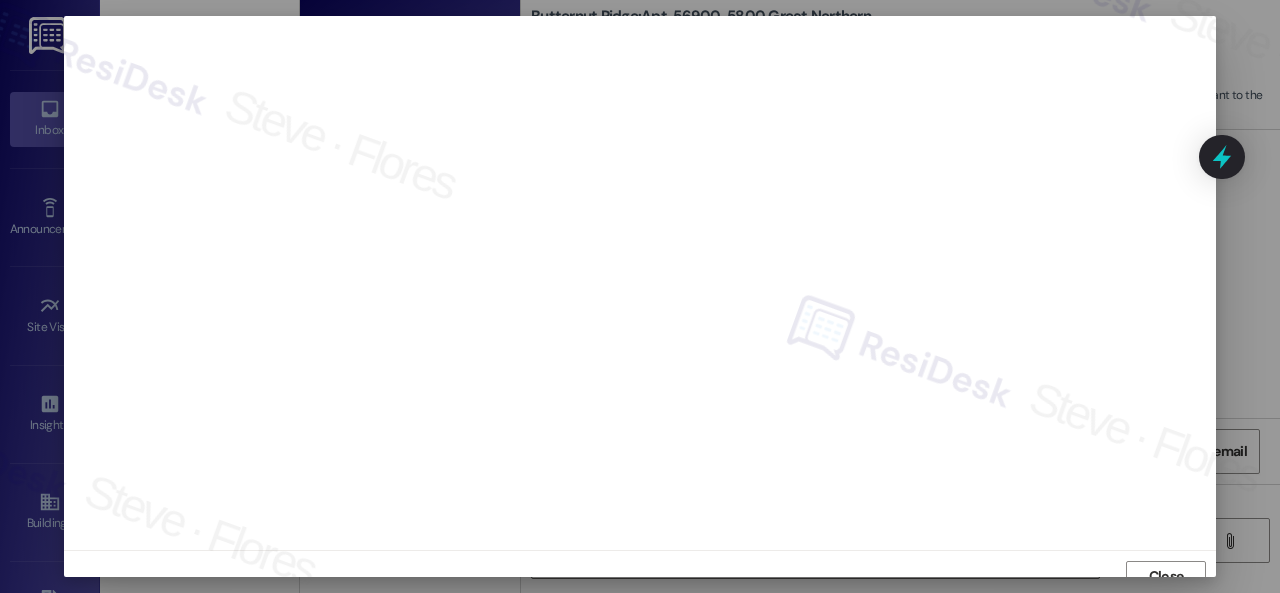 scroll, scrollTop: 15, scrollLeft: 0, axis: vertical 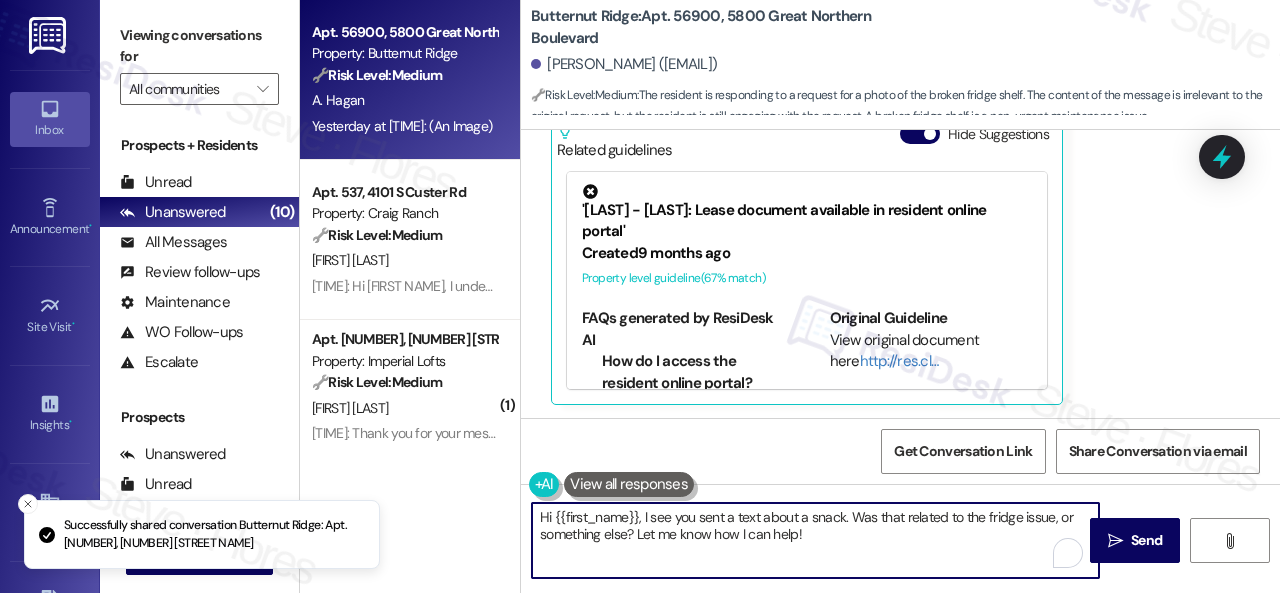 drag, startPoint x: 633, startPoint y: 518, endPoint x: 450, endPoint y: 485, distance: 185.9516 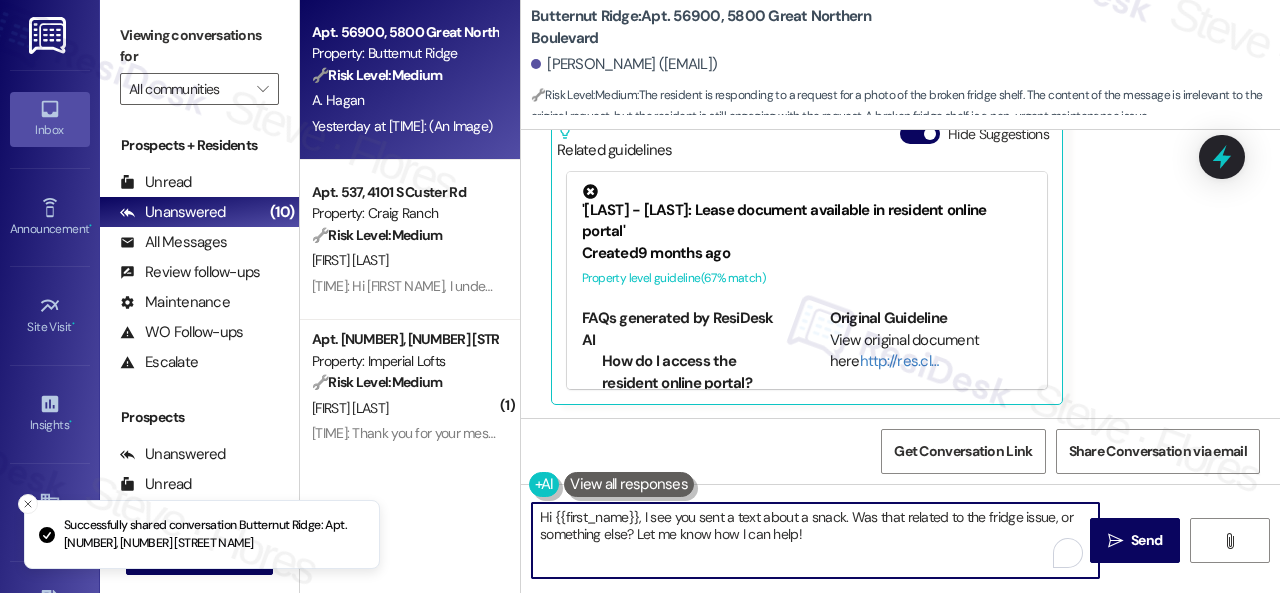 click on "Apt. 56900, [ADDRESS] Property: Butternut Ridge 🔧  Risk Level:  Medium The resident is responding to a request for a photo of the broken fridge shelf. The content of the message is irrelevant to the original request, but the resident is still engaging with the request. A broken fridge shelf is a non-urgent maintenance issue. [PERSON_NAME] [TIME]: (An Image) [TIME]: (An Image) Apt. 537, [ADDRESS] Property: Craig Ranch 🔧  Risk Level:  Medium The resident is reporting an issue with the trash can lid being open and the trash not being taken. While this is a community concern, it does not present an immediate threat or hazard. The resident has already contacted the office, and this appears to be a recurring but non-urgent issue. [PERSON_NAME] [TIME]: Hi [PERSON_NAME], I understand your trash can lid is open and the trash hasn't been taken out. You mentioned that you have spoken with the office staff. What did they advise you? ( 1 ) Apt. 4407, [ADDRESS] ( 1 )" at bounding box center (790, 296) 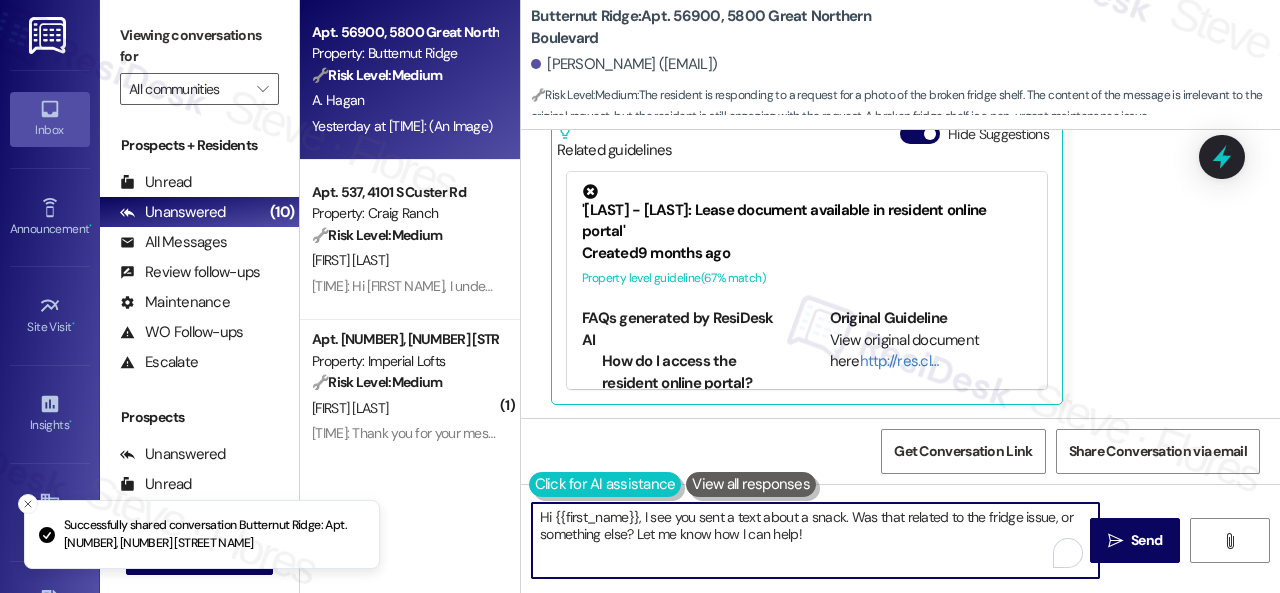 paste on "Thank you. I've submitted a work order on your behalf and notified the site team. Please let me know if you have an update or need anything else." 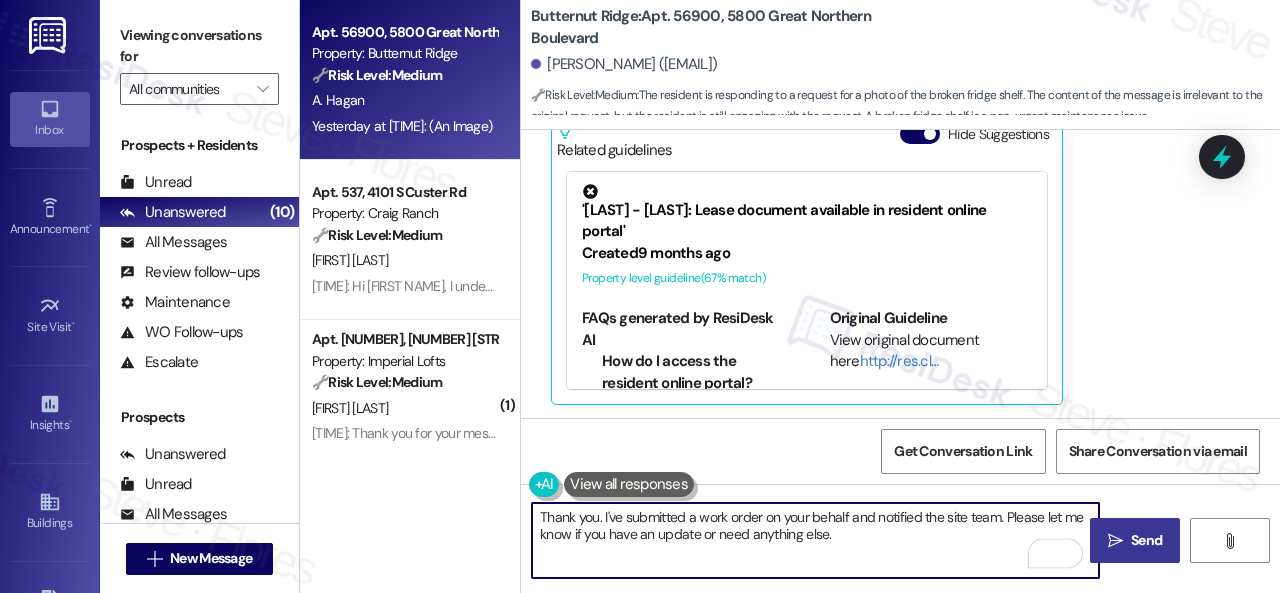type on "Thank you. I've submitted a work order on your behalf and notified the site team. Please let me know if you have an update or need anything else." 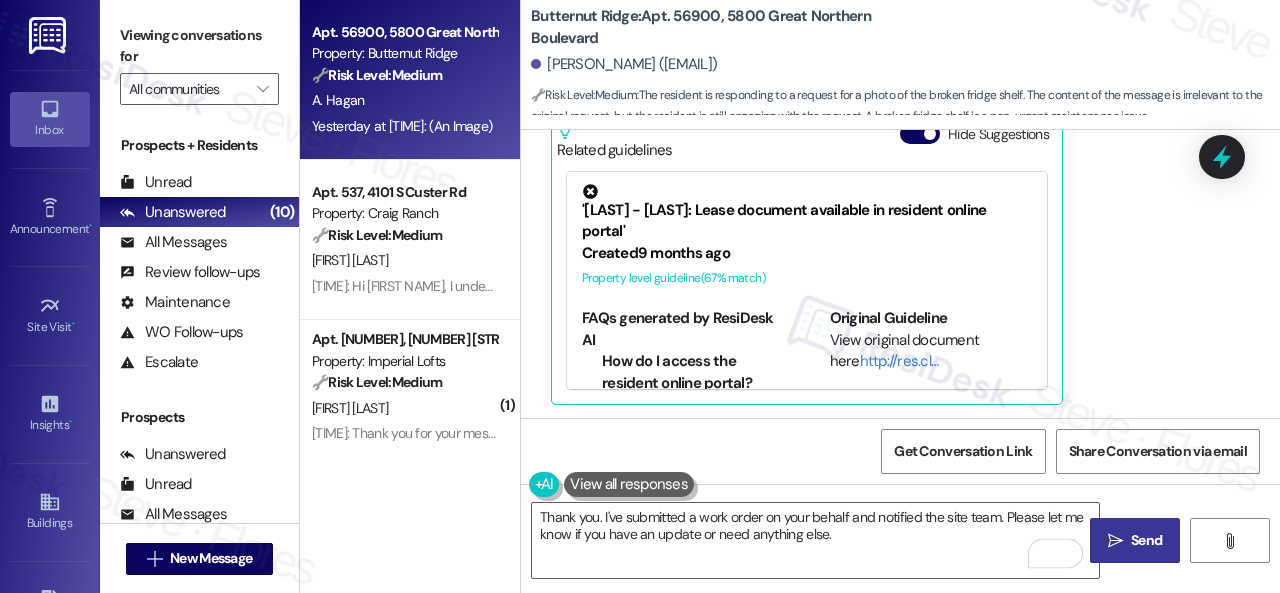 click on "Send" at bounding box center [1146, 540] 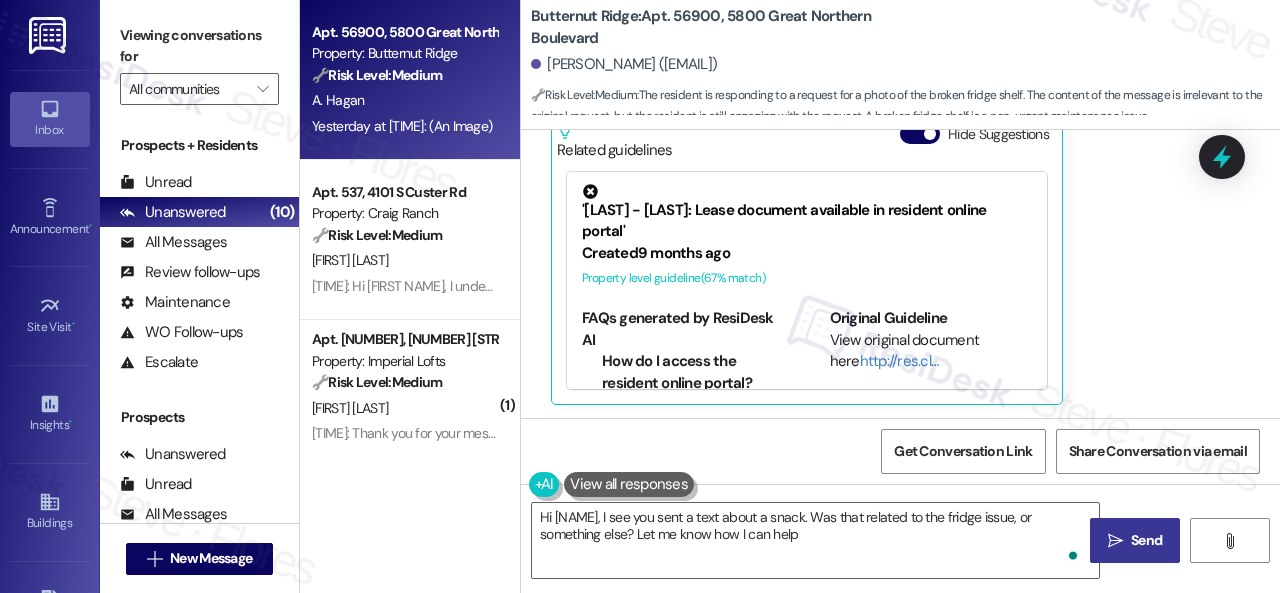 type on "Hi {{first_name}}, I see you sent a text about a snack. Was that related to the fridge issue, or something else? Let me know how I can help!" 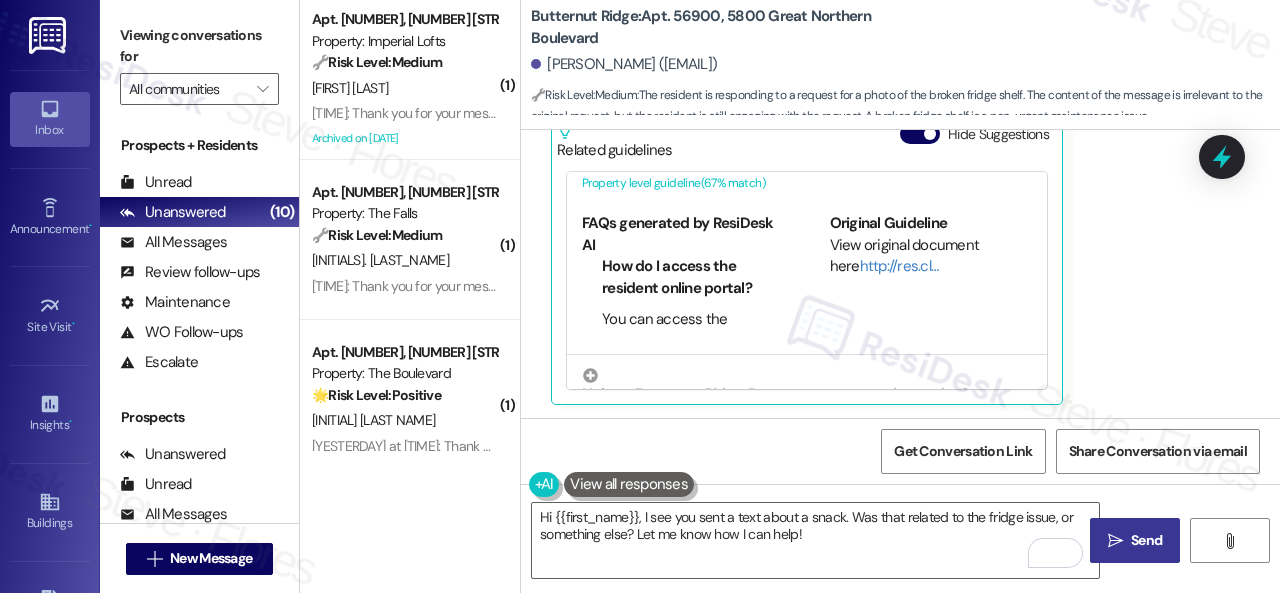 scroll, scrollTop: 190, scrollLeft: 0, axis: vertical 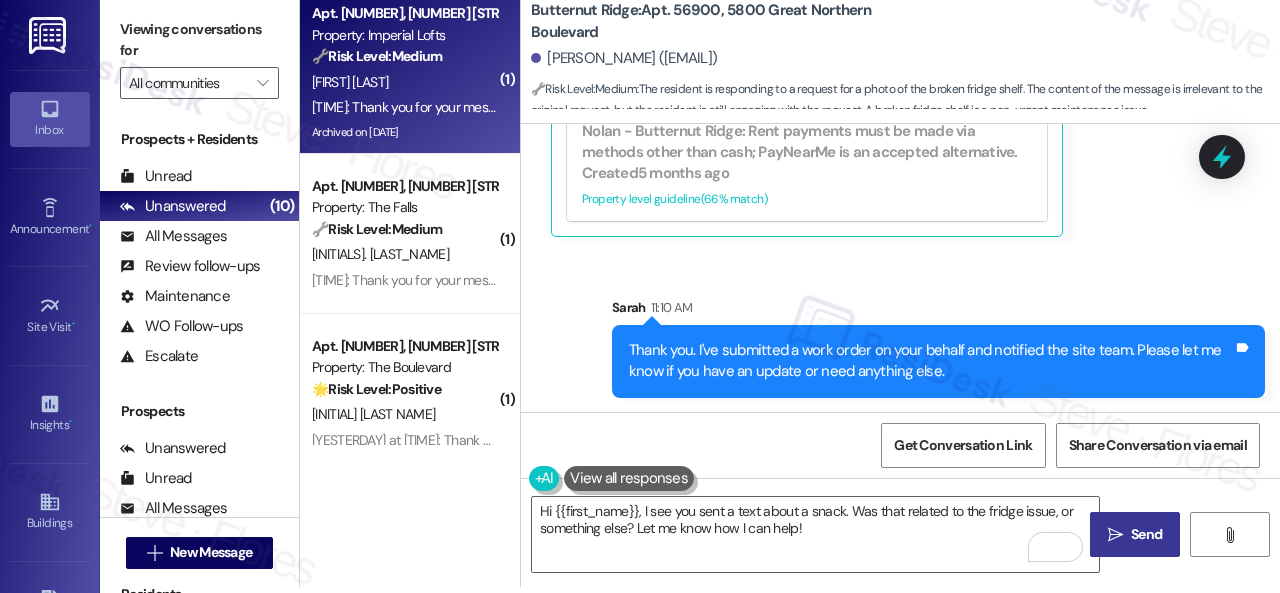 click on "[TIME]: Thank you for your message. Our offices are currently closed, but we will contact you when we resume operations. For emergencies, please contact your emergency number [PHONE]. [TIME]: Thank you for your message. Our offices are currently closed, but we will contact you when we resume operations. For emergencies, please contact your emergency number [PHONE]." at bounding box center [862, 107] 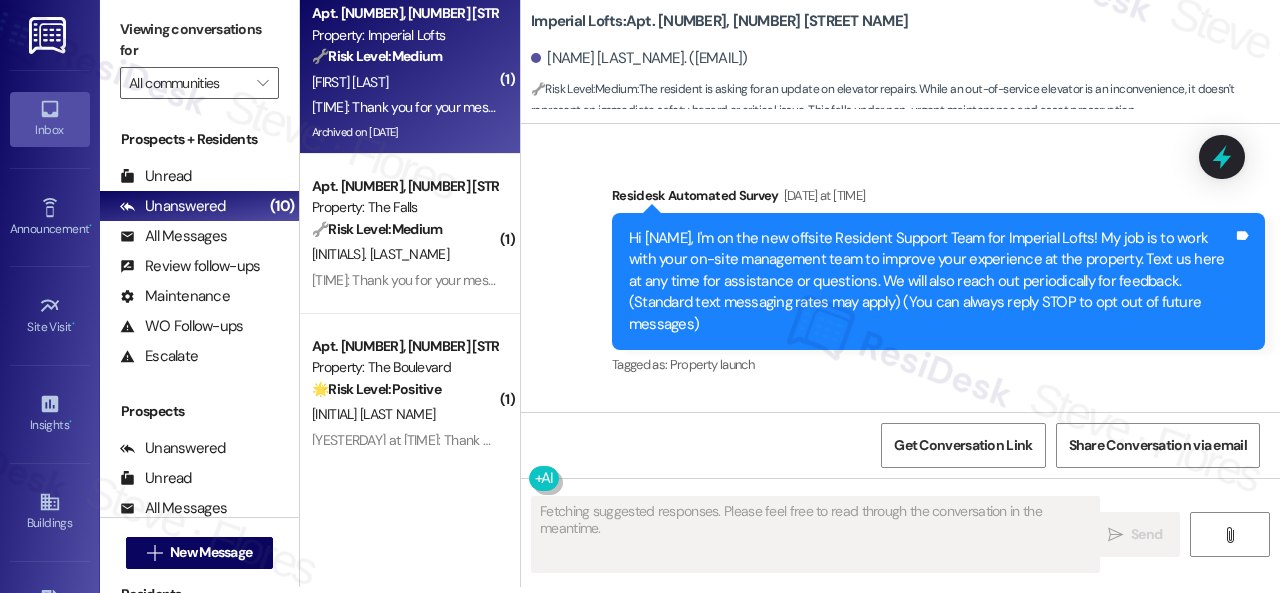 scroll, scrollTop: 26124, scrollLeft: 0, axis: vertical 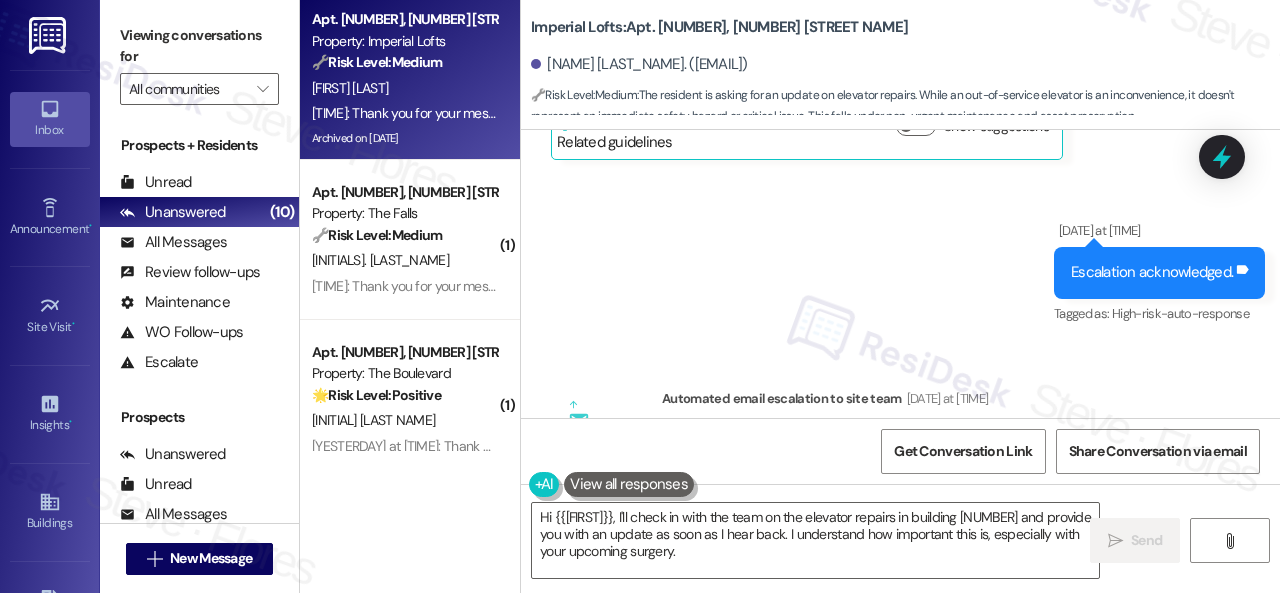 click on "Imperial Lofts: Apt. [NUMBER], [NUMBER] [STREET]" at bounding box center [719, 27] 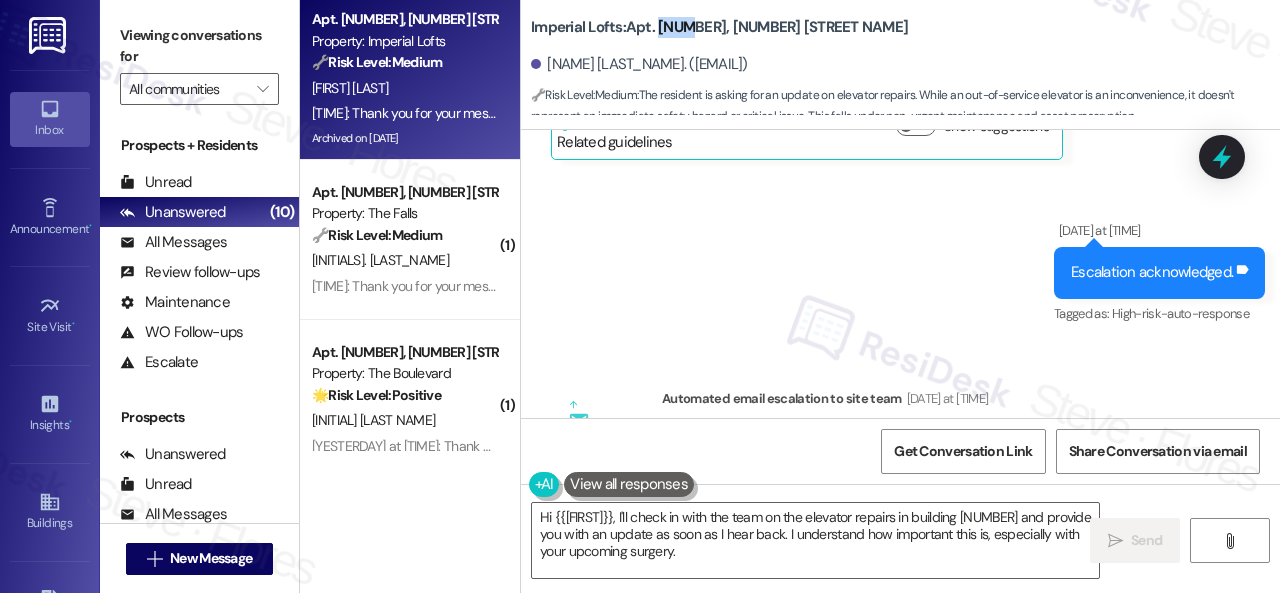 click on "Imperial Lofts: Apt. [NUMBER], [NUMBER] [STREET]" at bounding box center [719, 27] 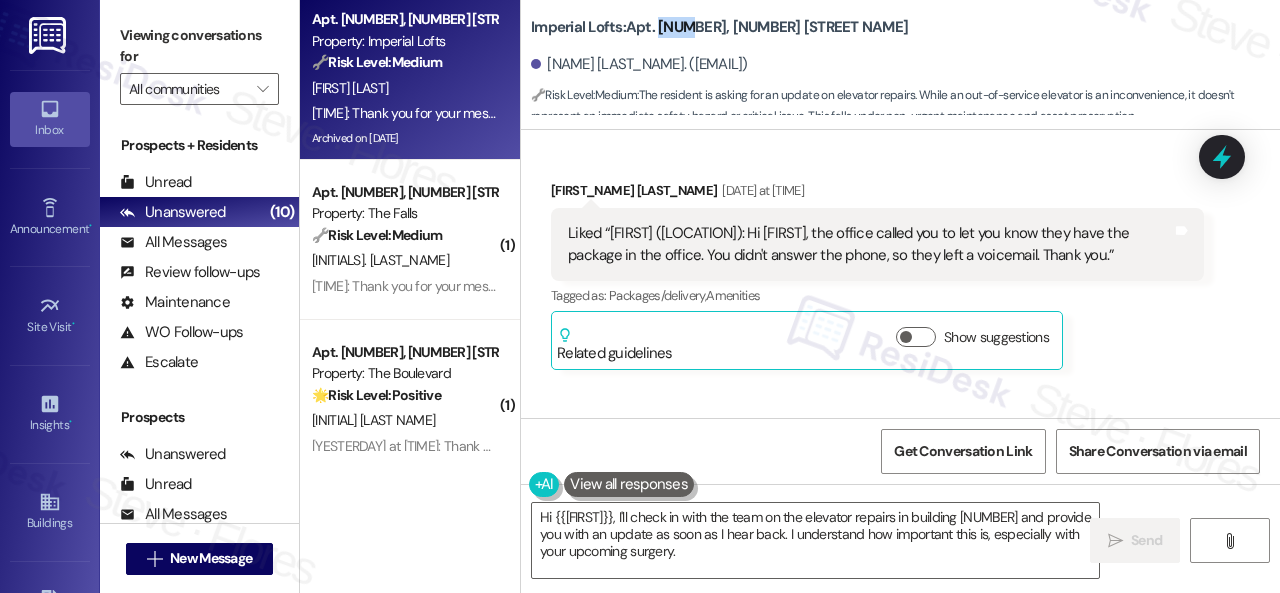 scroll, scrollTop: 26124, scrollLeft: 0, axis: vertical 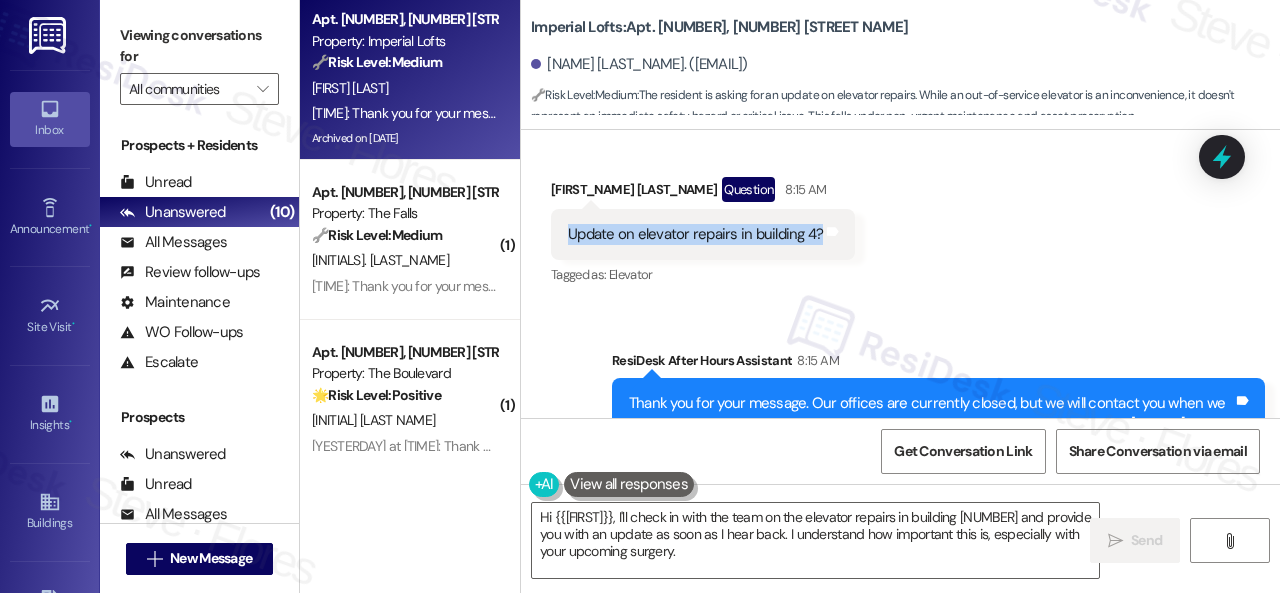 drag, startPoint x: 568, startPoint y: 157, endPoint x: 815, endPoint y: 157, distance: 247 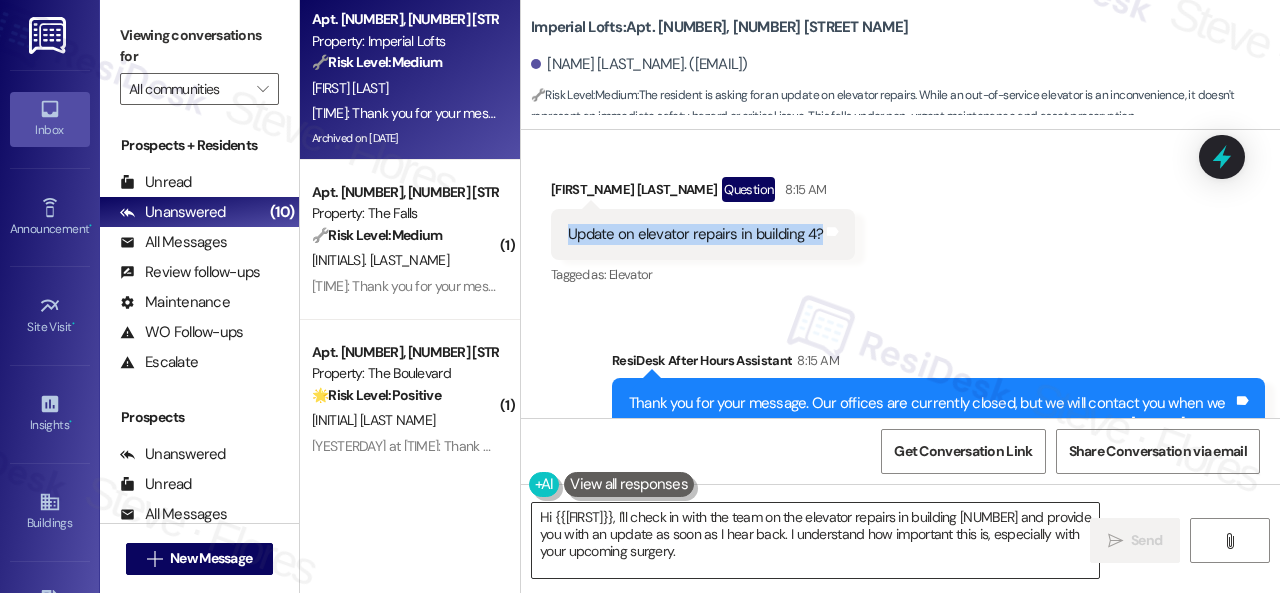 copy on "Update on elevator repairs in building 4?" 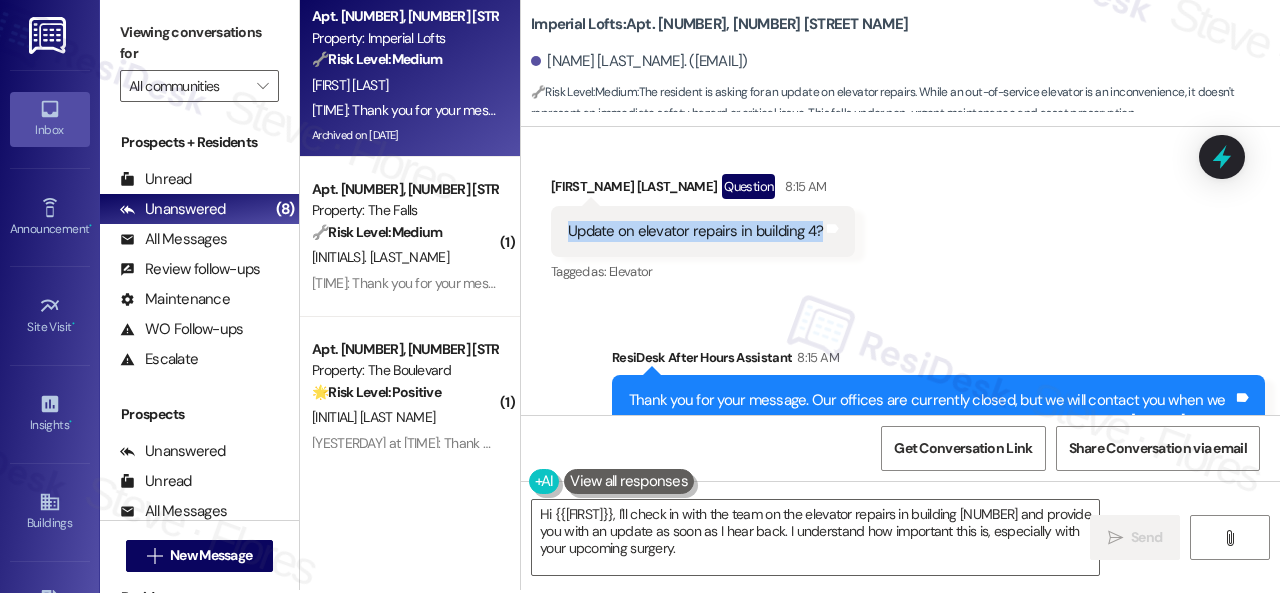 scroll, scrollTop: 6, scrollLeft: 0, axis: vertical 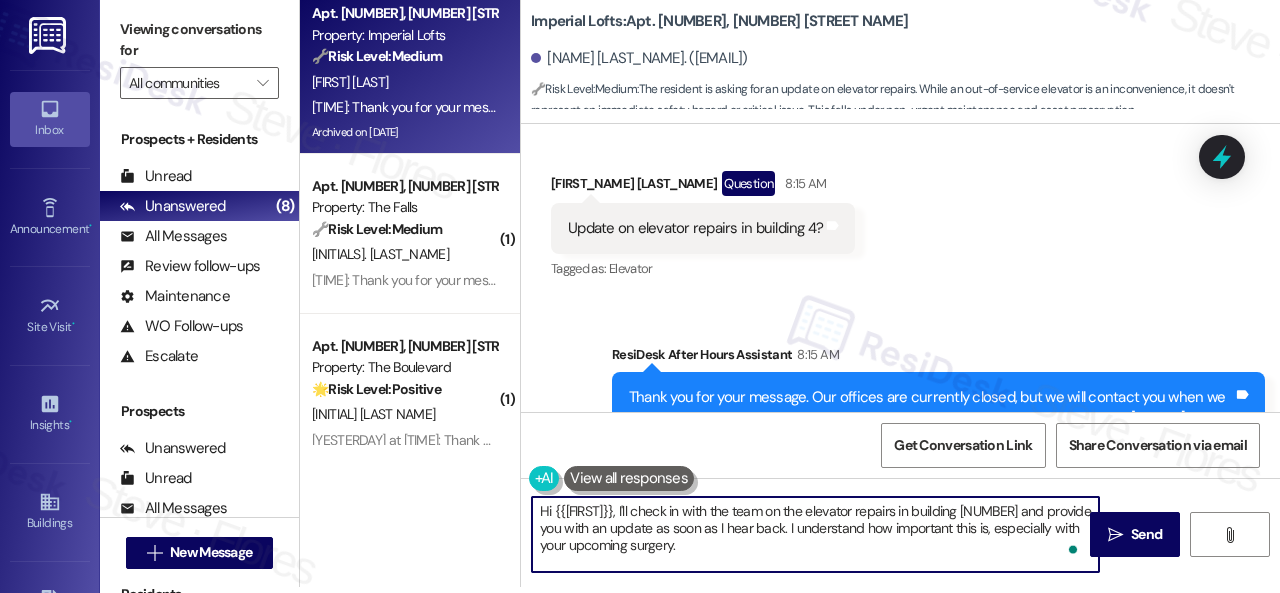 drag, startPoint x: 682, startPoint y: 545, endPoint x: 641, endPoint y: 512, distance: 52.63079 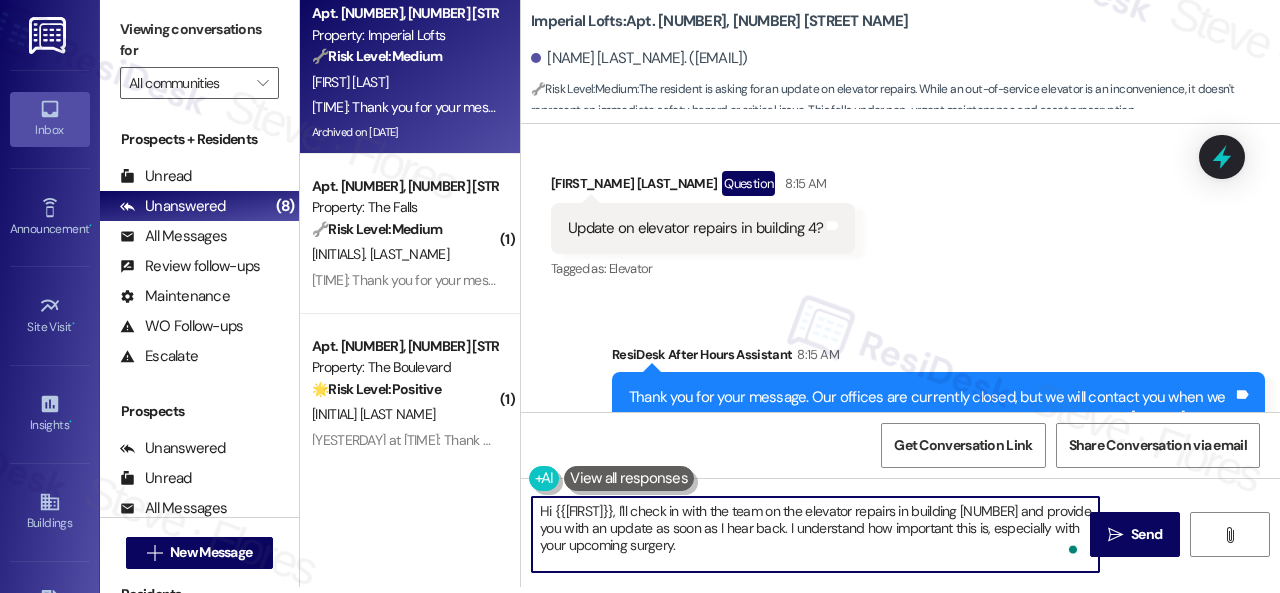 click on "Hi {{[FIRST]}}, I'll check in with the team on the elevator repairs in building [NUMBER] and provide you with an update as soon as I hear back. I understand how important this is, especially with your upcoming surgery." at bounding box center [815, 534] 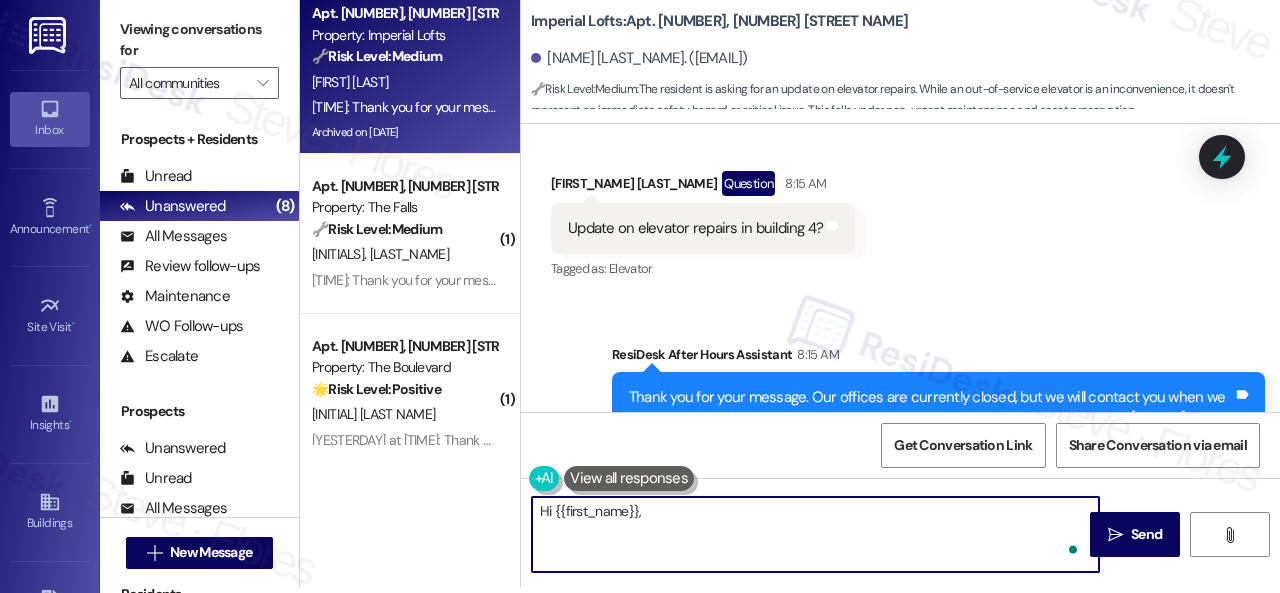 paste on "I've made a follow-up with the site team regarding" 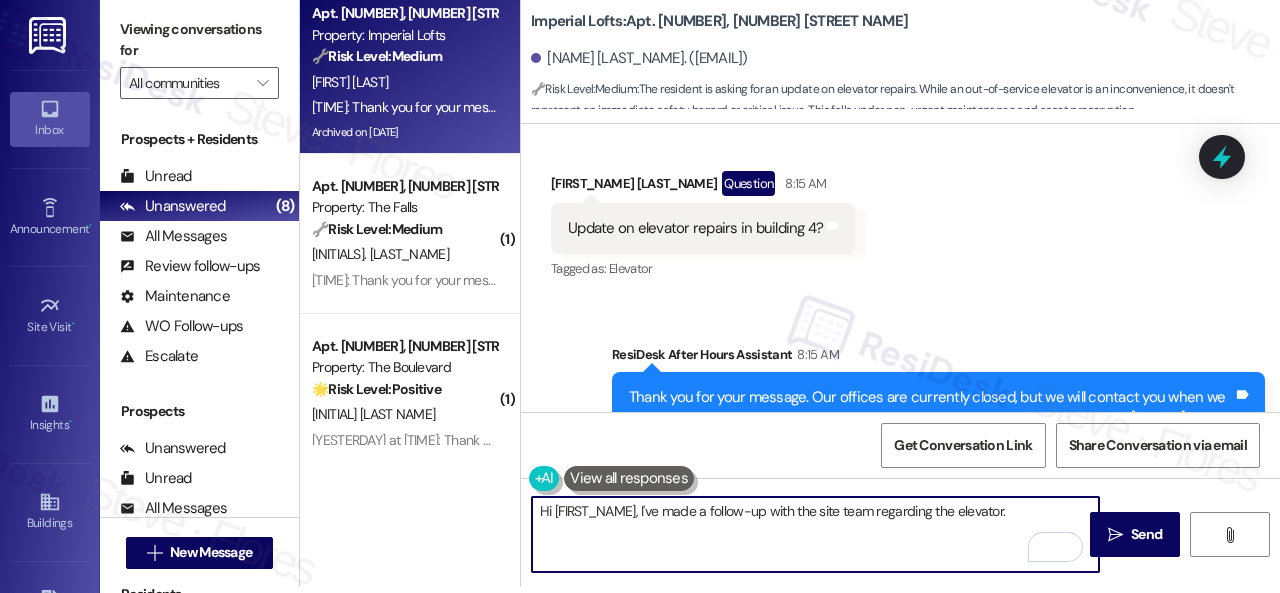 drag, startPoint x: 1031, startPoint y: 505, endPoint x: 1017, endPoint y: 507, distance: 14.142136 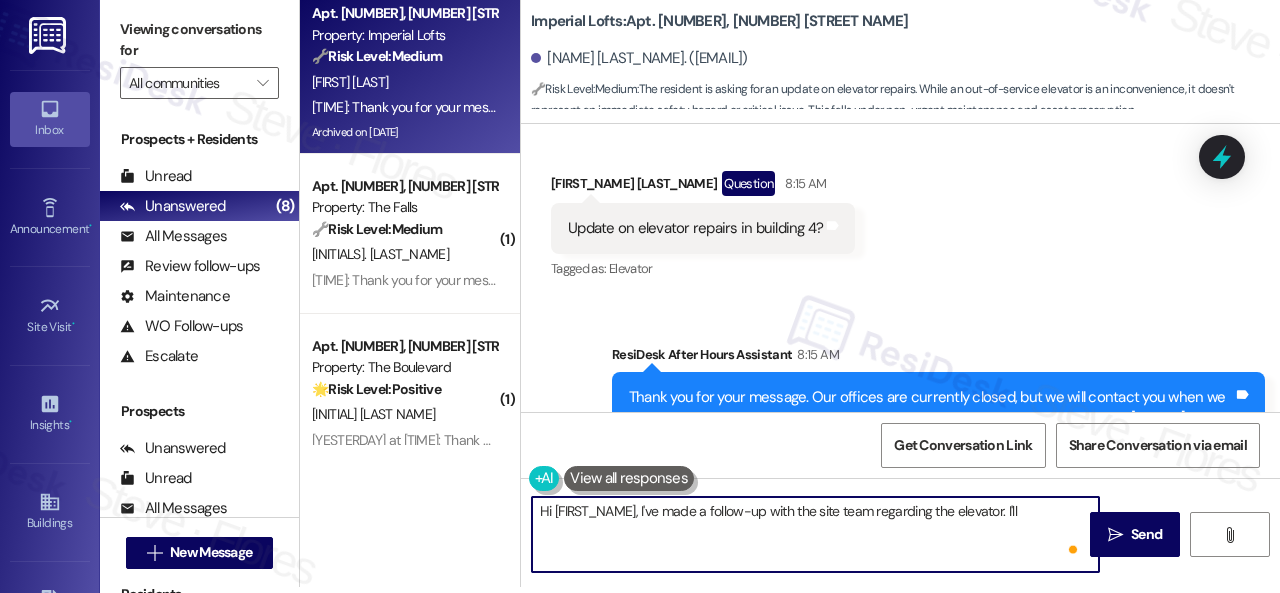 paste on "get back to you as soon as I receive a response. I appreciate your patience." 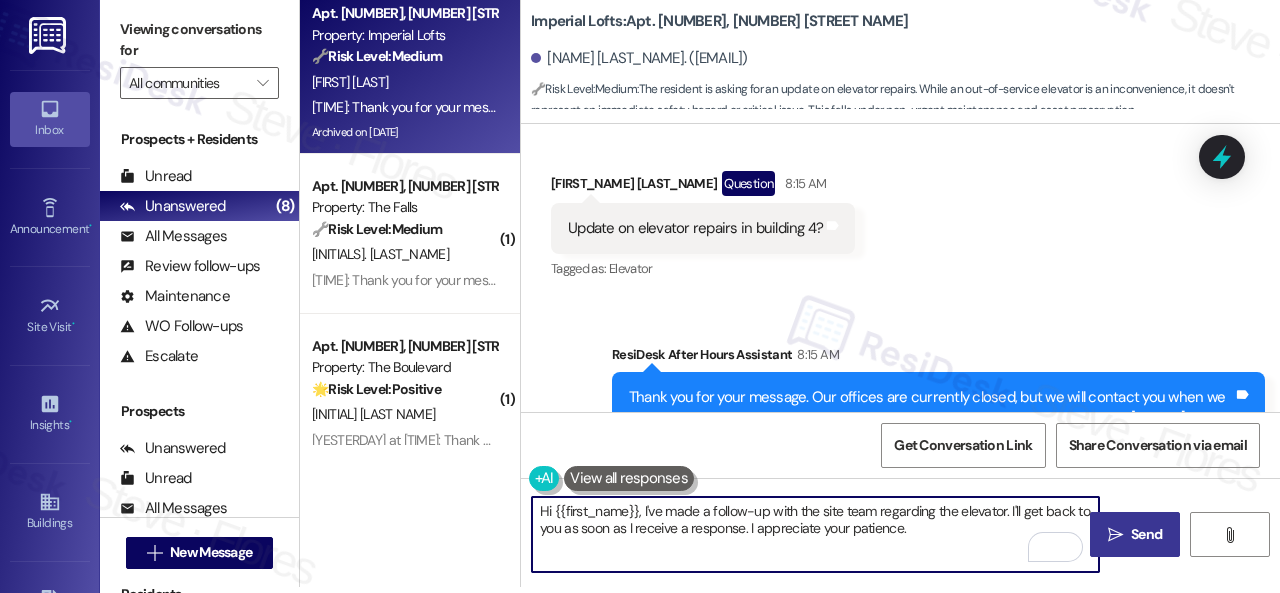 type on "Hi {{first_name}}, I've made a follow-up with the site team regarding the elevator. I'll get back to you as soon as I receive a response. I appreciate your patience." 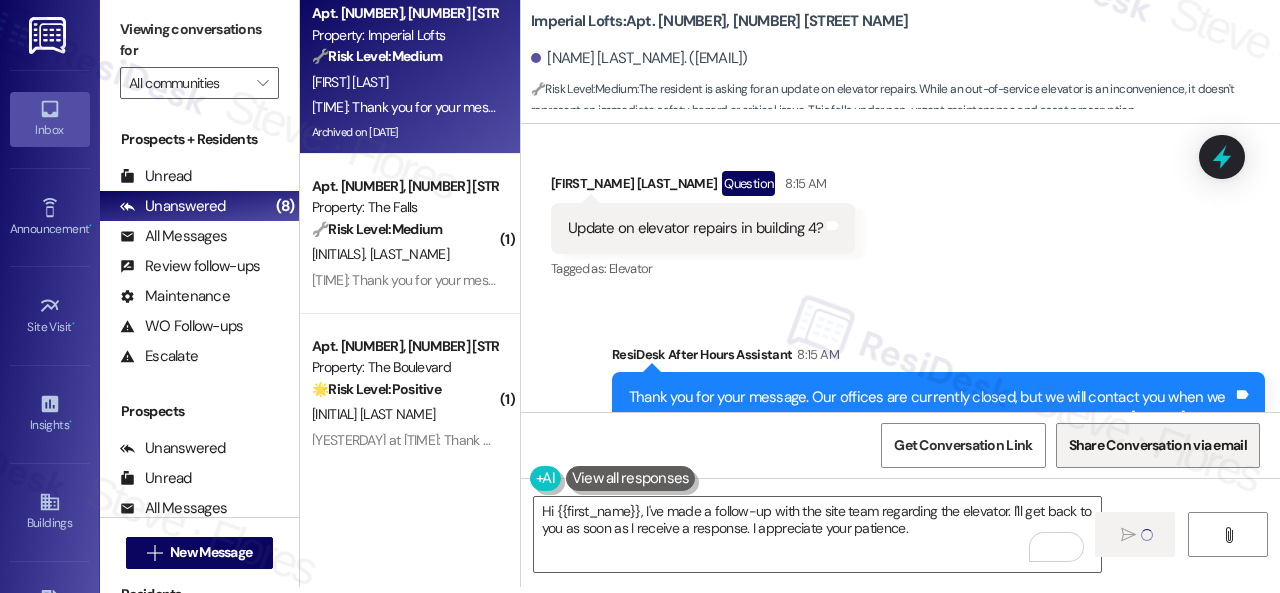type 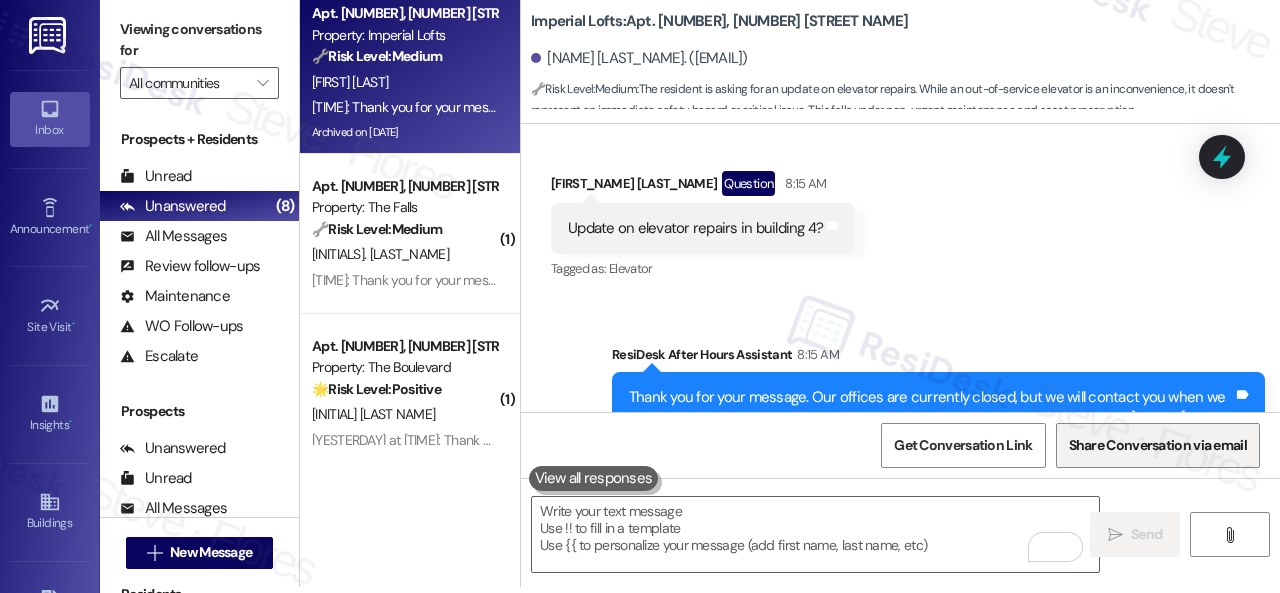 scroll, scrollTop: 0, scrollLeft: 0, axis: both 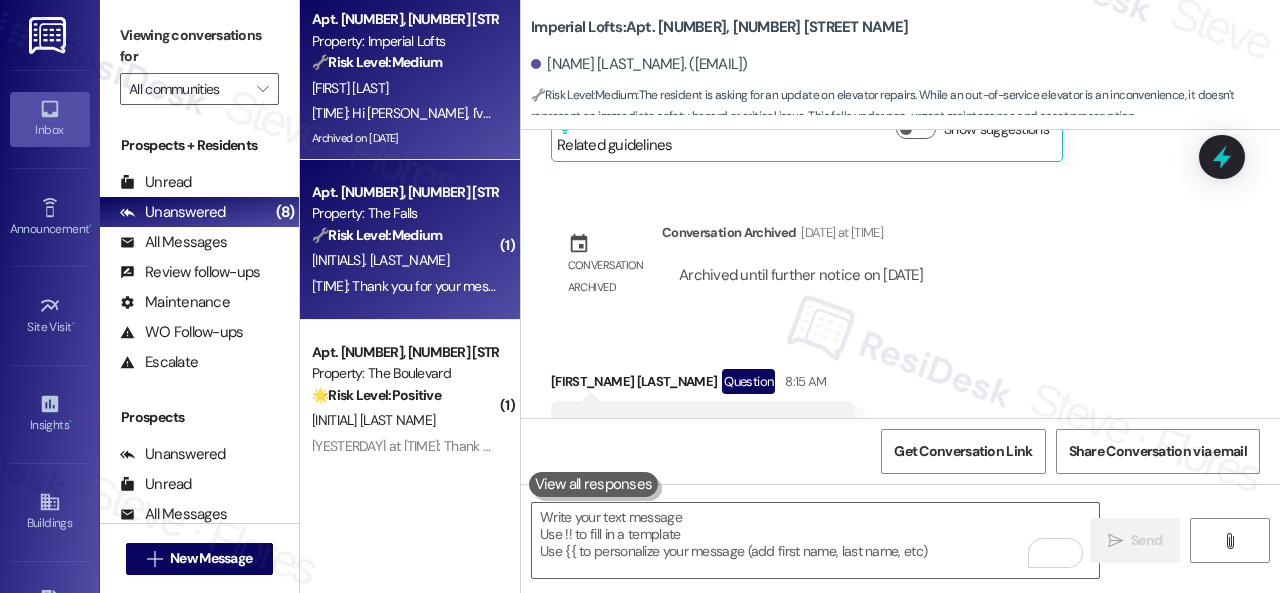 click on "[INITIALS]. [LAST_NAME]" at bounding box center [404, 260] 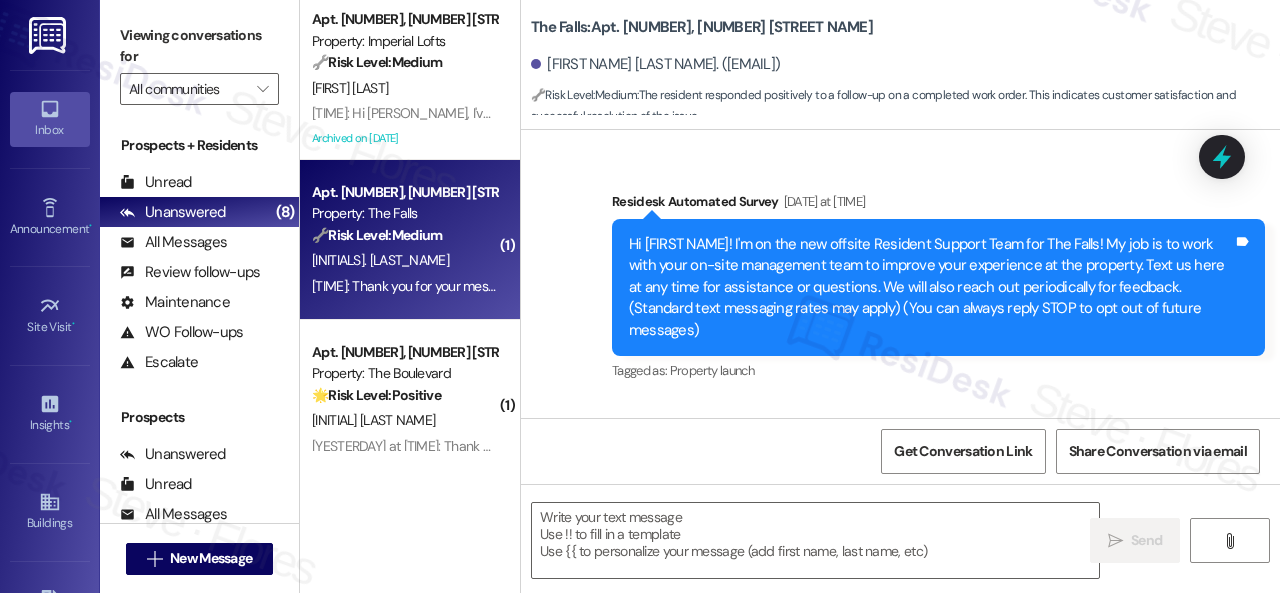type on "Fetching suggested responses. Please feel free to read through the conversation in the meantime." 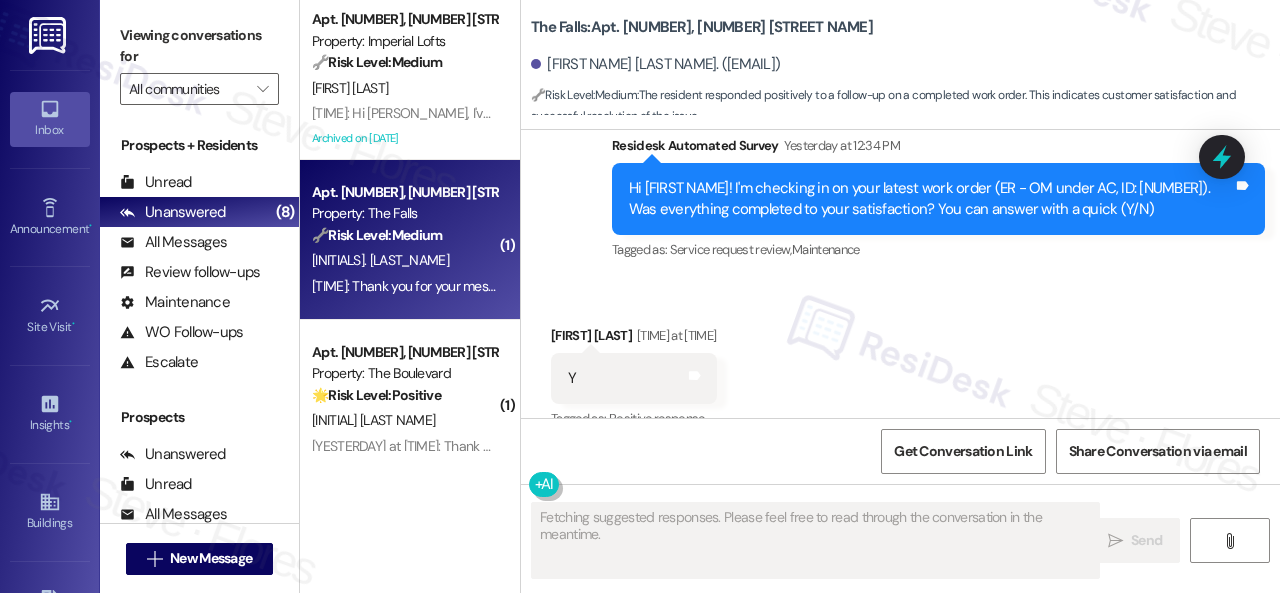 scroll, scrollTop: 4531, scrollLeft: 0, axis: vertical 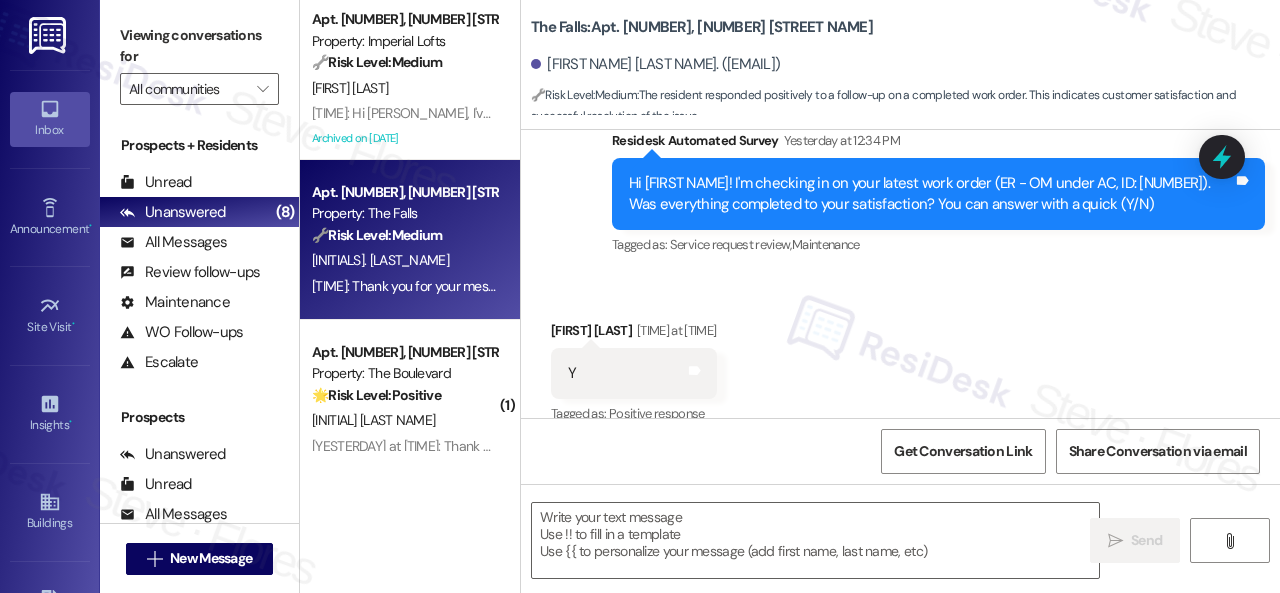 click on "Received via SMS [FIRST_NAME] [LAST_NAME] [TIME] at [TIME] Y Tags and notes Tagged as:   Positive response Click to highlight conversations about Positive response" at bounding box center [900, 359] 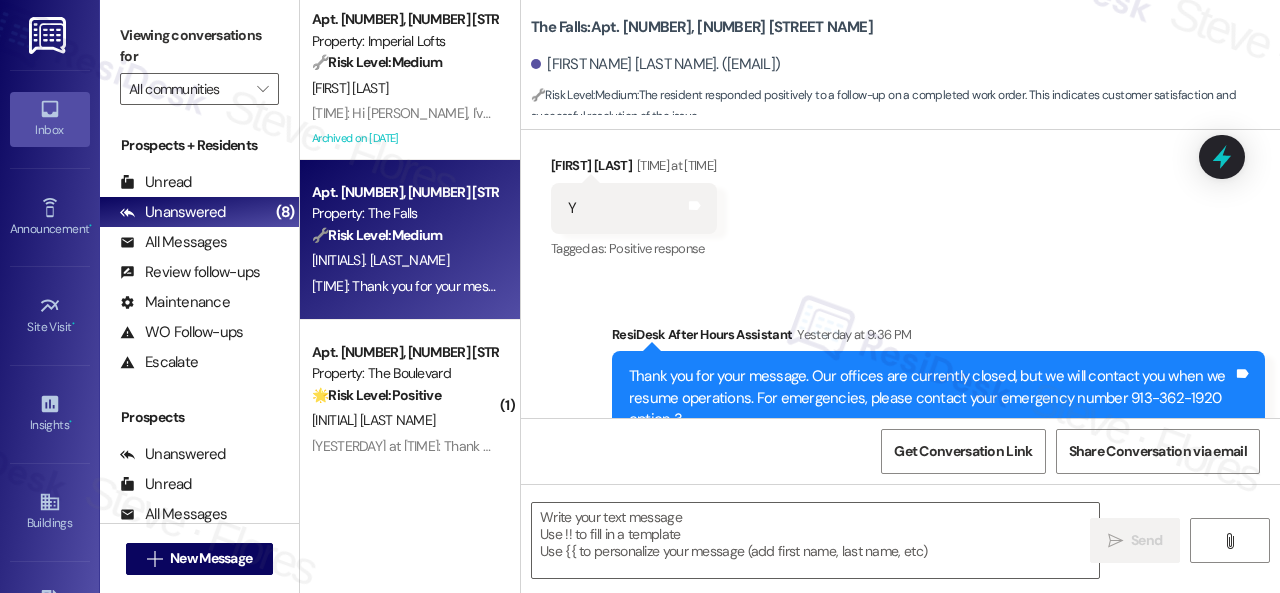 scroll, scrollTop: 4744, scrollLeft: 0, axis: vertical 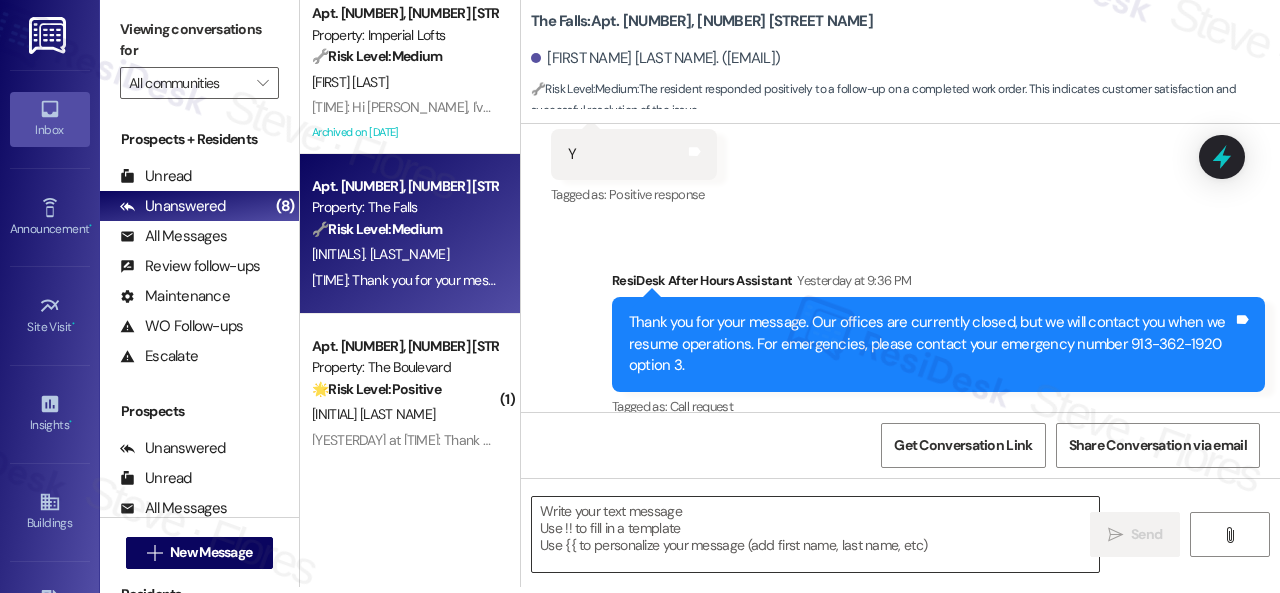 click at bounding box center [815, 534] 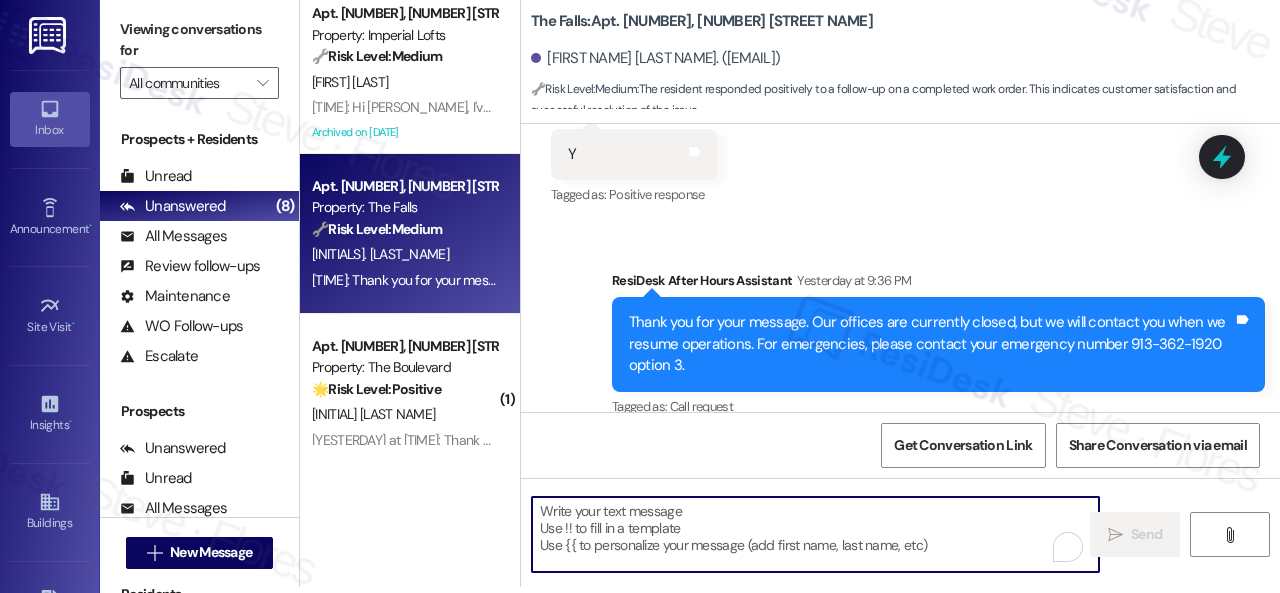 paste on "Glad everything’s all set! If {{property}} met your expectations, please reply with “Yes.” If not, no problem — we’d love to hear your feedback so we can continue to improve. Thank you!" 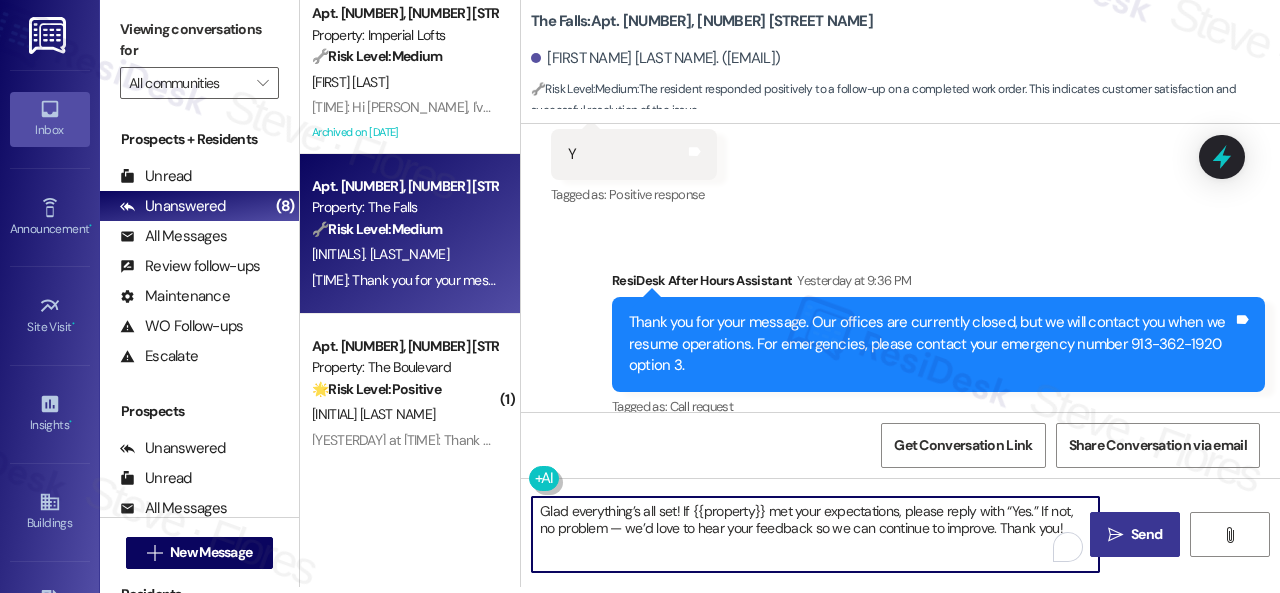 type on "Glad everything’s all set! If {{property}} met your expectations, please reply with “Yes.” If not, no problem — we’d love to hear your feedback so we can continue to improve. Thank you!" 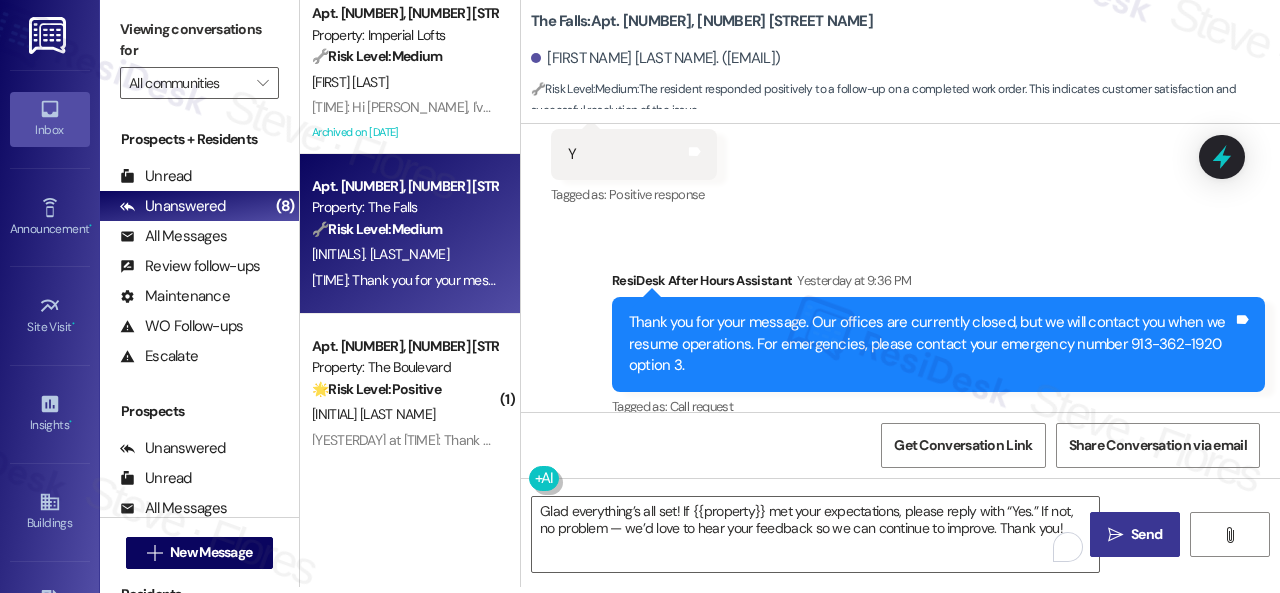click on "" at bounding box center (1115, 535) 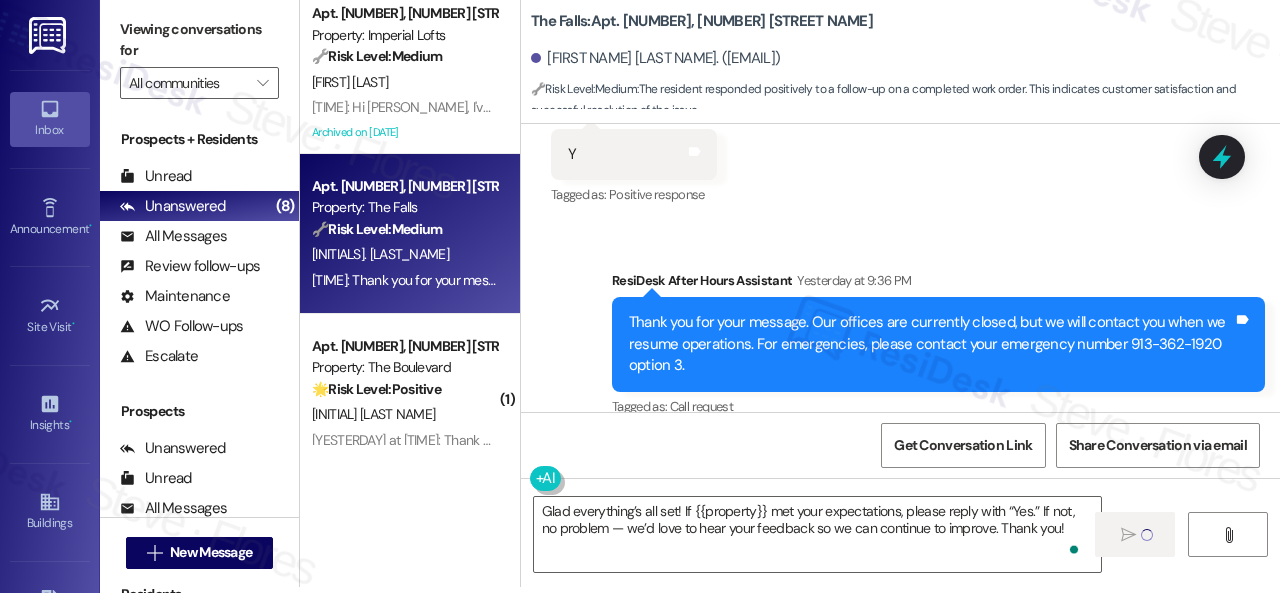 type 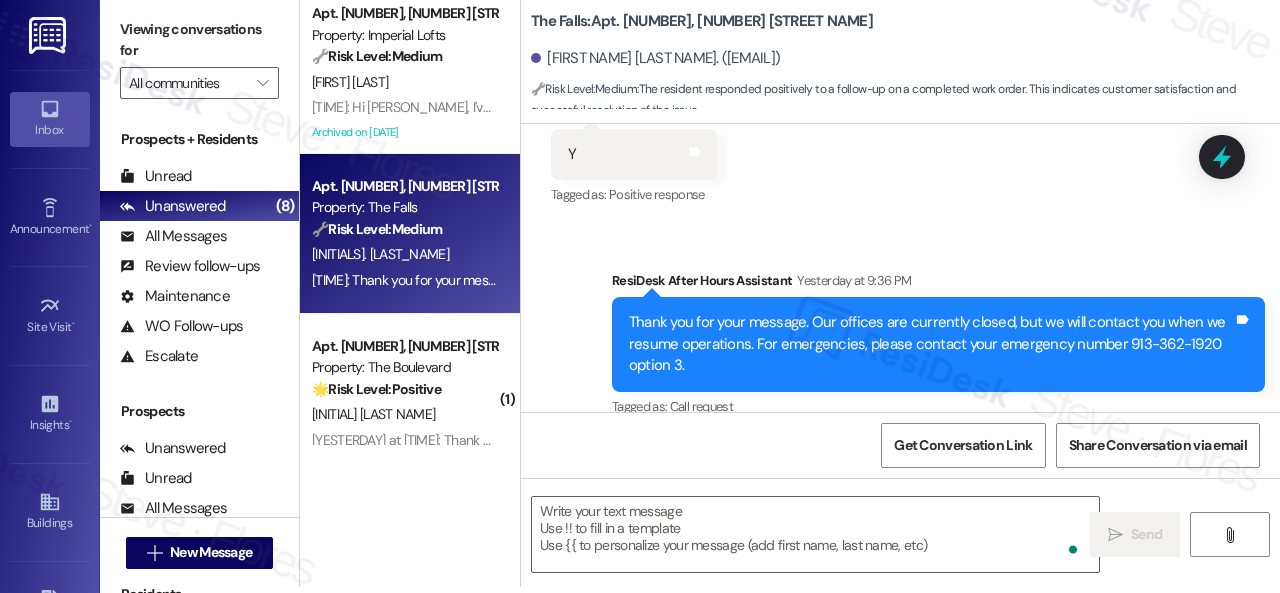 scroll, scrollTop: 0, scrollLeft: 0, axis: both 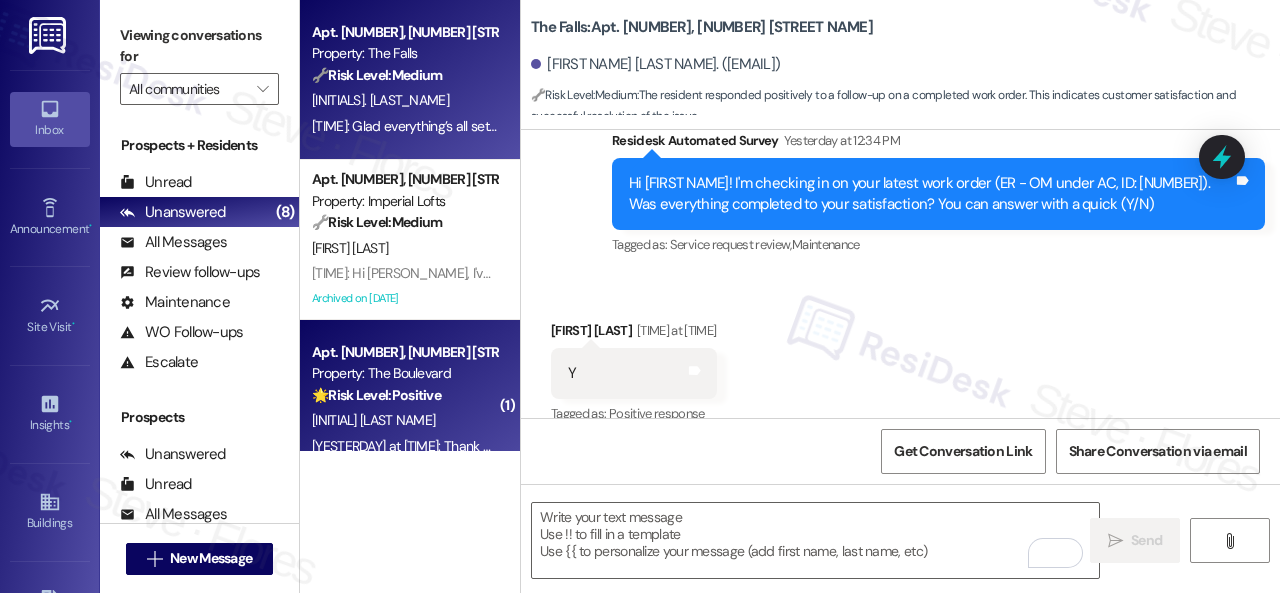 click on "[INITIAL] [LAST NAME]" at bounding box center [404, 420] 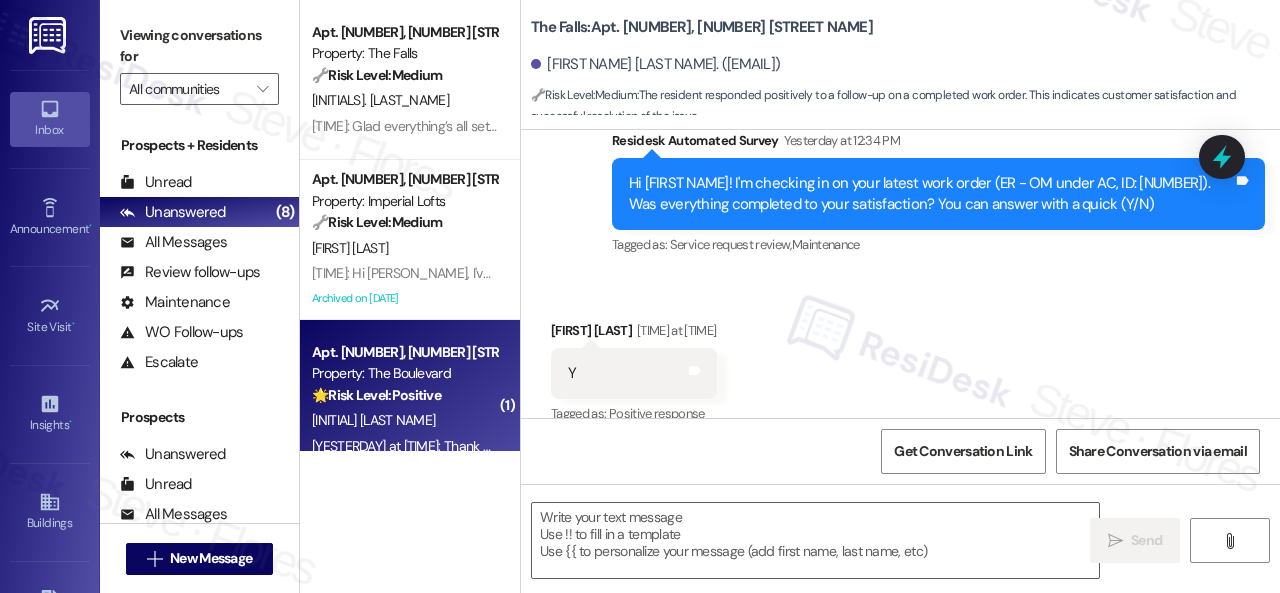 type on "Fetching suggested responses. Please feel free to read through the conversation in the meantime." 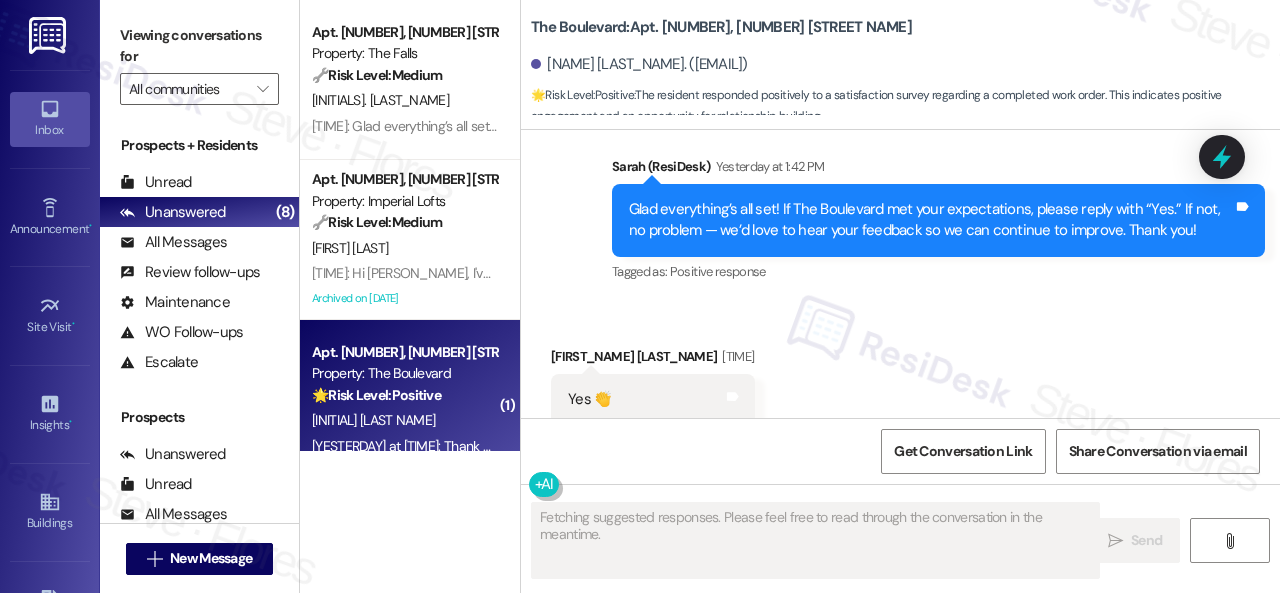 scroll, scrollTop: 2764, scrollLeft: 0, axis: vertical 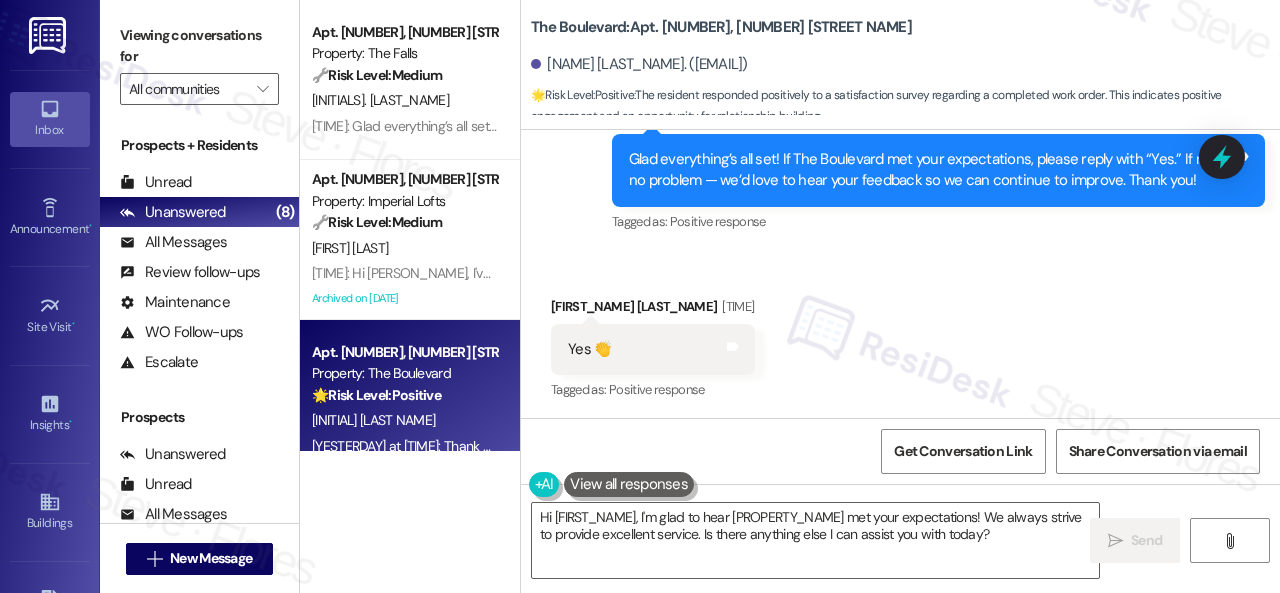 click on "Received via SMS [FIRST] [LAST] Yesterday at [TIME] Yes 👏  Tags and notes Tagged as:   Positive response Click to highlight conversations about Positive response" at bounding box center [900, 335] 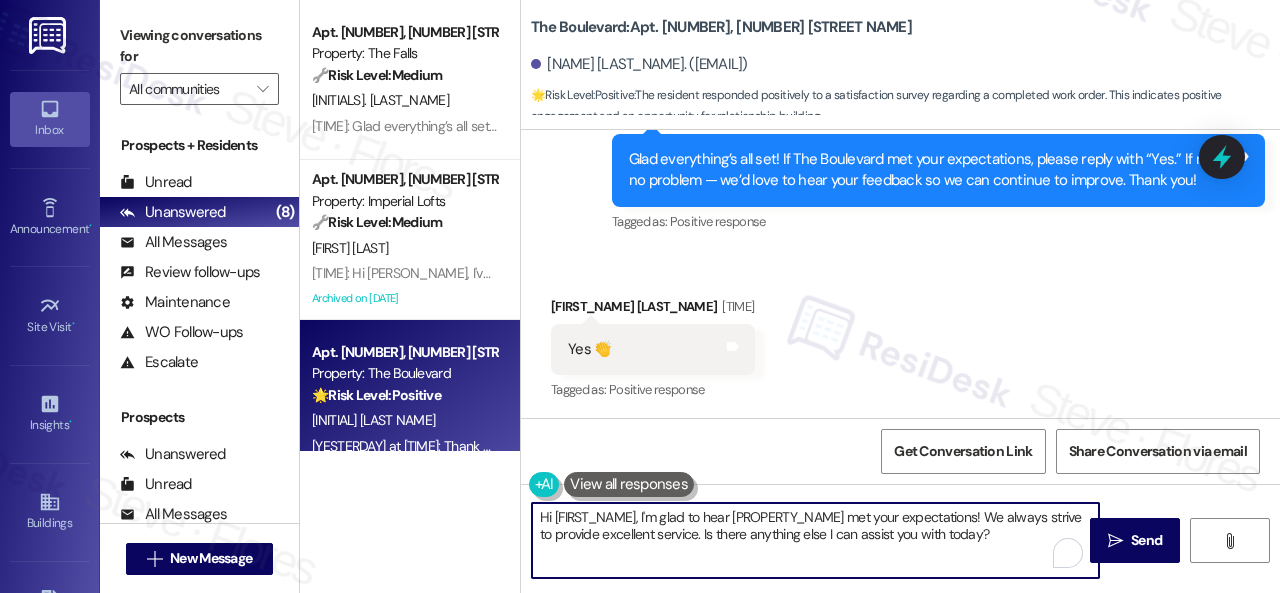 drag, startPoint x: 989, startPoint y: 542, endPoint x: 413, endPoint y: 422, distance: 588.36725 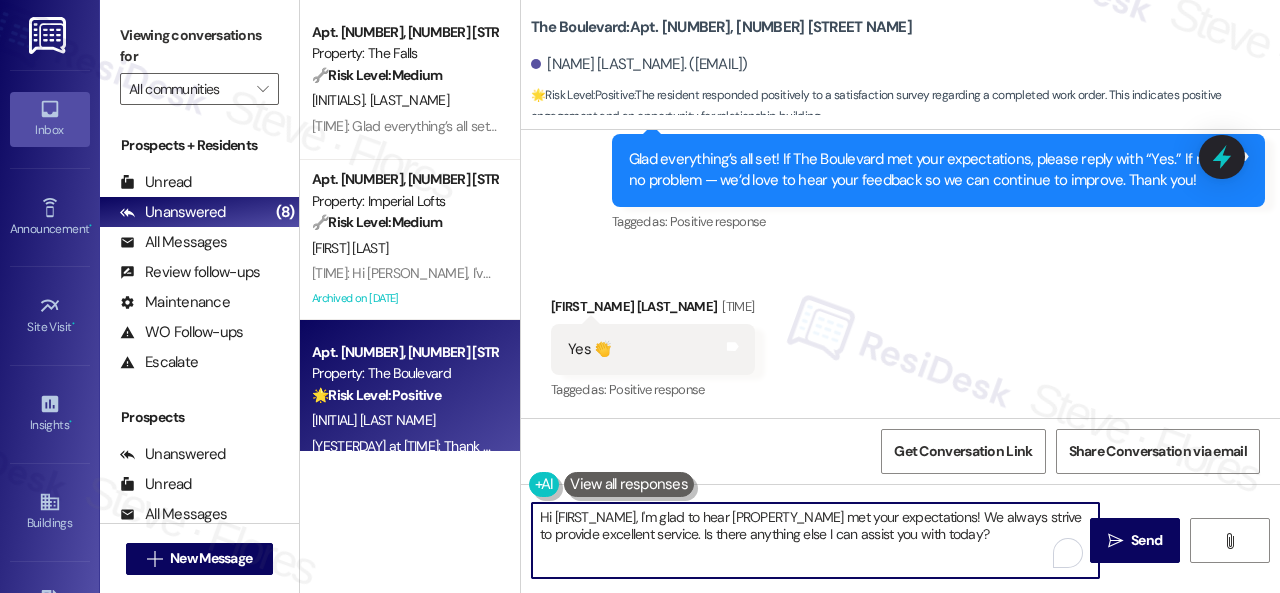 click on "Apt. [NUMBER], [NUMBER] [STREET] [ALPHANUMERIC] Property: The Falls Risk Level: Medium The resident responded positively to a follow-up on a completed work order. This indicates customer satisfaction and successful resolution of the issue. [FIRST] [LAST] [TIME]: Glad everything’s all set! If The Falls met your expectations, please reply with “Yes.” If not, no problem — we’d love to hear your feedback so we can continue to improve. Thank you! [TIME]: Glad everything’s all set! If The Falls met your expectations, please reply with “Yes.” If not, no problem — we’d love to hear your feedback so we can continue to improve. Thank you! Apt. [NUMBER], [NUMBER] [STREET] Property: Imperial Lofts Risk Level: Medium The resident is asking for an update on elevator repairs. While an out-of-service elevator is an inconvenience, it doesn't represent an immediate safety hazard or critical issue. This falls under non-urgent maintenance and asset preservation. [FIRST] [LAST] Archived on [DATE] Apt. [NUMBER], [NUMBER] [STREET] (" at bounding box center (790, 296) 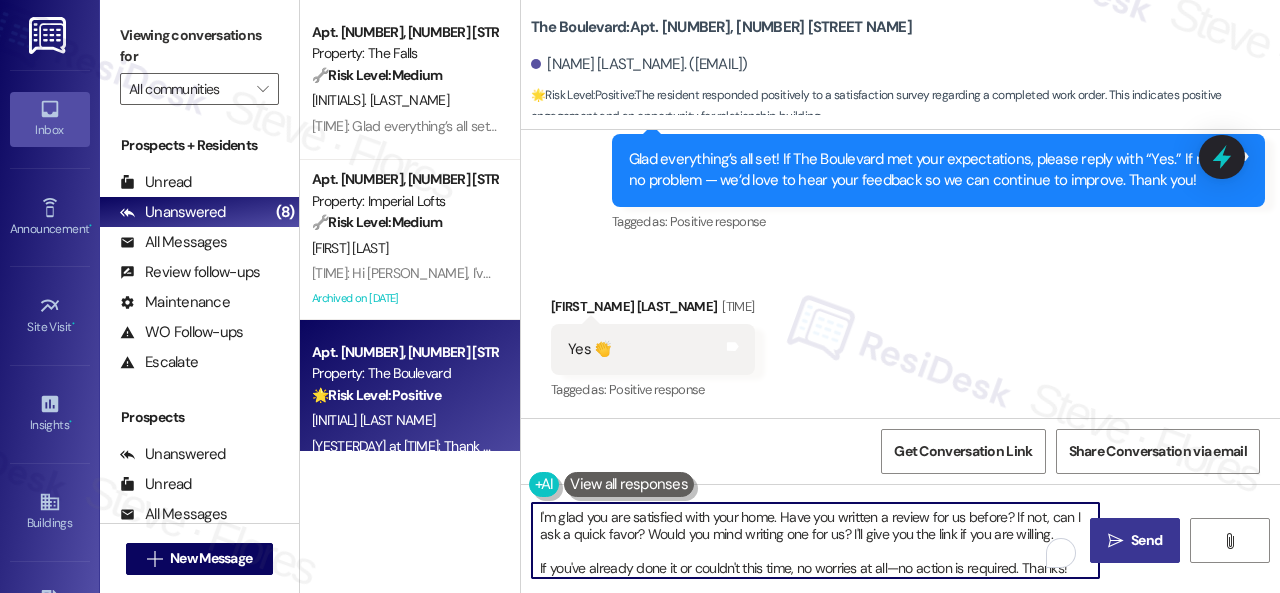 type on "I'm glad you are satisfied with your home. Have you written a review for us before? If not, can I ask a quick favor? Would you mind writing one for us? I'll give you the link if you are willing.
If you've already done it or couldn't this time, no worries at all—no action is required. Thanks!" 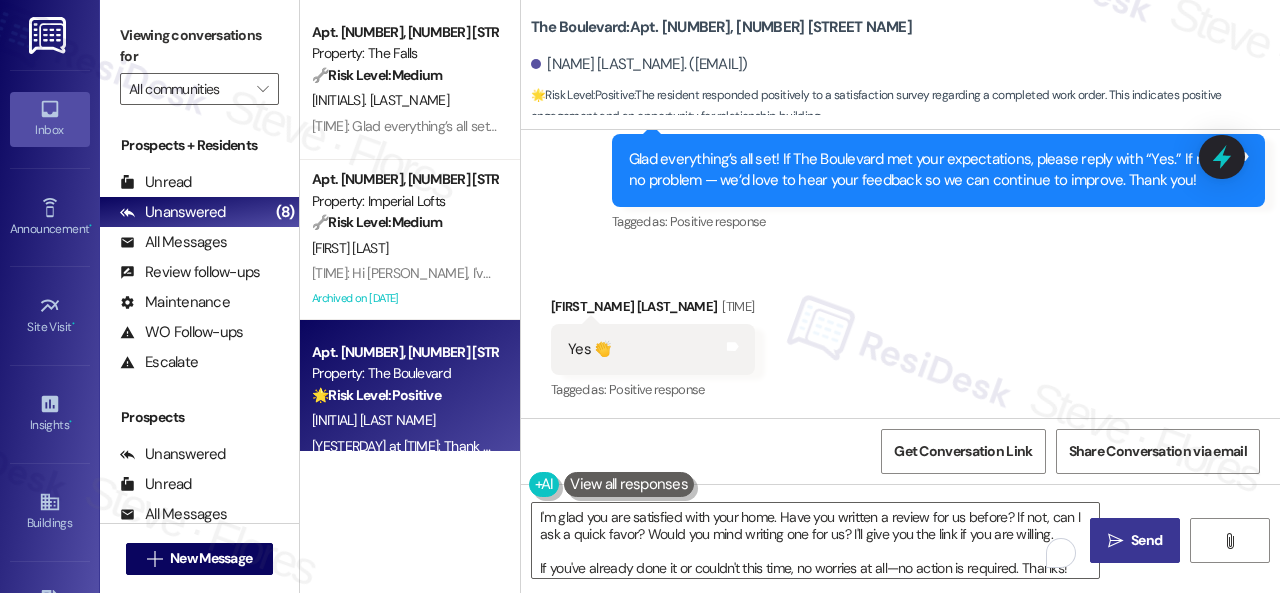 click on " Send" at bounding box center [1135, 540] 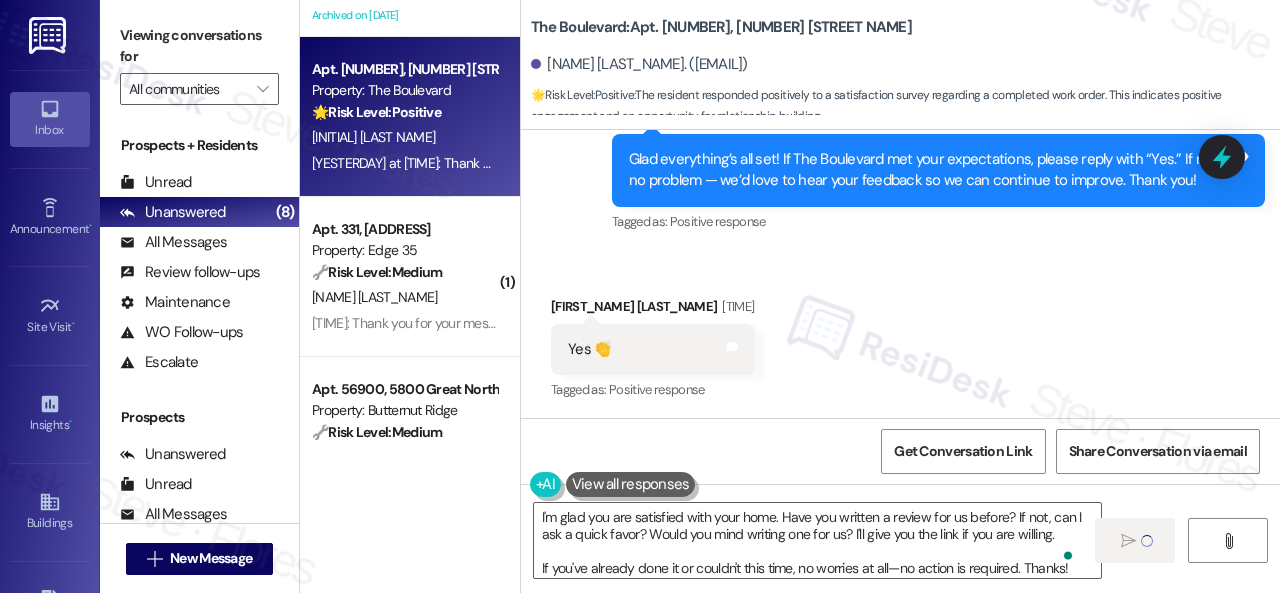 scroll, scrollTop: 300, scrollLeft: 0, axis: vertical 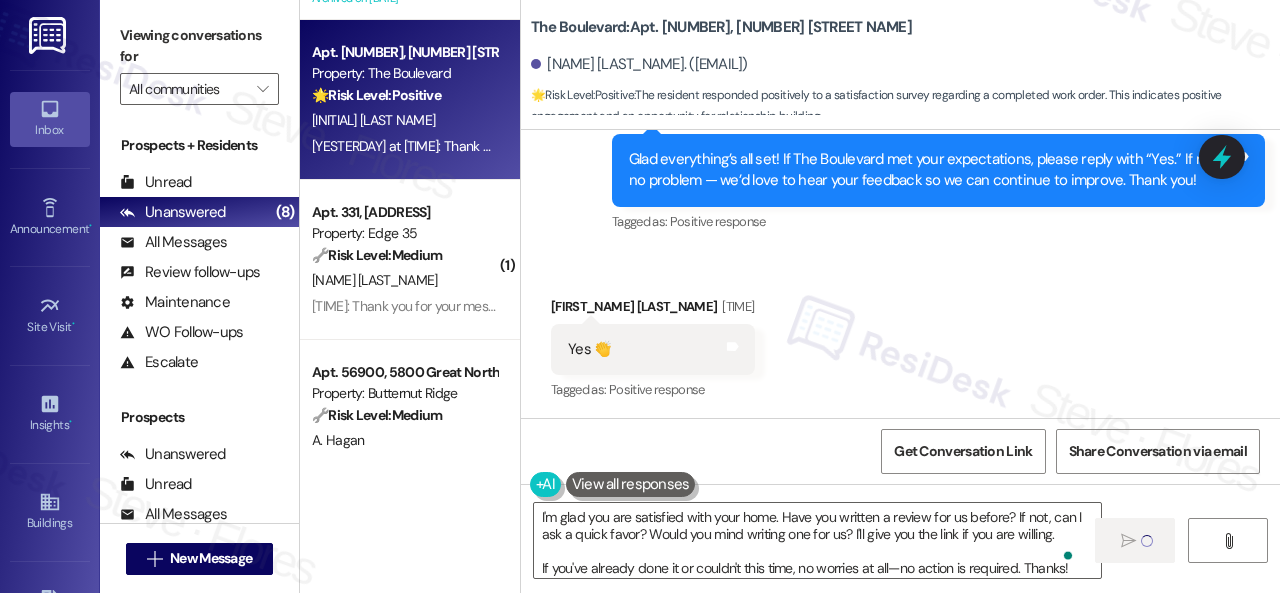 type 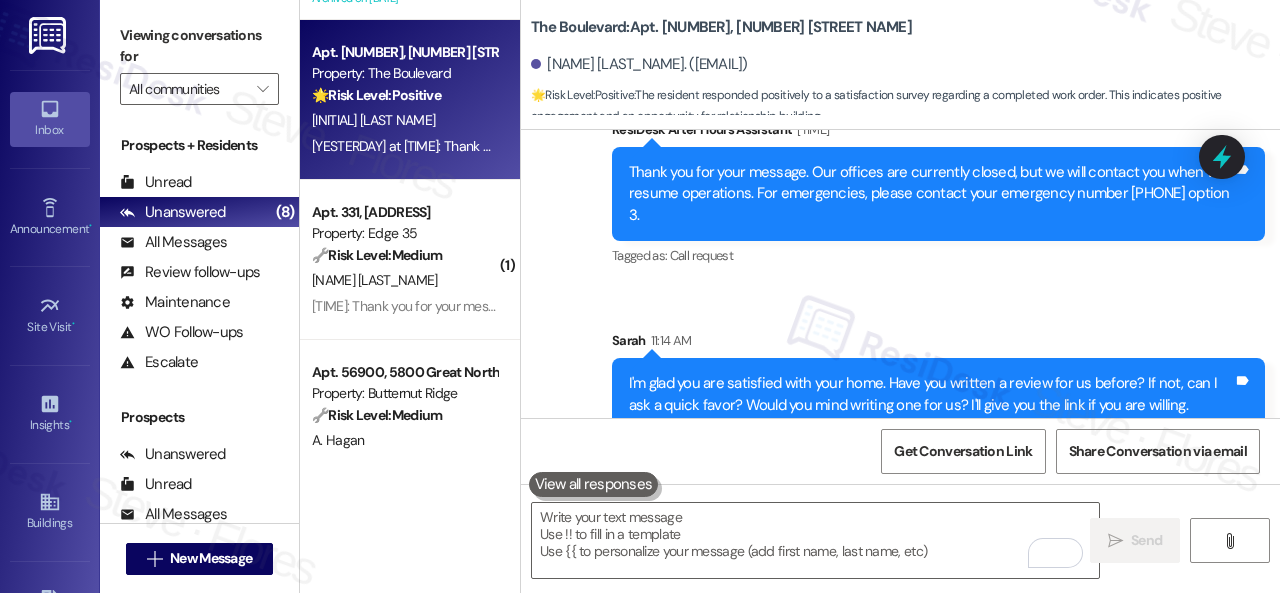 scroll, scrollTop: 3181, scrollLeft: 0, axis: vertical 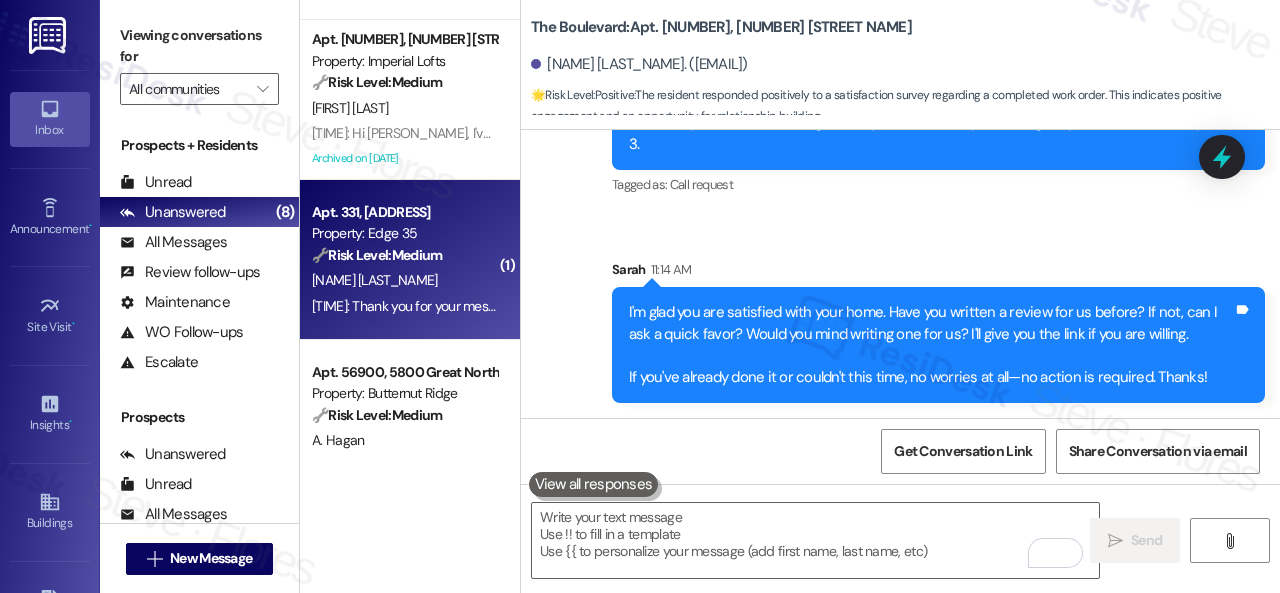 click on "Apt. [APT_NUMBER], [NUMBER] [STREET] Property: [PROPERTY_NAME] 🔧  Risk Level:  Medium The resident is seeking clarification on how the water bill is charged. The site team has already responded and provided an explanation. The resident confirmed they understood the explanation. This is a routine billing inquiry and does not require further escalation." at bounding box center [404, 234] 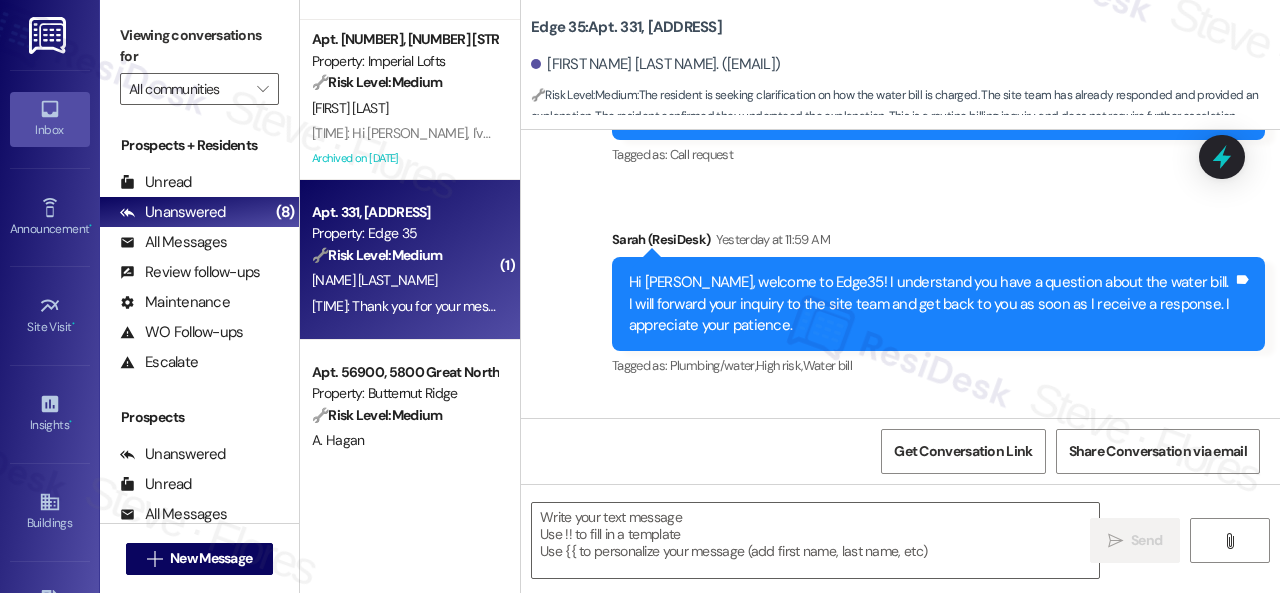 type on "Fetching suggested responses. Please feel free to read through the conversation in the meantime." 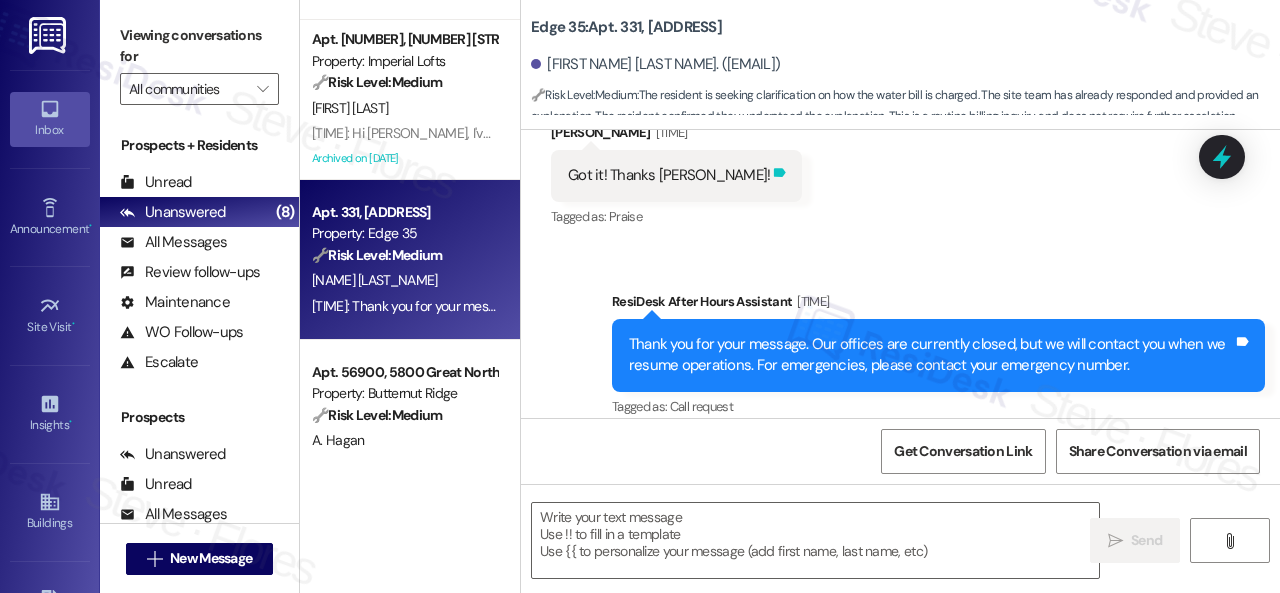 scroll, scrollTop: 1652, scrollLeft: 0, axis: vertical 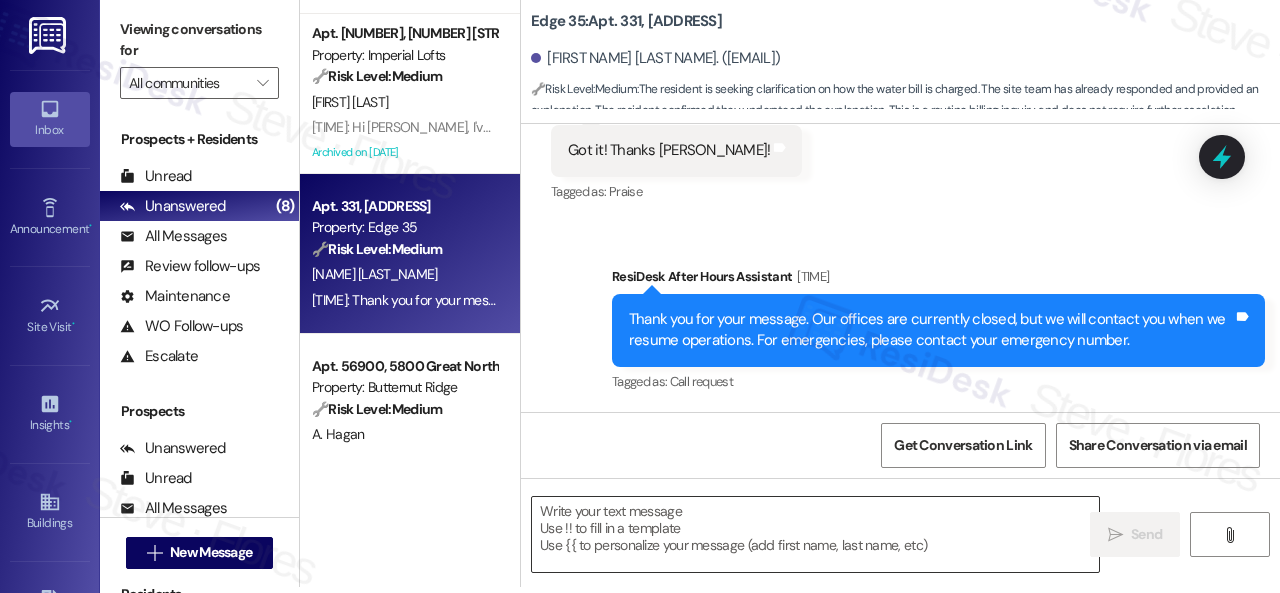 click at bounding box center [815, 534] 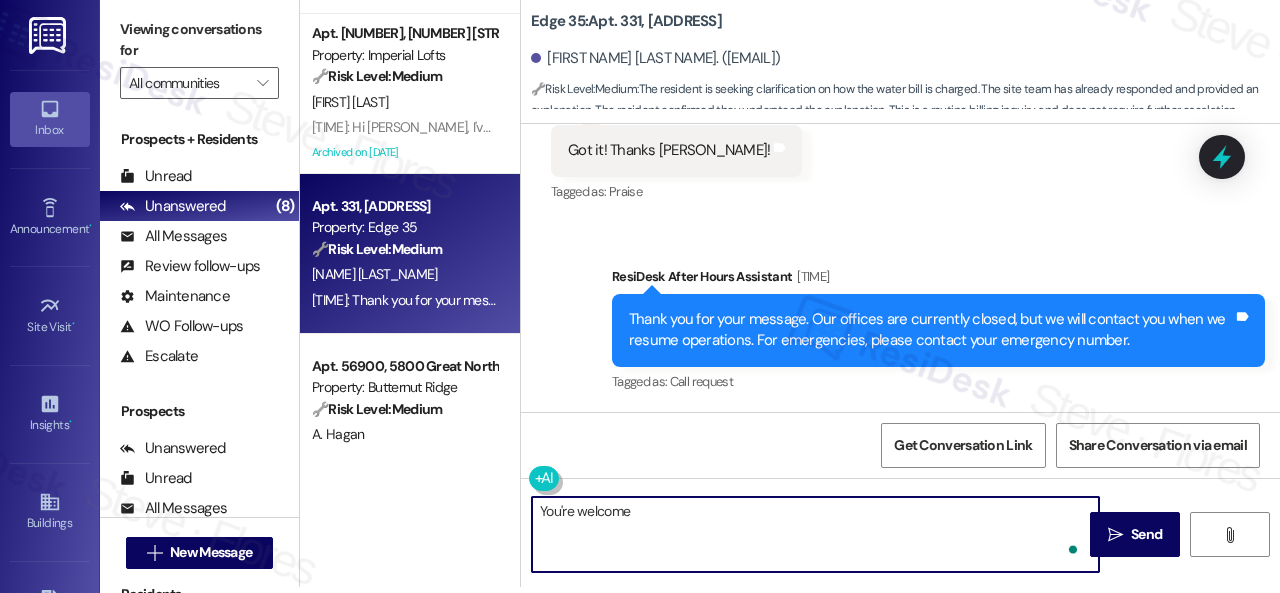 type on "You're welcome!" 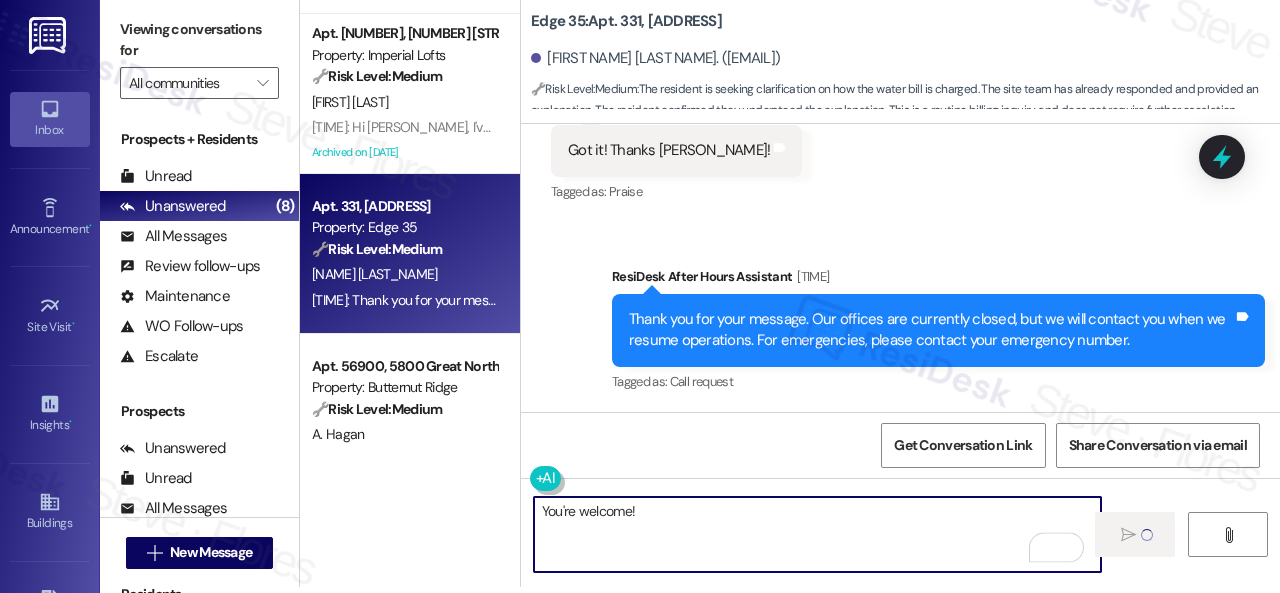 type 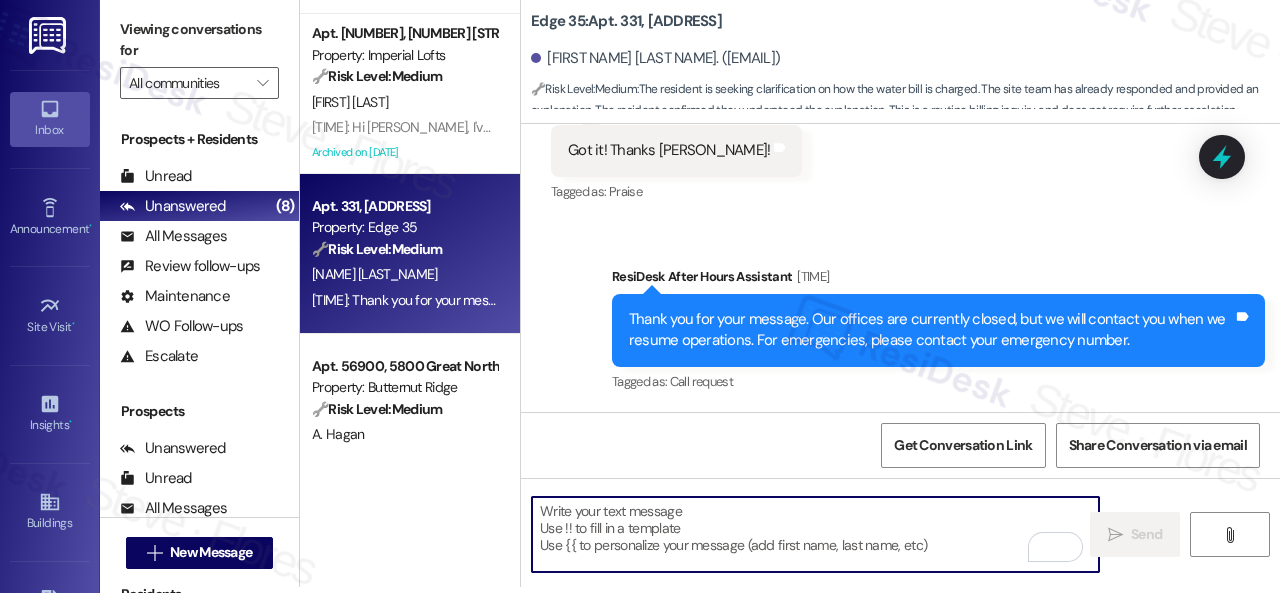 scroll, scrollTop: 0, scrollLeft: 0, axis: both 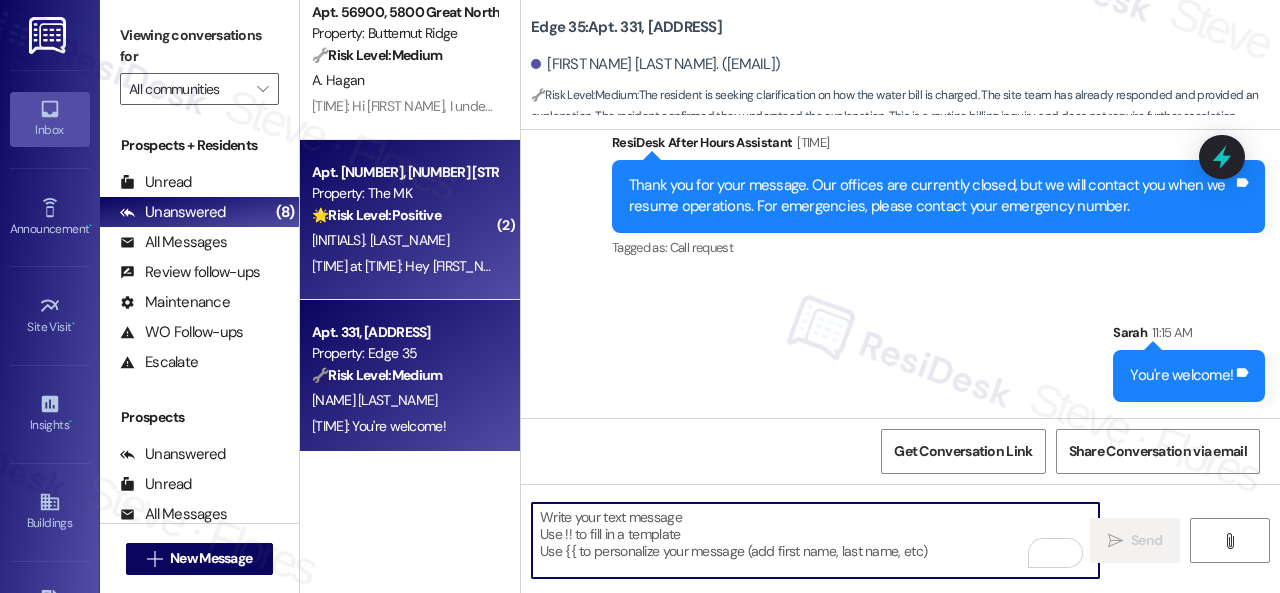 click on "[INITIALS]. [LAST_NAME]" at bounding box center (404, 240) 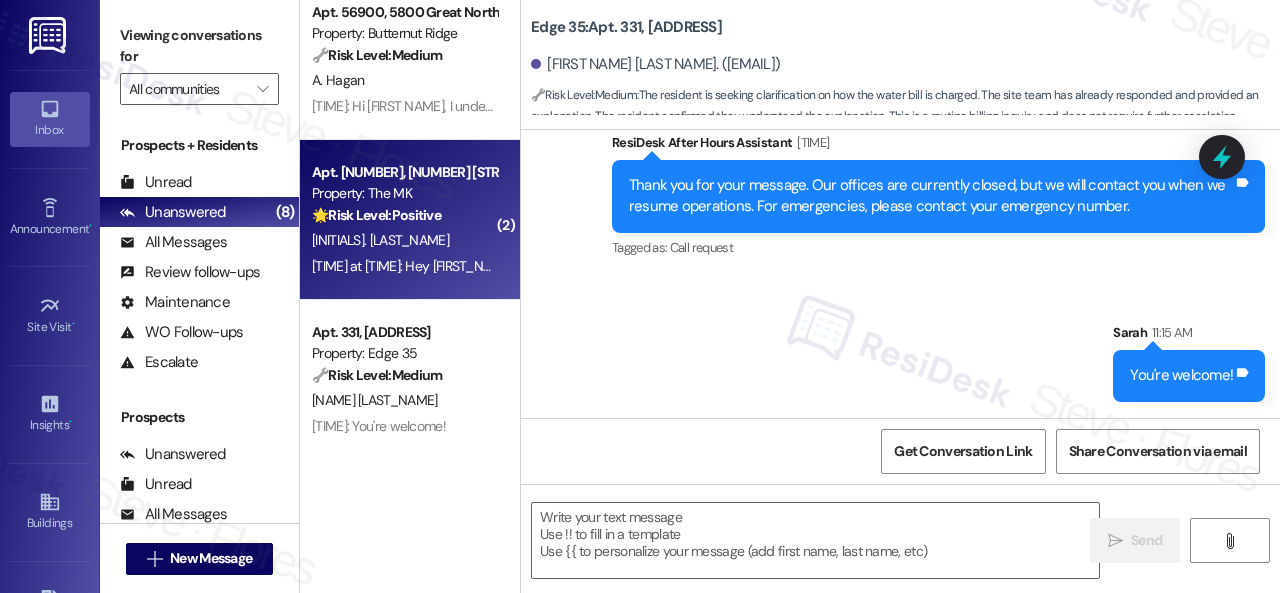 type on "Fetching suggested responses. Please feel free to read through the conversation in the meantime." 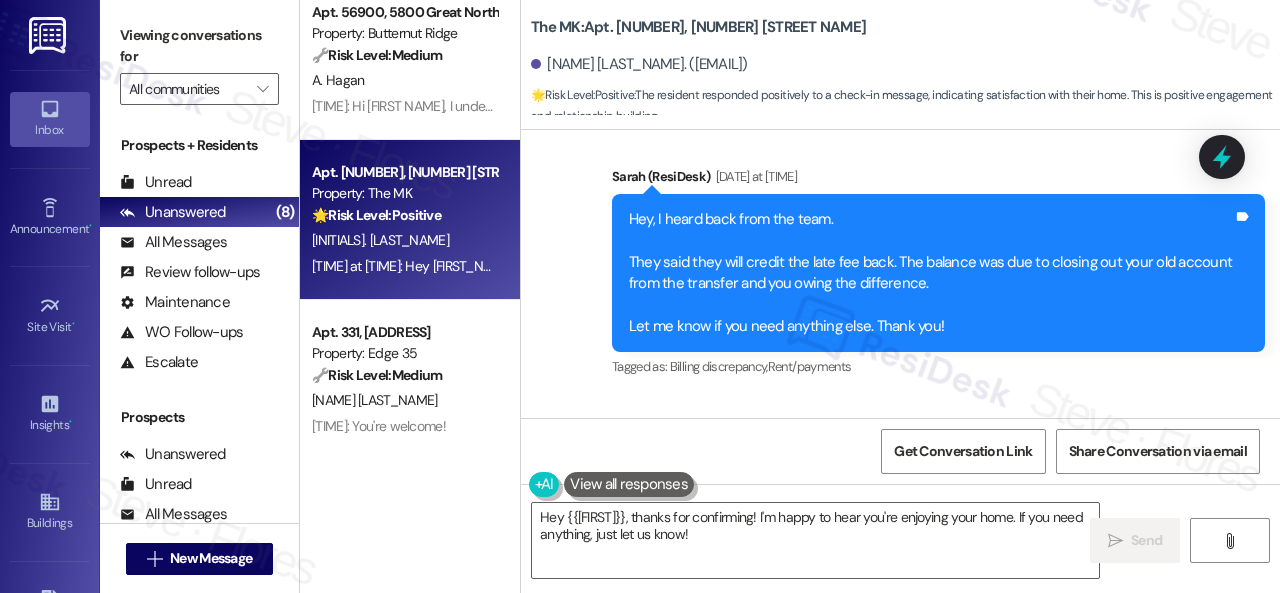 scroll, scrollTop: 6760, scrollLeft: 0, axis: vertical 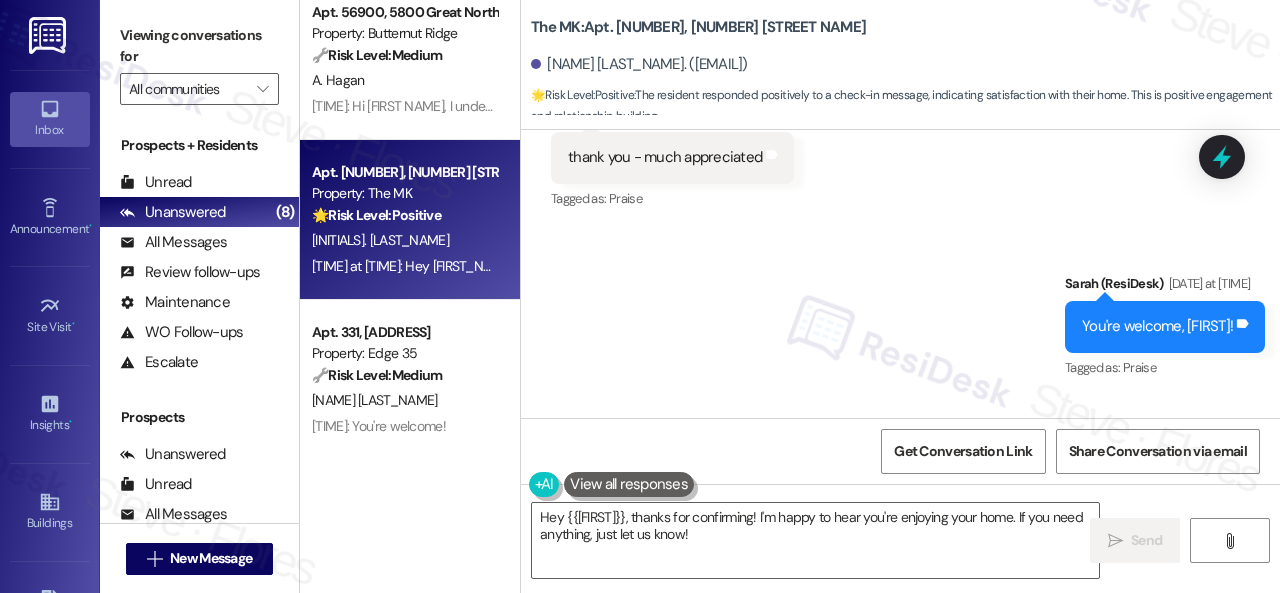 drag, startPoint x: 630, startPoint y: 296, endPoint x: 630, endPoint y: 333, distance: 37 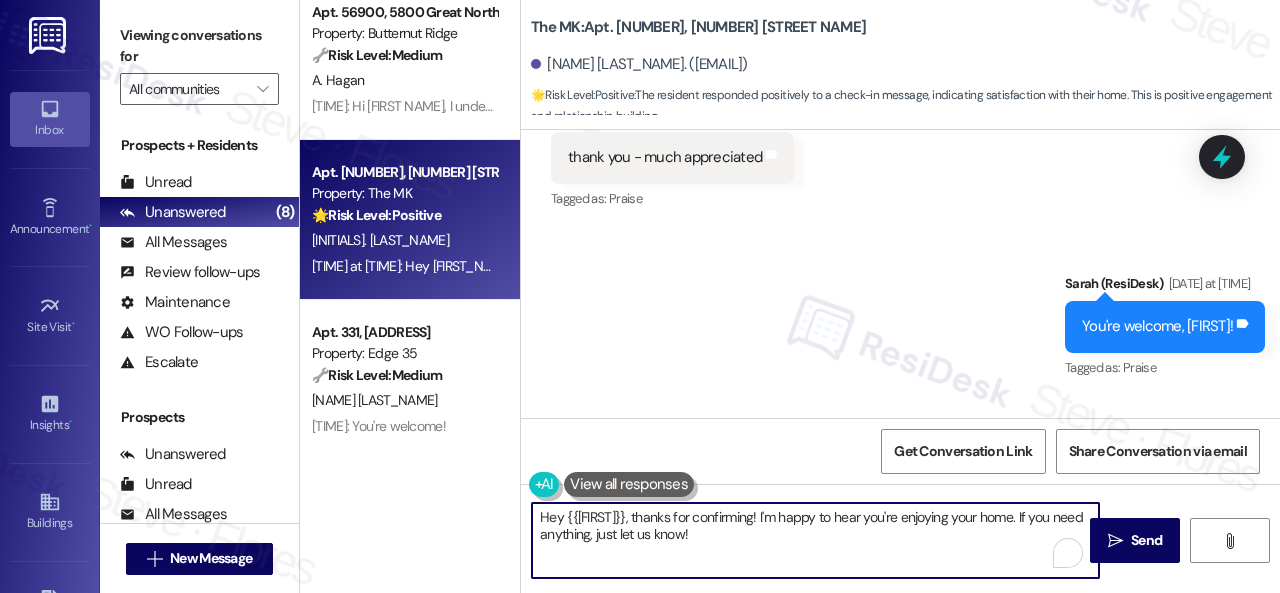 drag, startPoint x: 749, startPoint y: 535, endPoint x: 514, endPoint y: 467, distance: 244.64055 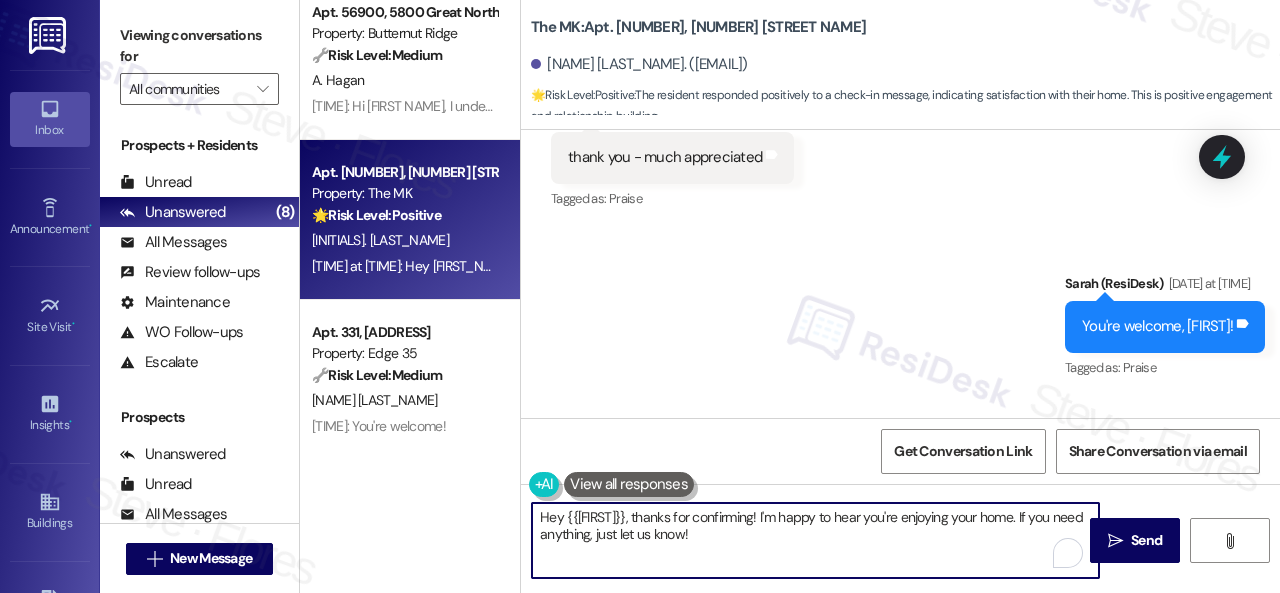 click on "Apt. 323, 6565 W Foxridge Dr Property: The Falls 🔧  Risk Level:  Medium The resident responded positively to a follow-up on a completed work order. This indicates customer satisfaction and successful resolution of the issue. B. Striler 11:13 AM: Glad everything’s all set! If The Falls met your expectations, please reply with “Yes.” If not, no problem — we’d love to hear your feedback so we can continue to improve. Thank you! 11:13 AM: Glad everything’s all set! If The Falls met your expectations, please reply with “Yes.” If not, no problem — we’d love to hear your feedback so we can continue to improve. Thank you! Apt. 4407, 2 Stadium Dr Property: Imperial Lofts 🔧  Risk Level:  Medium The resident is asking for an update on elevator repairs. While an out-of-service elevator is an inconvenience, it doesn't represent an immediate safety hazard or critical issue. This falls under non-urgent maintenance and asset preservation. S. Stone Archived on 07/31/2025 Property: Butternut Ridge ( 1" at bounding box center (790, 296) 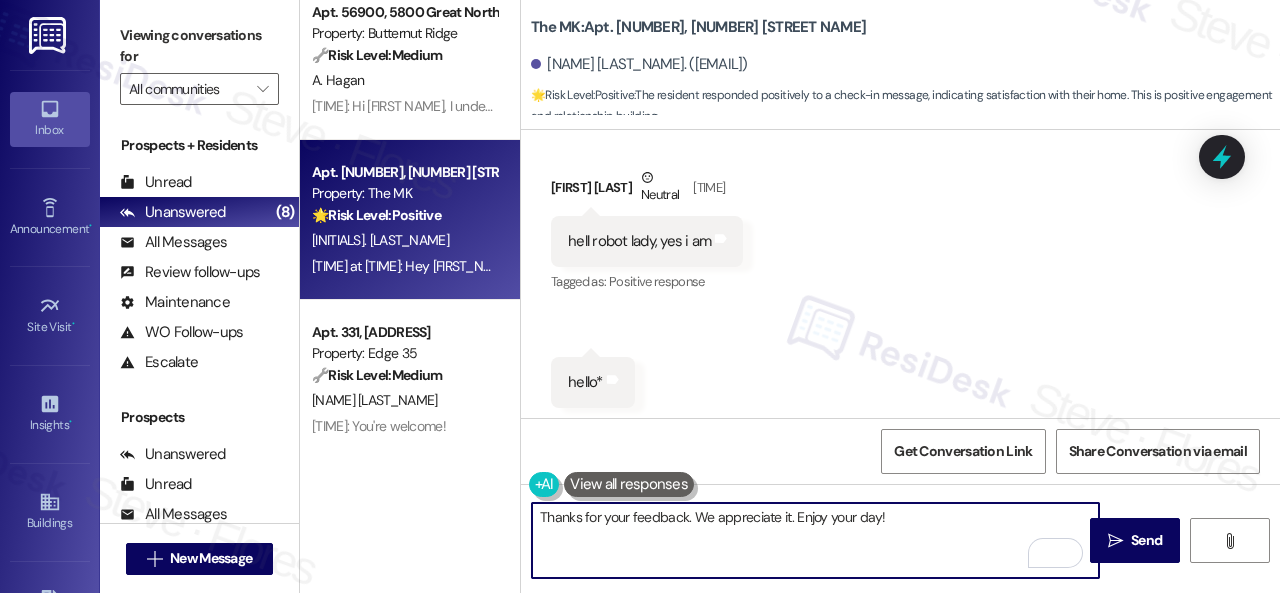 scroll, scrollTop: 9952, scrollLeft: 0, axis: vertical 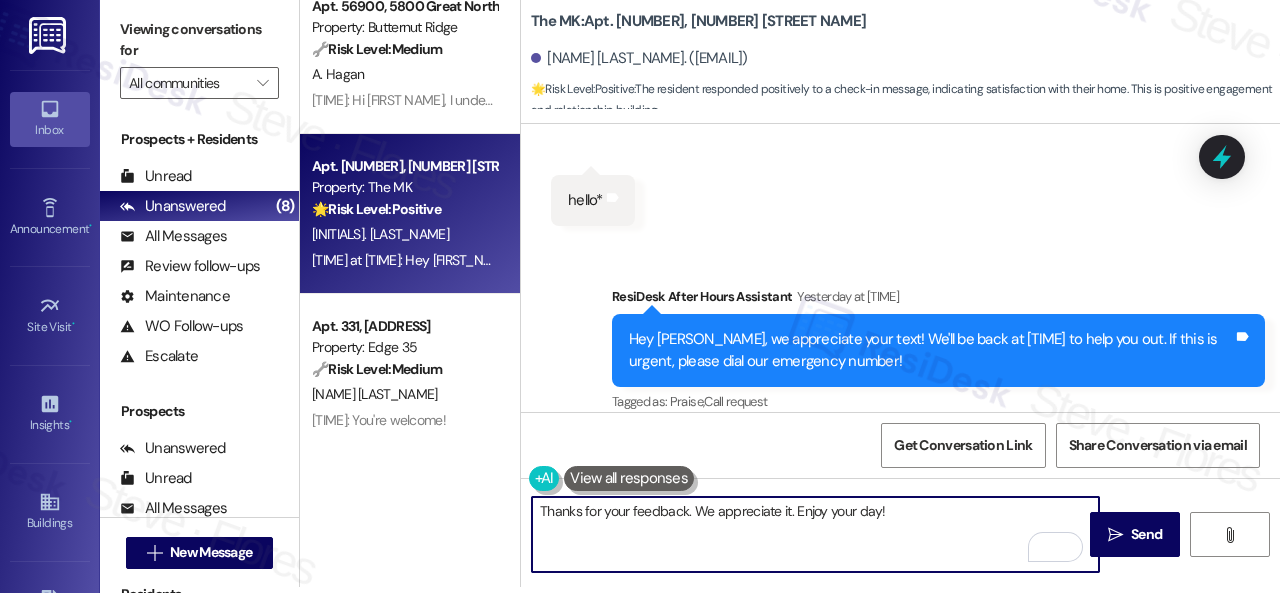 click on "Thanks for your feedback. We appreciate it. Enjoy your day!" at bounding box center [815, 534] 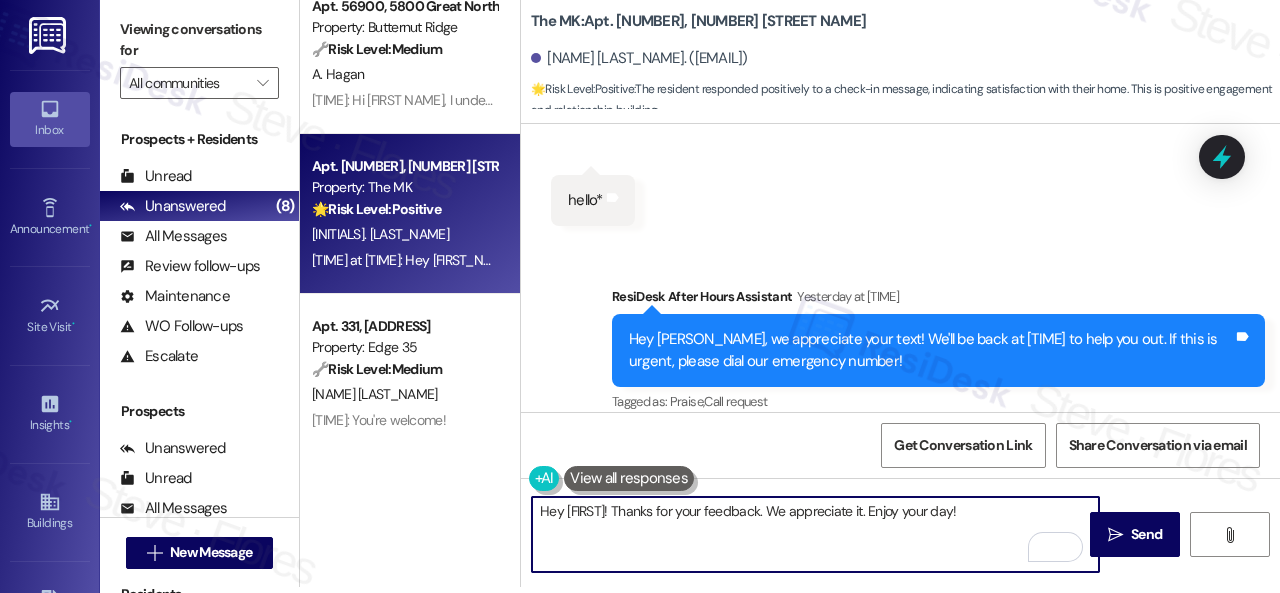click on "Hey Cody! Thanks for your feedback. We appreciate it. Enjoy your day!" at bounding box center [815, 534] 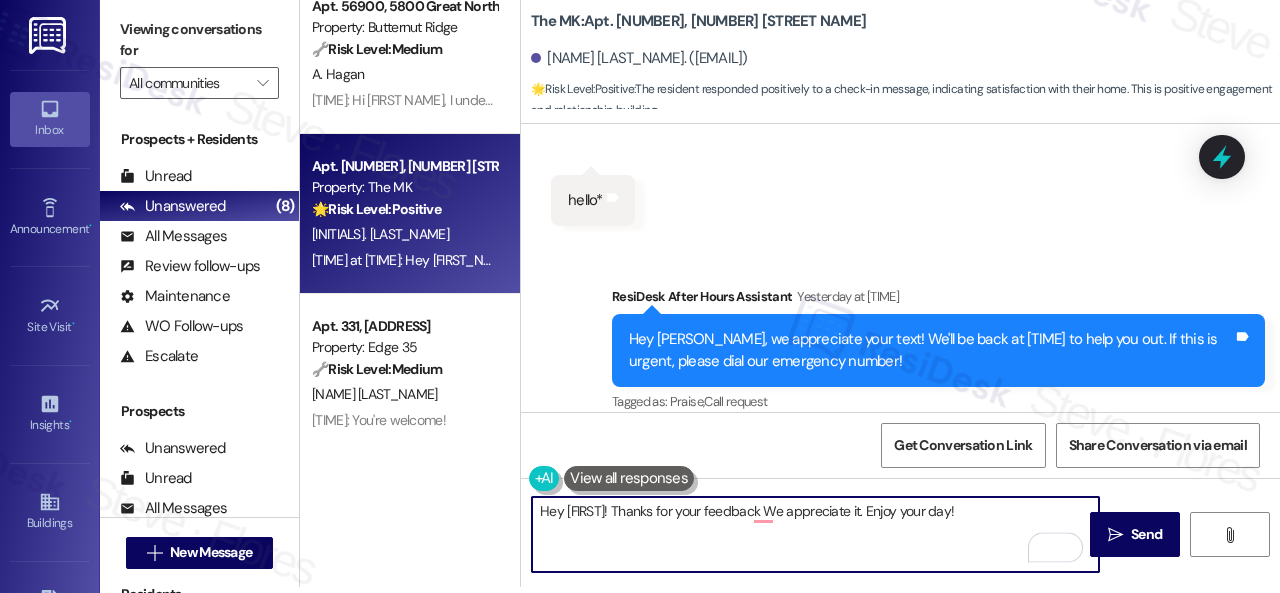 type on "Hey Cody! Thanks for your feedback! We appreciate it. Enjoy your day!" 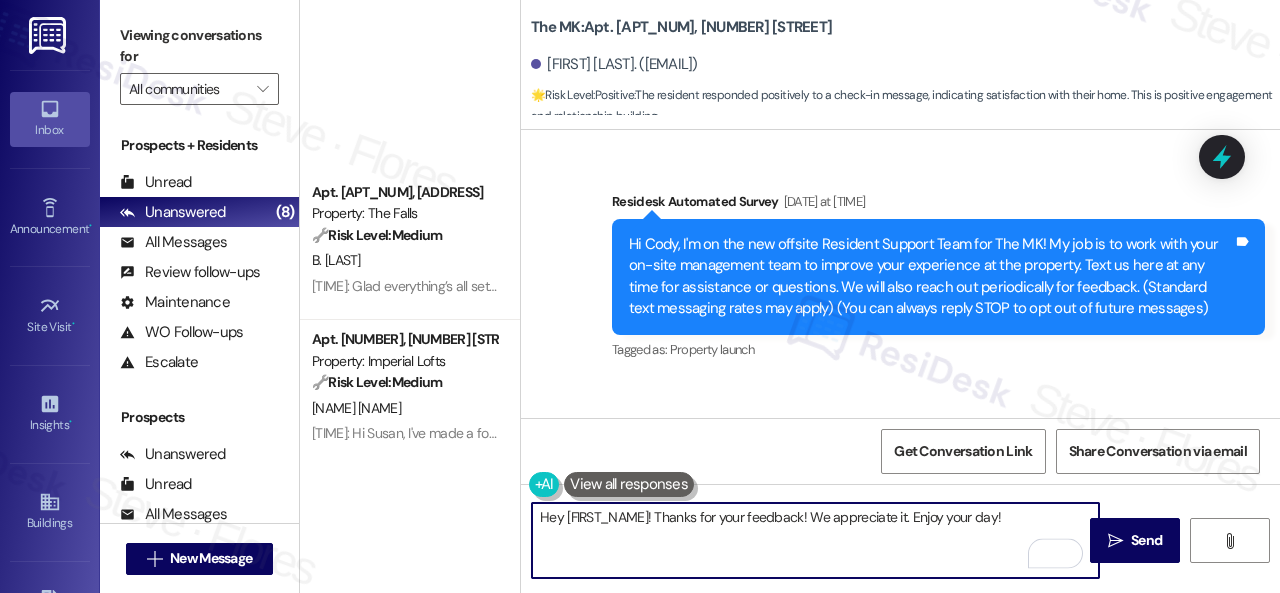 click on "Hey Cody! Thanks for your feedback! We appreciate it. Enjoy your day!" at bounding box center [815, 540] 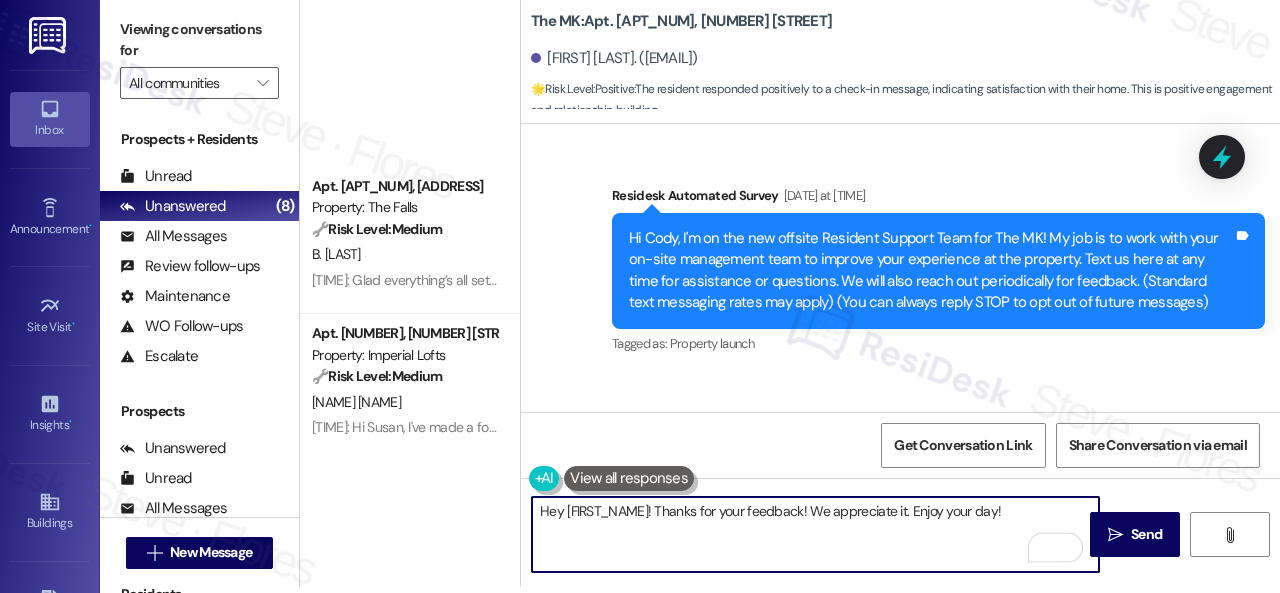 scroll, scrollTop: 500, scrollLeft: 0, axis: vertical 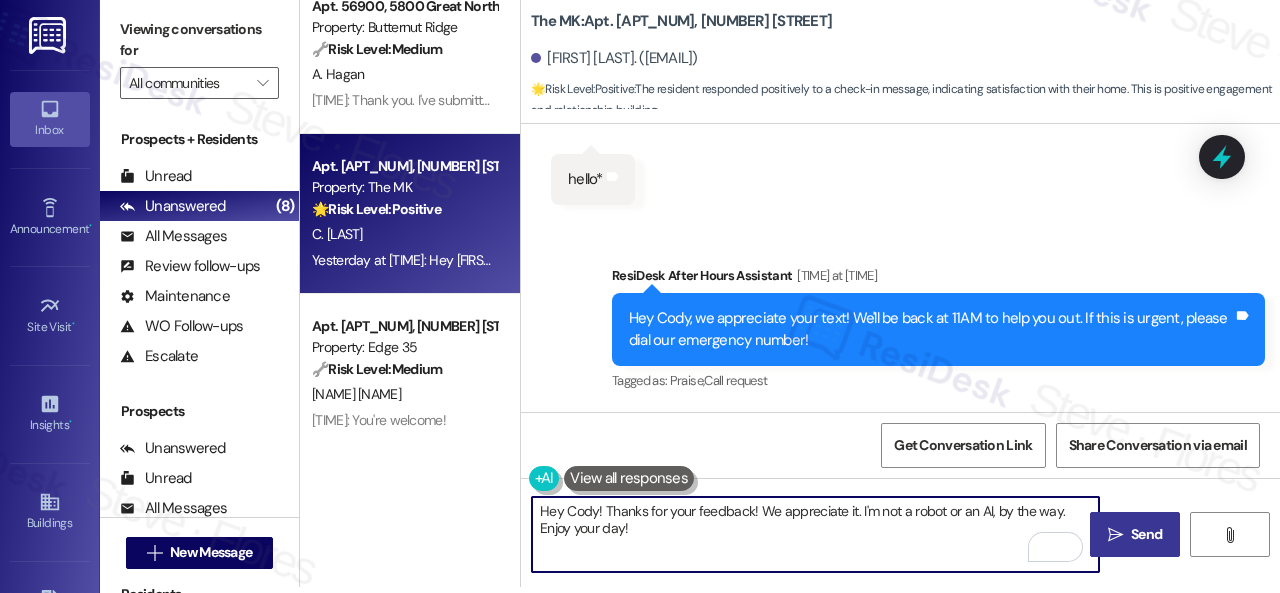 type on "Hey Cody! Thanks for your feedback! We appreciate it. I'm not a robot or an AI, by the way. Enjoy your day!" 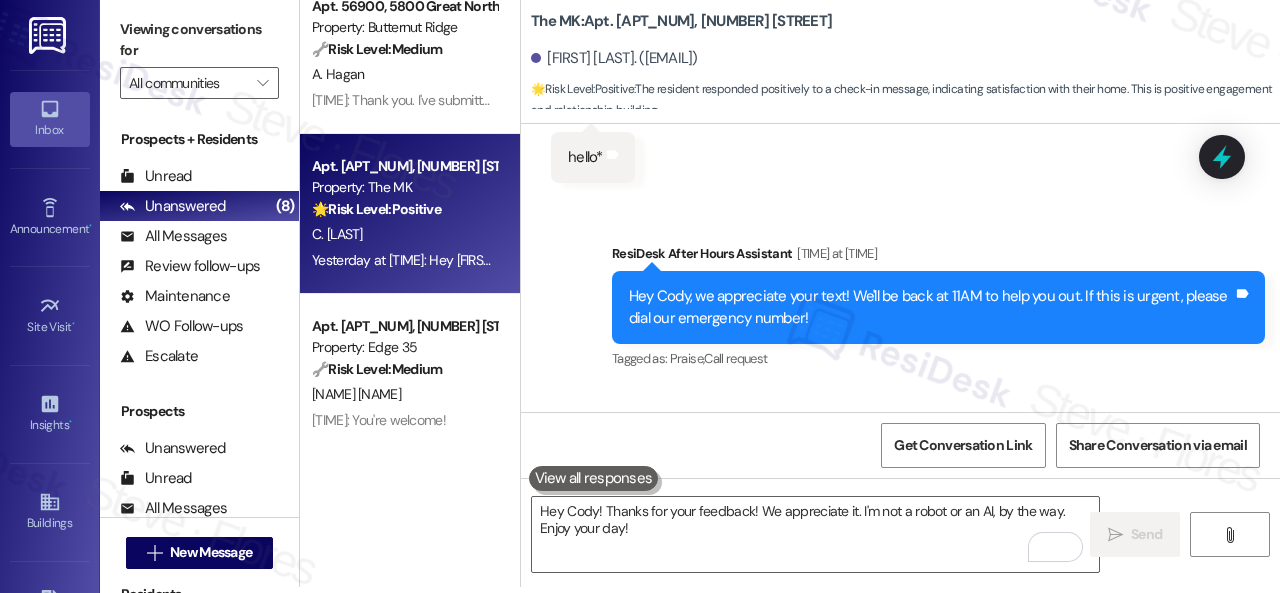 scroll, scrollTop: 0, scrollLeft: 0, axis: both 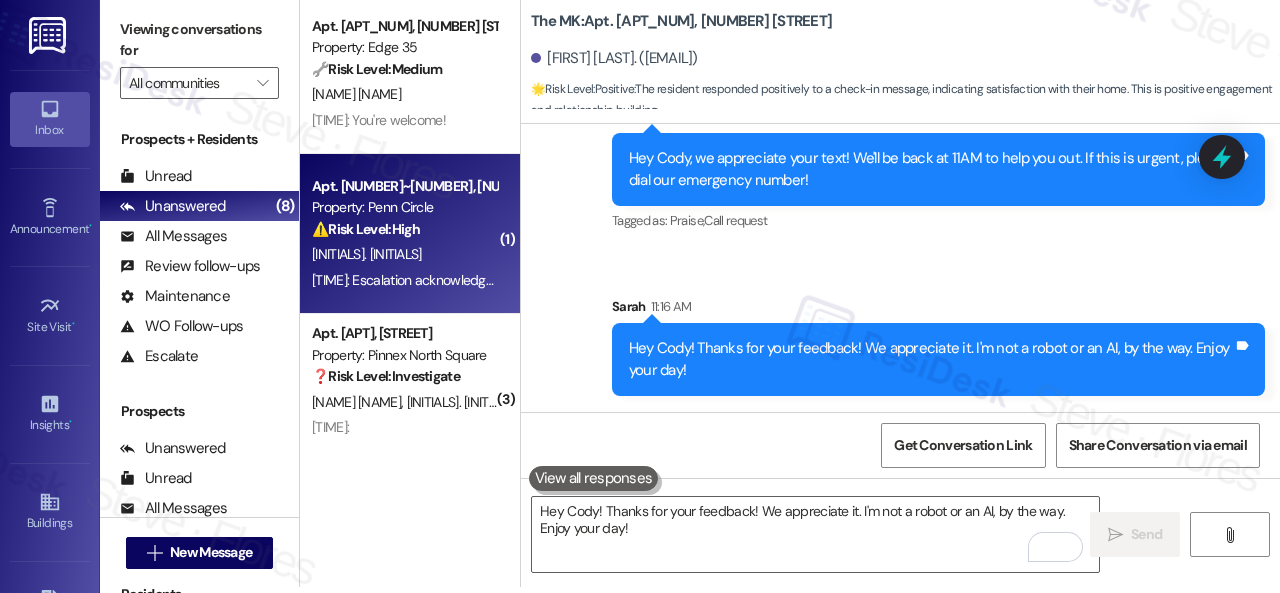 click on "[INITIALS]. [LAST_NAME]" at bounding box center [404, 254] 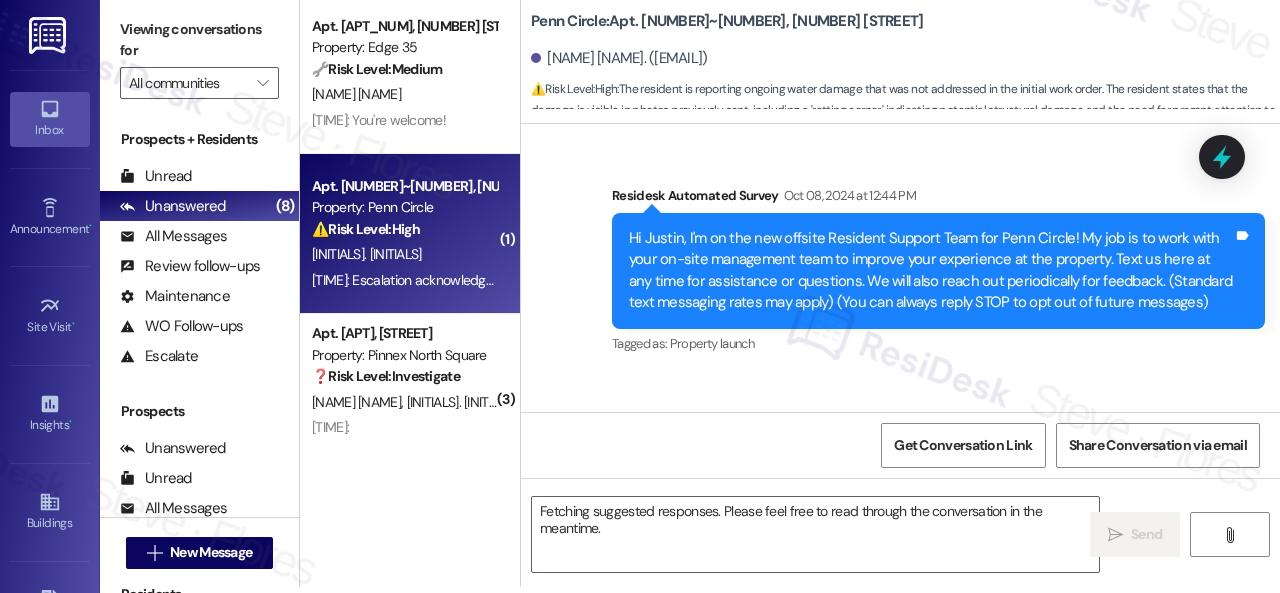 scroll, scrollTop: 10798, scrollLeft: 0, axis: vertical 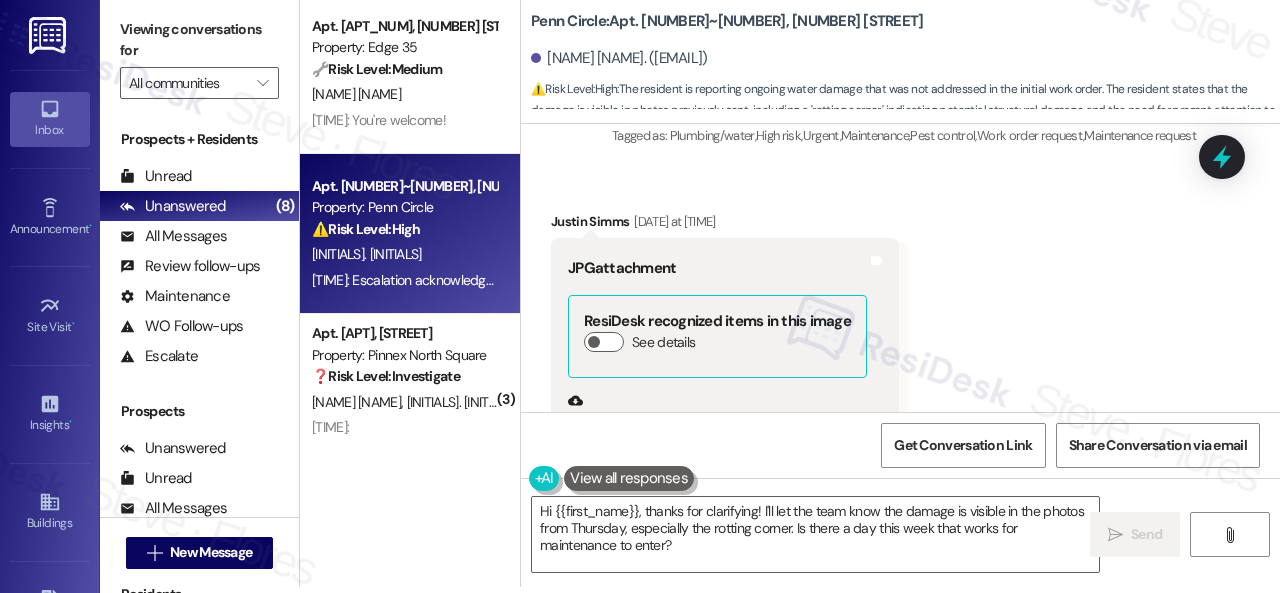 click on "Received via SMS Justin Simms Jul 31, 2025 at 3:13 PM JPG  attachment ResiDesk recognized items in this image See details     Download   (Click to zoom) Tags and notes Received via SMS 3:14 PM Justin Simms Jul 31, 2025 at 3:14 PM JPG  attachment ResiDesk found written details in this image   See details The resident sent an image containing only the letters "eC" and "G". The context and meaning are unclear without further information.
Download   (Click to zoom) Tags and notes  Related guidelines Show suggestions Received via SMS 3:14 PM Justin Simms Jul 31, 2025 at 3:14 PM Thanks no there was no current order for that but I had brought up the water damage back in April but I think it was just forgotten. I forgot about it myself afterward because it's behind my couch and window curtain that I even noticed.  Tags and notes Tagged as:   Plumbing/water ,  Click to highlight conversations about Plumbing/water High risk ,  Click to highlight conversations about High risk Urgent ,  Maintenance request ," at bounding box center (900, 802) 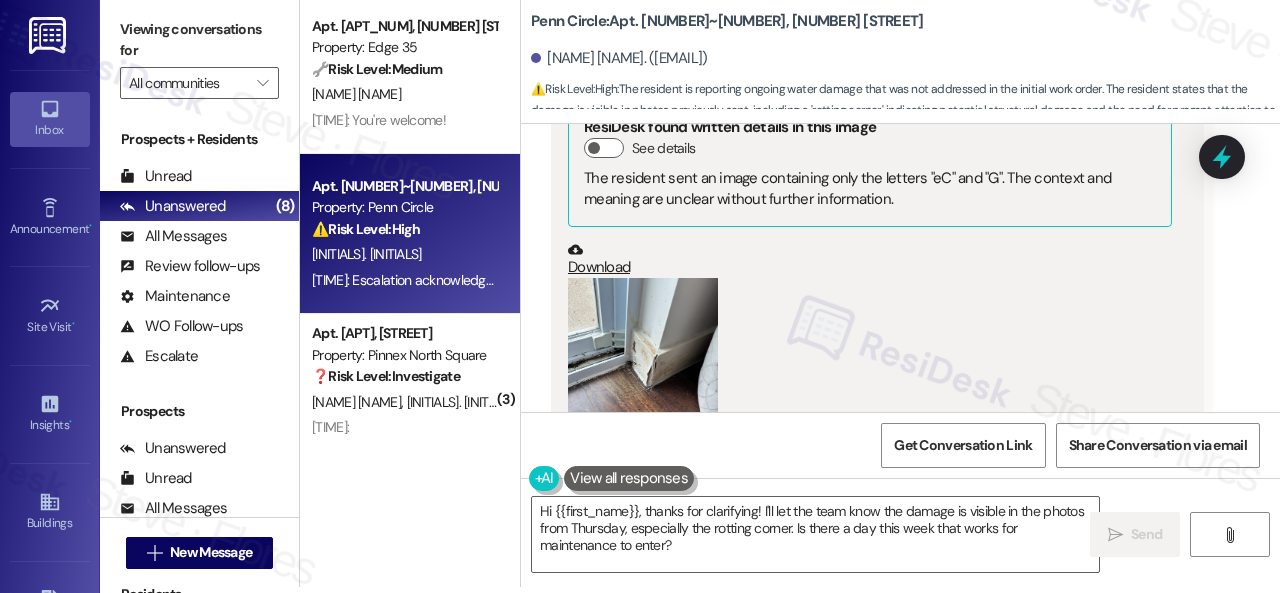 scroll, scrollTop: 7198, scrollLeft: 0, axis: vertical 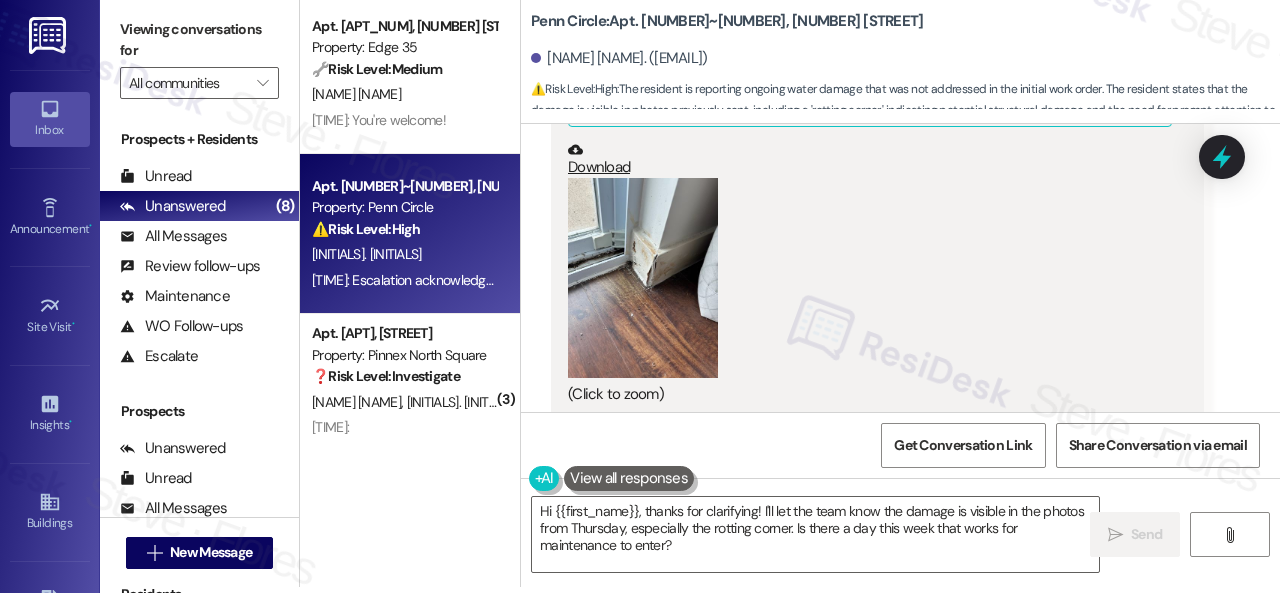 click at bounding box center (643, 278) 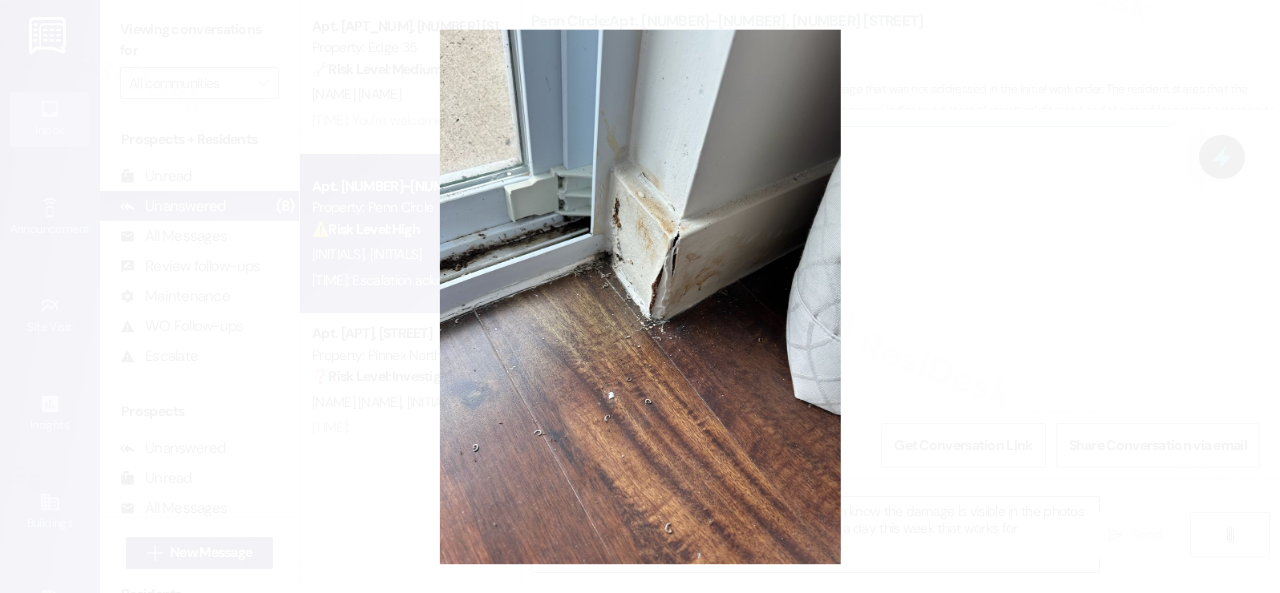 click at bounding box center [640, 296] 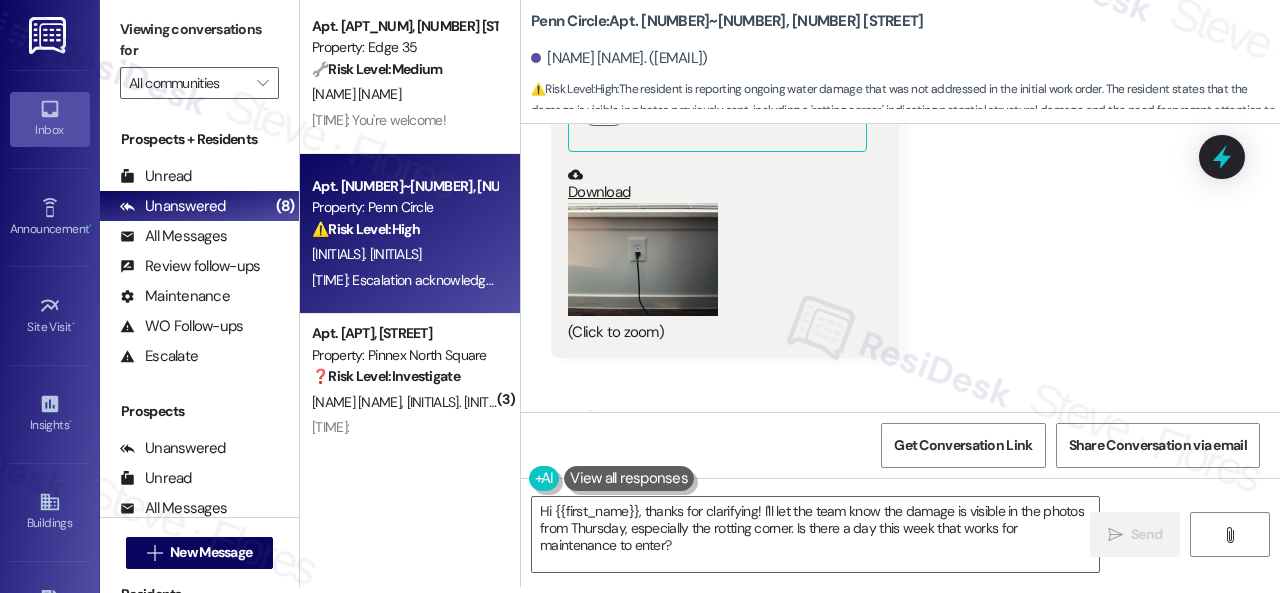 scroll, scrollTop: 6698, scrollLeft: 0, axis: vertical 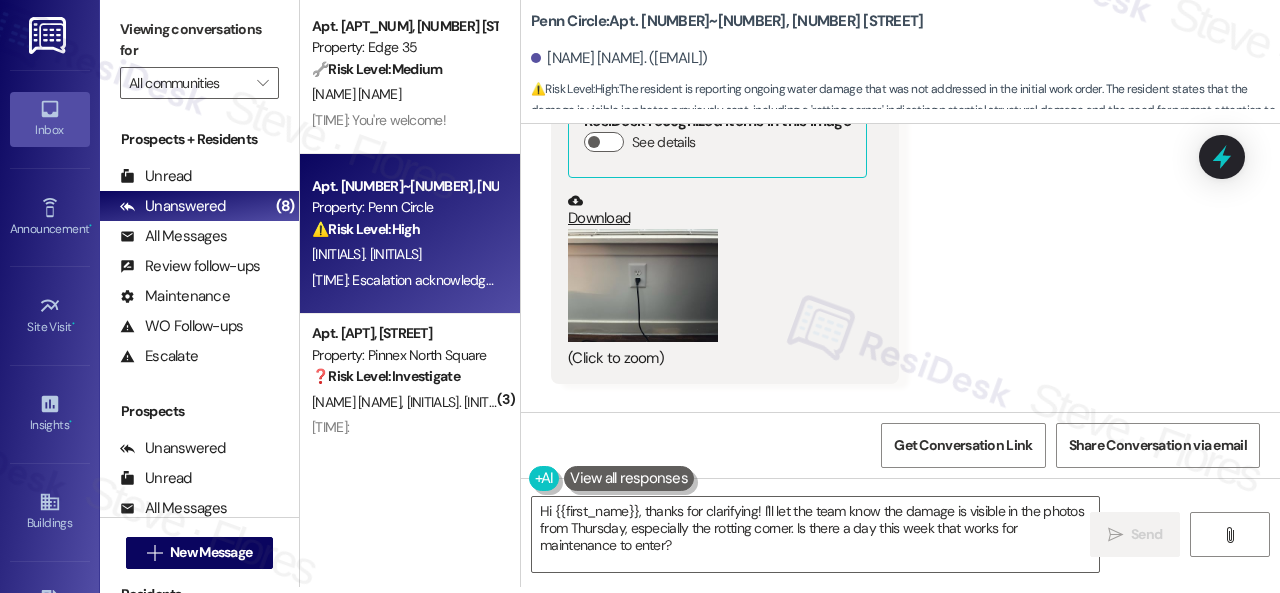 click at bounding box center [643, 285] 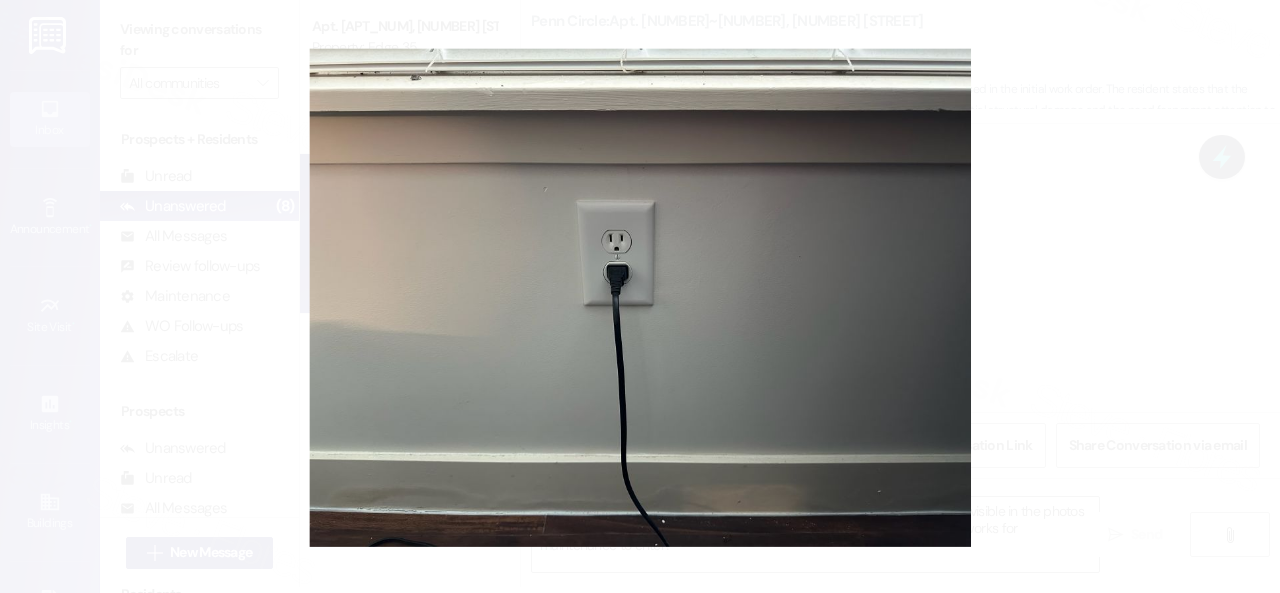 click at bounding box center (640, 296) 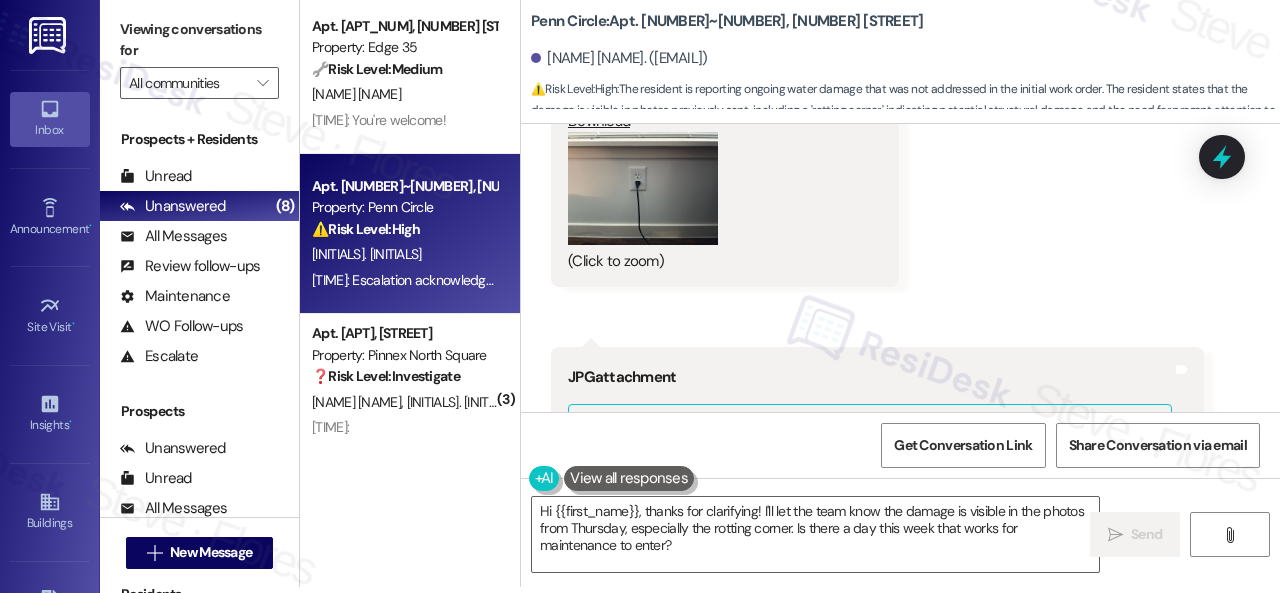 scroll, scrollTop: 6798, scrollLeft: 0, axis: vertical 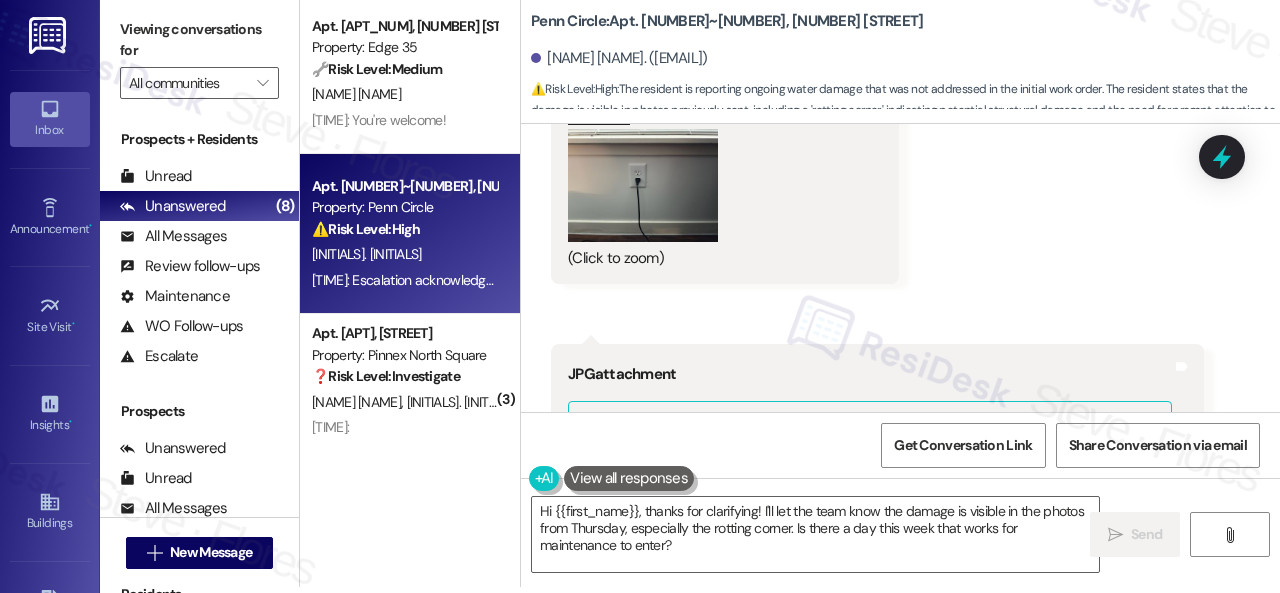 click at bounding box center [643, 185] 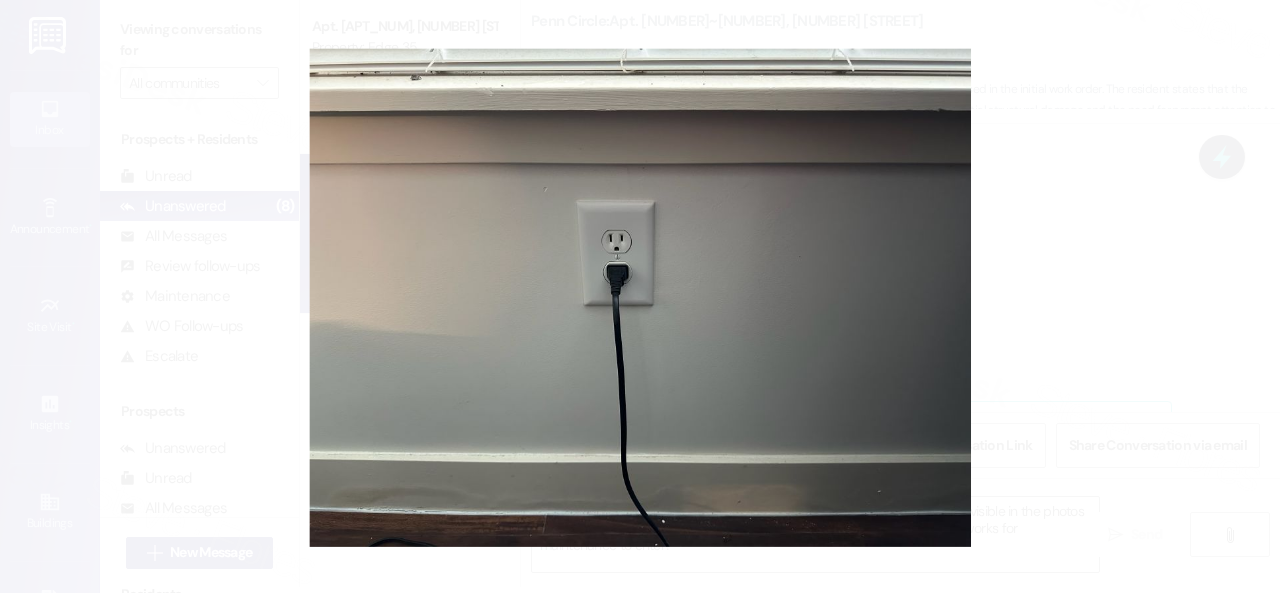 click at bounding box center (640, 296) 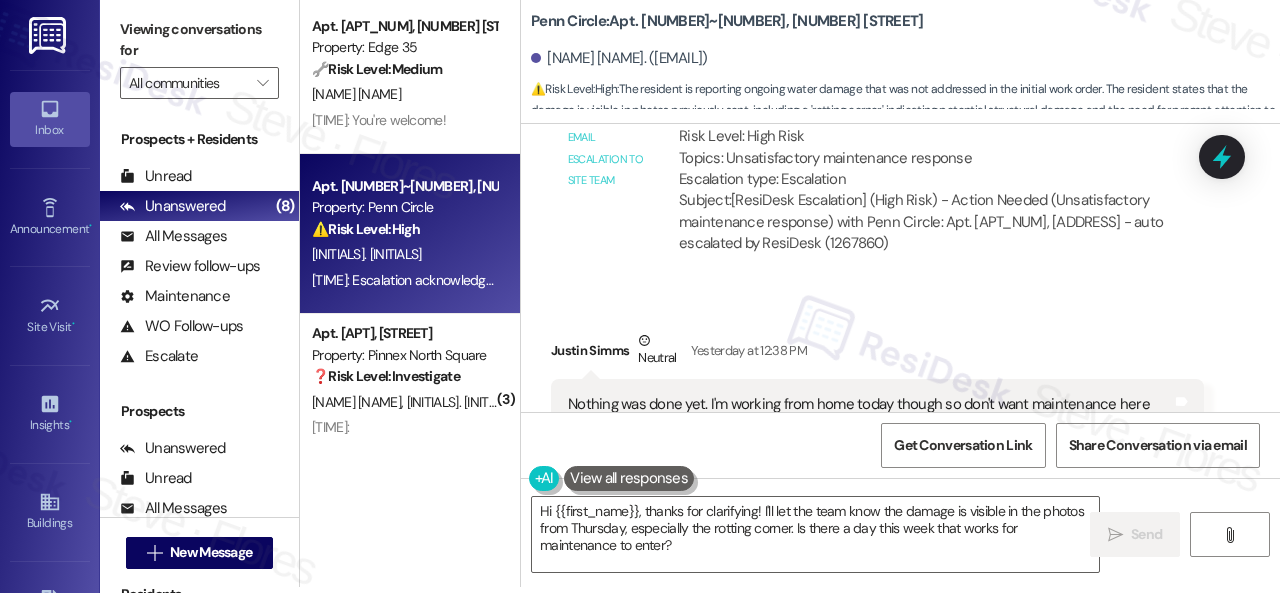 scroll, scrollTop: 9798, scrollLeft: 0, axis: vertical 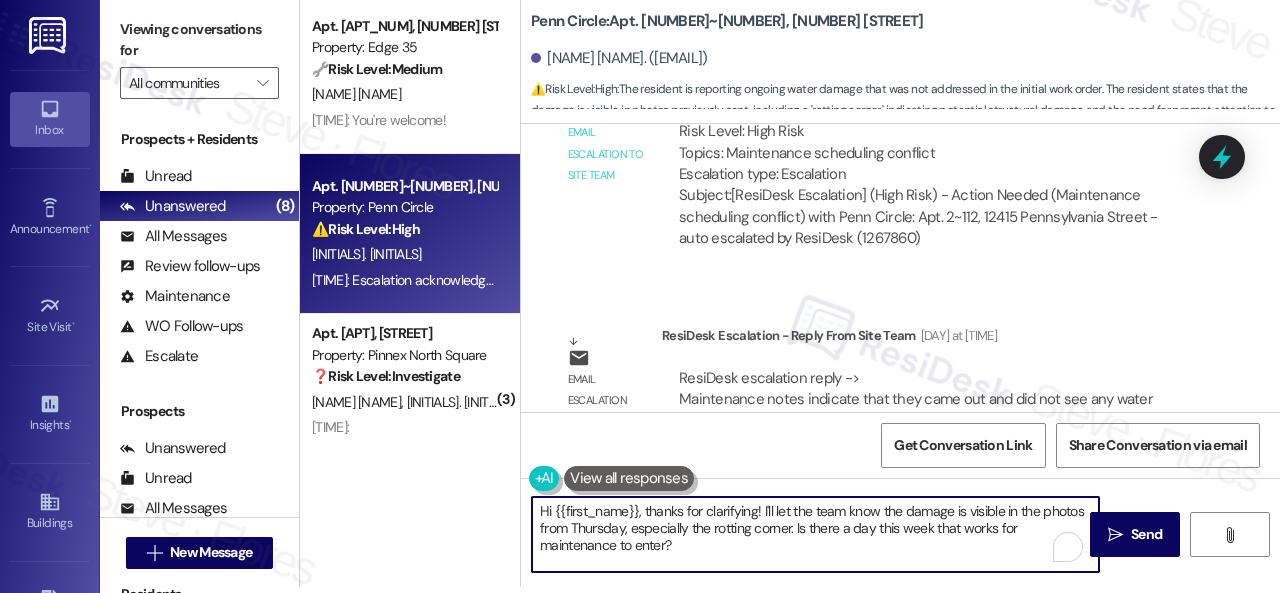 drag, startPoint x: 646, startPoint y: 515, endPoint x: 512, endPoint y: 513, distance: 134.01492 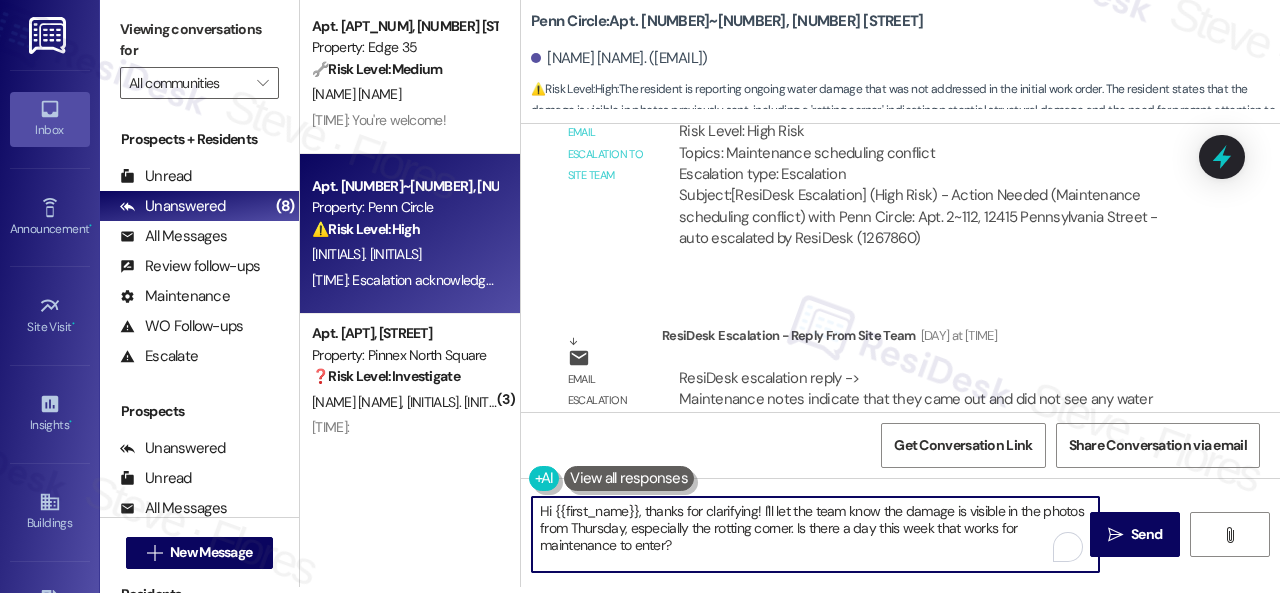 click on "Apt. 205, 5858 North College Avenue Property: The MK 🌟  Risk Level:  Positive The resident responded positively to a check-in message, indicating satisfaction with their home. This is positive engagement and relationship building. C. Larson 11:16 AM: Hey Cody! Thanks for your feedback! We appreciate it. I'm not a robot or an AI, by the way. Enjoy your day! 11:16 AM: Hey Cody! Thanks for your feedback! We appreciate it. I'm not a robot or an AI, by the way. Enjoy your day! Apt. 56900, 5800 Great Northern Boulevard Property: Butternut Ridge 🔧  Risk Level:  Medium The resident is responding to a request for a photo of the broken fridge shelf. The content of the message is irrelevant to the original request, but the resident is still engaging with the request. A broken fridge shelf is a non-urgent maintenance issue. A. Hagan 11:10 AM: Thank you. I've submitted a work order on your behalf and notified the site team. Please let me know if you have an update or need anything else. Property: Edge 35 🔧 Medium" at bounding box center [790, 290] 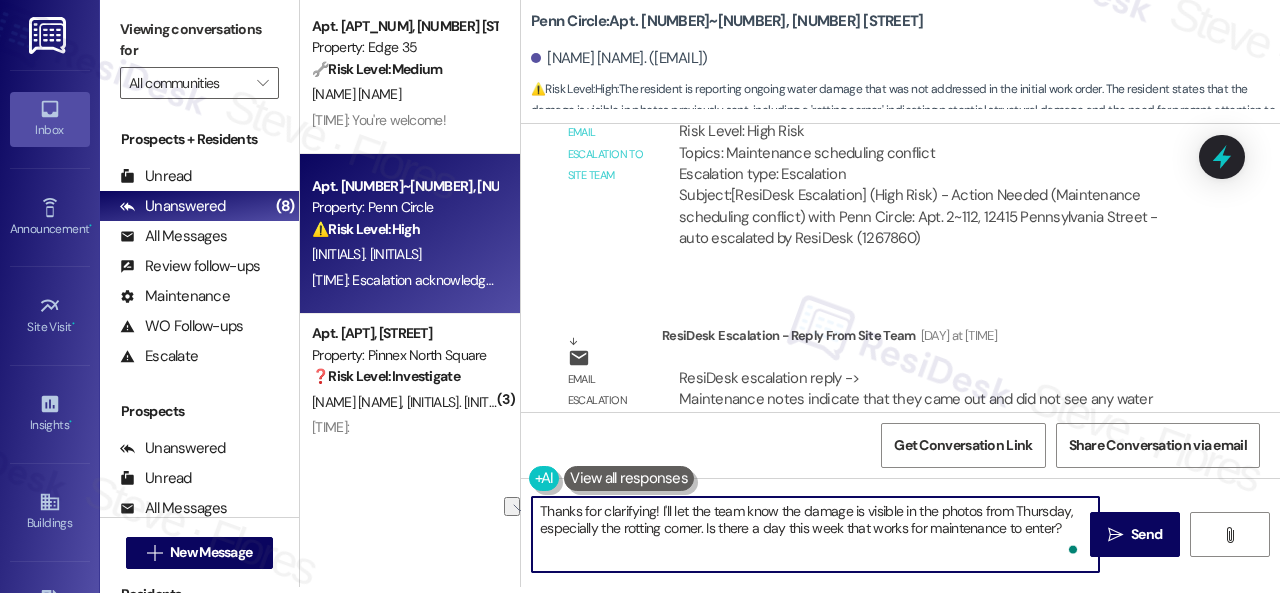 drag, startPoint x: 703, startPoint y: 531, endPoint x: 1059, endPoint y: 521, distance: 356.1404 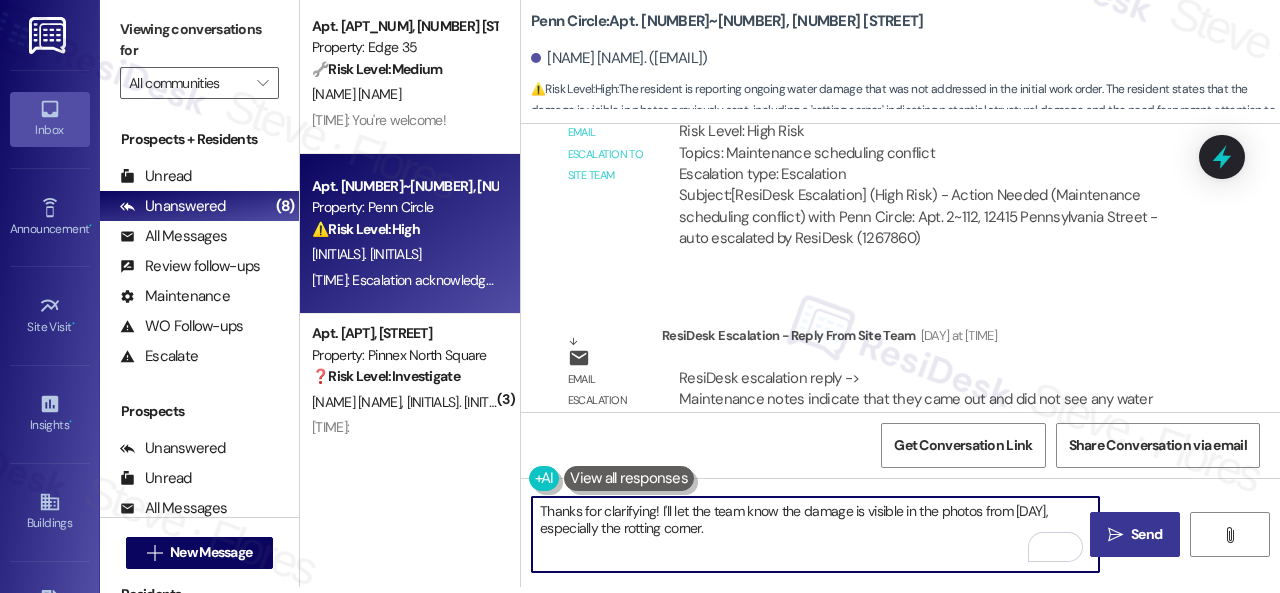 type on "Thanks for clarifying! I'll let the team know the damage is visible in the photos from Thursday, especially the rotting corner." 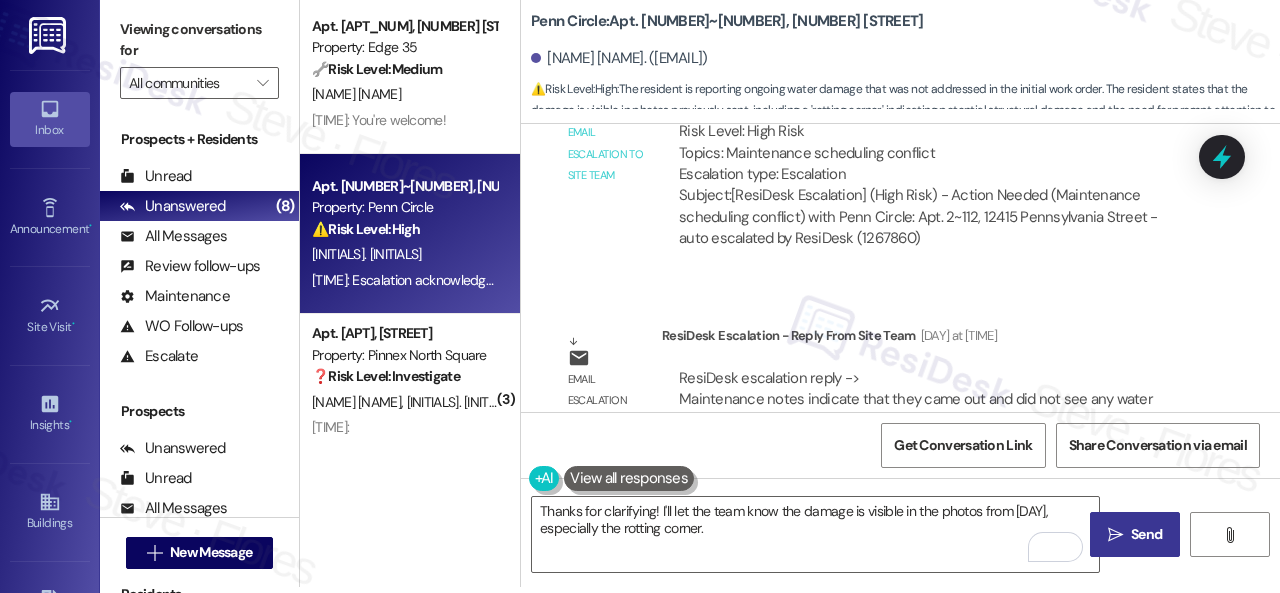 click on "Send" at bounding box center (1146, 534) 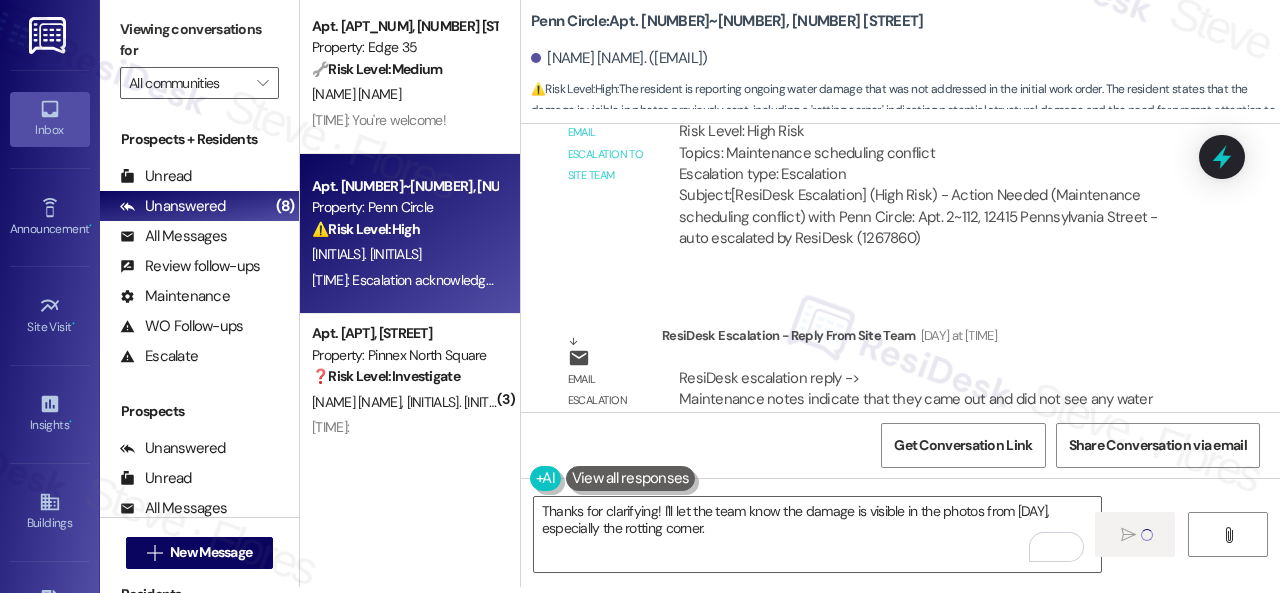 type 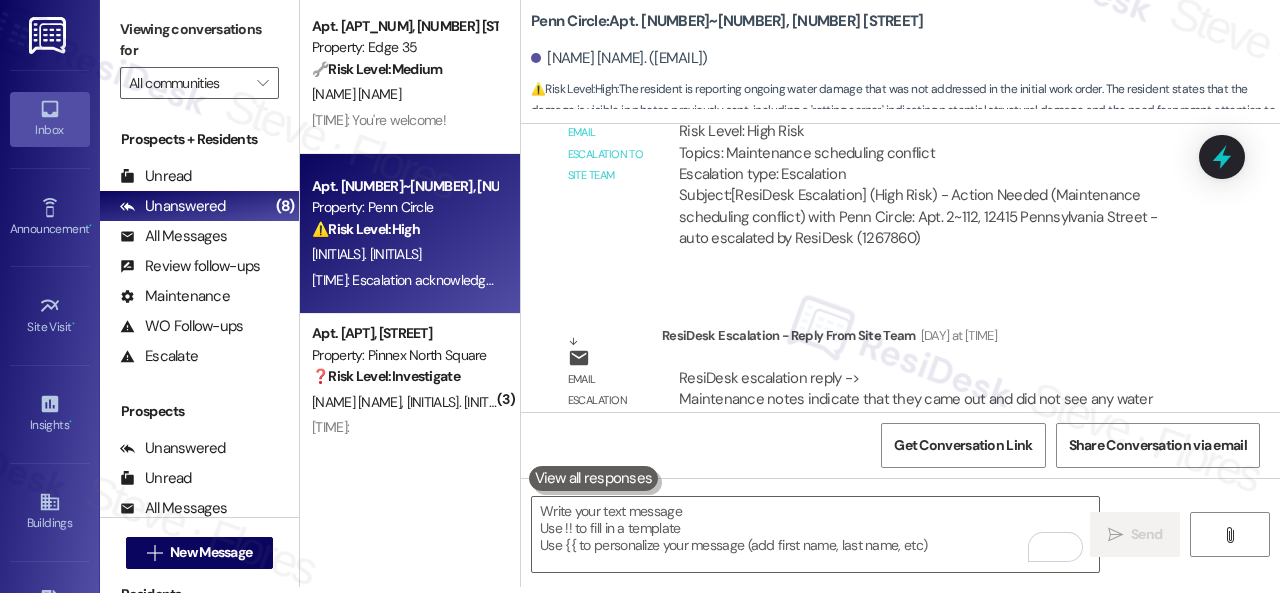 scroll, scrollTop: 0, scrollLeft: 0, axis: both 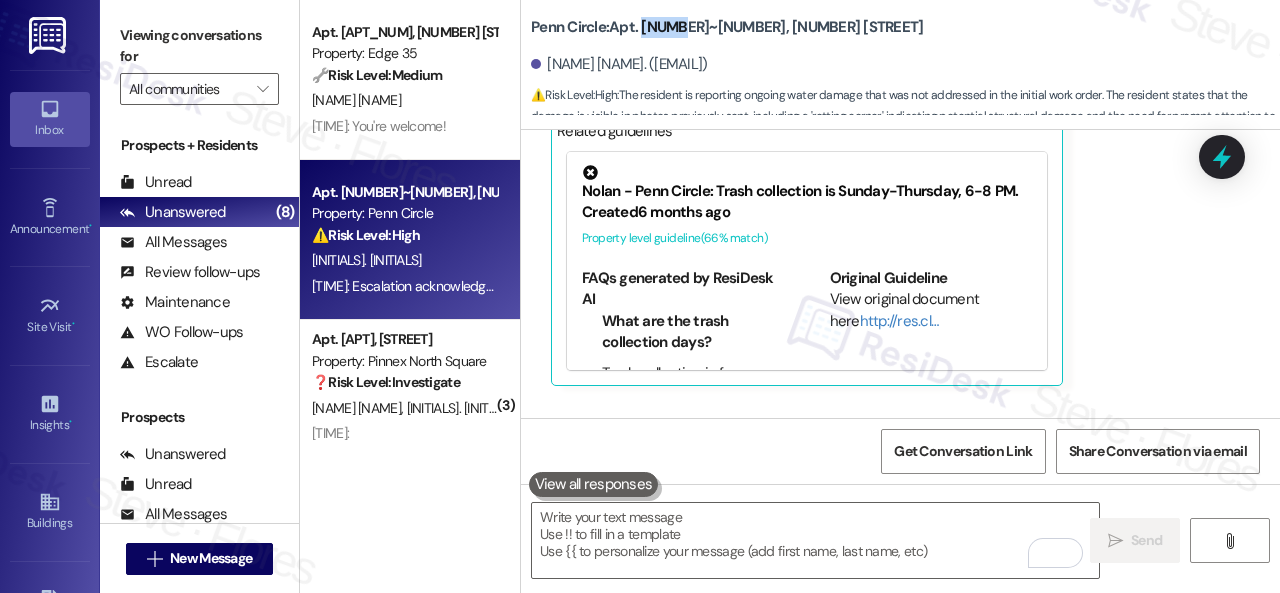 drag, startPoint x: 643, startPoint y: 27, endPoint x: 673, endPoint y: 32, distance: 30.413813 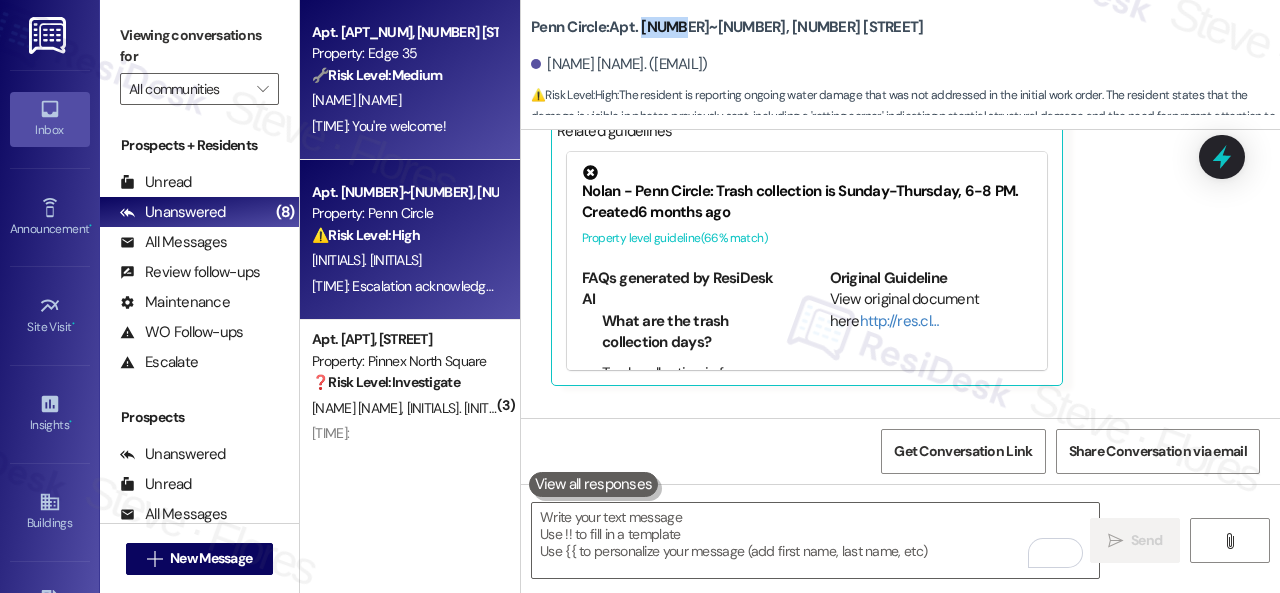 copy on "2~112" 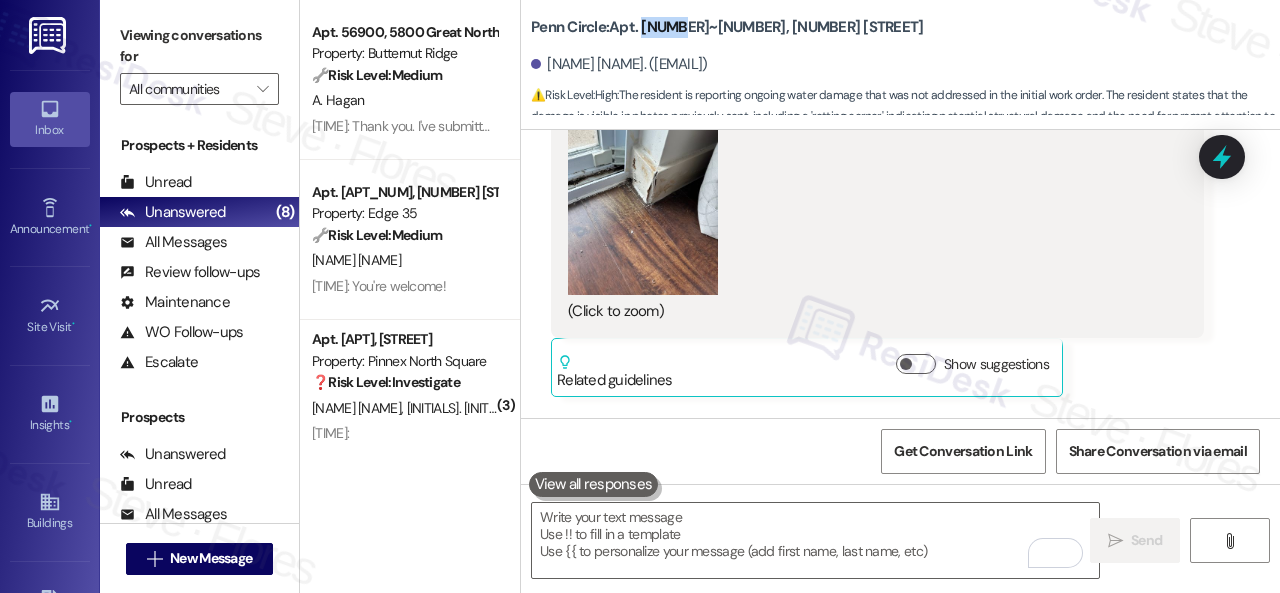 scroll, scrollTop: 7328, scrollLeft: 0, axis: vertical 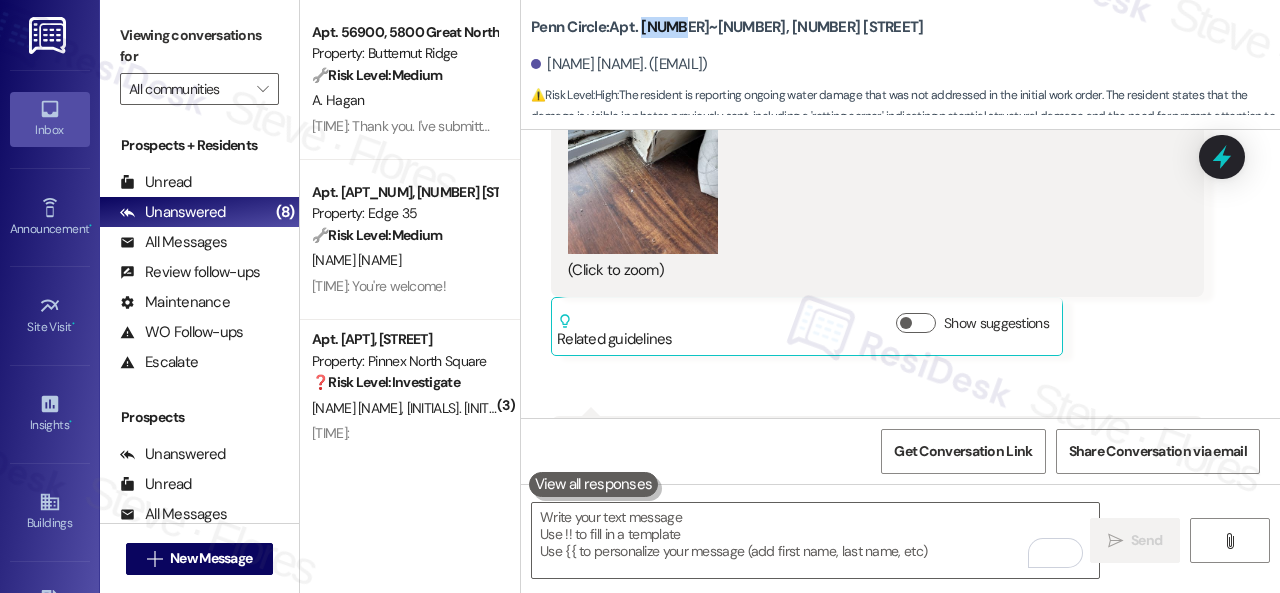 click at bounding box center [643, 154] 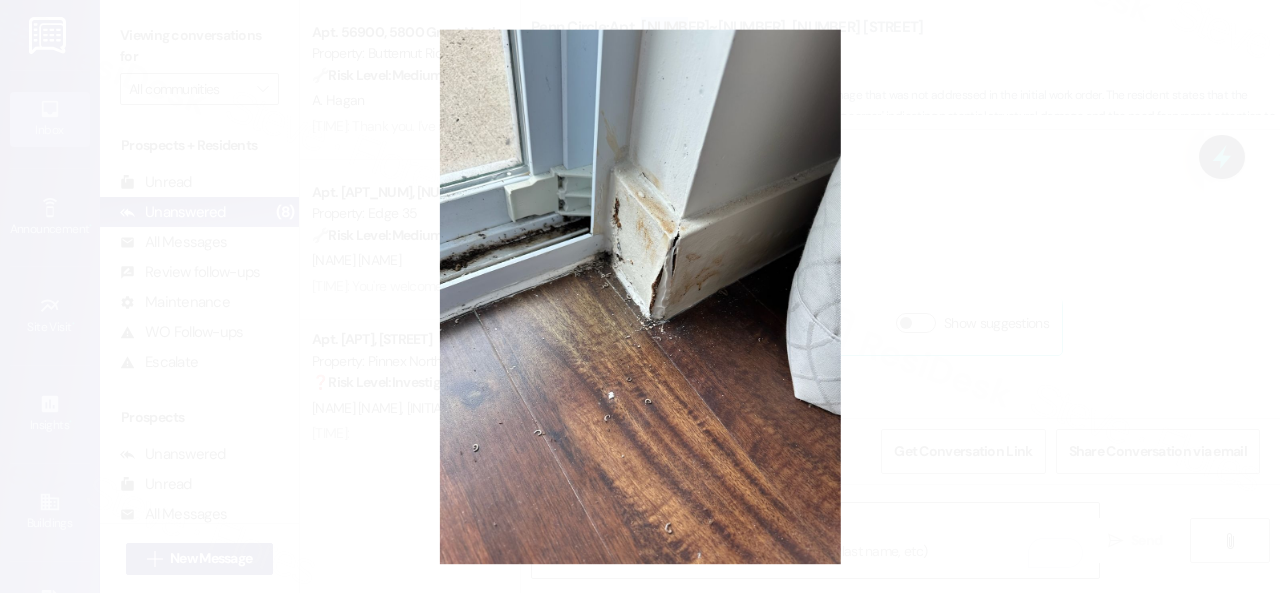 type 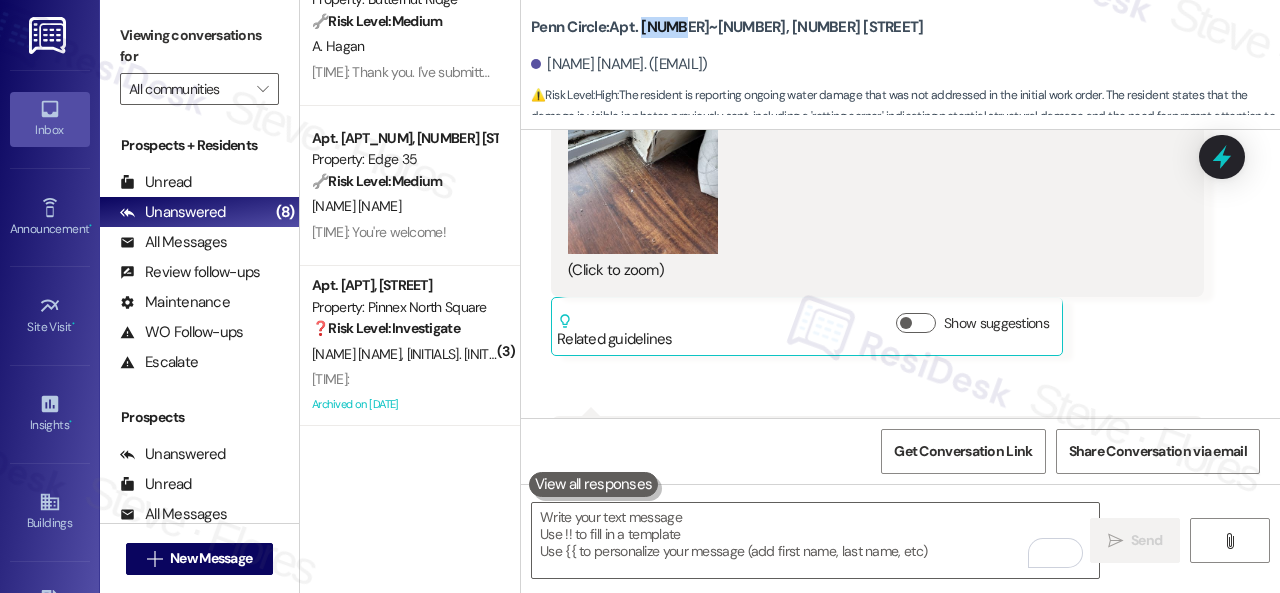 scroll, scrollTop: 900, scrollLeft: 0, axis: vertical 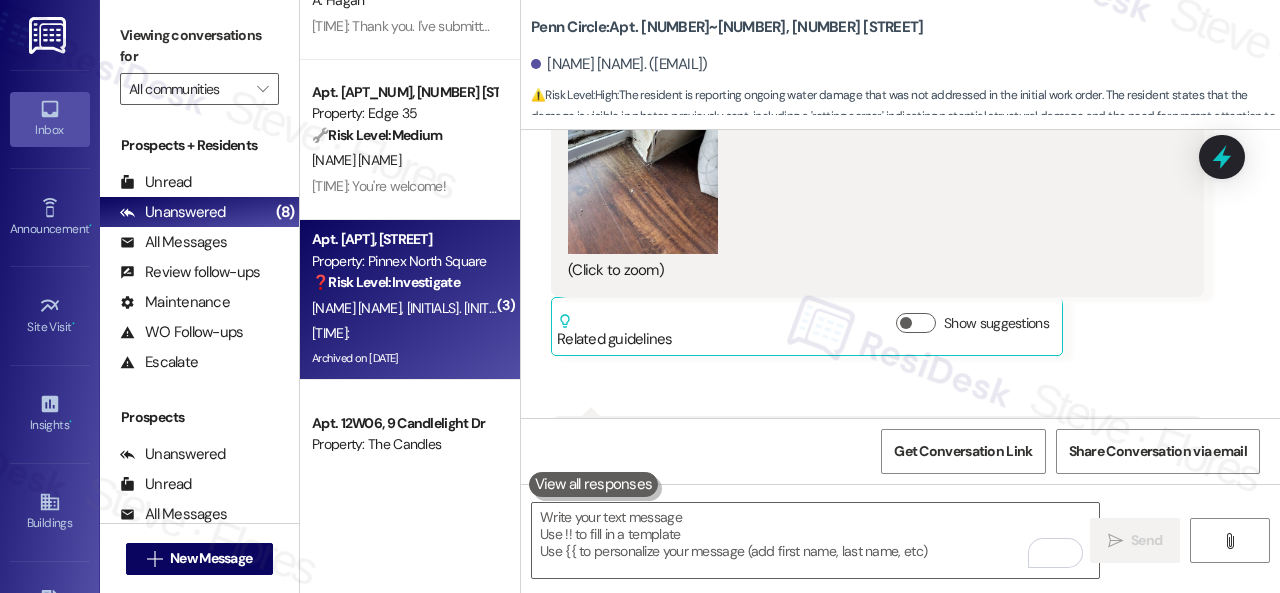 click on "❓  Risk Level:  Investigate No message text available" at bounding box center (404, 282) 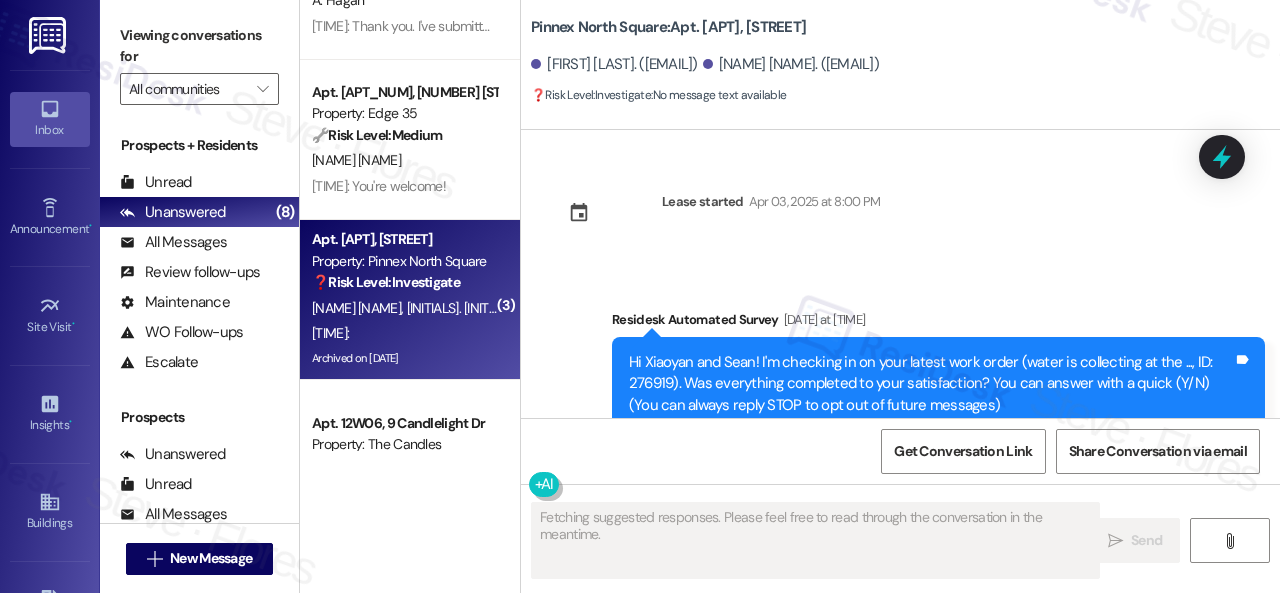 scroll, scrollTop: 16132, scrollLeft: 0, axis: vertical 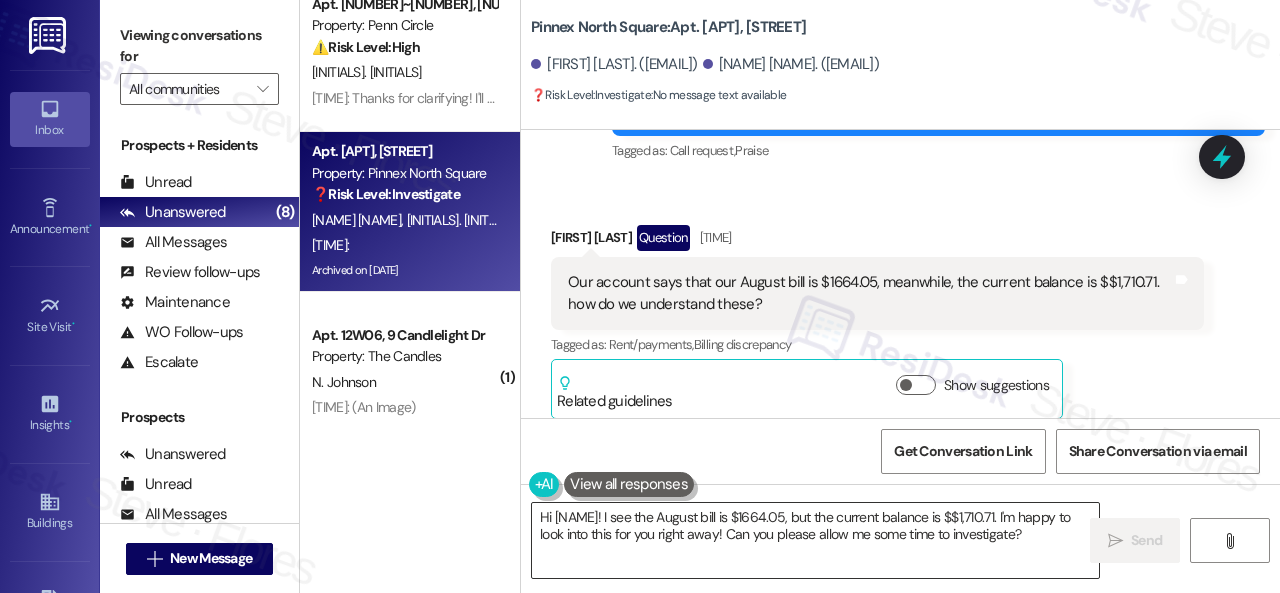 click on "Hi {{first_name}}! I see the August bill is $1664.05, but the current balance is $$1,710.71. I'm happy to look into this for you right away! Can you please allow me some time to investigate?" at bounding box center [815, 540] 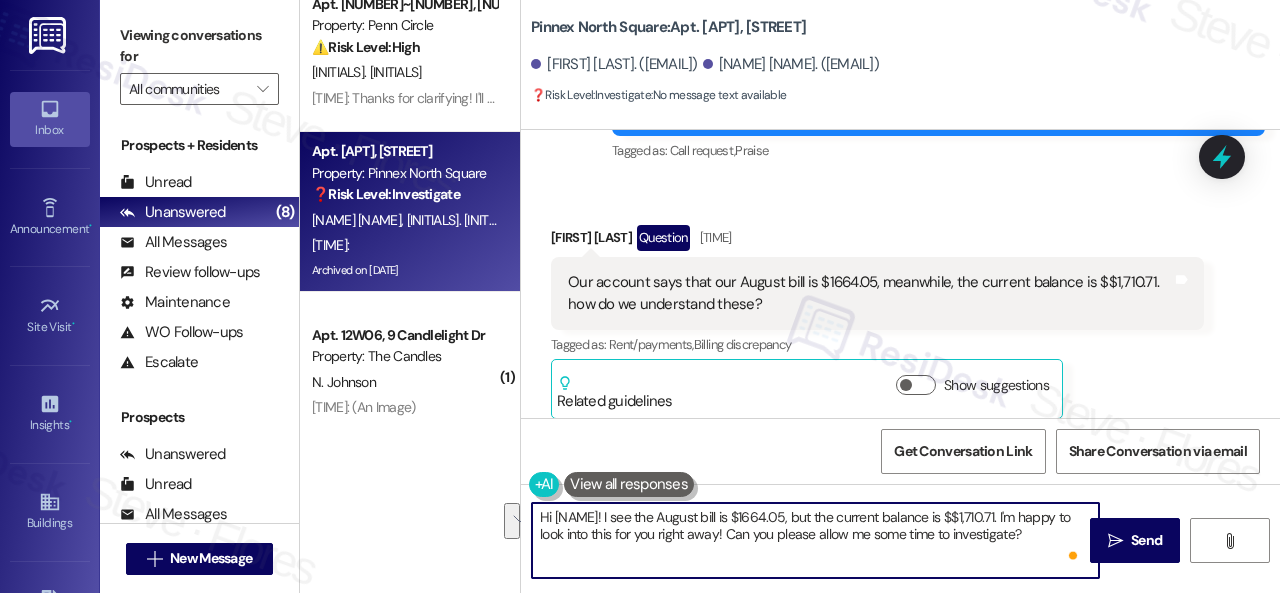 drag, startPoint x: 1038, startPoint y: 519, endPoint x: 1076, endPoint y: 539, distance: 42.941822 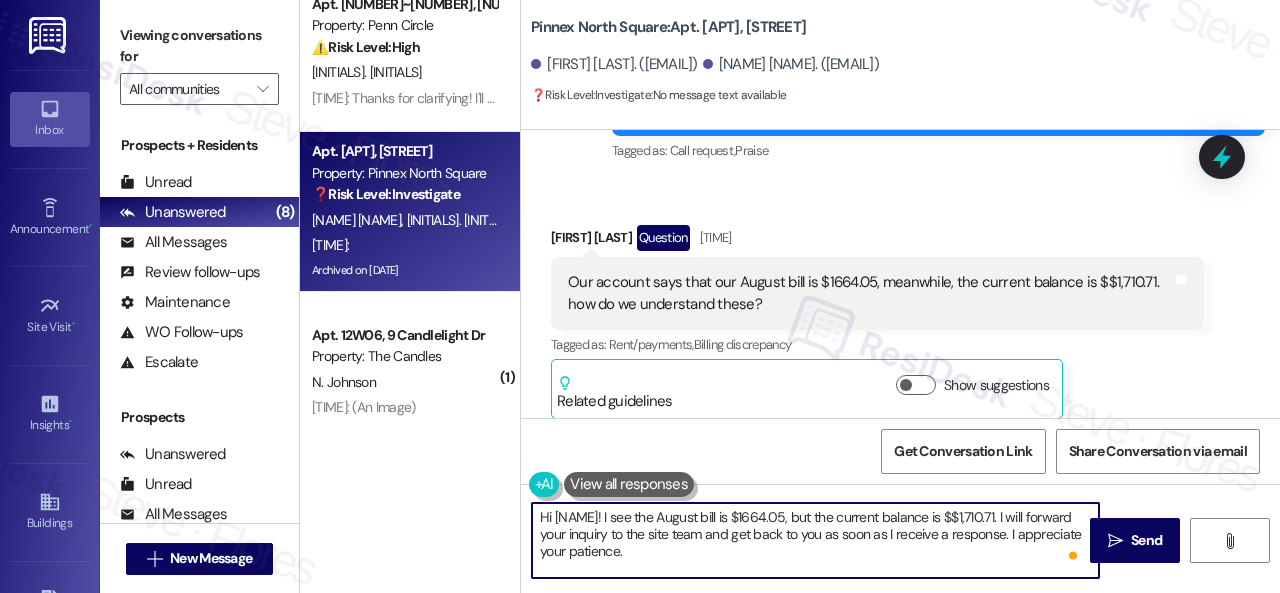 drag, startPoint x: 553, startPoint y: 513, endPoint x: 639, endPoint y: 514, distance: 86.00581 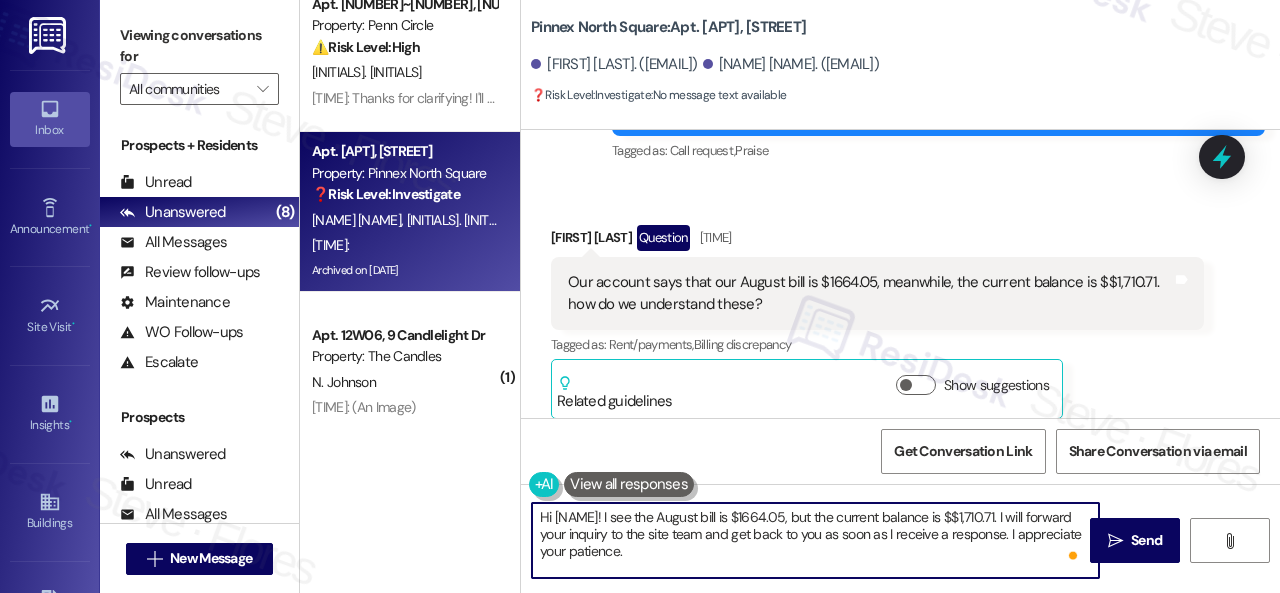 click on "Hi {{first_name}}! I see the August bill is $1664.05, but the current balance is $$1,710.71. I will forward your inquiry to the site team and get back to you as soon as I receive a response. I appreciate your patience." at bounding box center [815, 540] 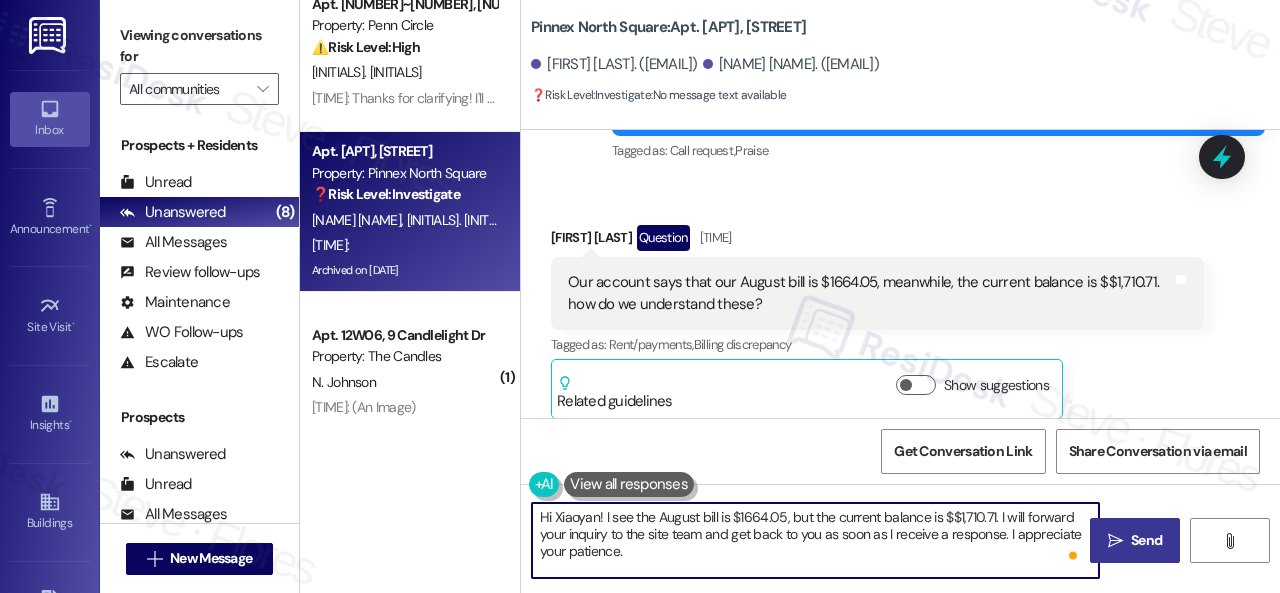 type on "Hi Xiaoyan! I see the August bill is $1664.05, but the current balance is $$1,710.71. I will forward your inquiry to the site team and get back to you as soon as I receive a response. I appreciate your patience." 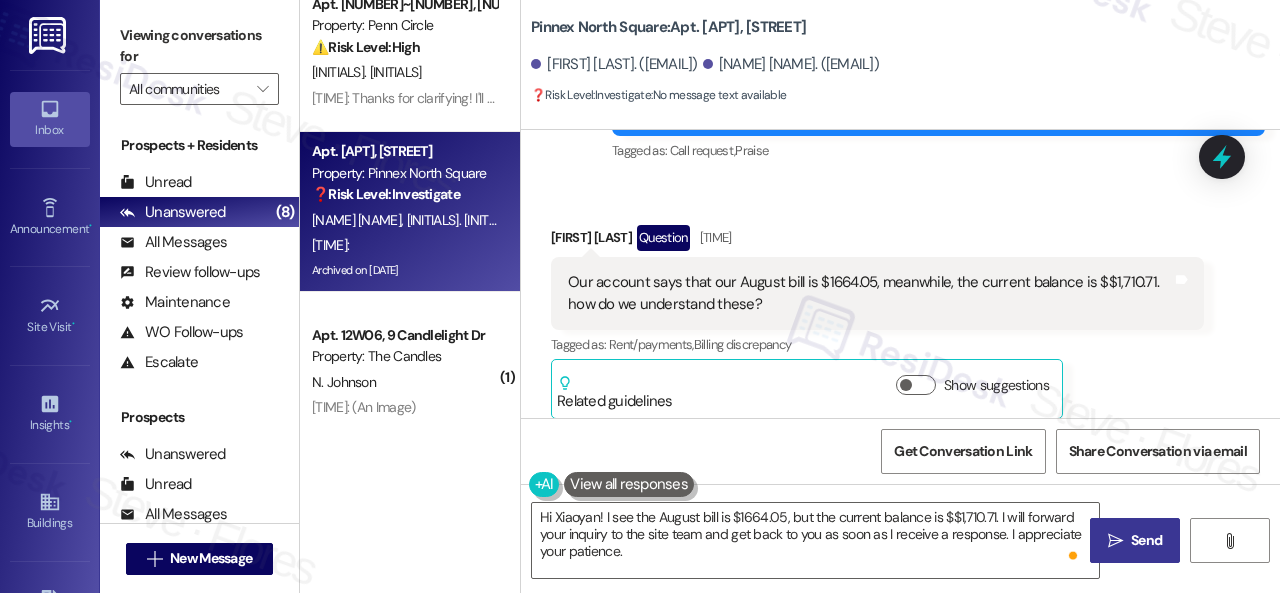 click on " Send" at bounding box center (1135, 540) 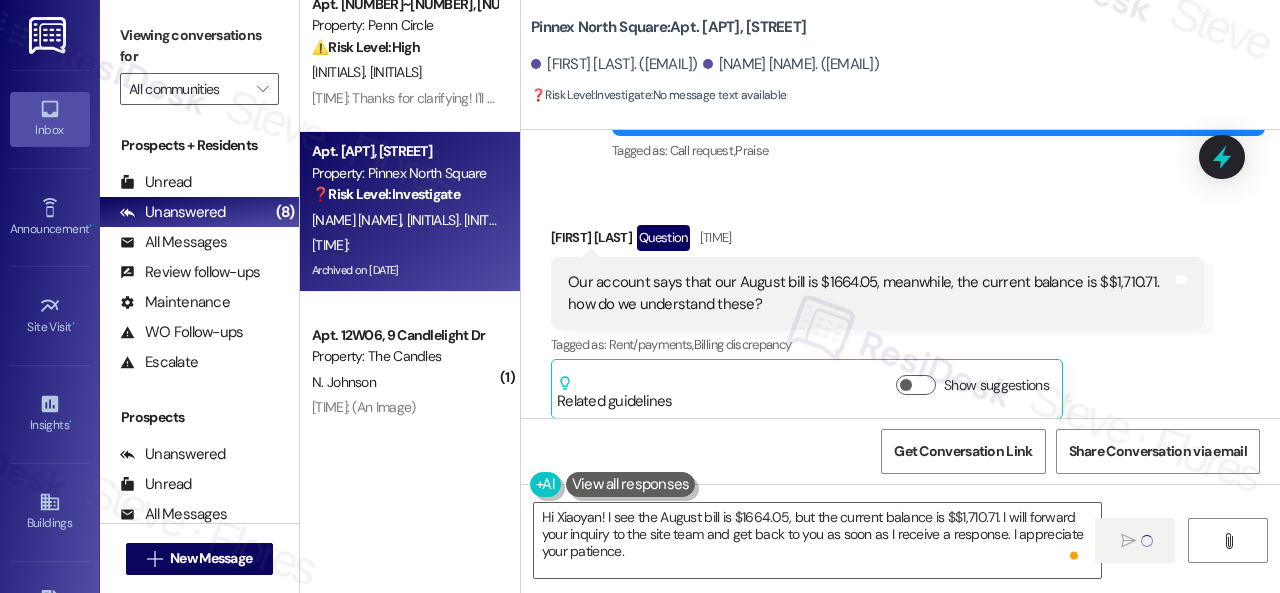 type 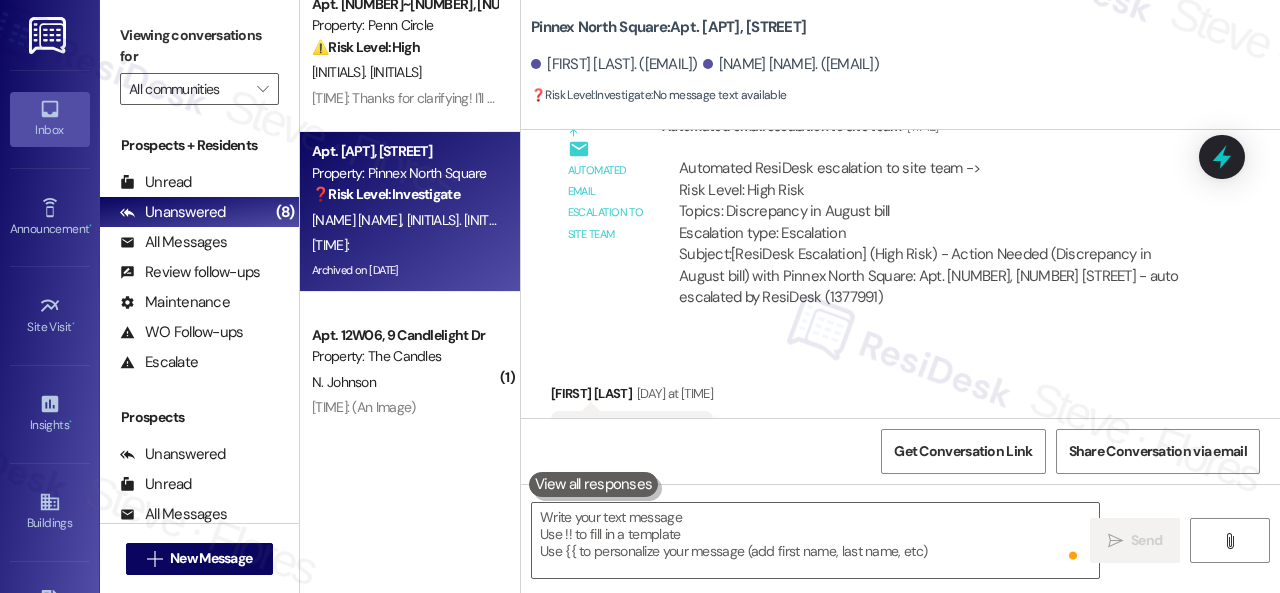 scroll, scrollTop: 16131, scrollLeft: 0, axis: vertical 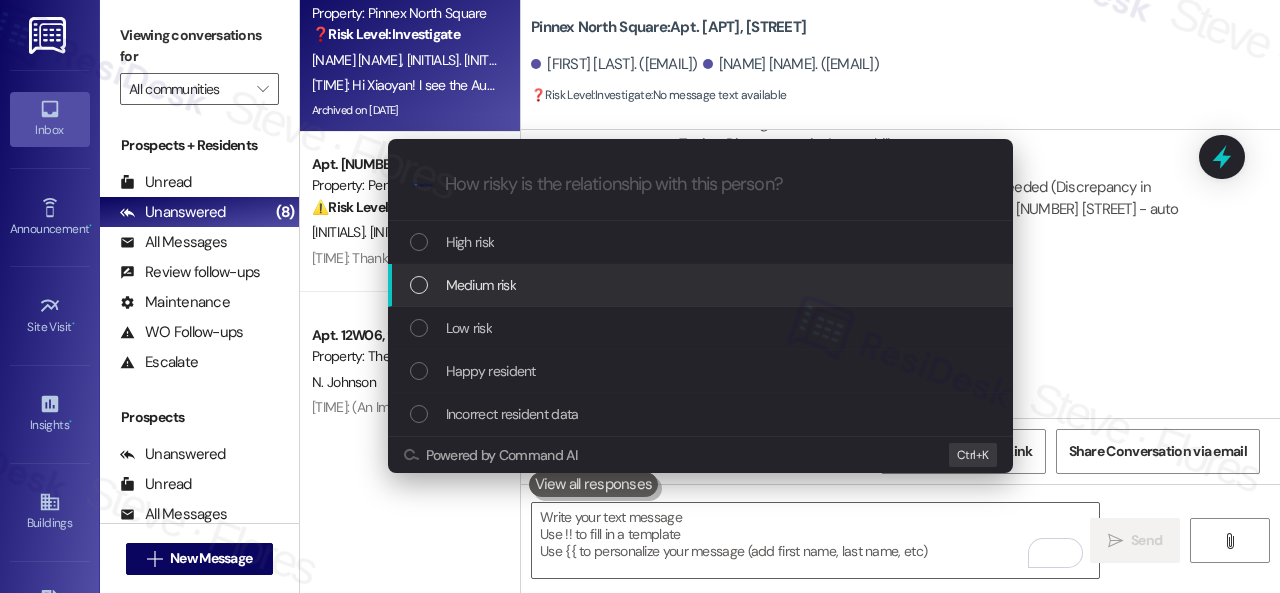 click on "Medium risk" at bounding box center (481, 285) 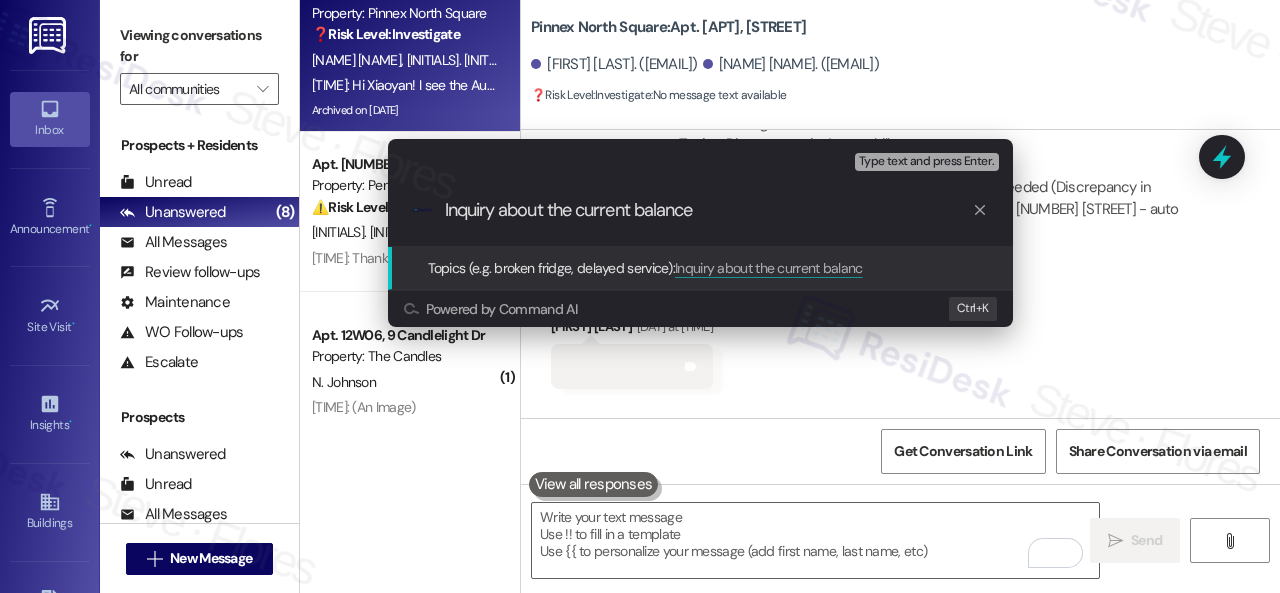 type on "Inquiry about the current balance." 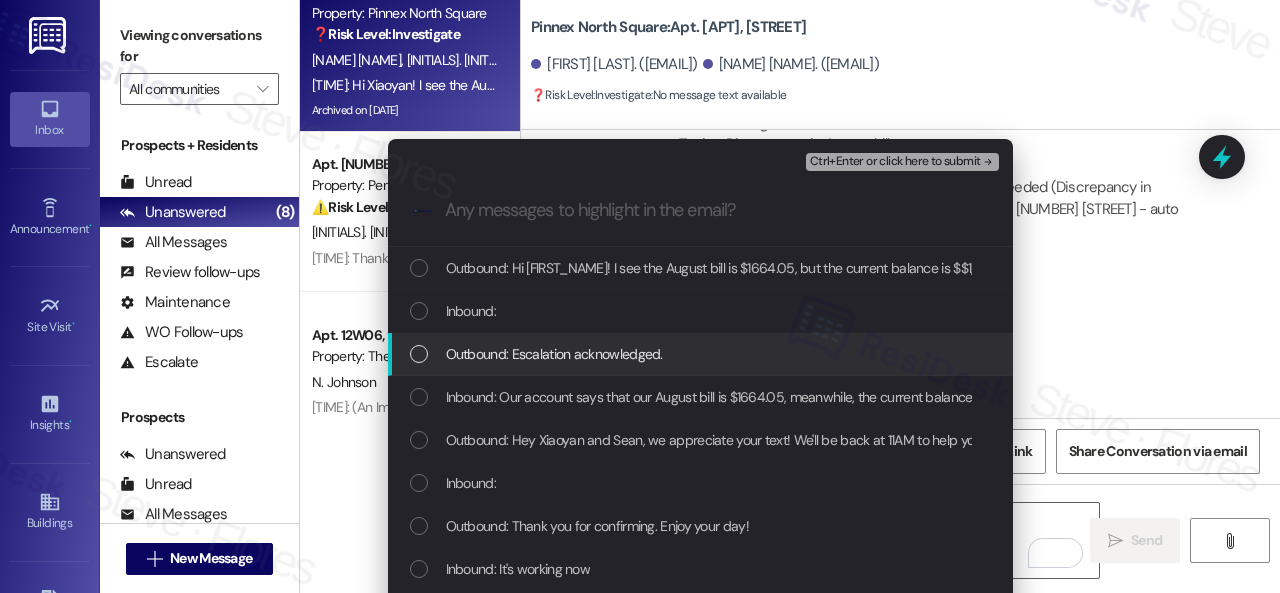 click on "Escalate Conversation Medium risk Inquiry about the current balance. Any messages to highlight in the email? Ctrl+Enter or click here to submit .cls-1{fill:#0a055f;}.cls-2{fill:#0cc4c4;} resideskLogoBlueOrange Outbound: Hi Xiaoyan! I see the August bill is $1664.05, but the current balance is $$1,710.71. I will forward your inquiry to the site team and get back to you as soon as I receive a response. I appreciate your patience. Inbound:  Outbound: Escalation acknowledged. Inbound: Our account says that our August bill is $1664.05, meanwhile, the current balance is $$1,710.71. how do we understand these? Outbound: Hey Xiaoyan and Sean, we appreciate your text! We'll be back at 11AM to help you out. If this is urgent, please dial our emergency number! Inbound:  Outbound: Thank you for confirming. Enjoy your day! Inbound: It's working now  Outbound: Hey Sean, I apologize for the delayed response. I'm sorry to hear about the elevator issue. We appreciate you letting us know. Is it still not working now? Ctrl+ K" at bounding box center [640, 296] 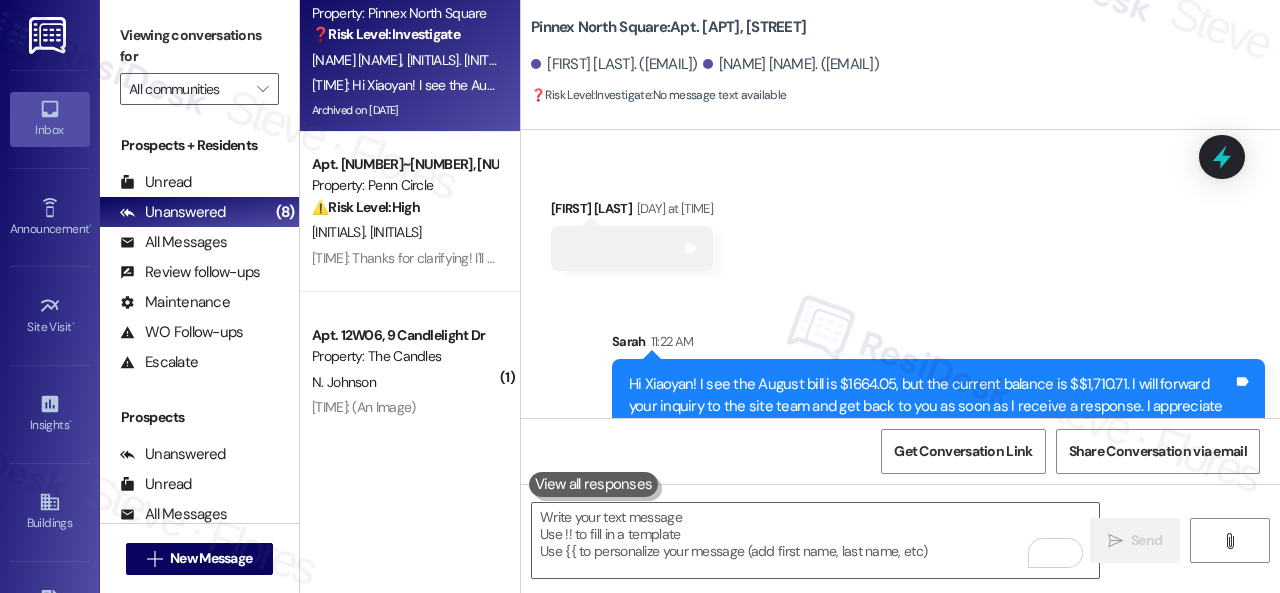 scroll, scrollTop: 16315, scrollLeft: 0, axis: vertical 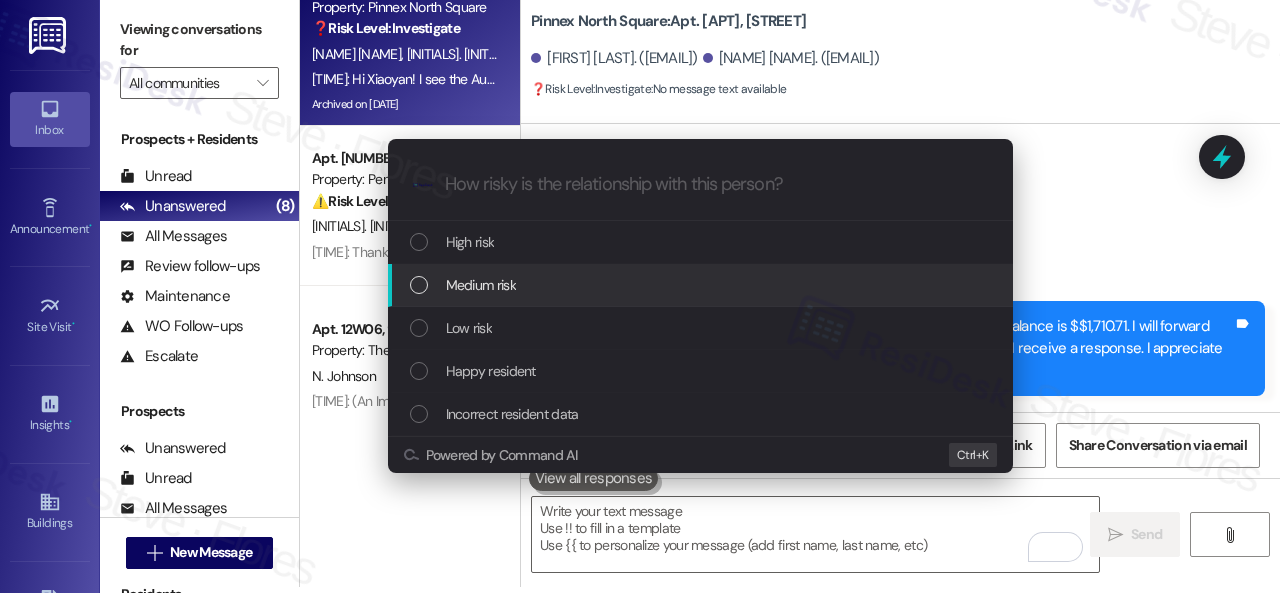 click on "Medium risk" at bounding box center [702, 285] 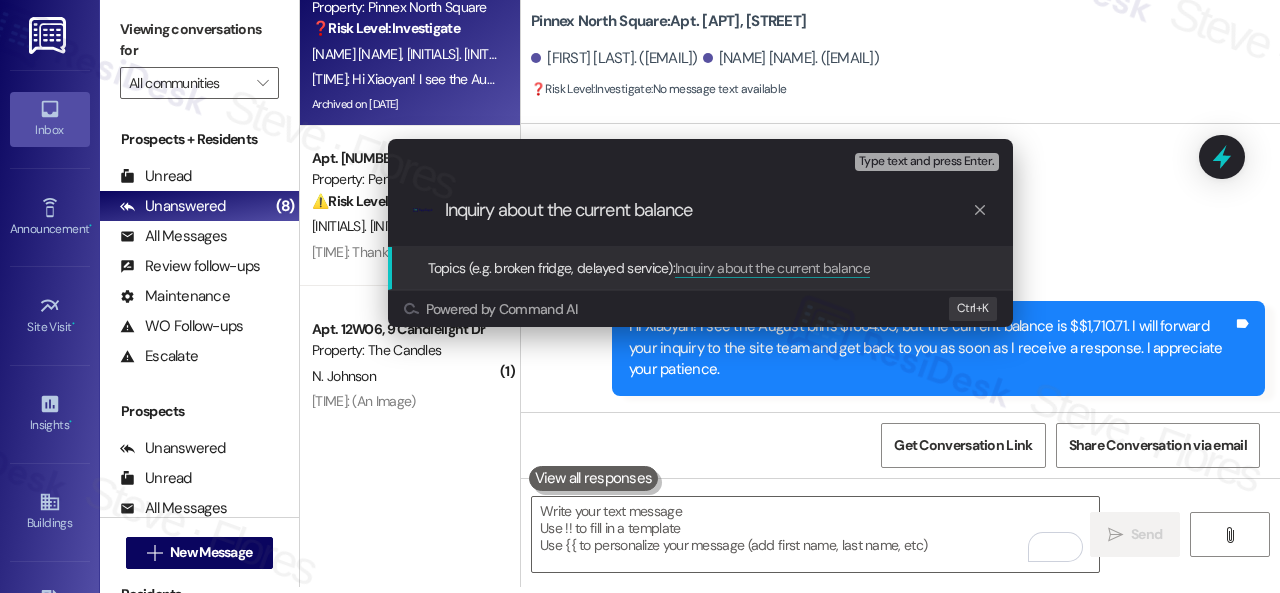 type on "Inquiry about the current balance." 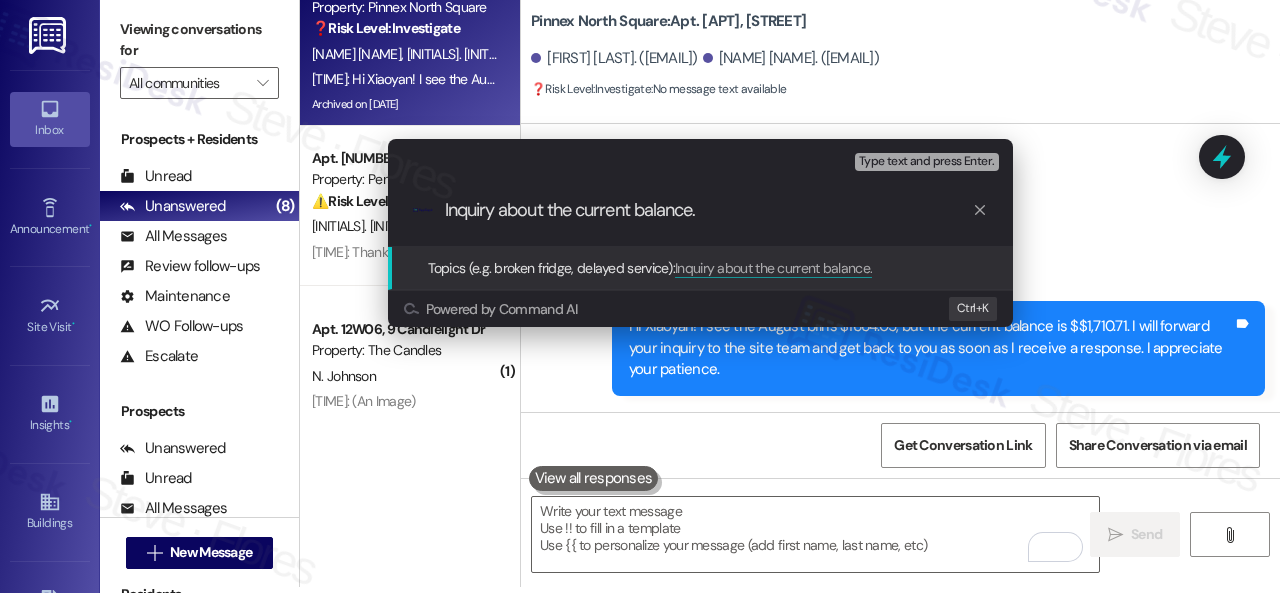 type 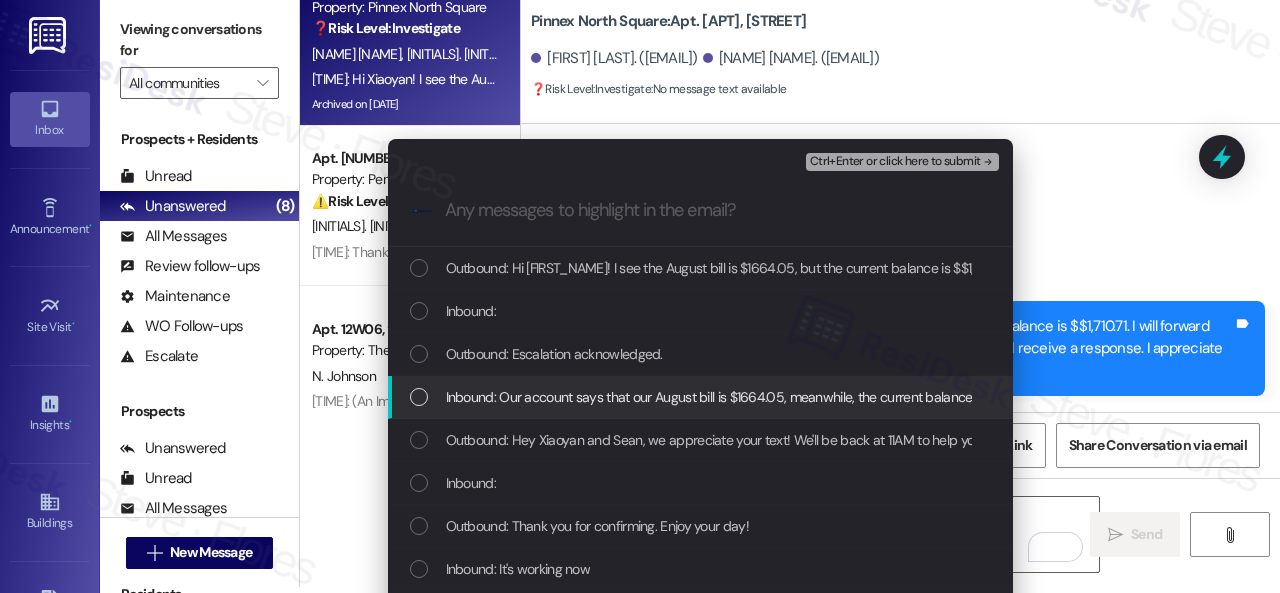 click on "Inbound: Our account says that our August bill is $1664.05, meanwhile, the current balance is $$1,710.71. how do we understand these?" at bounding box center [834, 397] 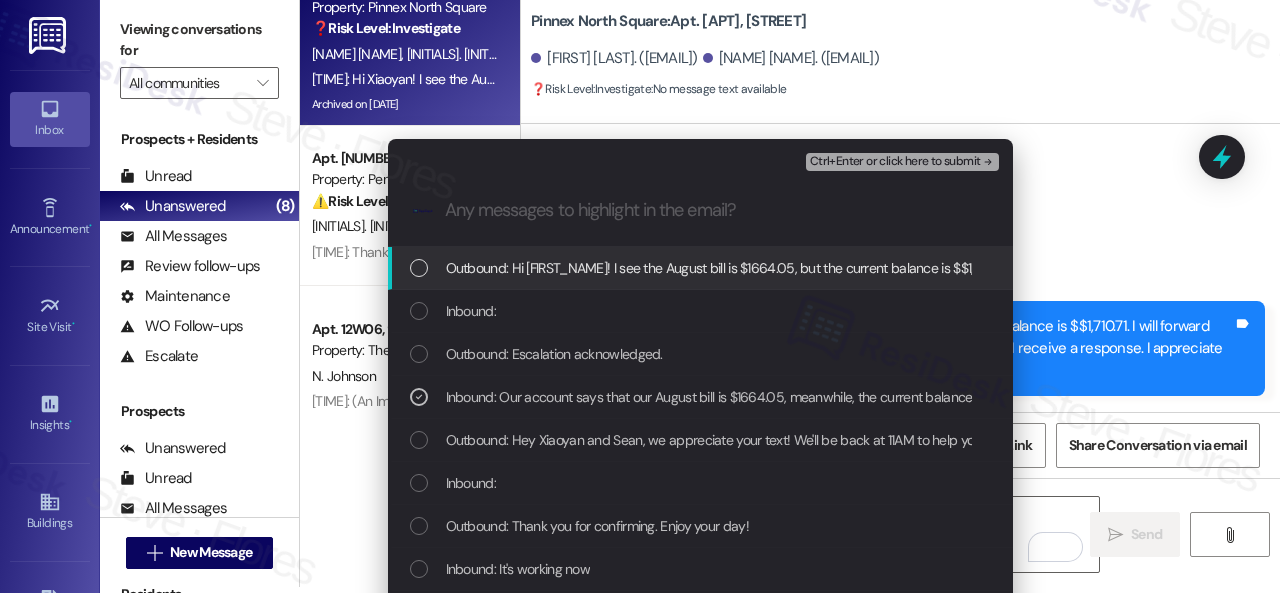 click on "Ctrl+Enter or click here to submit" at bounding box center (895, 162) 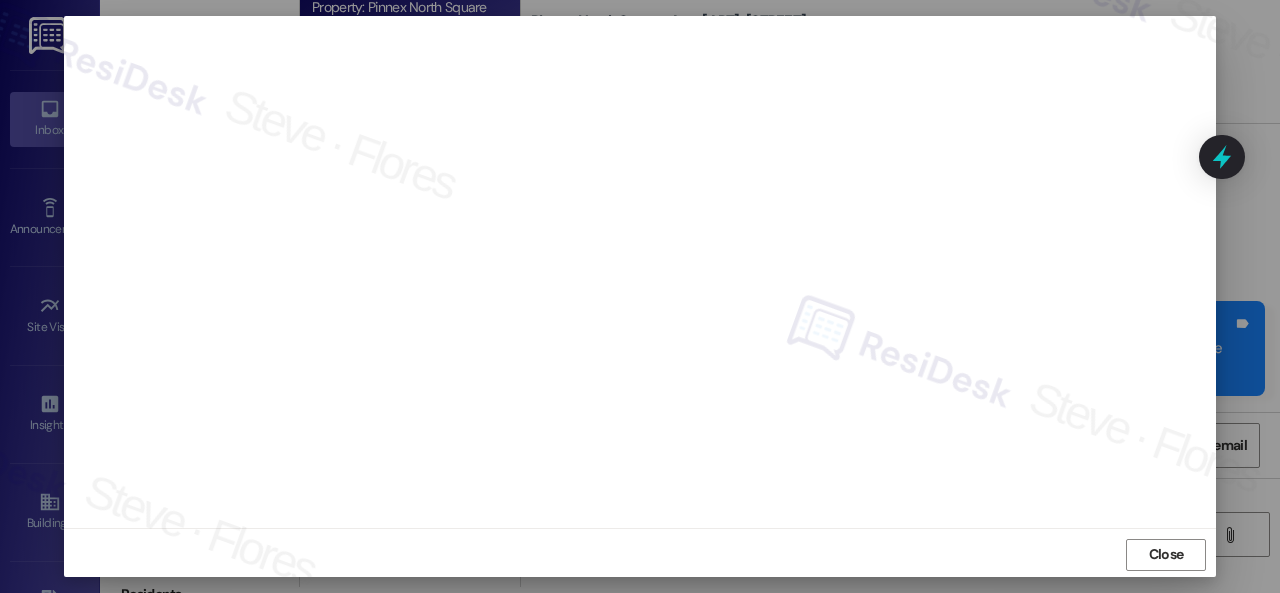scroll, scrollTop: 25, scrollLeft: 0, axis: vertical 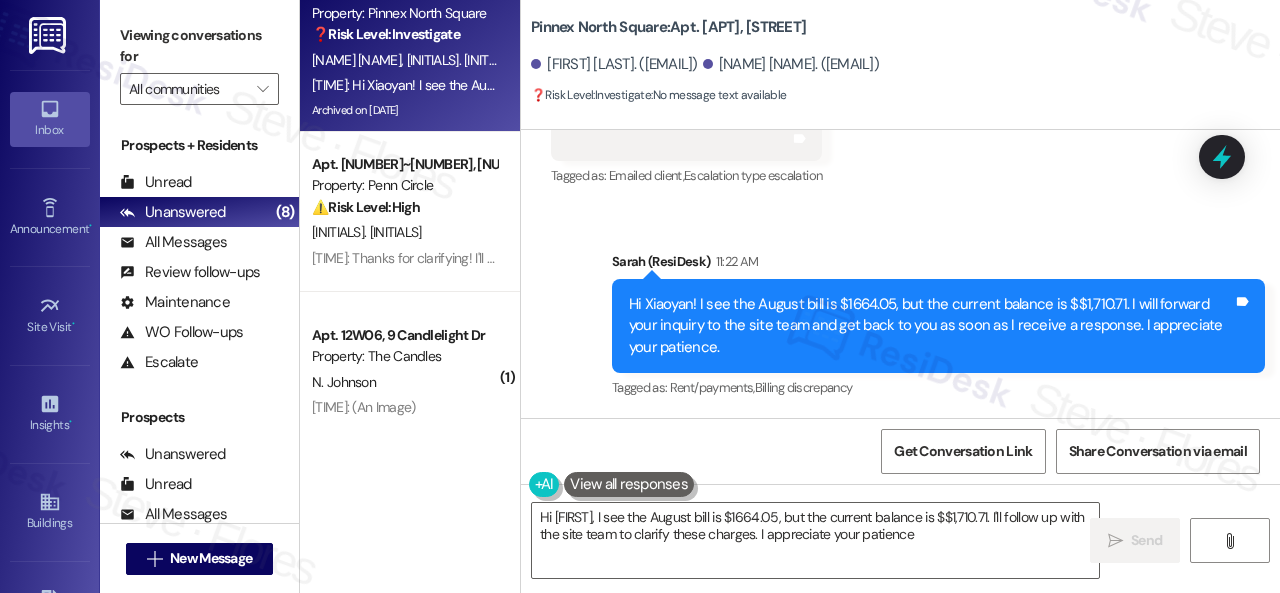 type on "Hi {{first_name}}, I see the August bill is $1664.05, but the current balance is $$1,710.71. I'll follow up with the site team to clarify these charges. I appreciate your patience!" 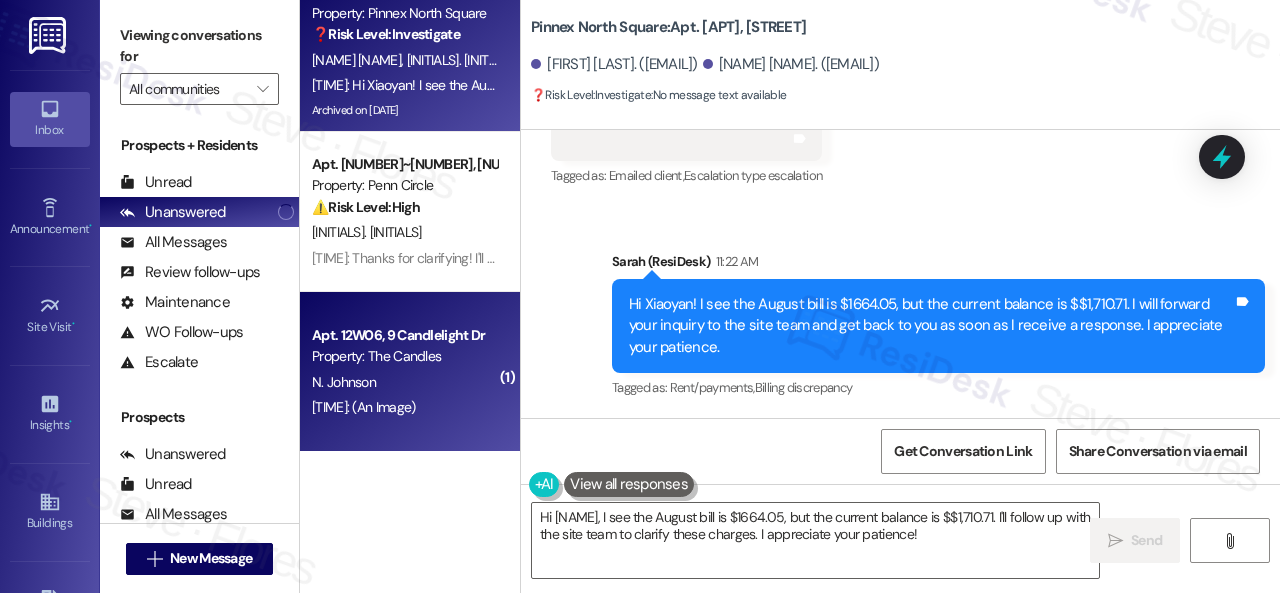 click on "Yesterday at 9:00 PM: (An Image) Yesterday at 9:00 PM: (An Image)" at bounding box center (404, 407) 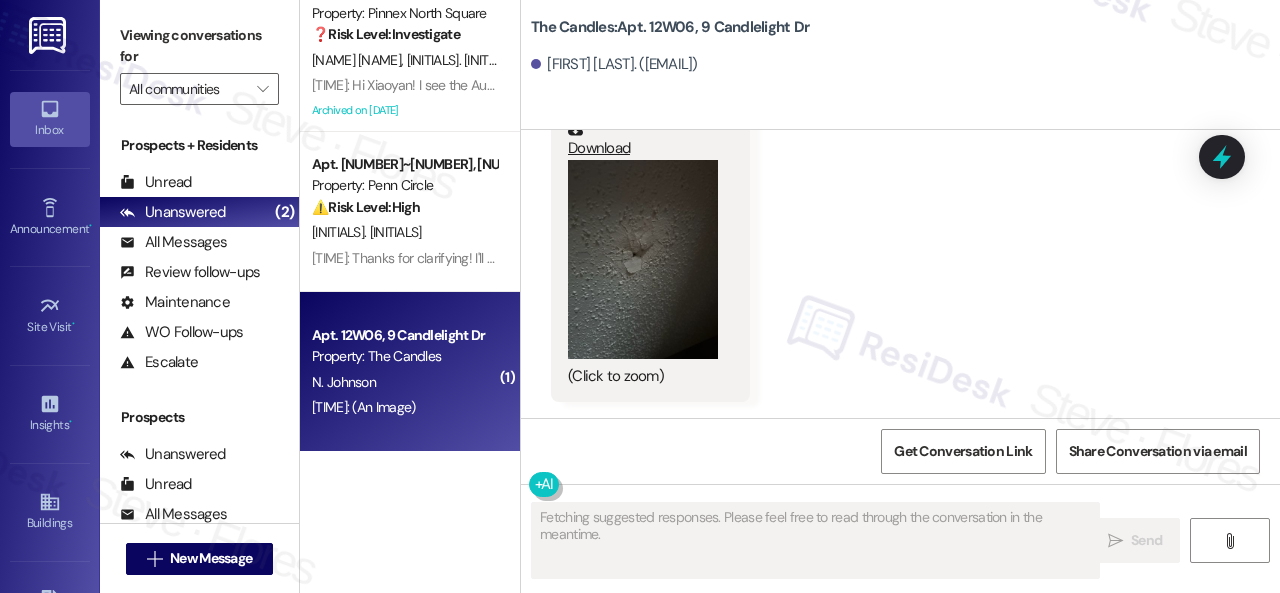 scroll, scrollTop: 3659, scrollLeft: 0, axis: vertical 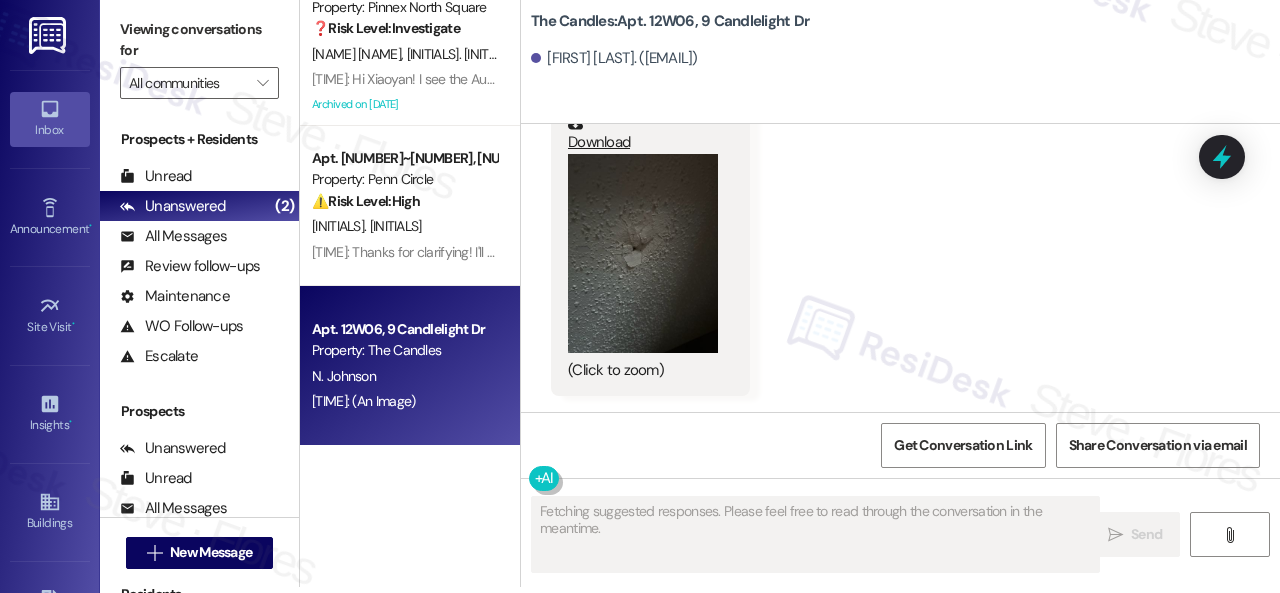 click at bounding box center (643, 254) 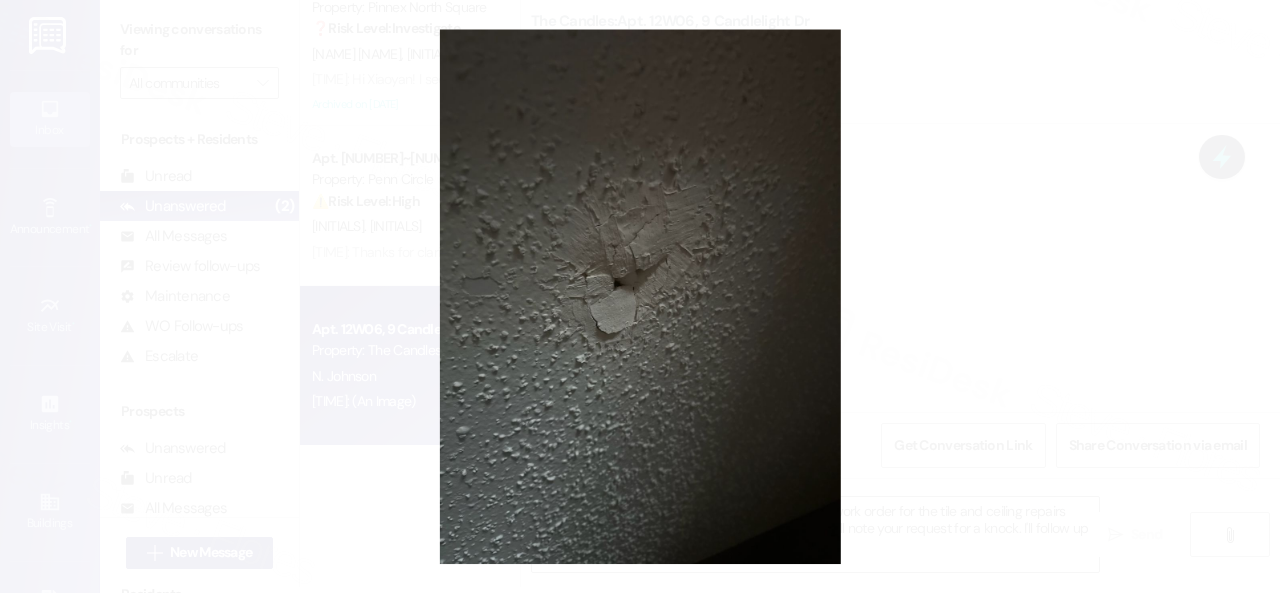 type on "Hi {{first_name}}, thanks for the ceiling photo! I'll submit a work order for the tile and ceiling repairs right away. I understand your concern about entry; I'll note your request for a knock. I'll follow up on the timeframe." 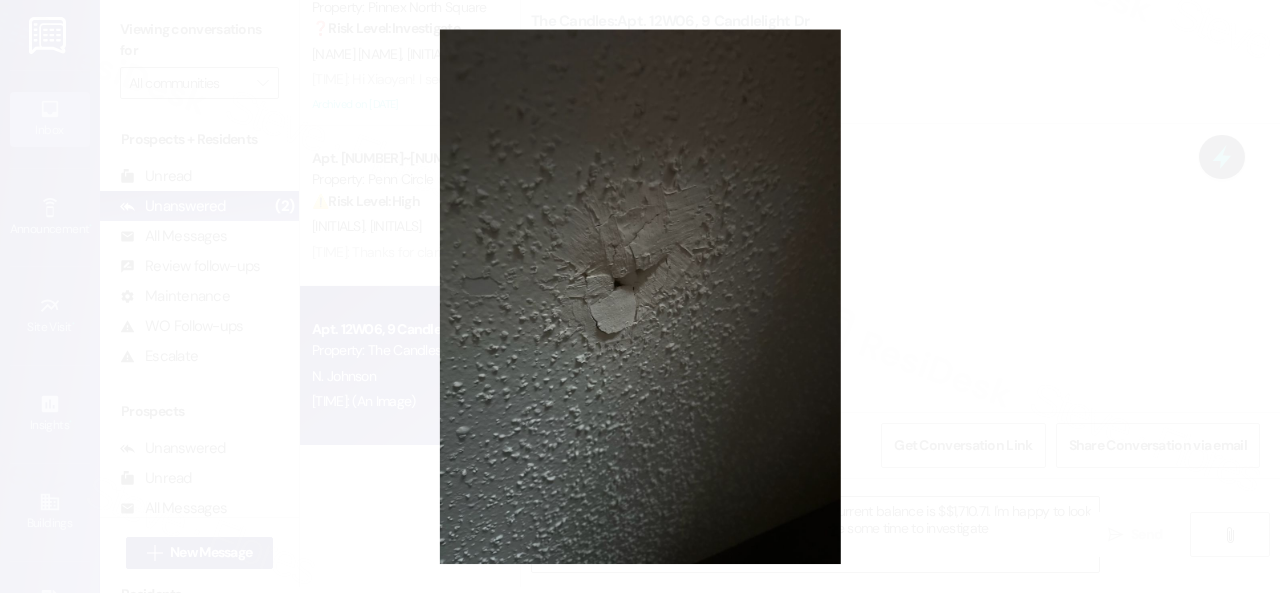 click at bounding box center (640, 296) 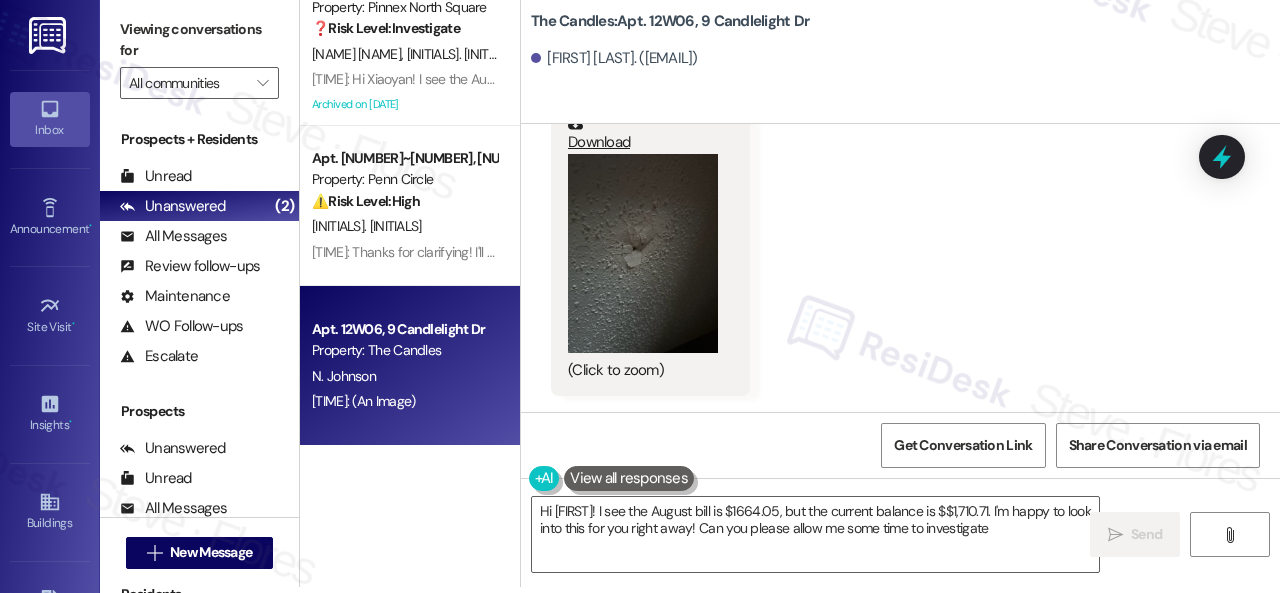scroll, scrollTop: 3843, scrollLeft: 0, axis: vertical 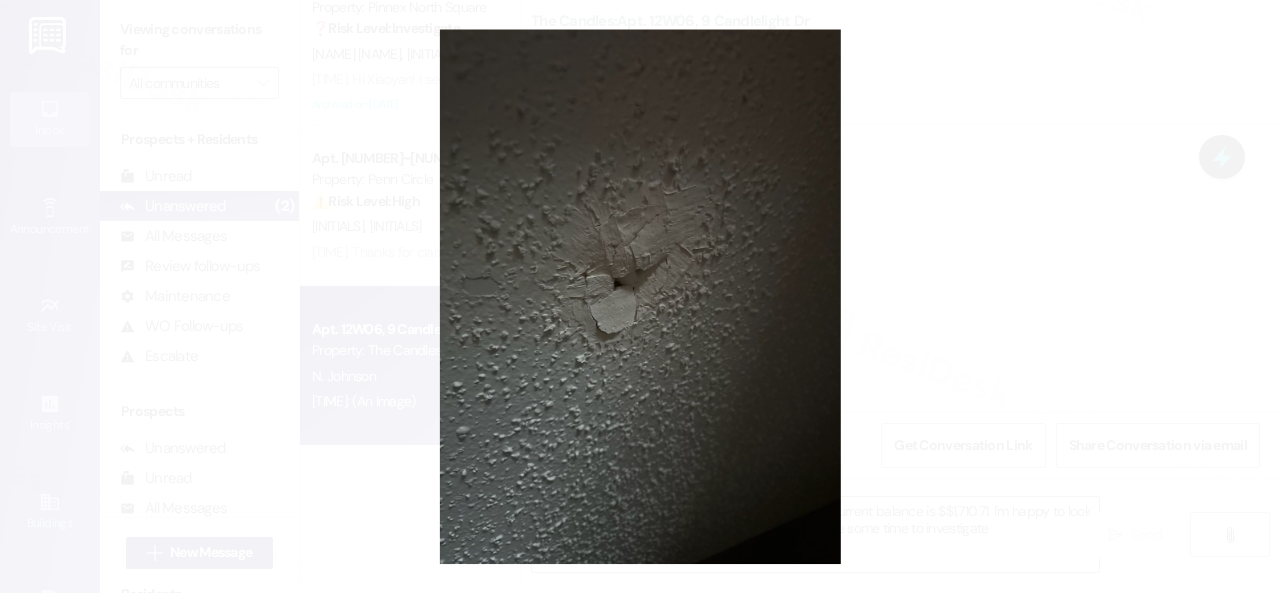 click at bounding box center [640, 296] 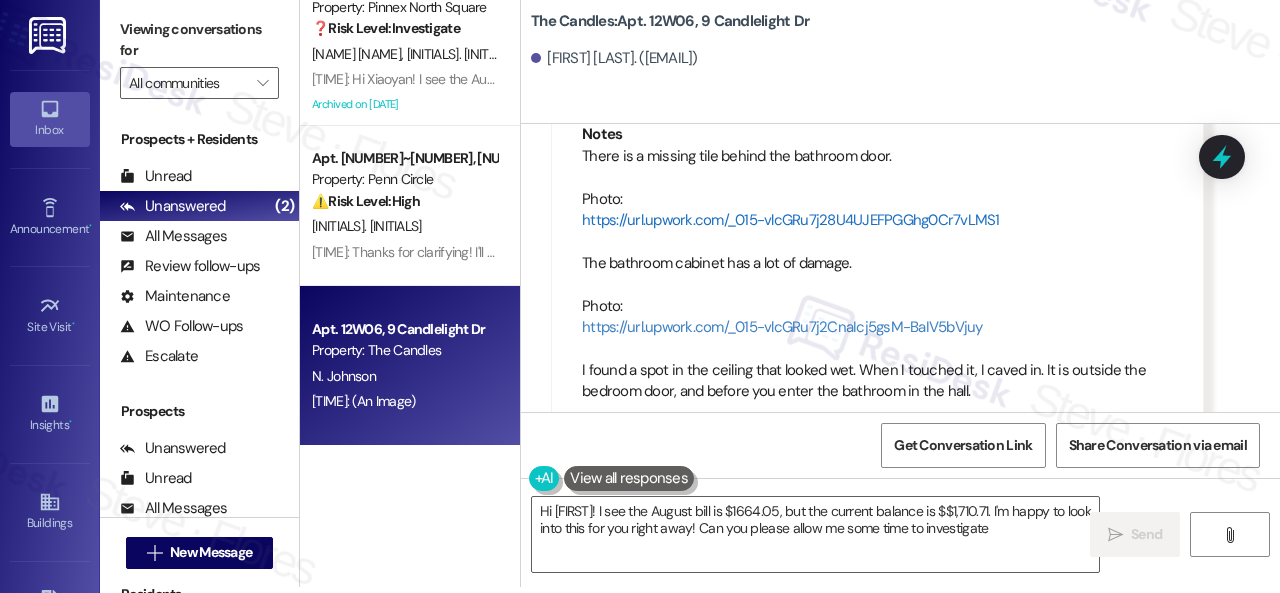 scroll, scrollTop: 2743, scrollLeft: 0, axis: vertical 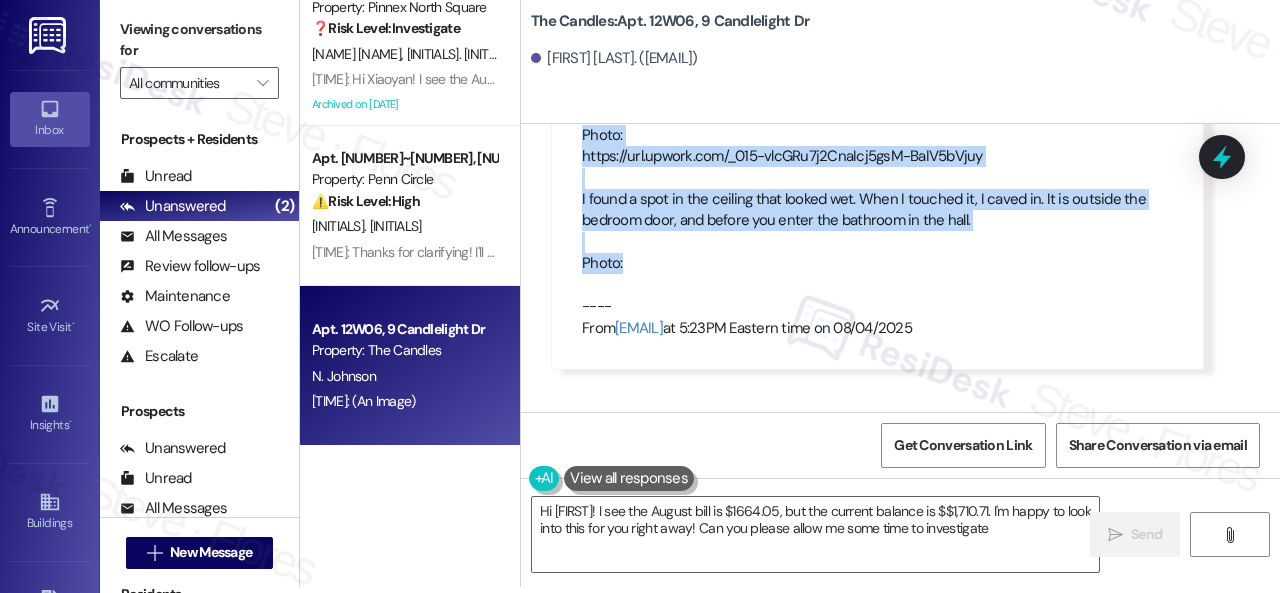 drag, startPoint x: 571, startPoint y: 203, endPoint x: 678, endPoint y: 291, distance: 138.5388 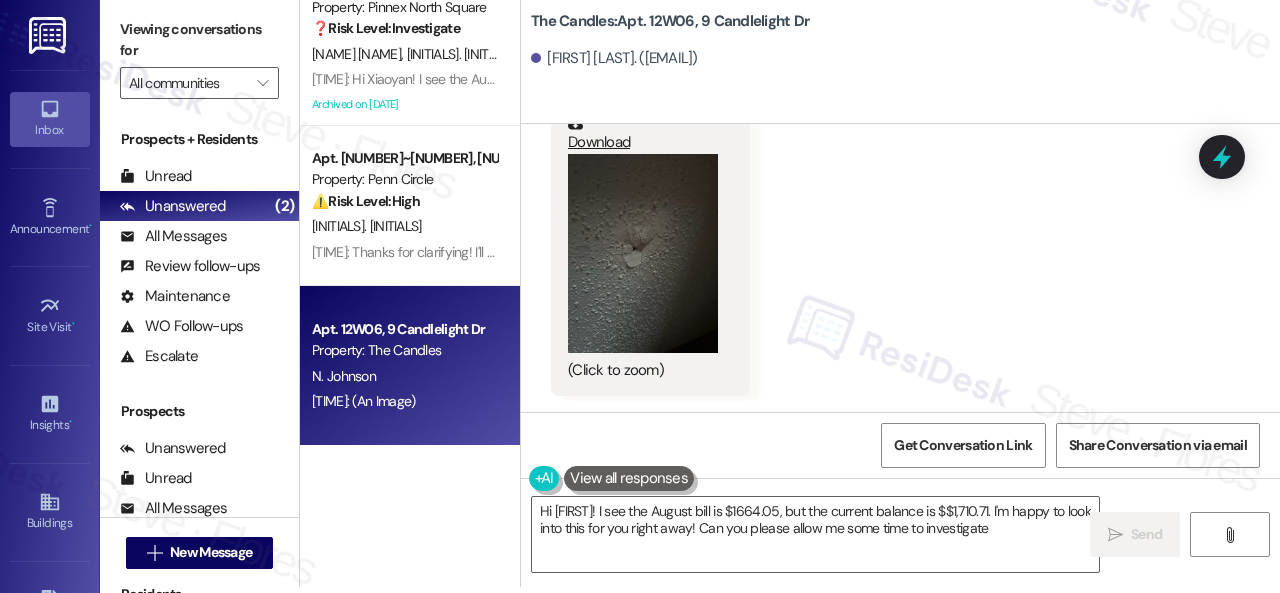 scroll, scrollTop: 3843, scrollLeft: 0, axis: vertical 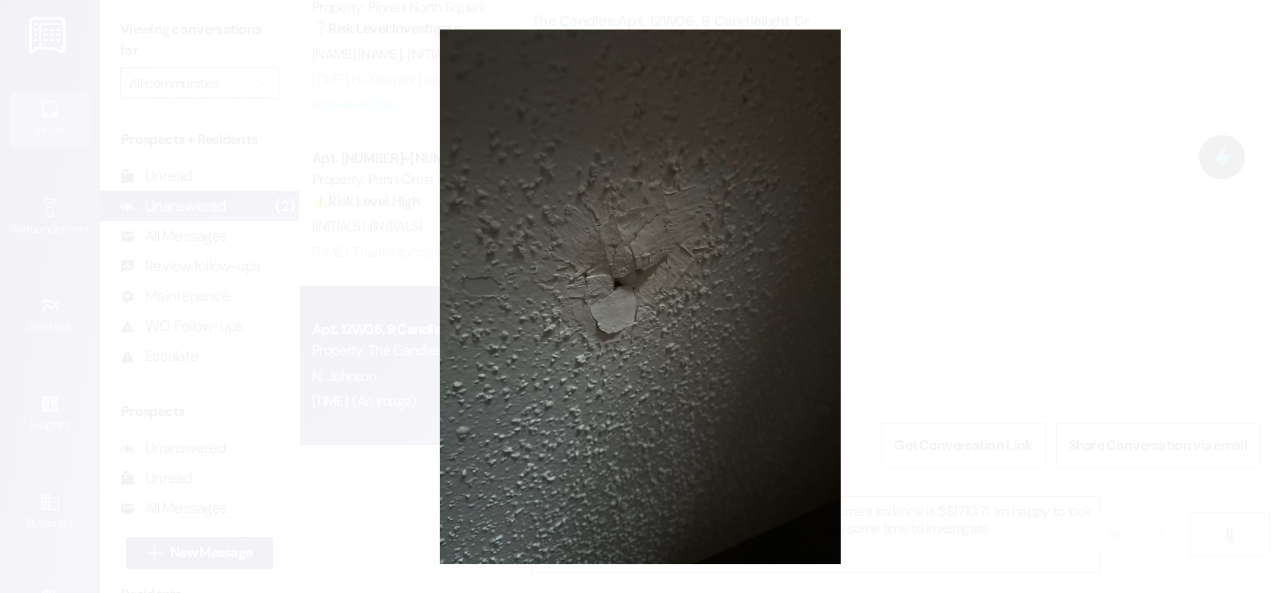 type 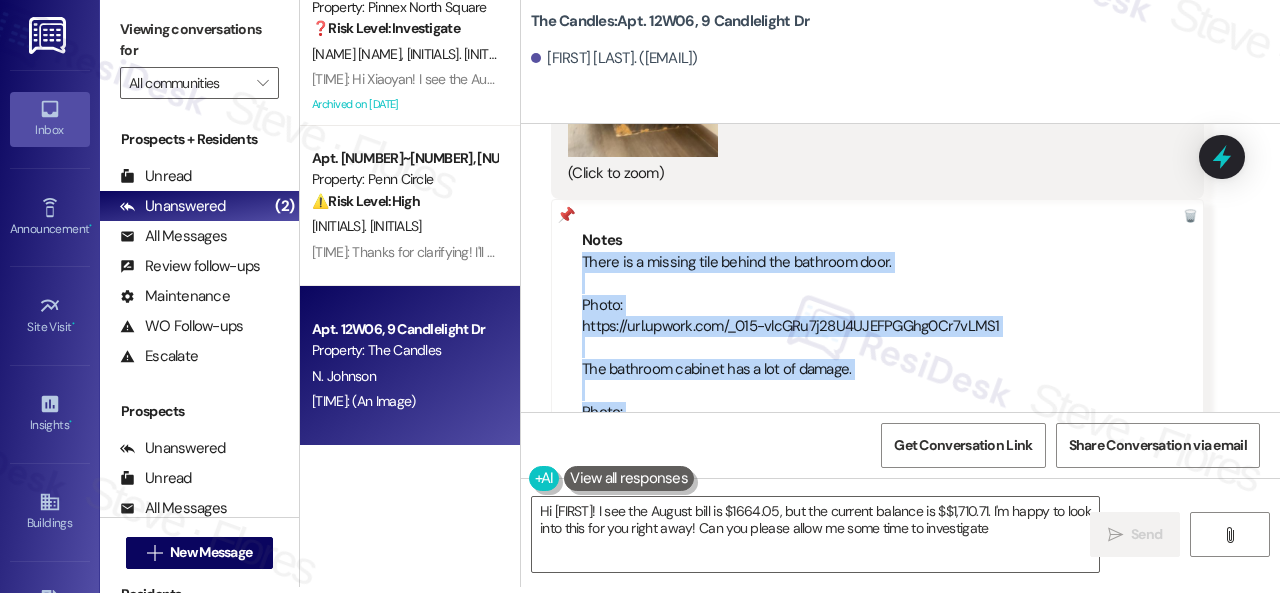 scroll, scrollTop: 2743, scrollLeft: 0, axis: vertical 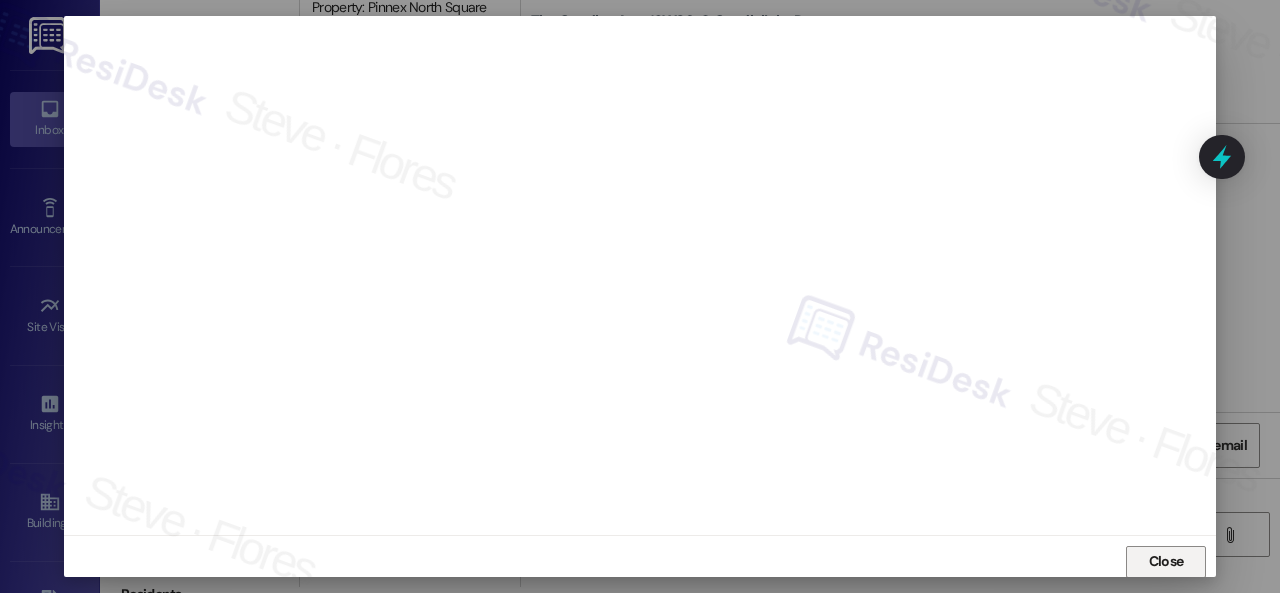 click on "Close" at bounding box center (1166, 561) 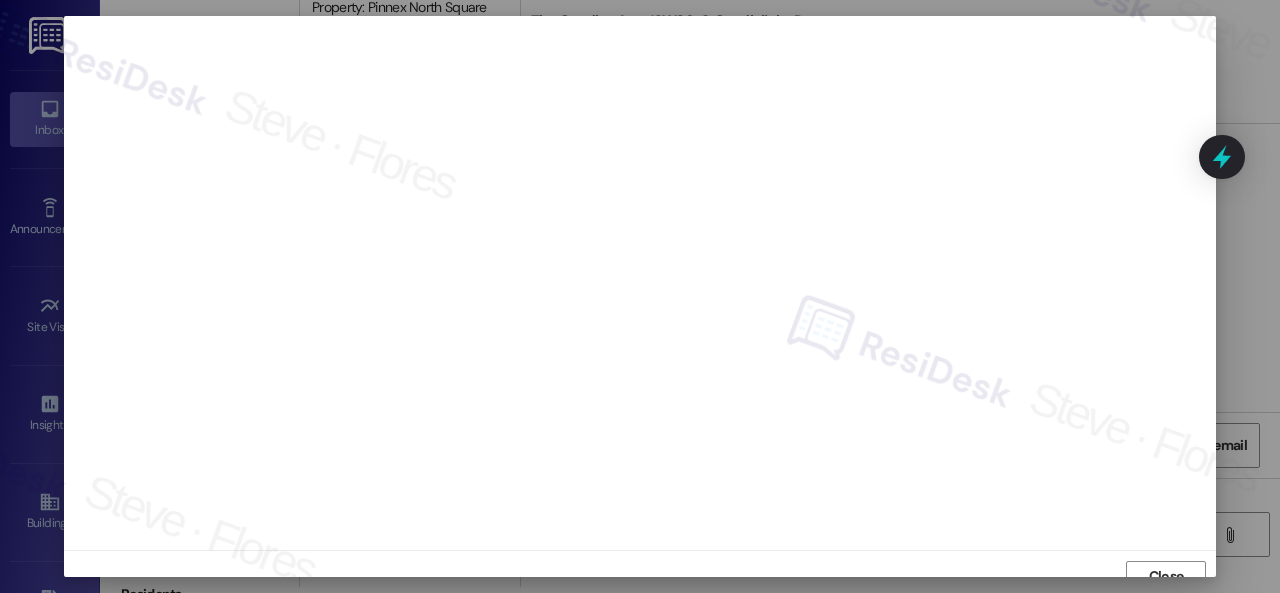 scroll, scrollTop: 15, scrollLeft: 0, axis: vertical 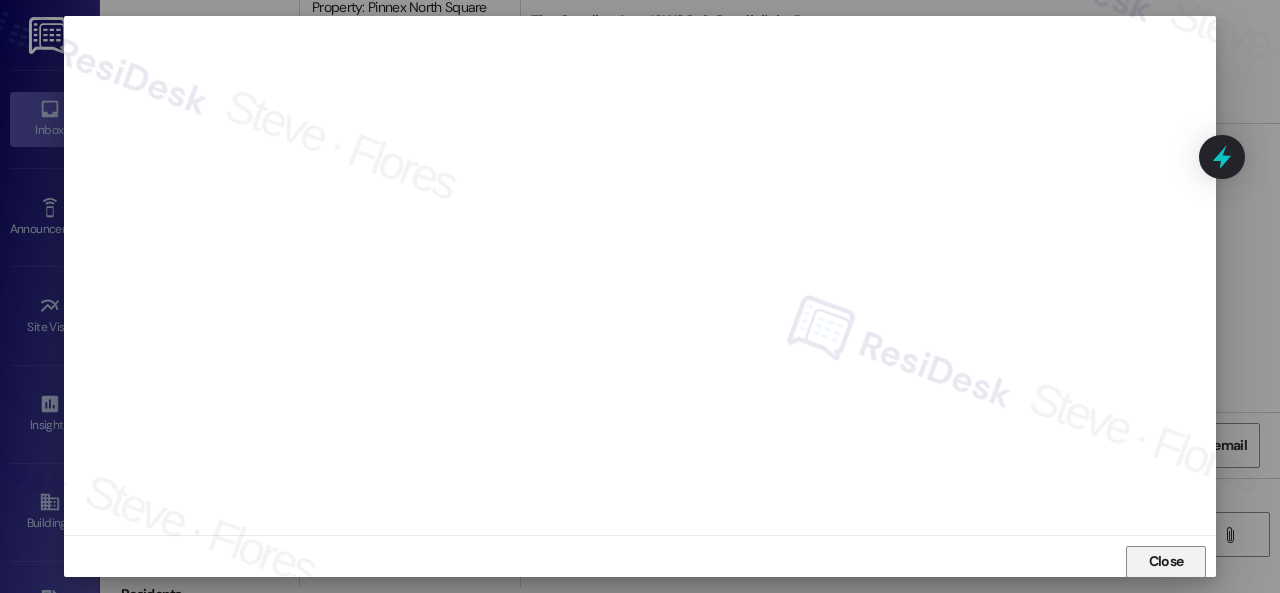 click on "Close" at bounding box center (1166, 561) 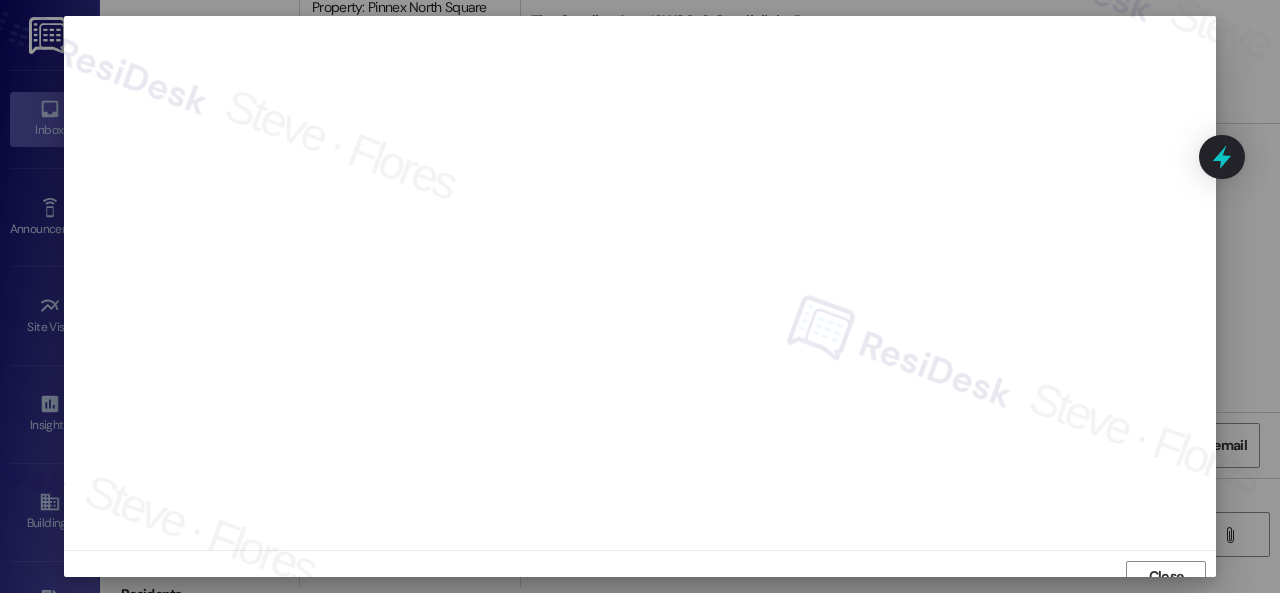 scroll, scrollTop: 15, scrollLeft: 0, axis: vertical 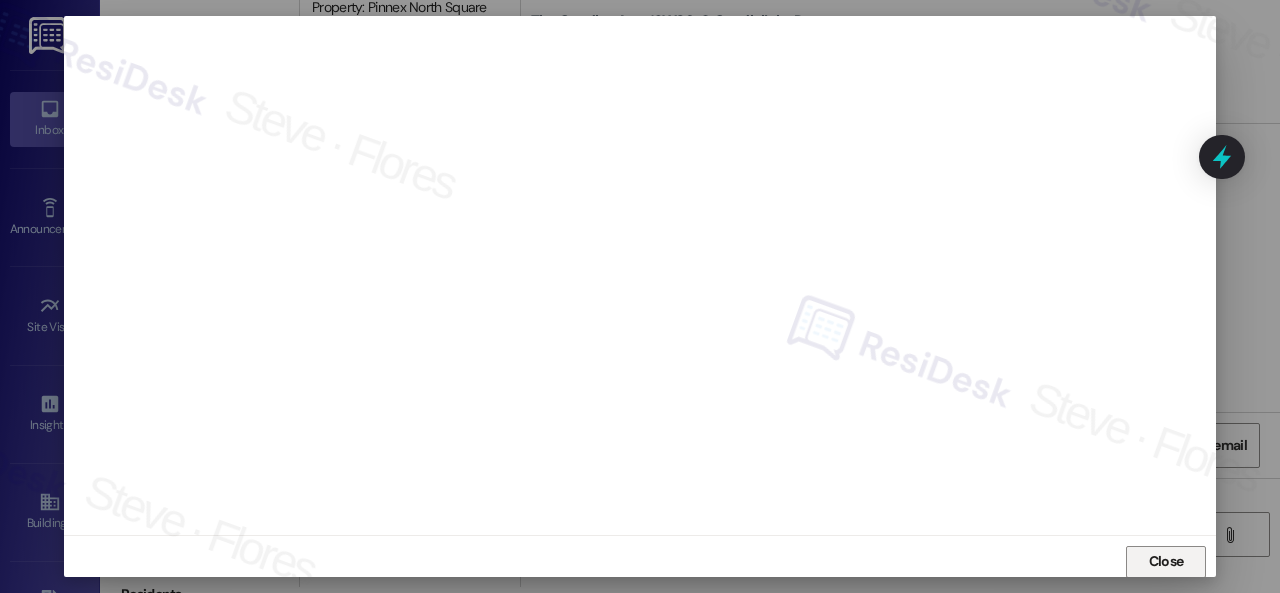 click on "Close" at bounding box center [1166, 561] 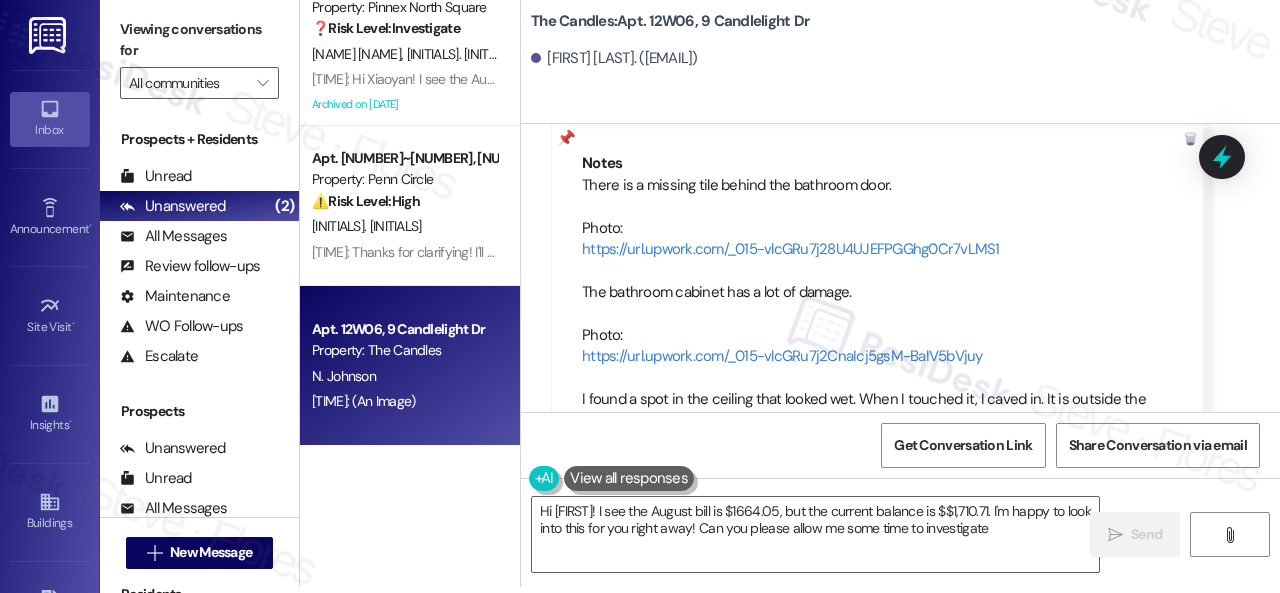 click on "Get Conversation Link Share Conversation via email" at bounding box center [900, 445] 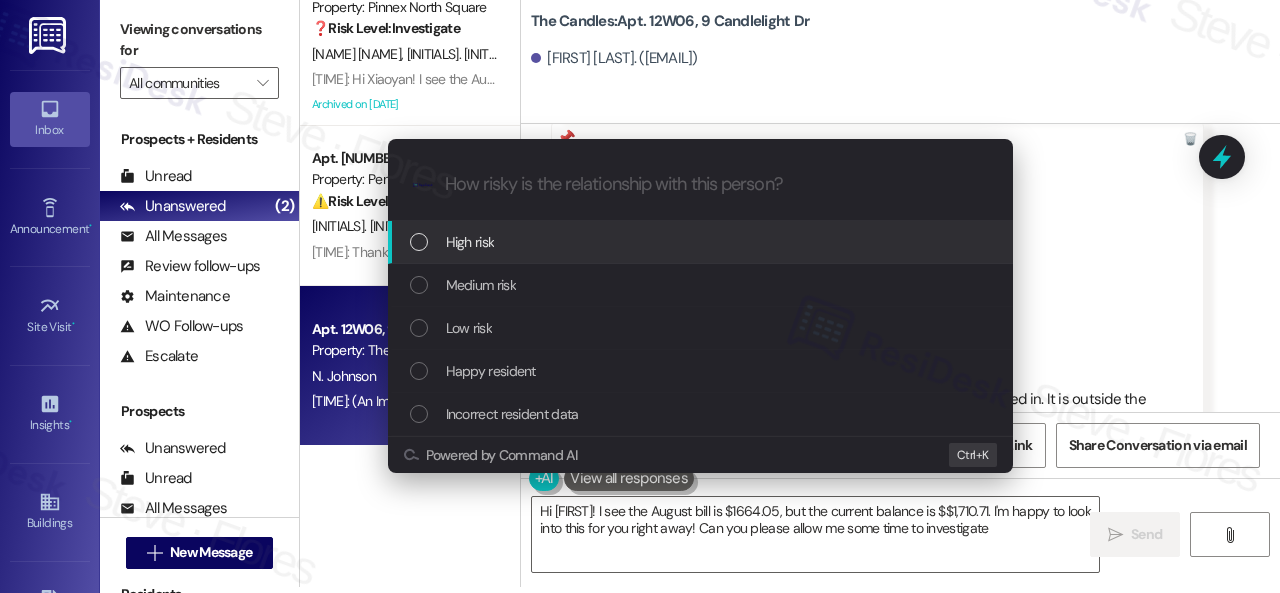 click on "High risk" at bounding box center [470, 242] 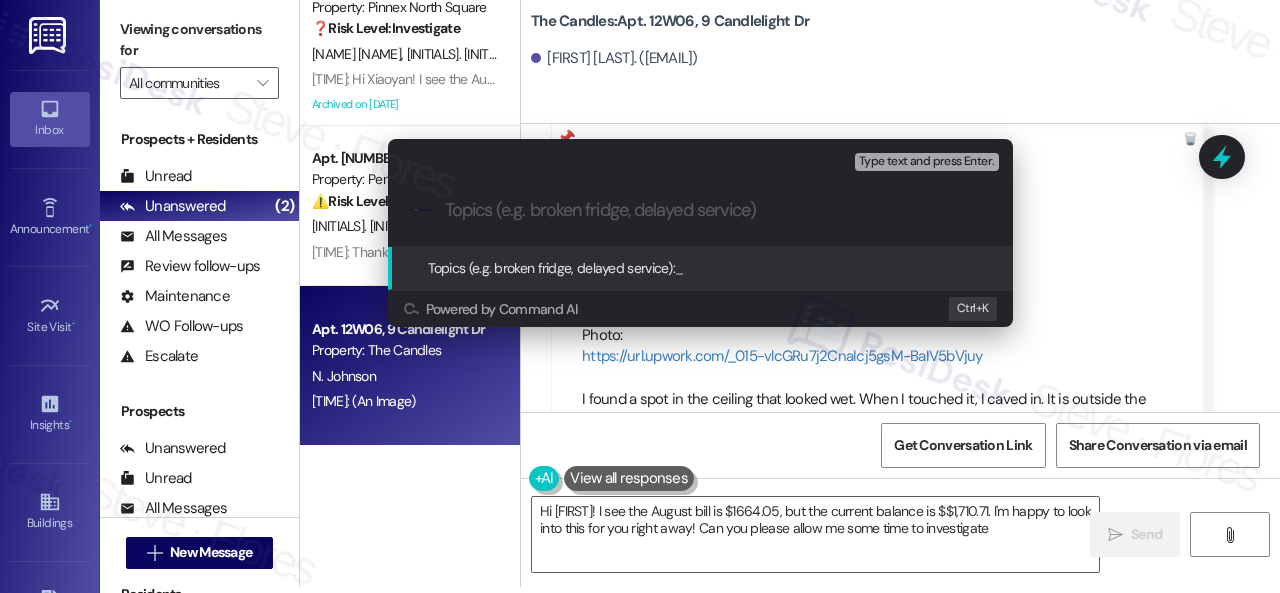 click on "Escalate Conversation High risk Topics (e.g. broken fridge, delayed service) Any messages to highlight in the email? Type text and press Enter. .cls-1{fill:#0a055f;}.cls-2{fill:#0cc4c4;} resideskLogoBlueOrange Topics (e.g. broken fridge, delayed service):  _ Powered by Command AI Ctrl+ K" at bounding box center (640, 296) 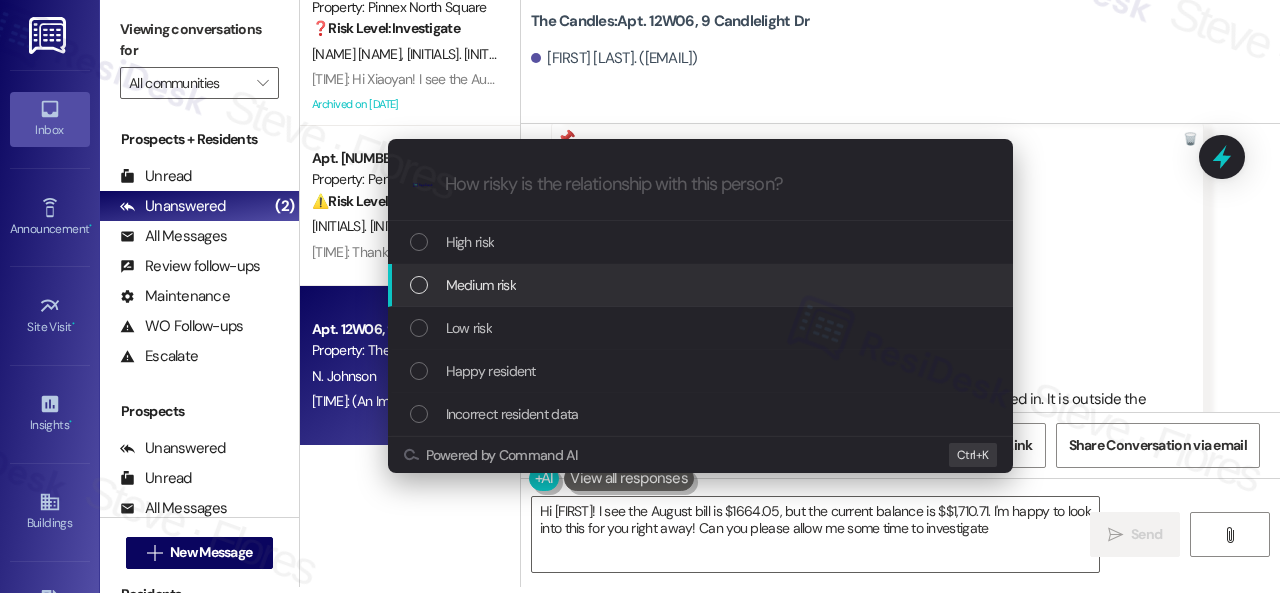 click on "Medium risk" at bounding box center [481, 285] 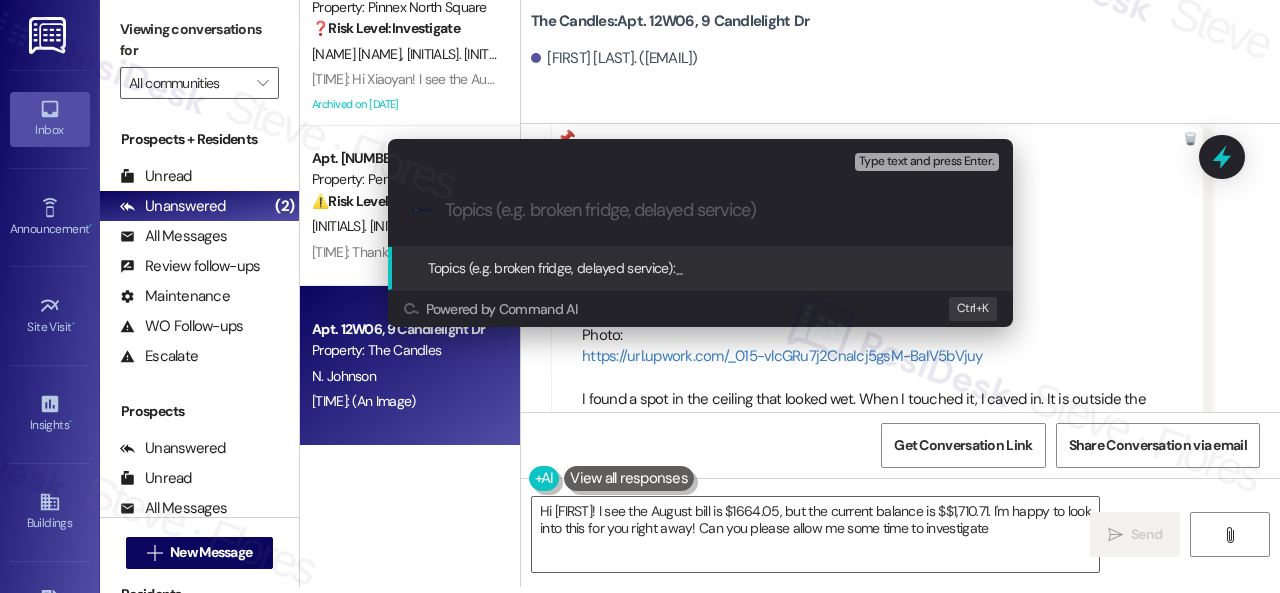 paste on "Work Orders filed by ResiDesk 292265, 292267 & 292269" 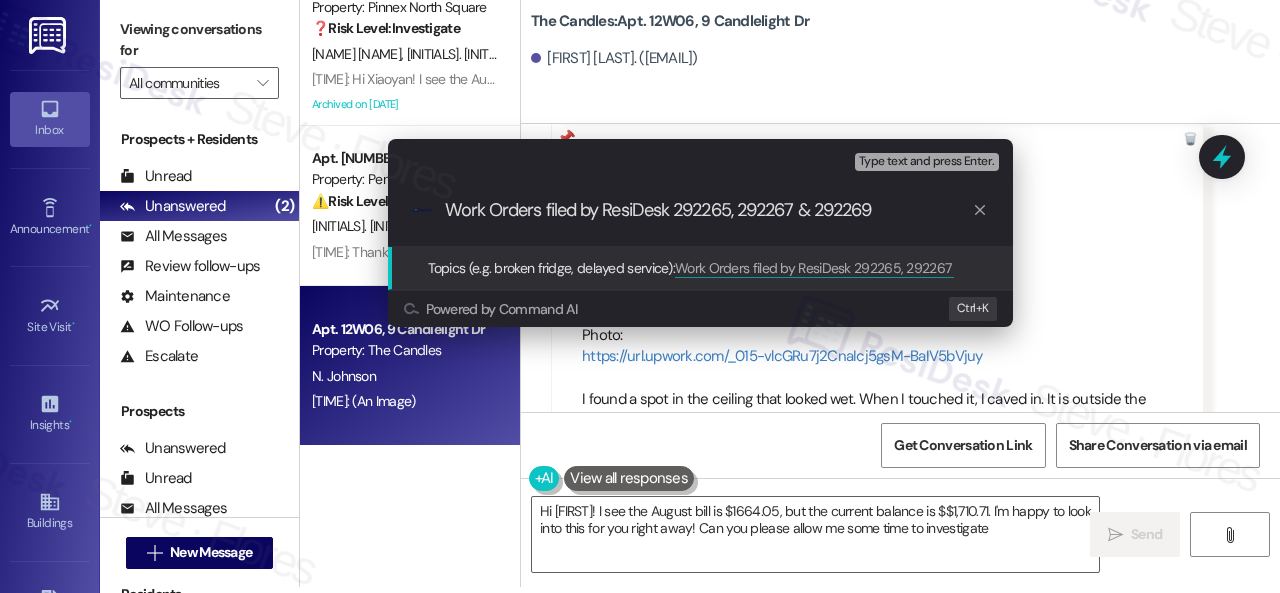 type 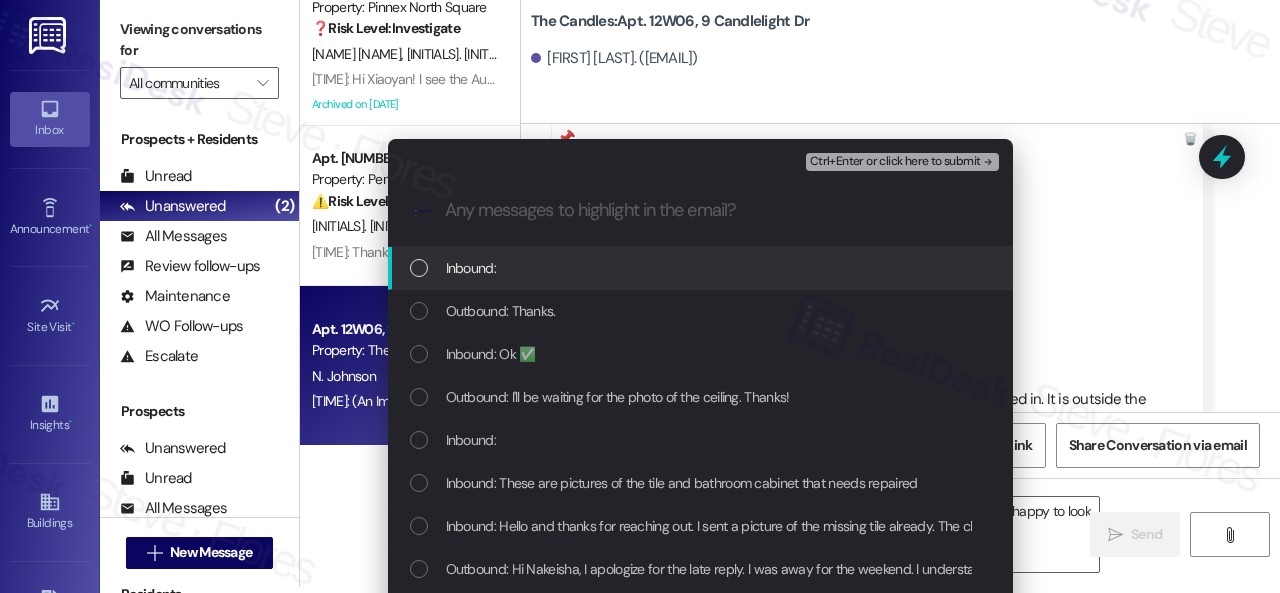 click on "Inbound:" at bounding box center [471, 268] 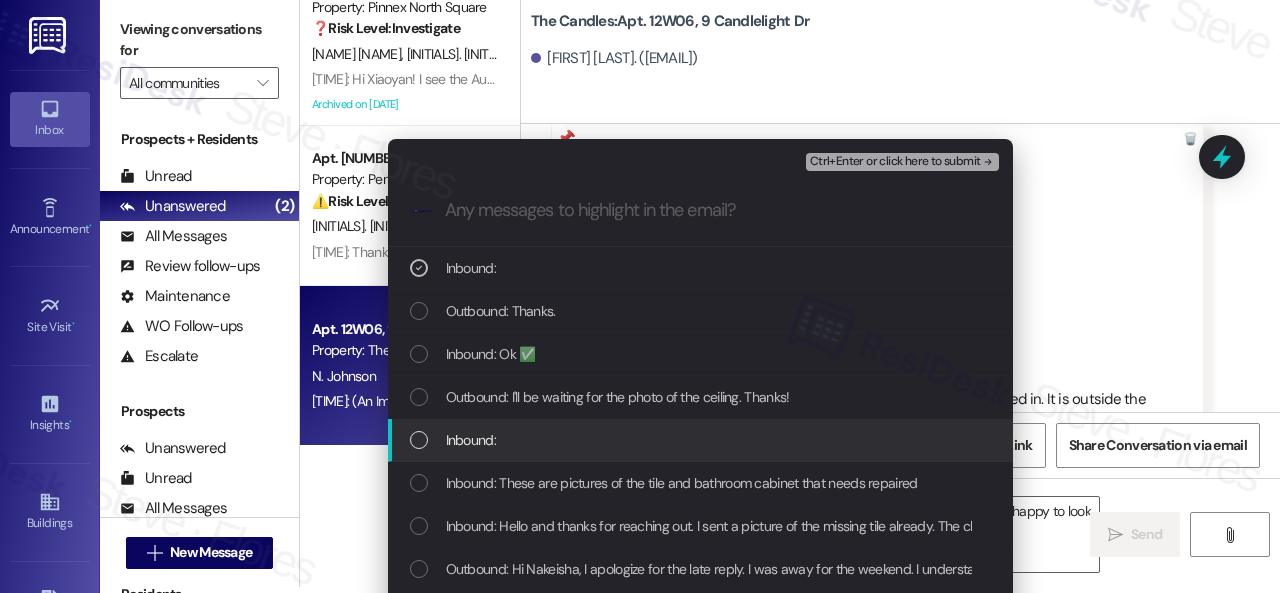 click on "Inbound:" at bounding box center (471, 440) 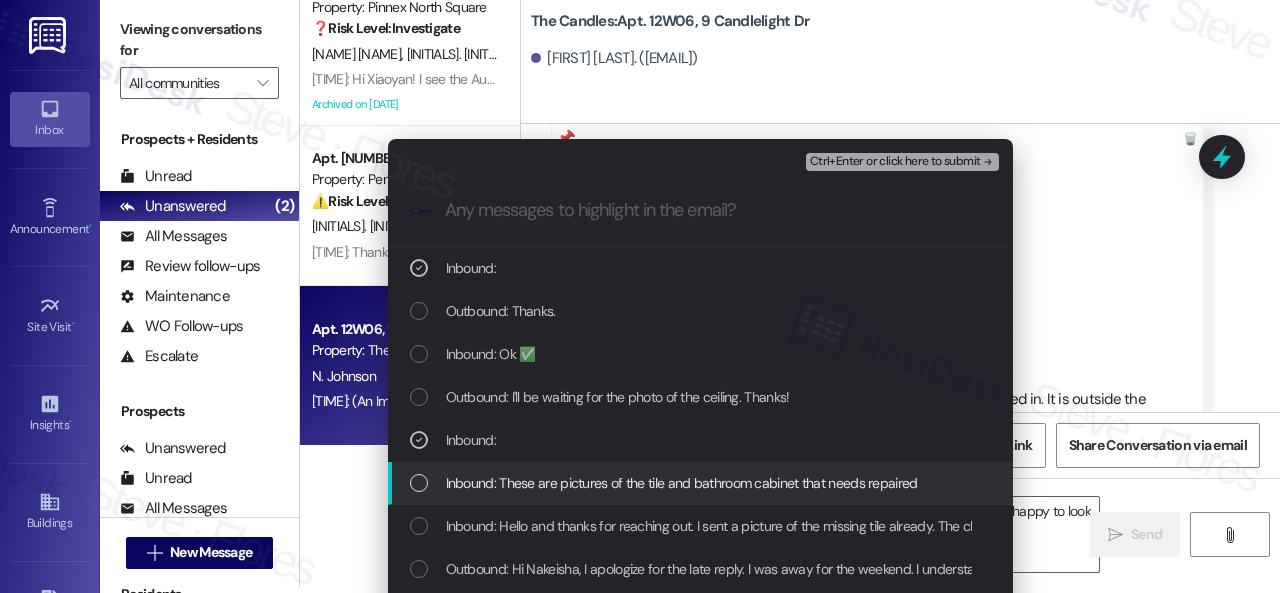 click on "Inbound: These are pictures of the tile and bathroom cabinet that needs repaired" at bounding box center [682, 483] 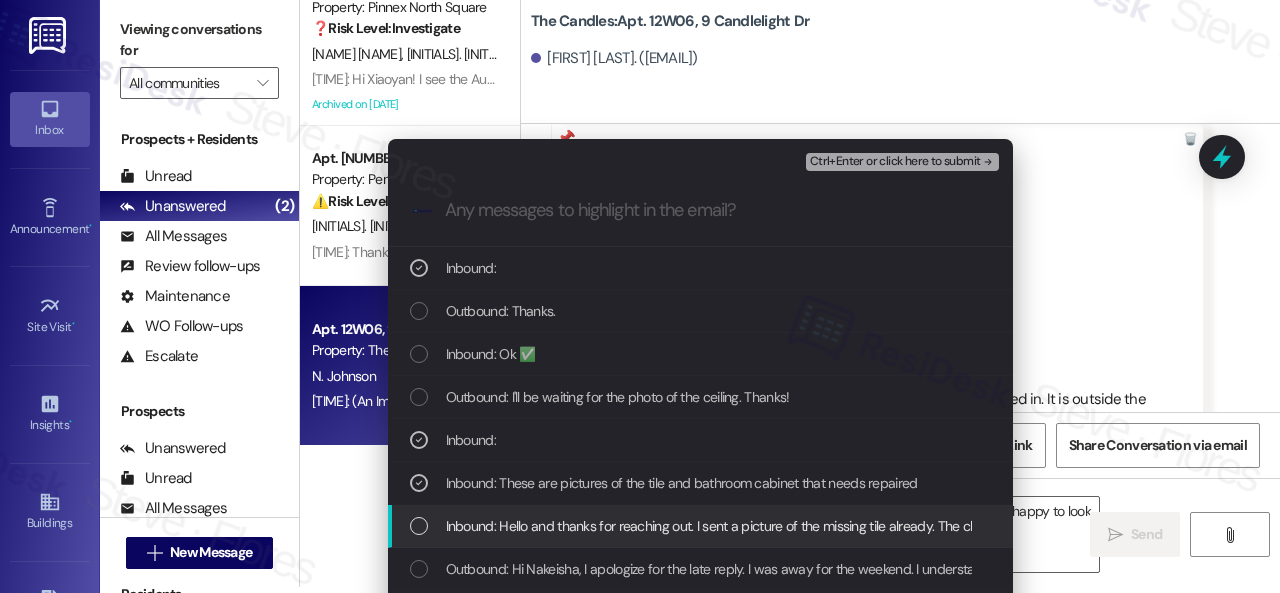 click on "Inbound: Hello and thanks for reaching out. I sent a picture of the missing tile already. The closet has been fixed already. My son was able to close it. The dents in the doors have been noted and don't need to be fixed. I will send the picture of the tile again. I will also send a picture of the ceiling which is outside the bedroom door and before you enter the bathroom in the hall. Please note that maintenance will need to knock before entering the apartment. It's kind of scary to not know when someone is coming to your home. Or when someone is entering or inside when you're arriving home. Can you give me a time frame for work orders of such nature. I will also reach out when I don't want anyone to enter because we're gone for an extended amount of time and don't want to worry about our belongings. Thanks again." at bounding box center (2814, 526) 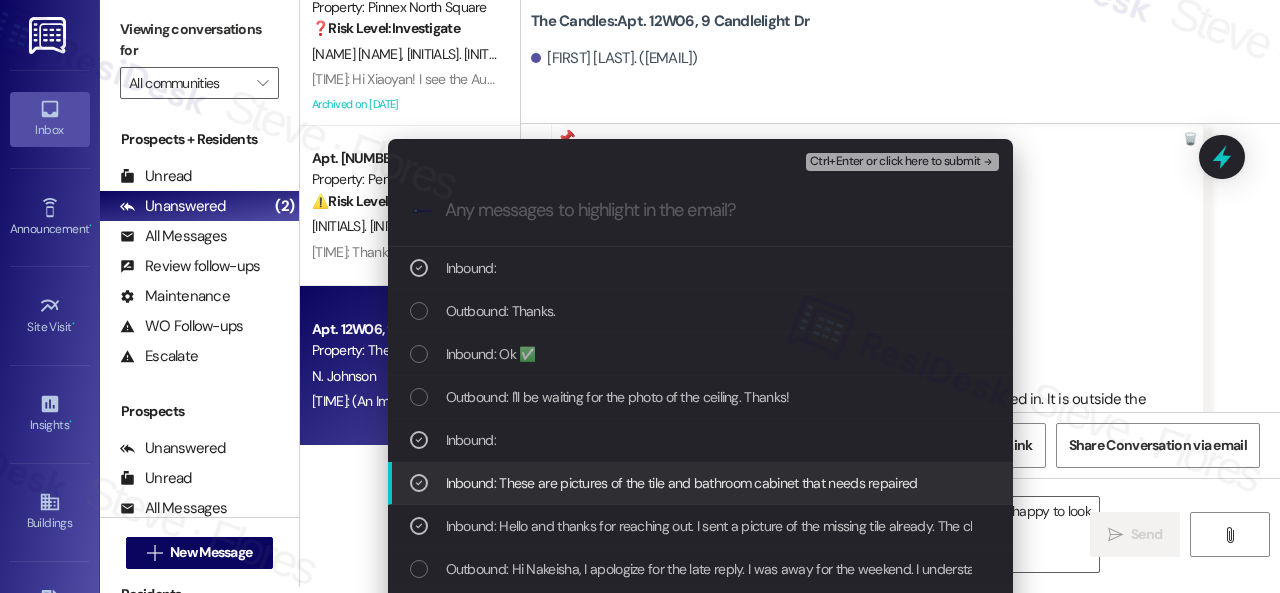 scroll, scrollTop: 100, scrollLeft: 0, axis: vertical 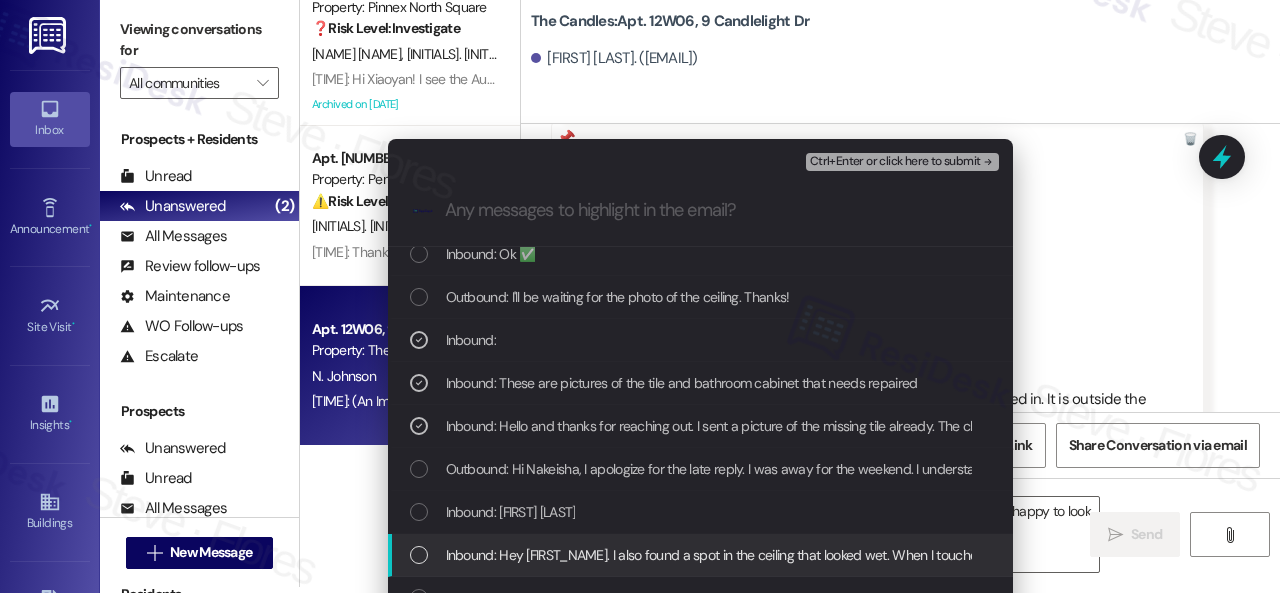 click on "Inbound: Hey Sarah. I also found a spot in the ceiling that looked wet. When I touched it, I caved in. Can we have maintenance take a look at it? Update: I was able to get the closet door closed." at bounding box center (1022, 555) 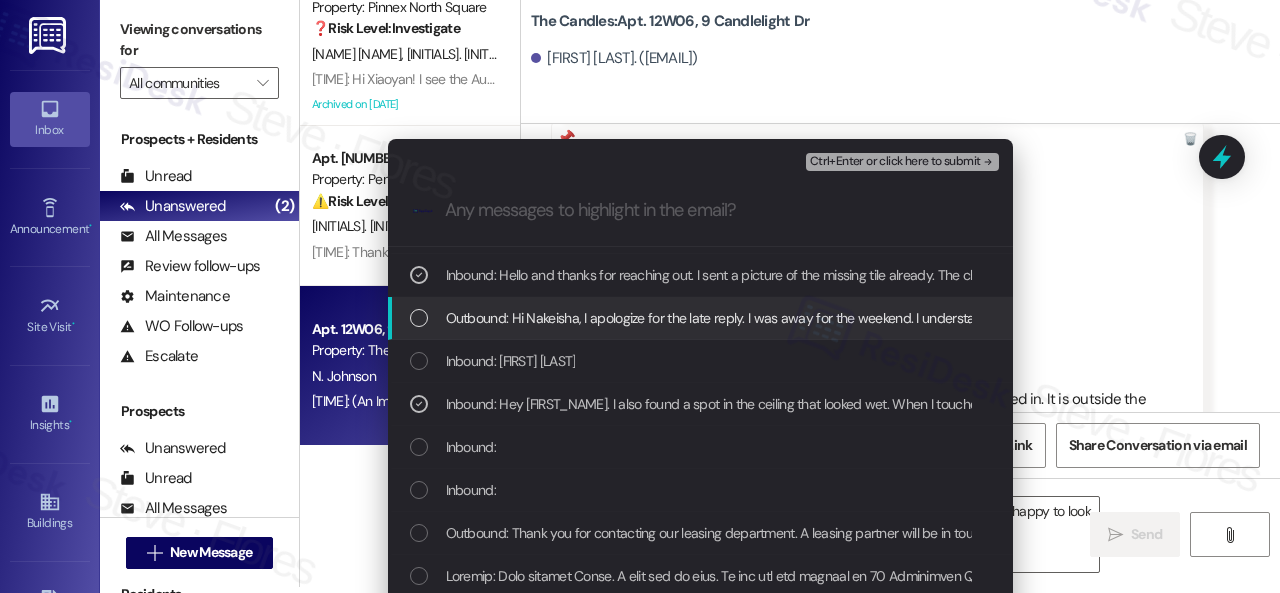 scroll, scrollTop: 252, scrollLeft: 0, axis: vertical 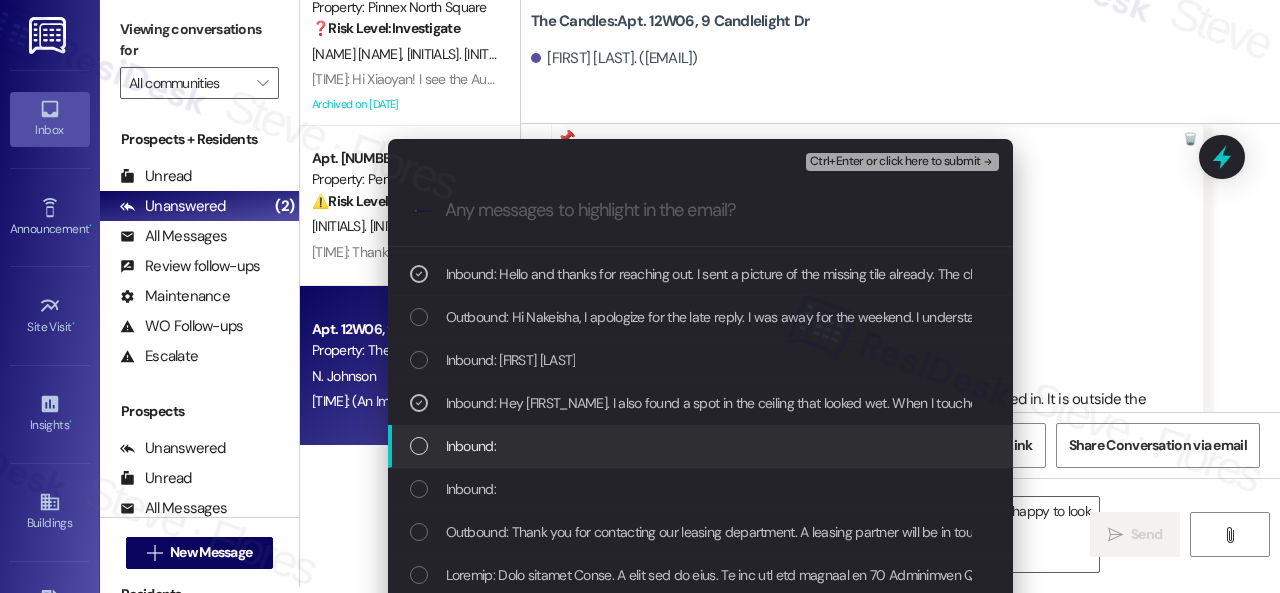 click on "Inbound:" at bounding box center [471, 446] 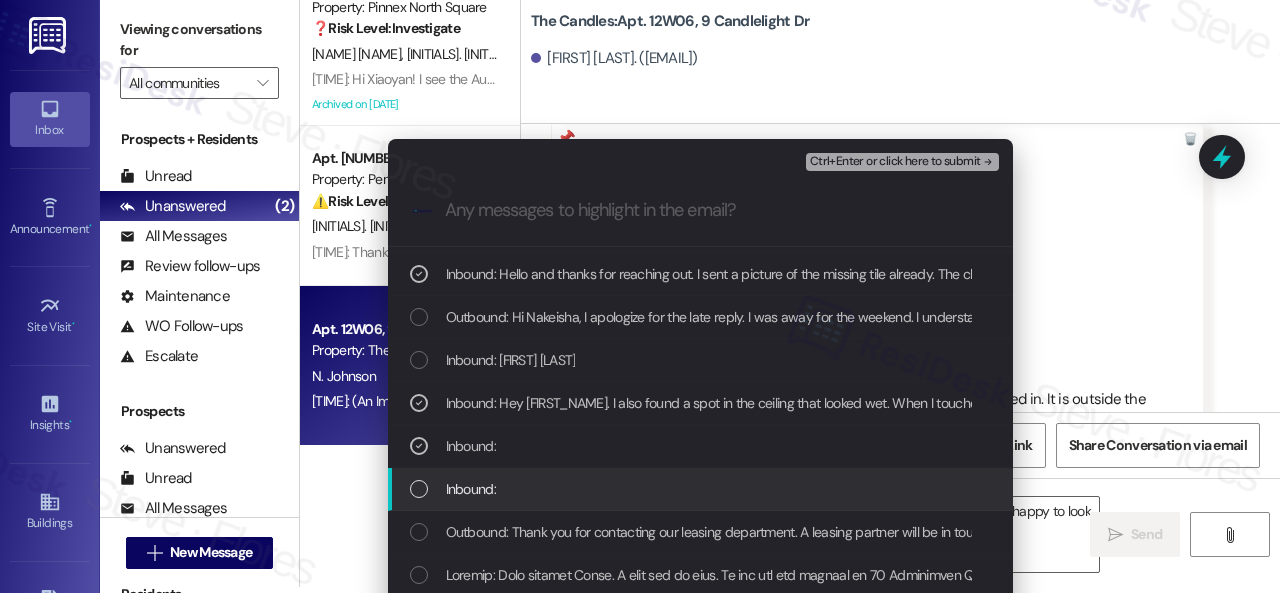 click on "Inbound:" at bounding box center (471, 489) 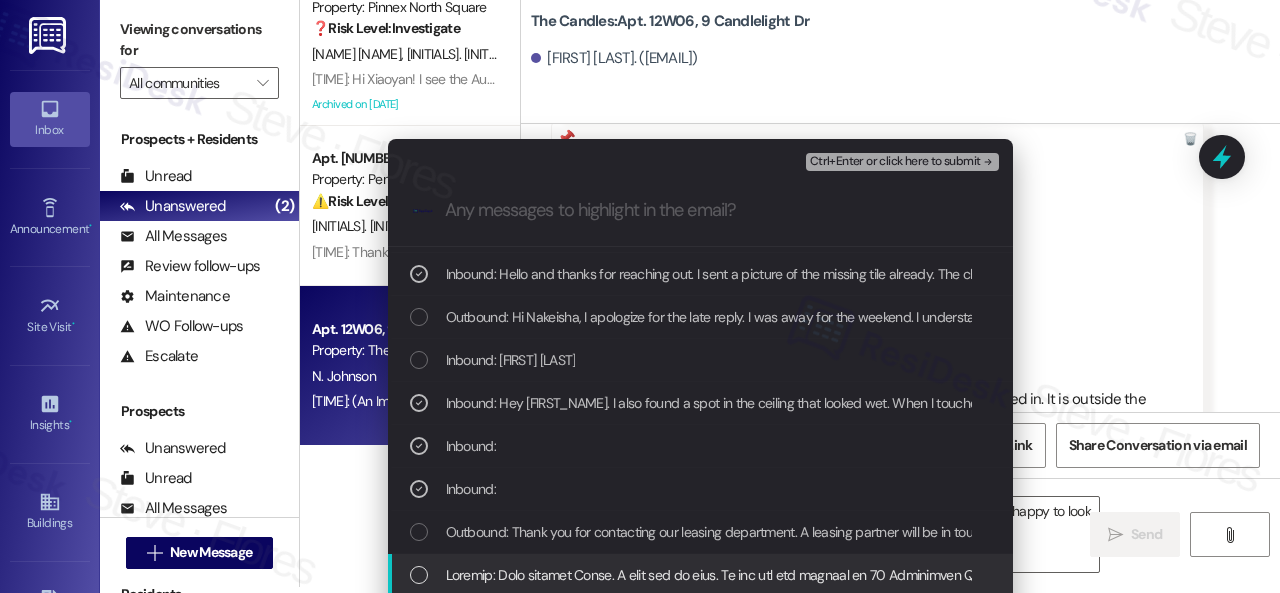 click at bounding box center (3425, 575) 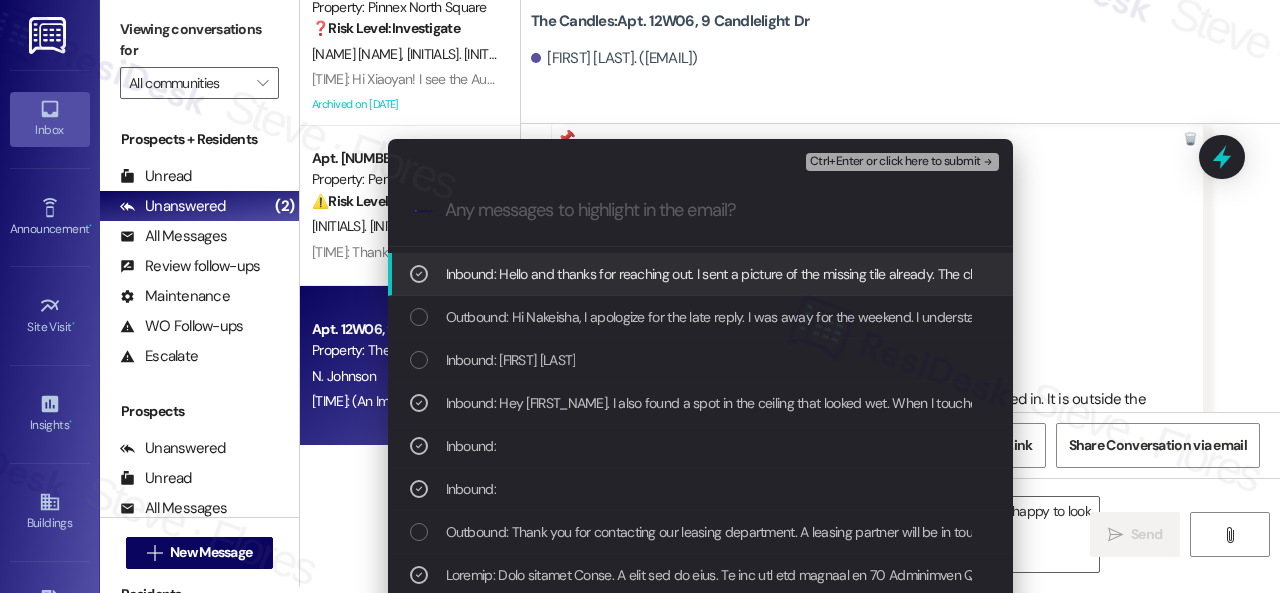 click on "Ctrl+Enter or click here to submit" at bounding box center (895, 162) 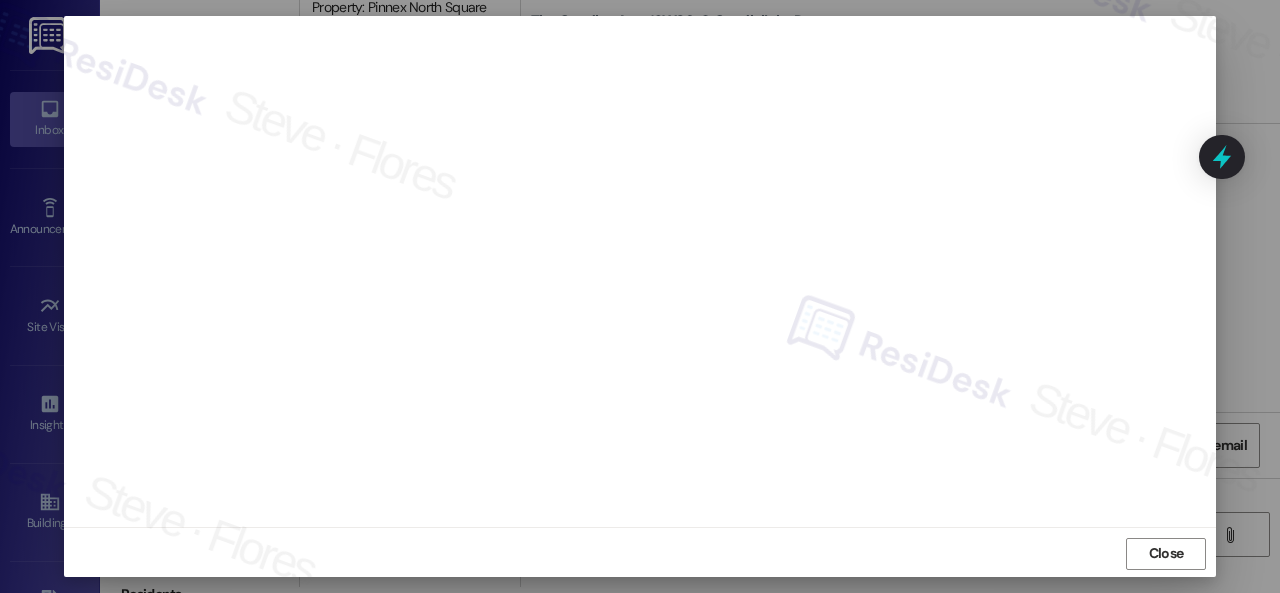 scroll, scrollTop: 25, scrollLeft: 0, axis: vertical 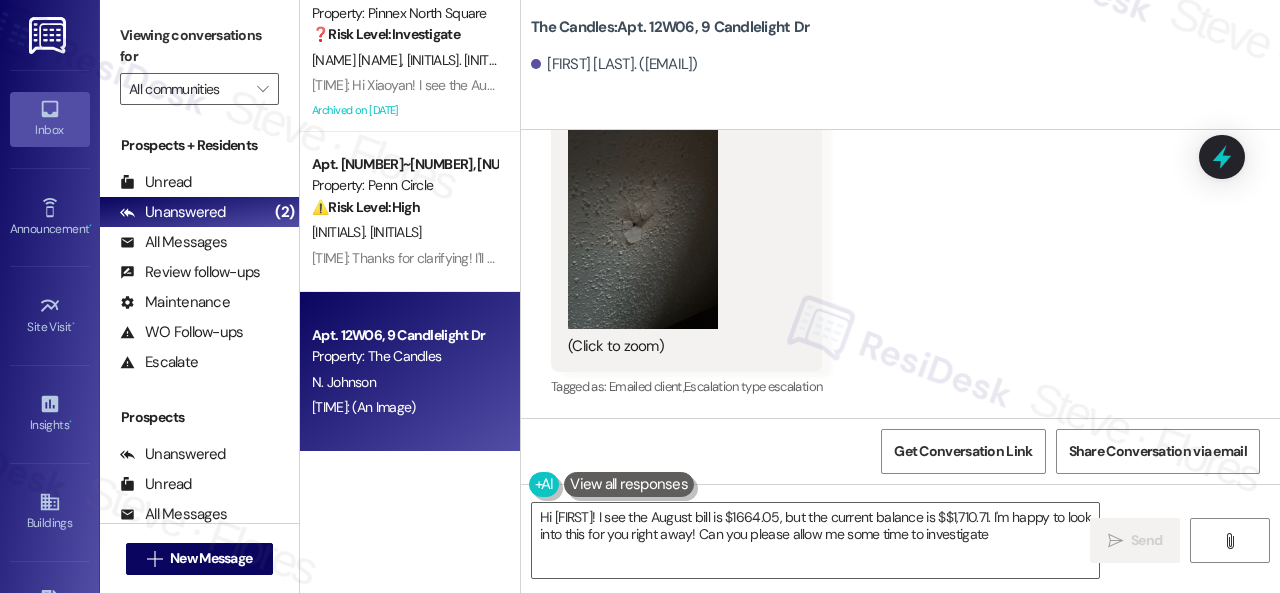 click on "Received via SMS Nakeisha Johnson Yesterday at 9:00 PM JPG  attachment   Download   (Click to zoom) Tags and notes Tagged as:   Emailed client ,  Click to highlight conversations about Emailed client Escalation type escalation Click to highlight conversations about Escalation type escalation" at bounding box center [900, 198] 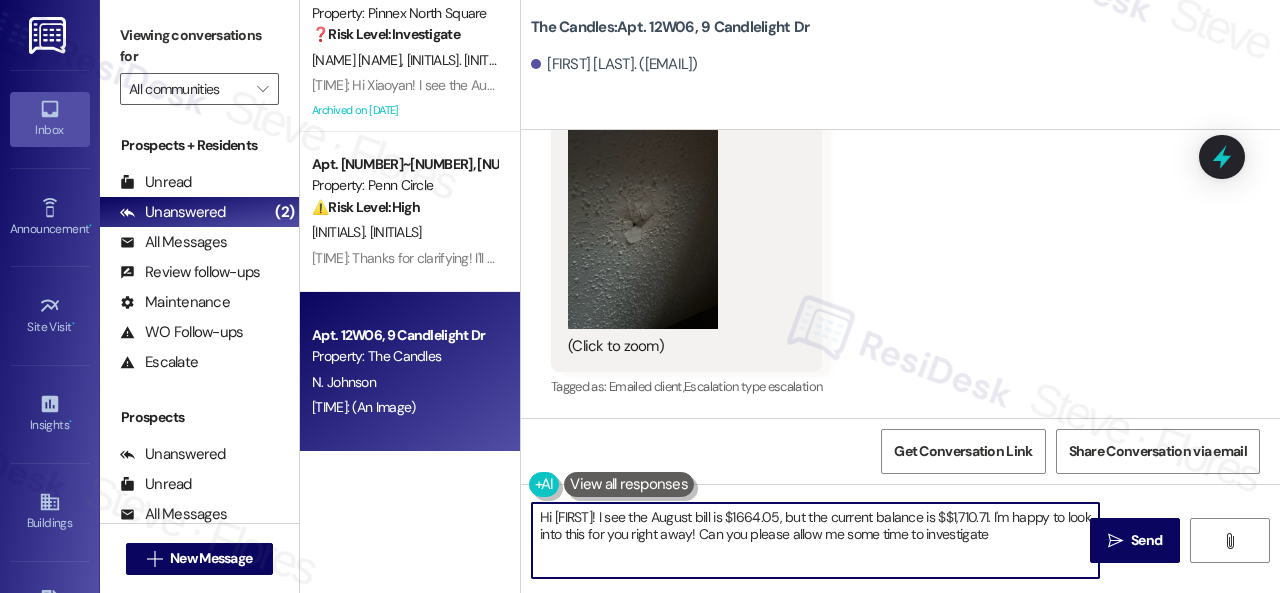 drag, startPoint x: 526, startPoint y: 503, endPoint x: 468, endPoint y: 489, distance: 59.665737 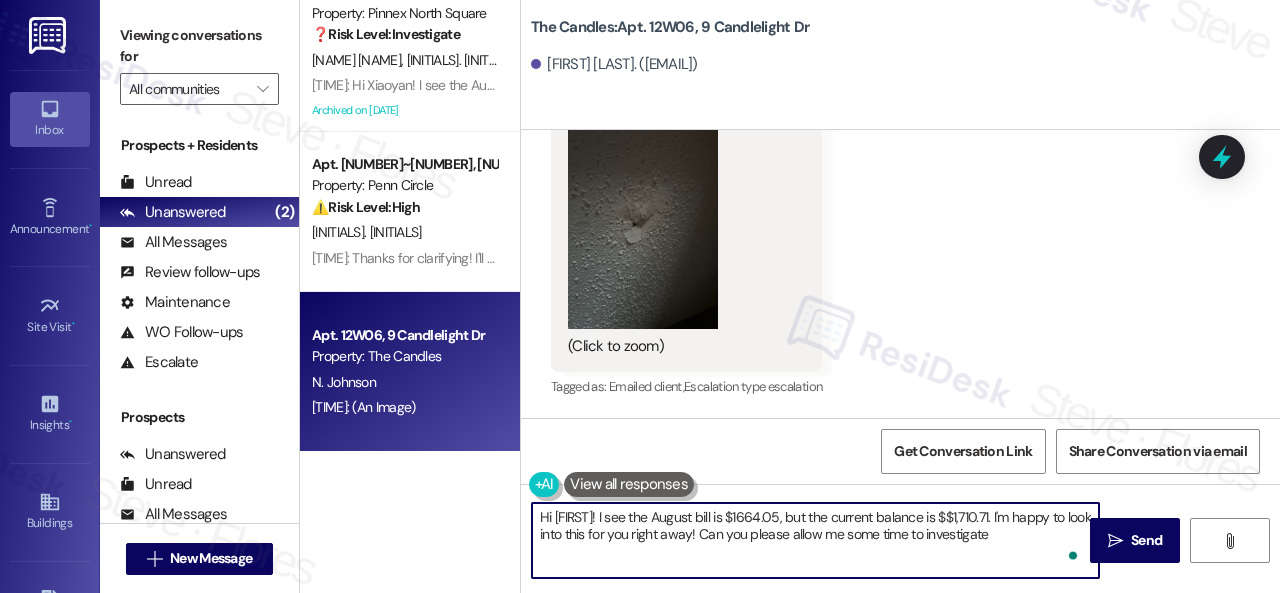 paste on "Thank you. I've submitted work orders on your behalf and notified the site team. Please let me know if you have an update or need anything els" 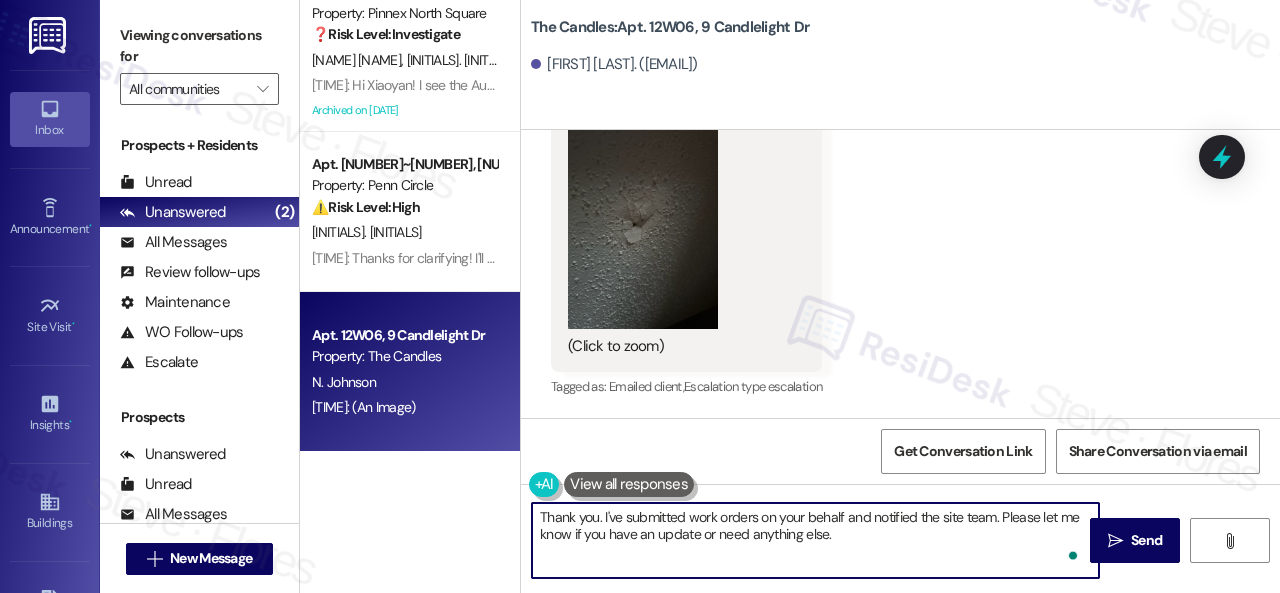 type on "Thank you. I've submitted work orders on your behalf and notified the site team. Please let me know if you have an update or need anything else." 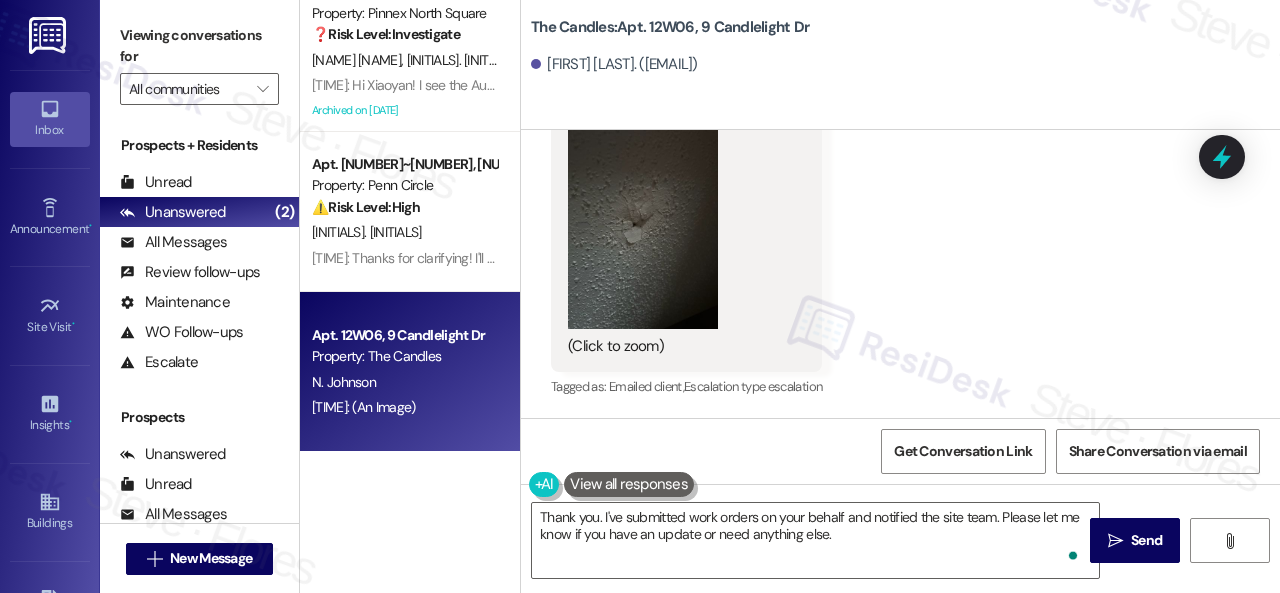 click on "Received via SMS Nakeisha Johnson Yesterday at 9:00 PM JPG  attachment   Download   (Click to zoom) Tags and notes Tagged as:   Emailed client ,  Click to highlight conversations about Emailed client Escalation type escalation Click to highlight conversations about Escalation type escalation" at bounding box center [900, 198] 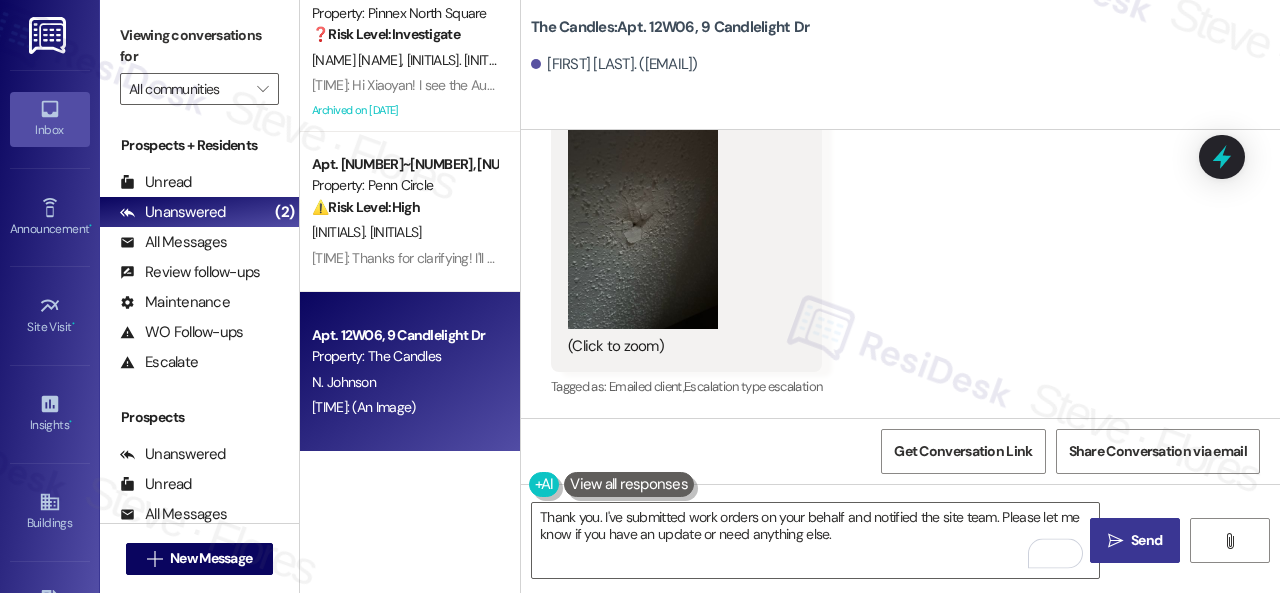 click on "Send" at bounding box center [1146, 540] 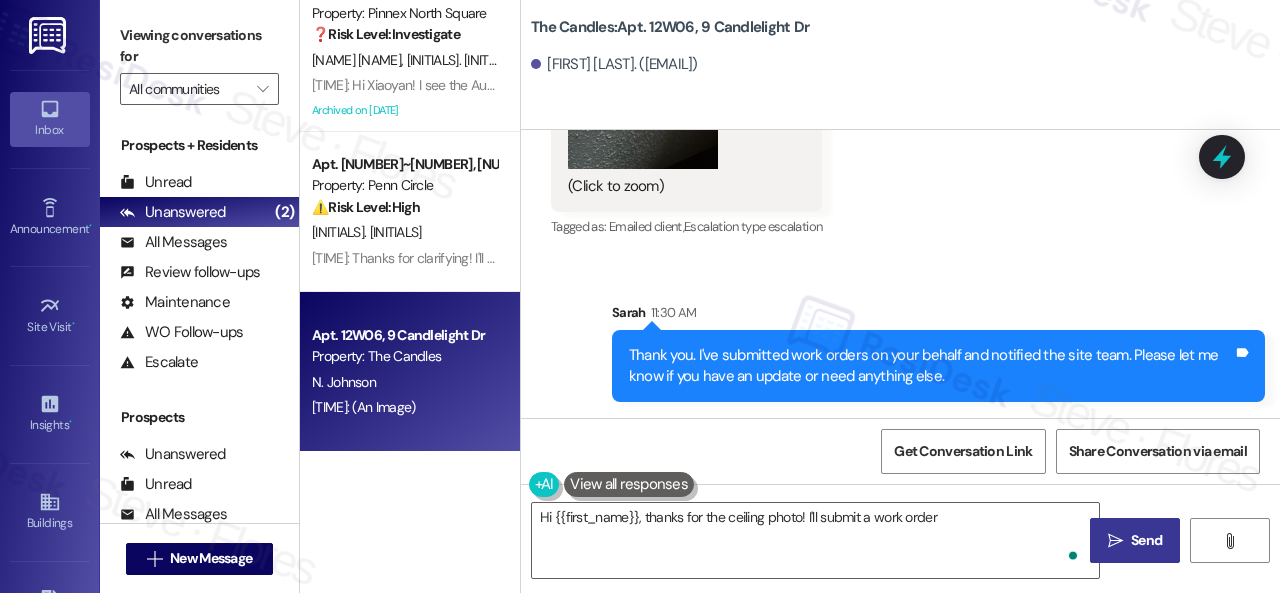 scroll, scrollTop: 4034, scrollLeft: 0, axis: vertical 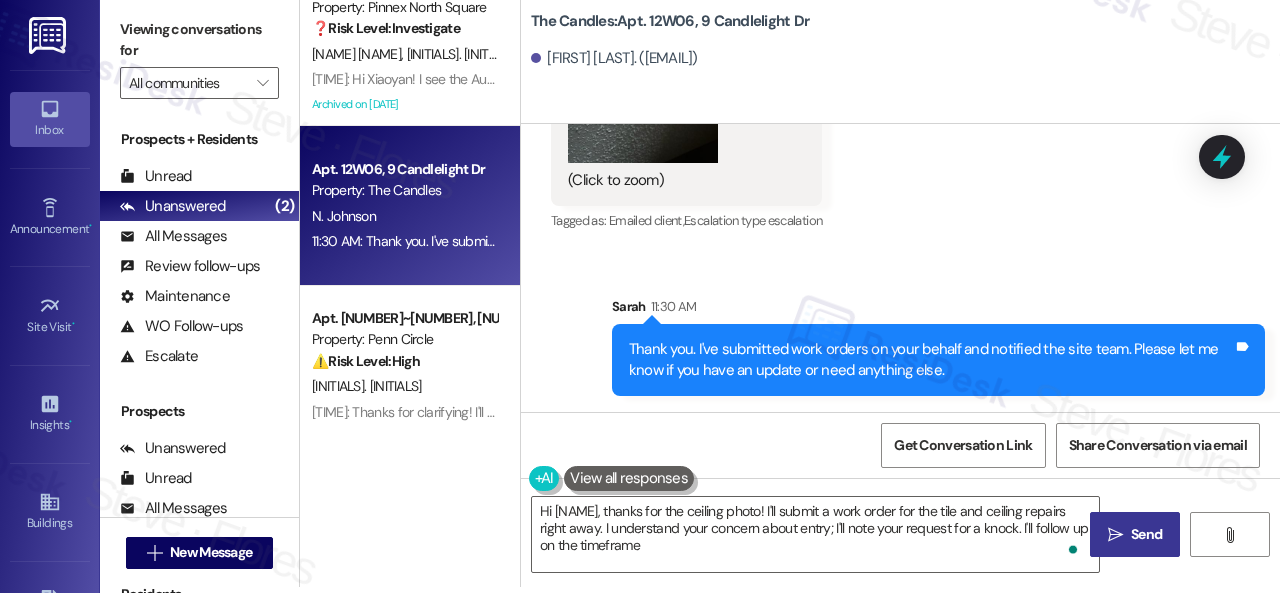 type on "Hi {{first_name}}, thanks for the ceiling photo! I'll submit a work order for the tile and ceiling repairs right away. I understand your concern about entry; I'll note your request for a knock. I'll follow up on the timeframe." 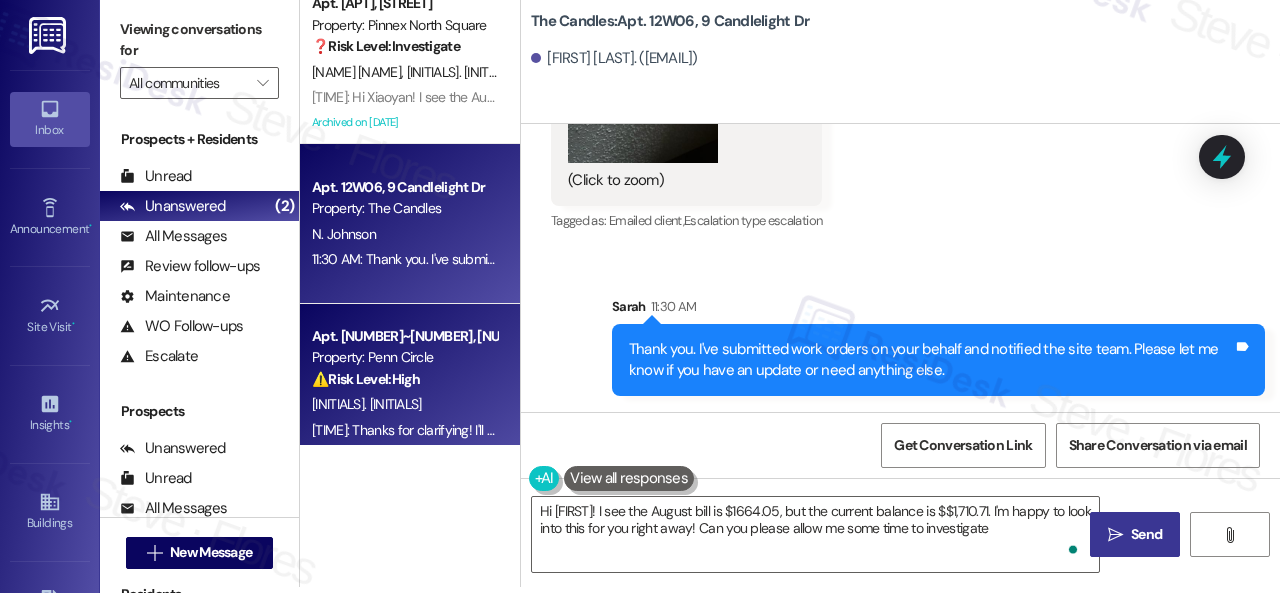 scroll, scrollTop: 0, scrollLeft: 0, axis: both 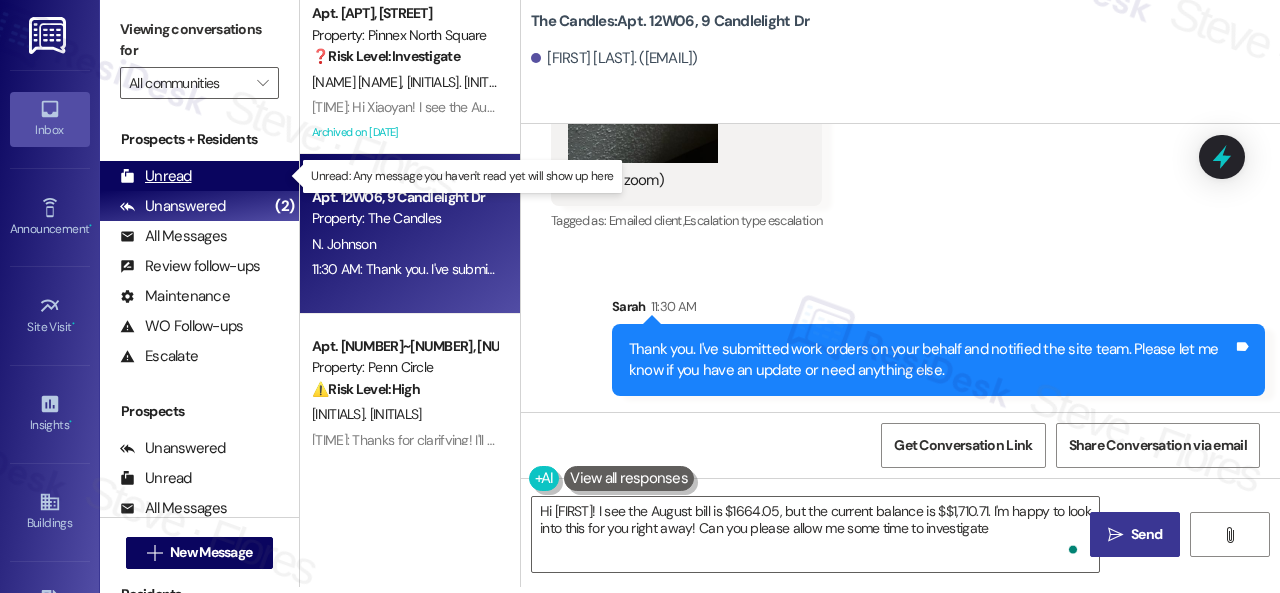 click on "Unread" at bounding box center [156, 176] 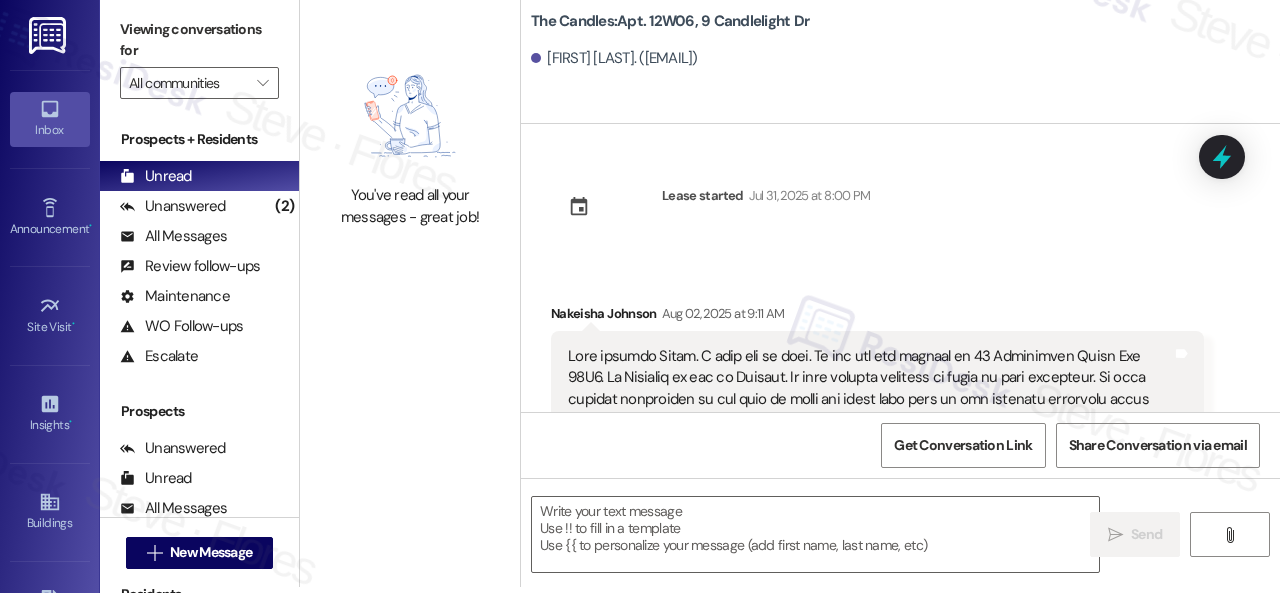 scroll, scrollTop: 4075, scrollLeft: 0, axis: vertical 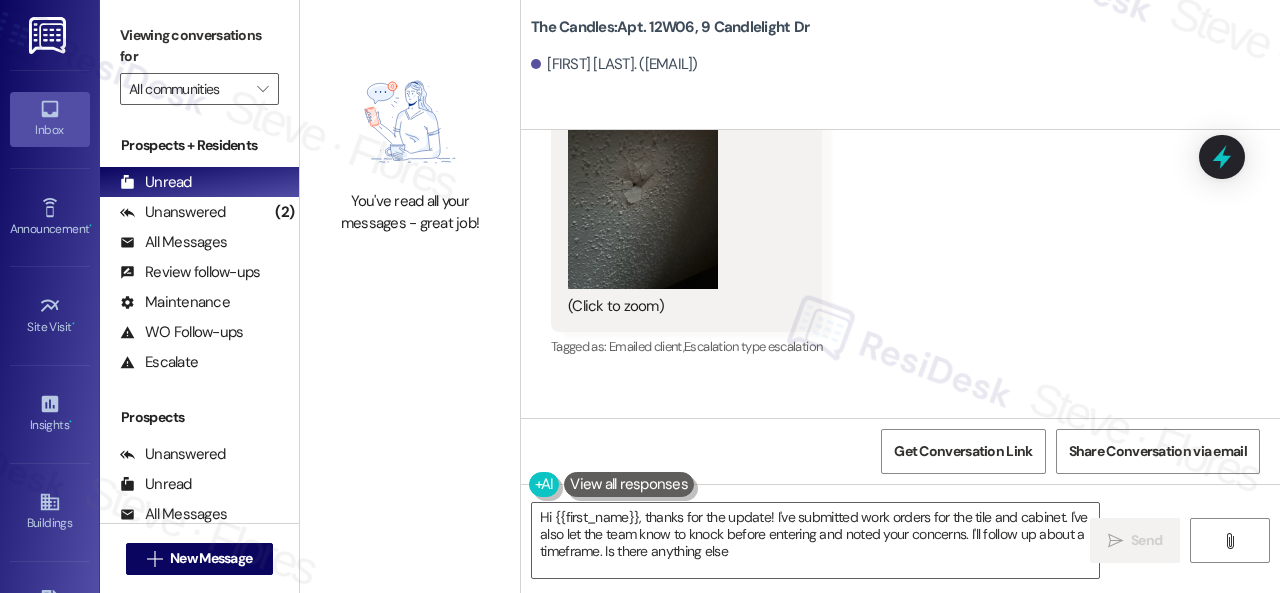 type on "Hi {{first_name}}, thanks for the update! I've submitted work orders for the tile and cabinet. I've also let the team know to knock before entering and noted your concerns. I'll follow up about a timeframe. Is there anything else?" 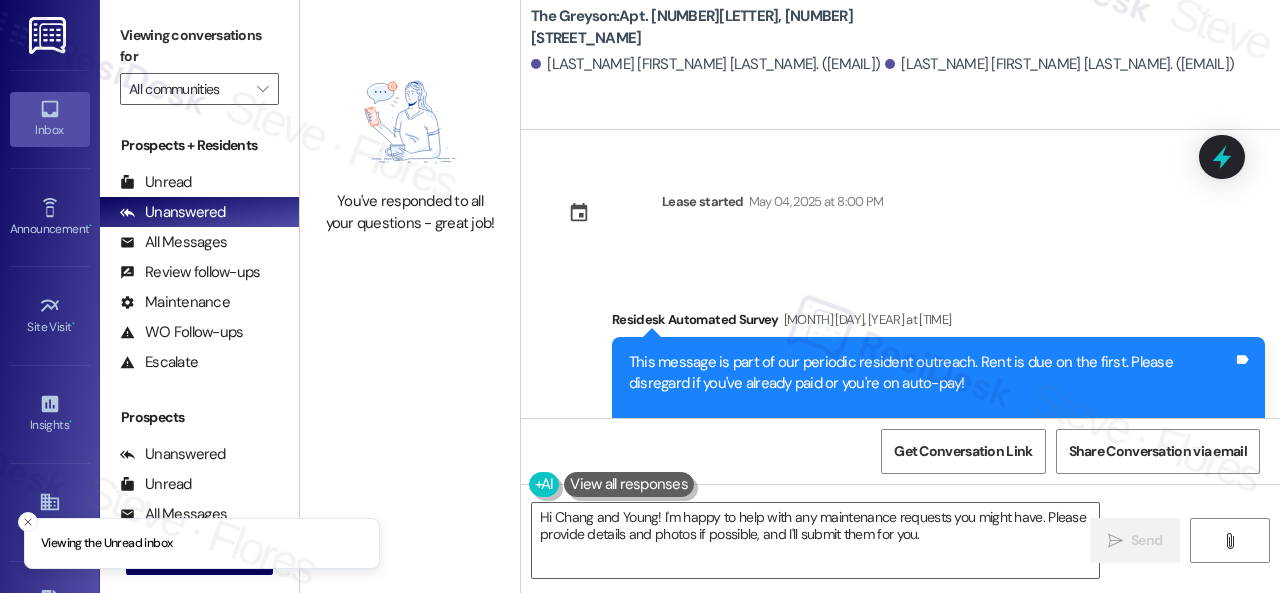 scroll, scrollTop: 0, scrollLeft: 0, axis: both 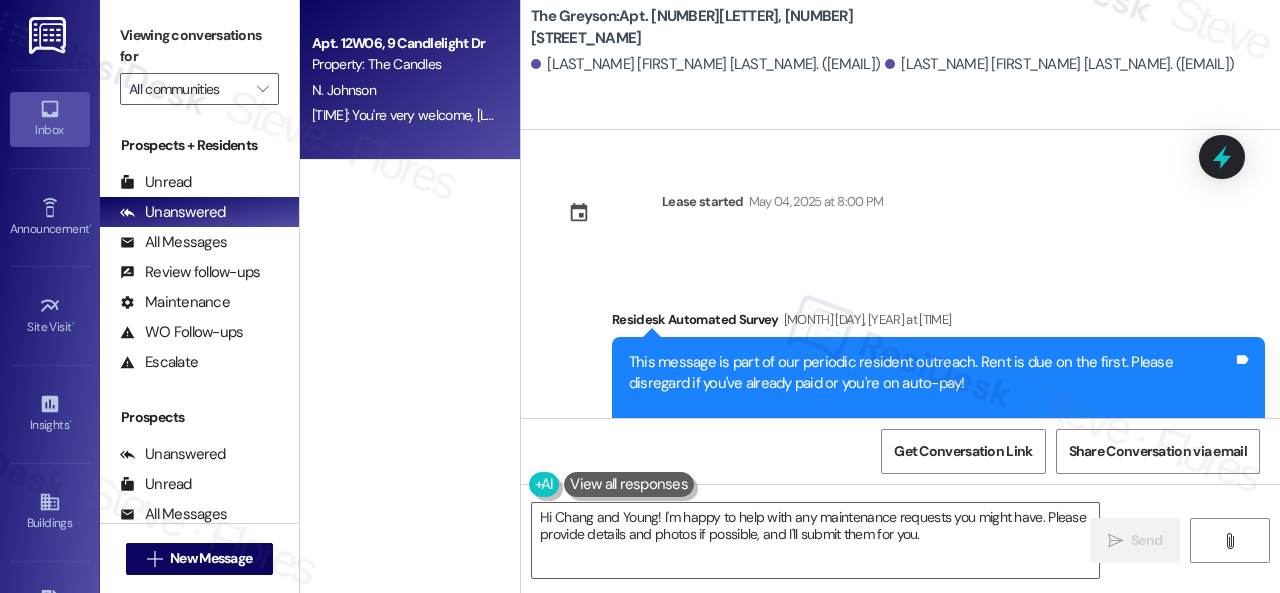 click on "N. Johnson" at bounding box center (404, 90) 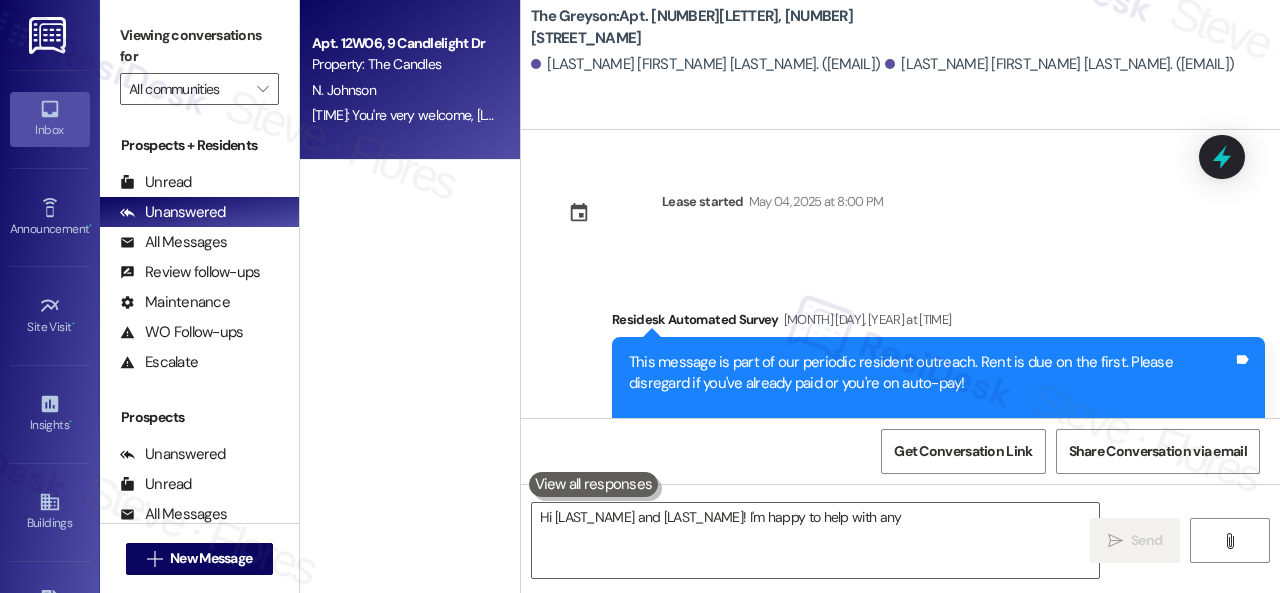 type on "Hi [LAST_NAME] and [LAST_NAME]! I'm happy to help with any maintenance" 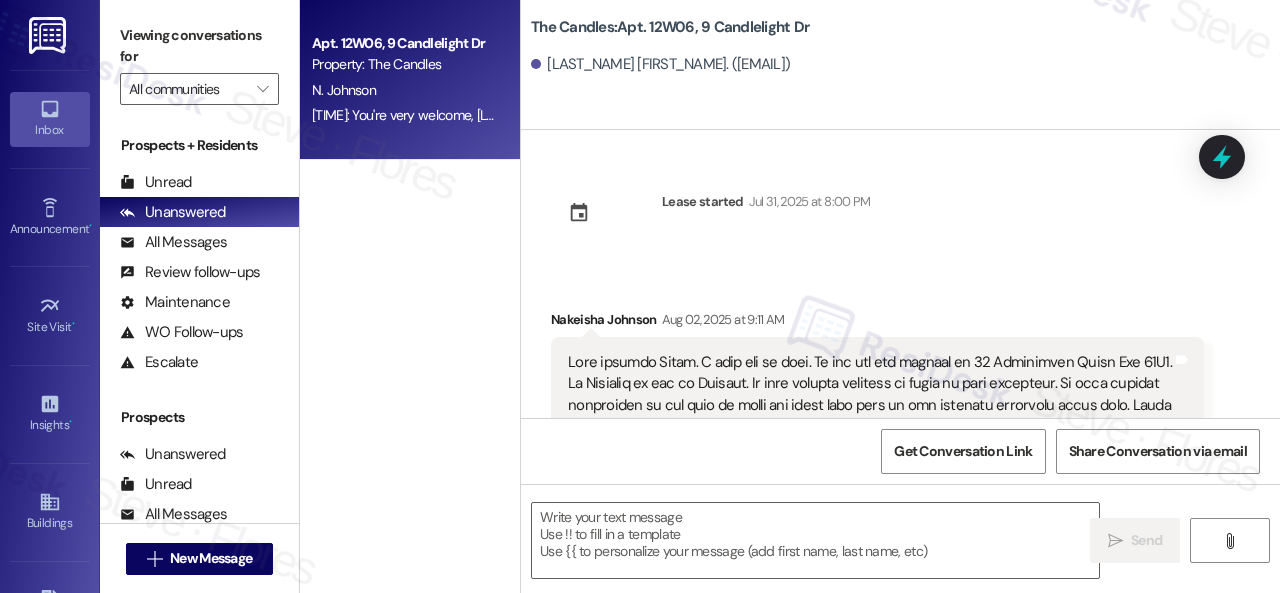 scroll, scrollTop: 4639, scrollLeft: 0, axis: vertical 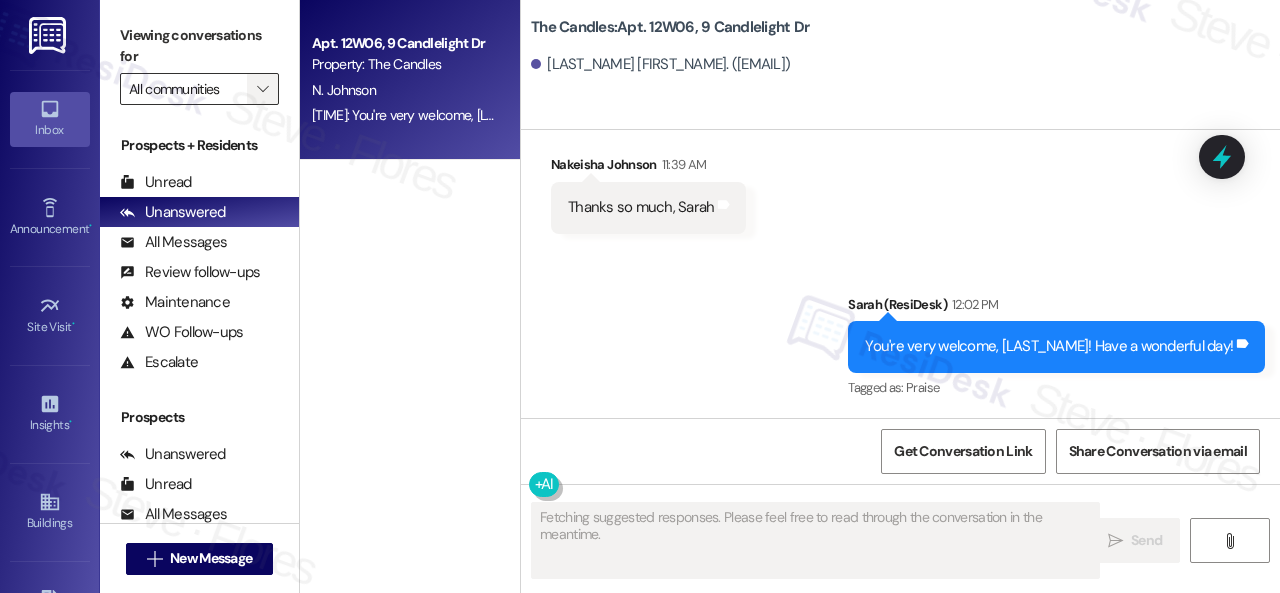 click on "" at bounding box center [262, 89] 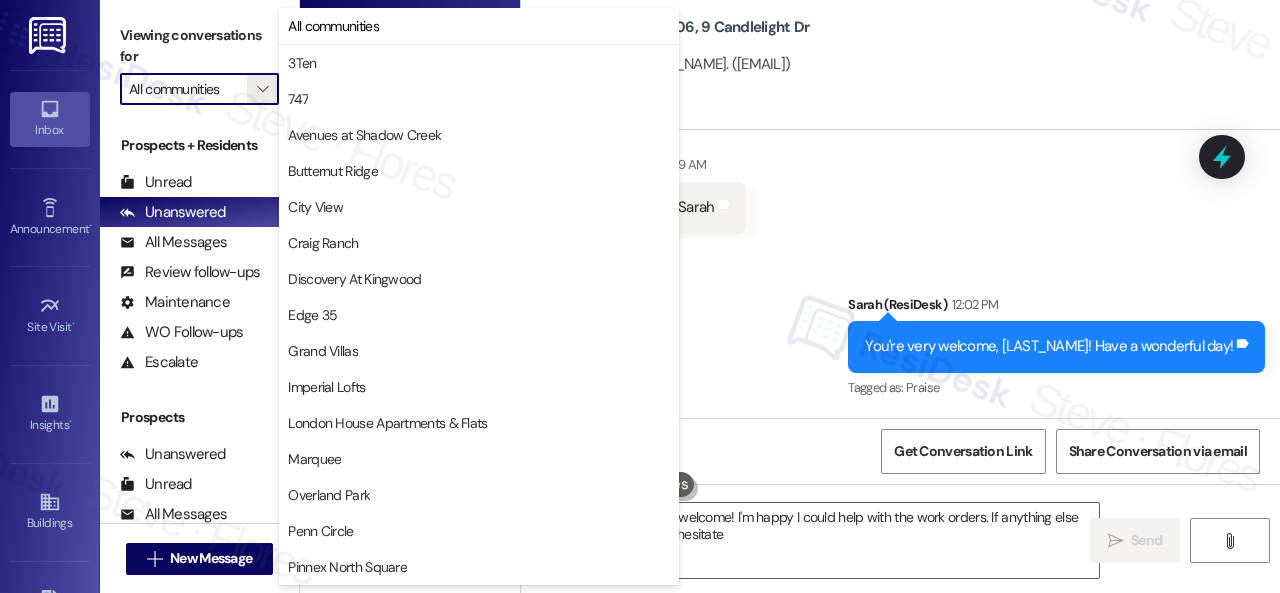 click on "Received via SMS [LAST_NAME] [FIRST_NAME] [TIME] Thanks so much, [FIRST_NAME] Tags and notes" at bounding box center [900, 178] 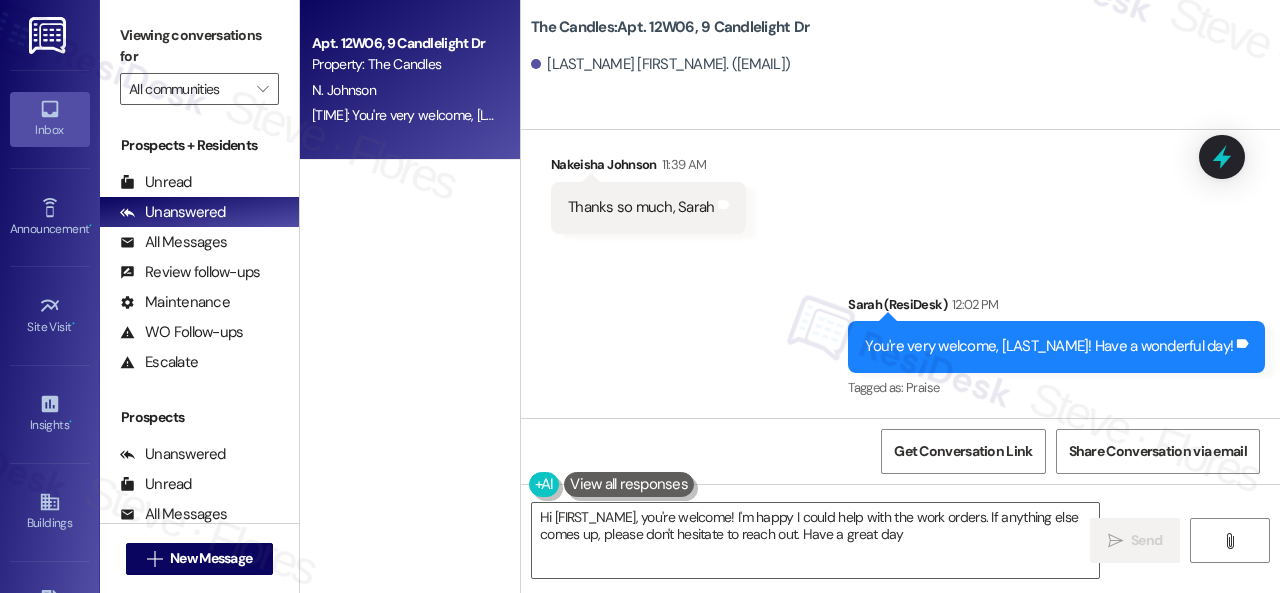 type on "Hi [FIRST_NAME], you're welcome! I'm happy I could help with the work orders. If anything else comes up, please don't hesitate to reach out. Have a great day!" 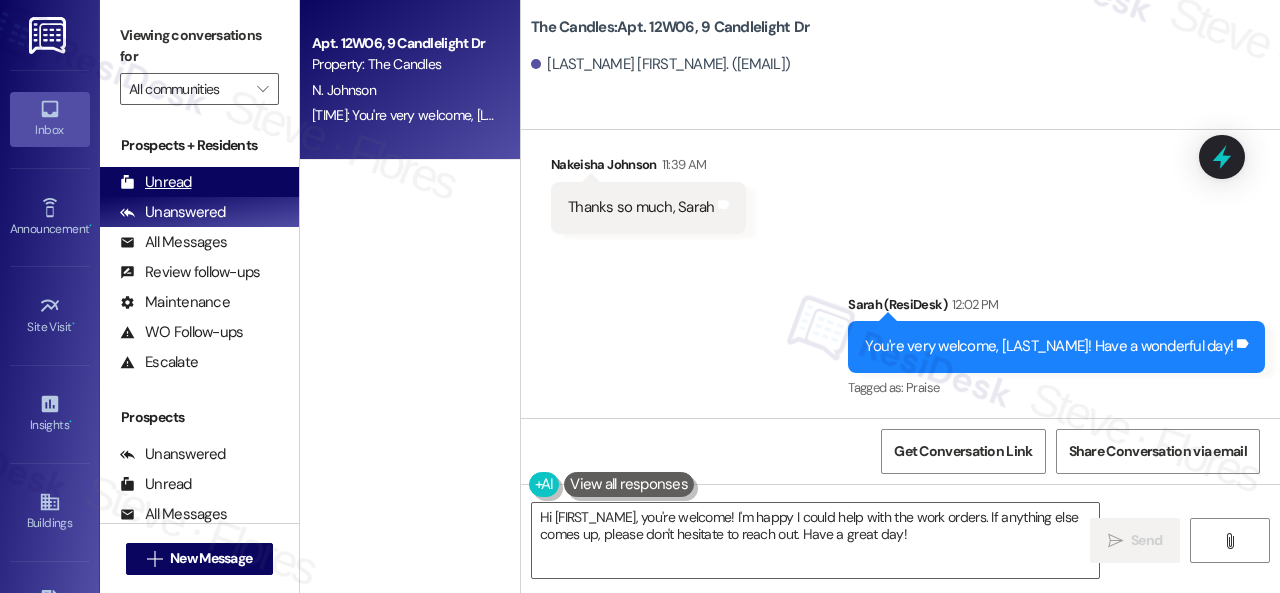 click on "Unread" at bounding box center (156, 182) 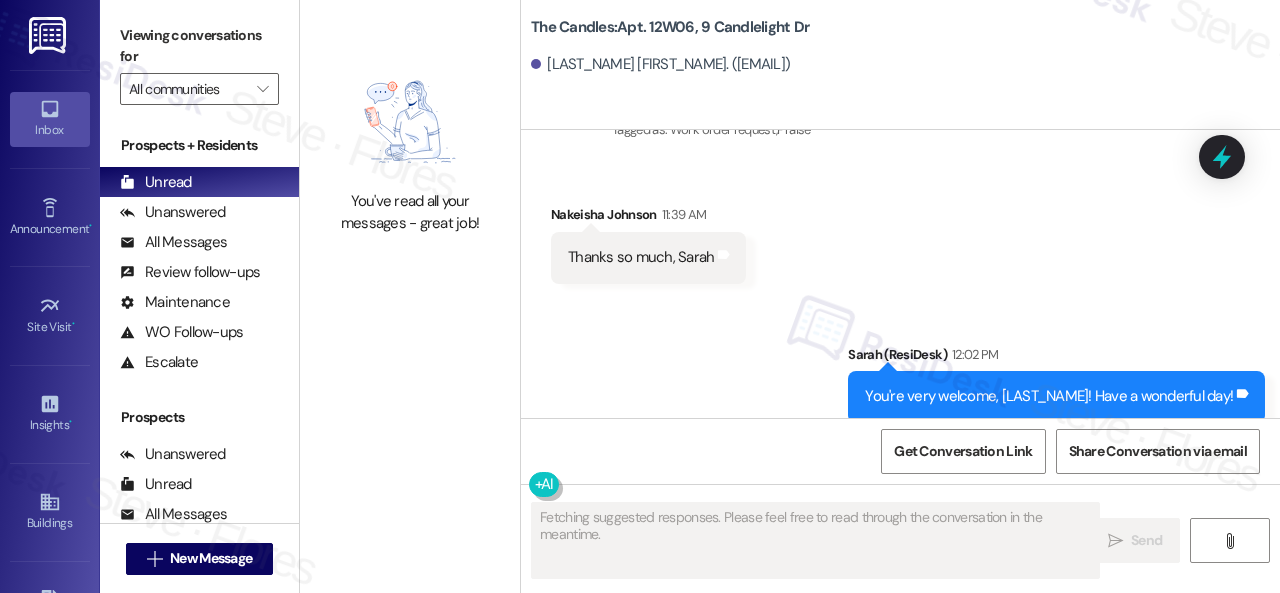 scroll, scrollTop: 4639, scrollLeft: 0, axis: vertical 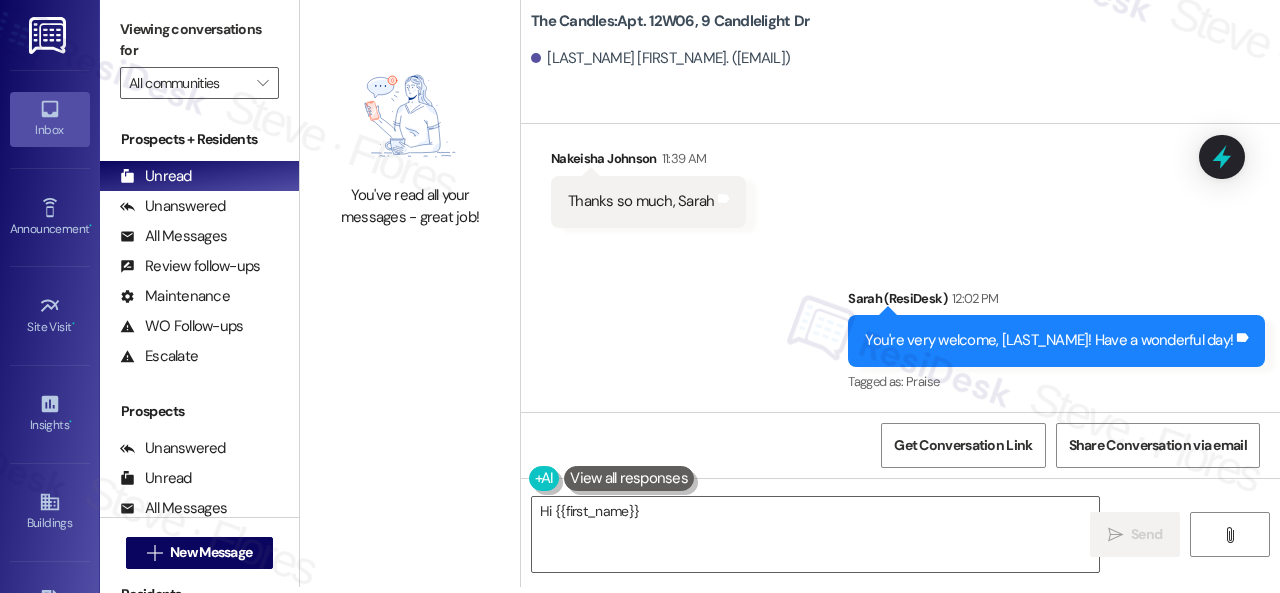 type on "Hi {{first_name}}," 